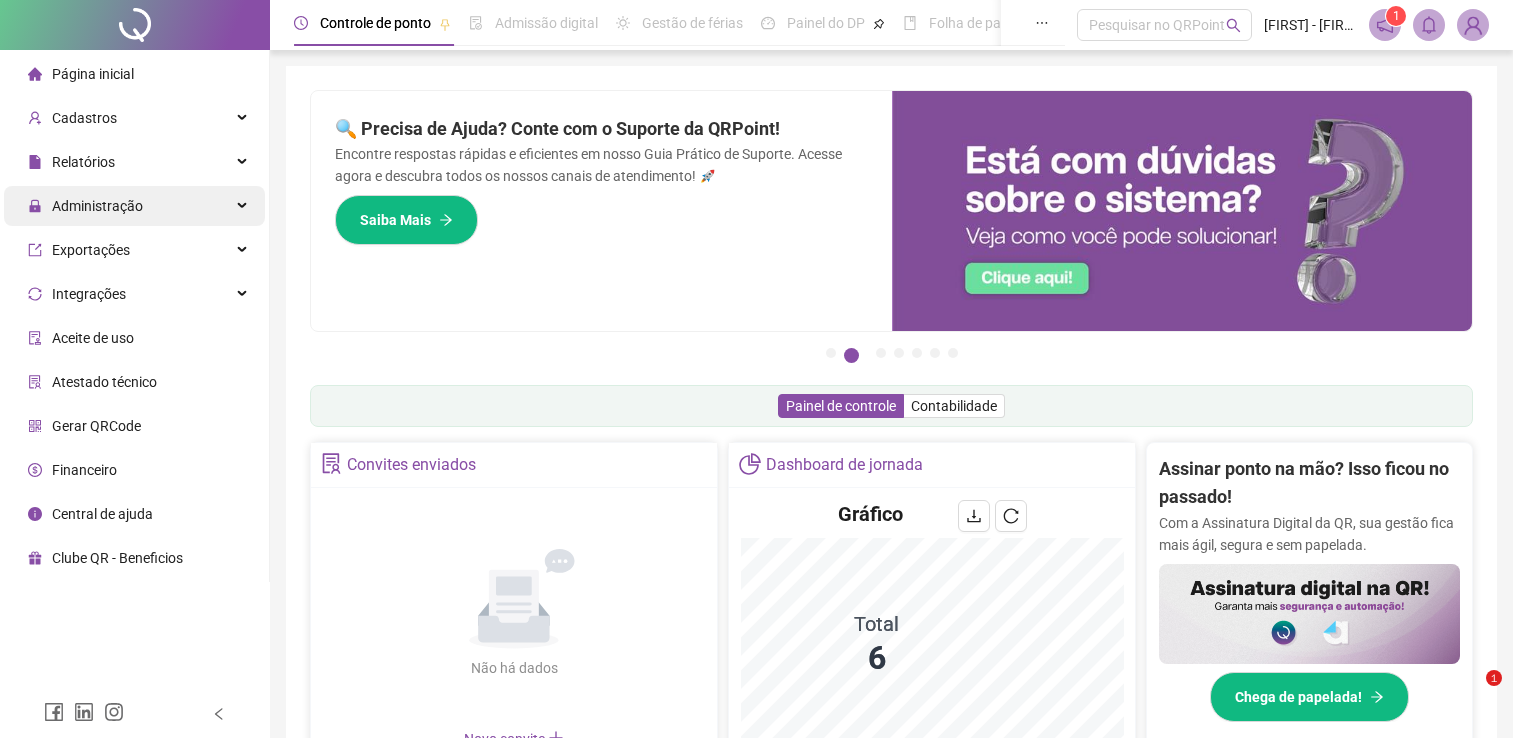 scroll, scrollTop: 0, scrollLeft: 0, axis: both 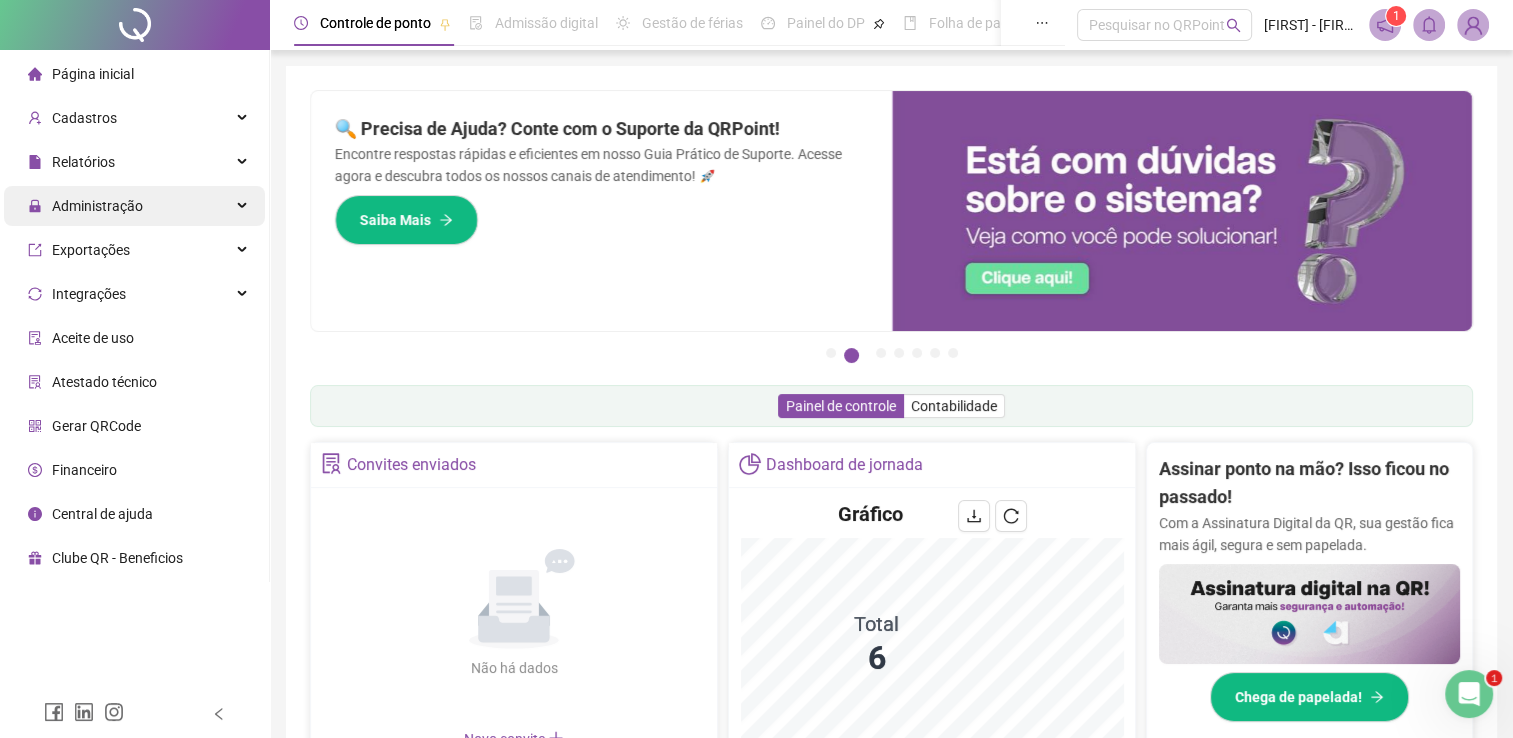 click on "Administração" at bounding box center [134, 206] 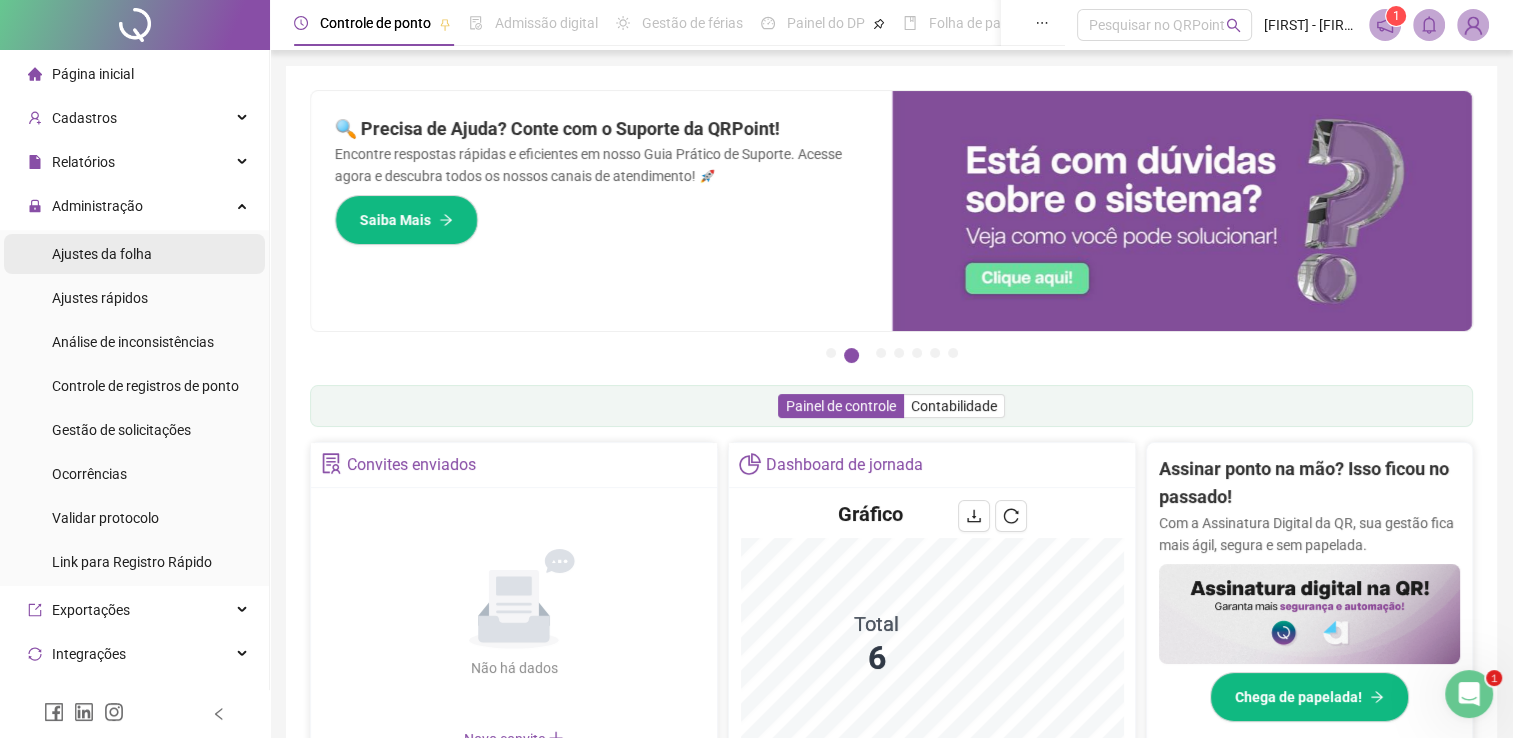 click on "Ajustes da folha" at bounding box center (134, 254) 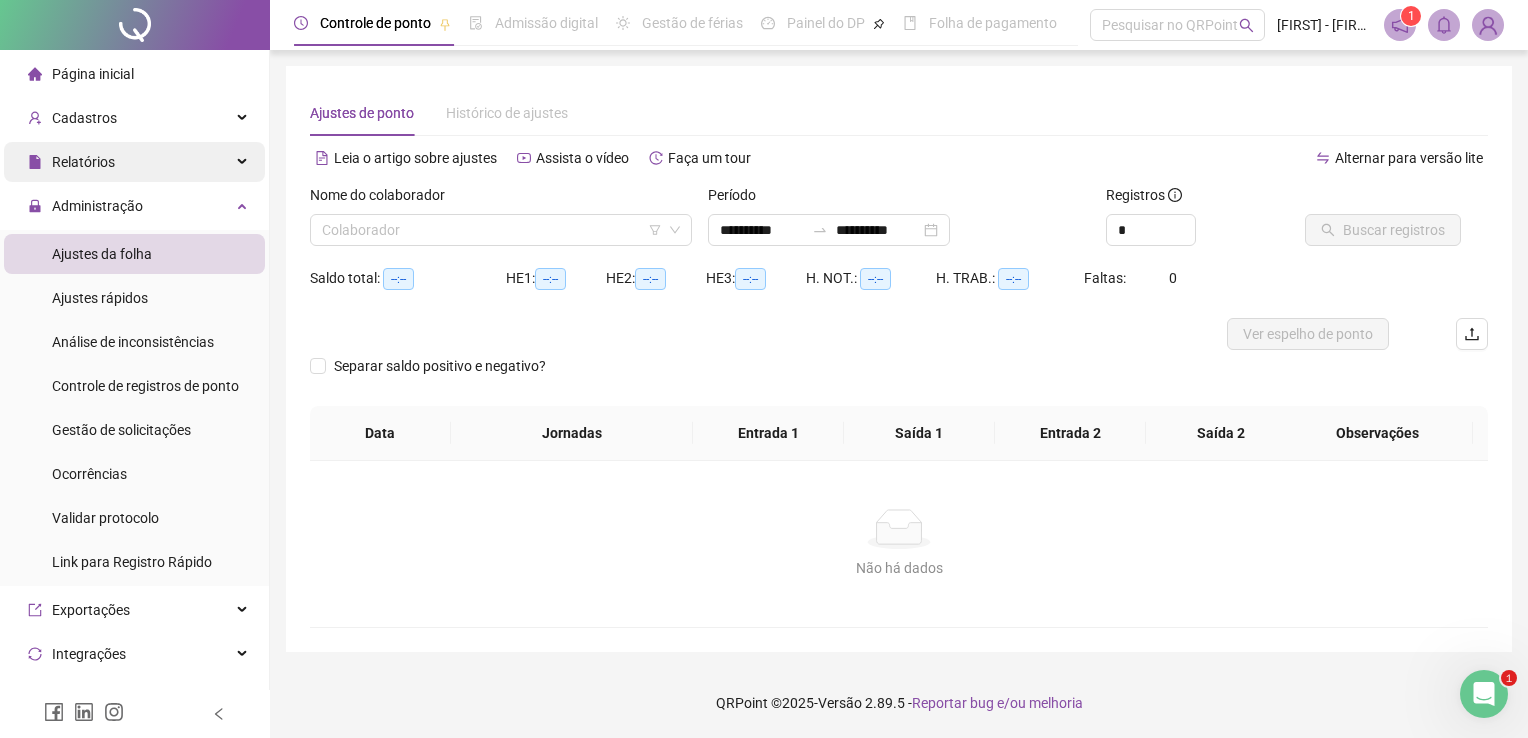 click on "Relatórios" at bounding box center (134, 162) 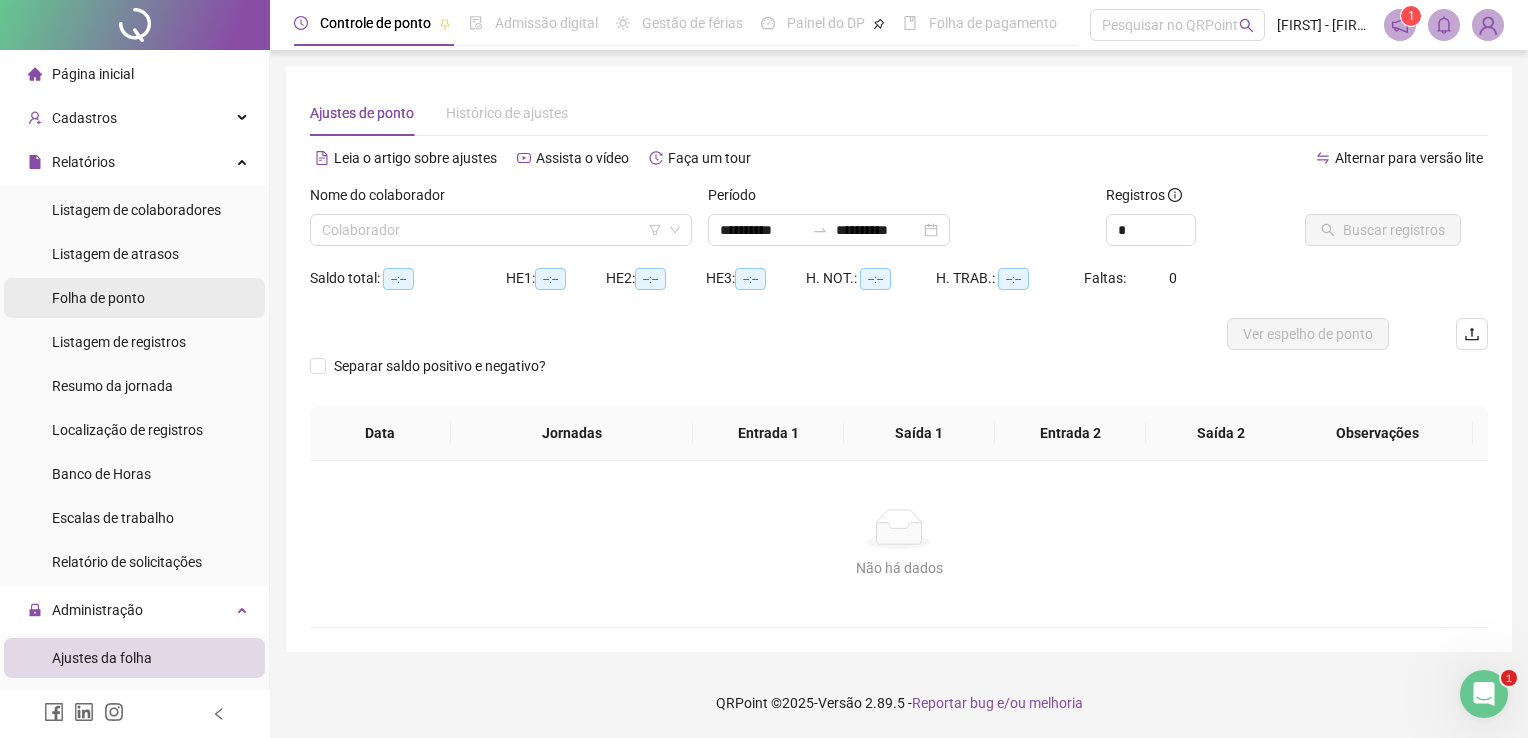 click on "Folha de ponto" at bounding box center [134, 298] 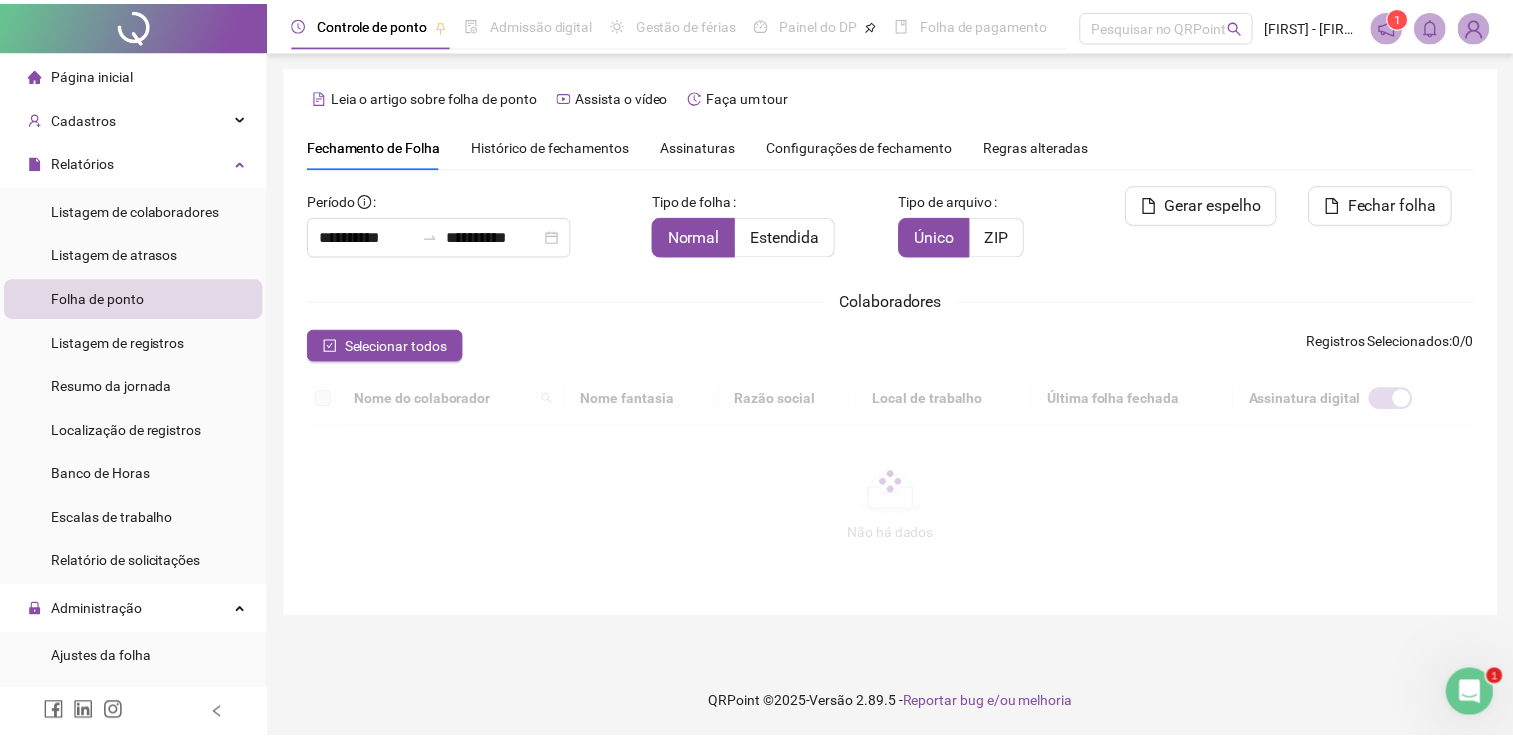 scroll, scrollTop: 29, scrollLeft: 0, axis: vertical 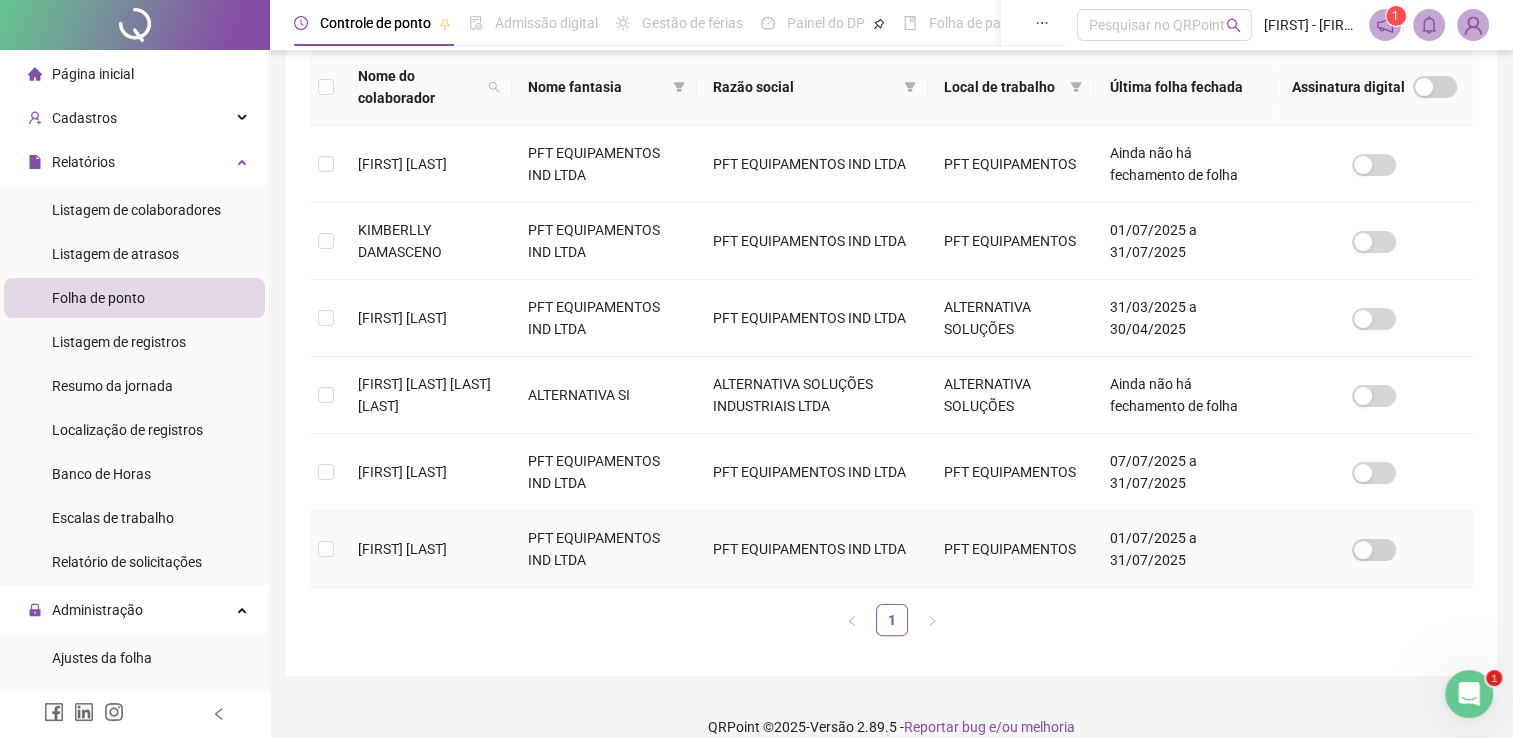 click on "[NAME]" at bounding box center (427, 549) 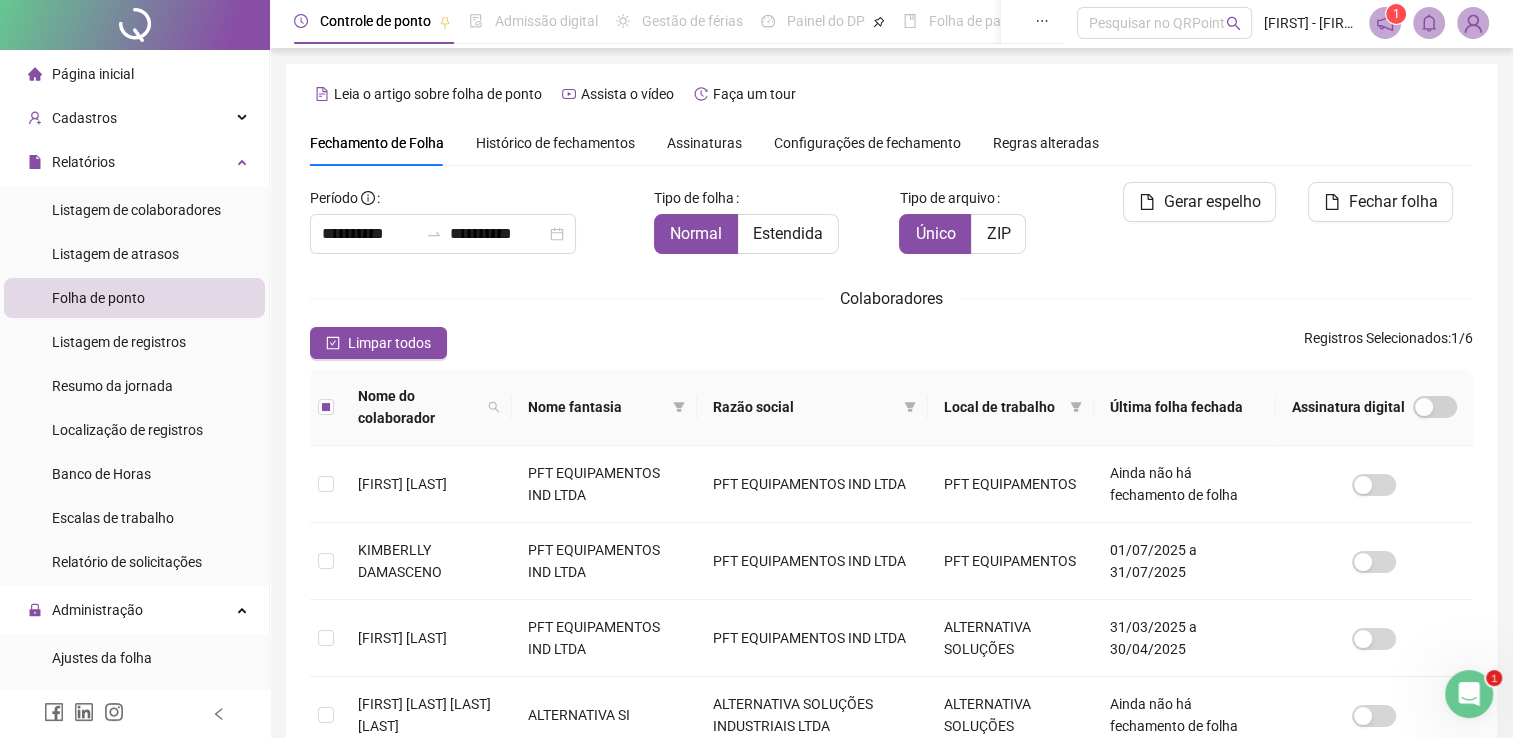 scroll, scrollTop: 0, scrollLeft: 0, axis: both 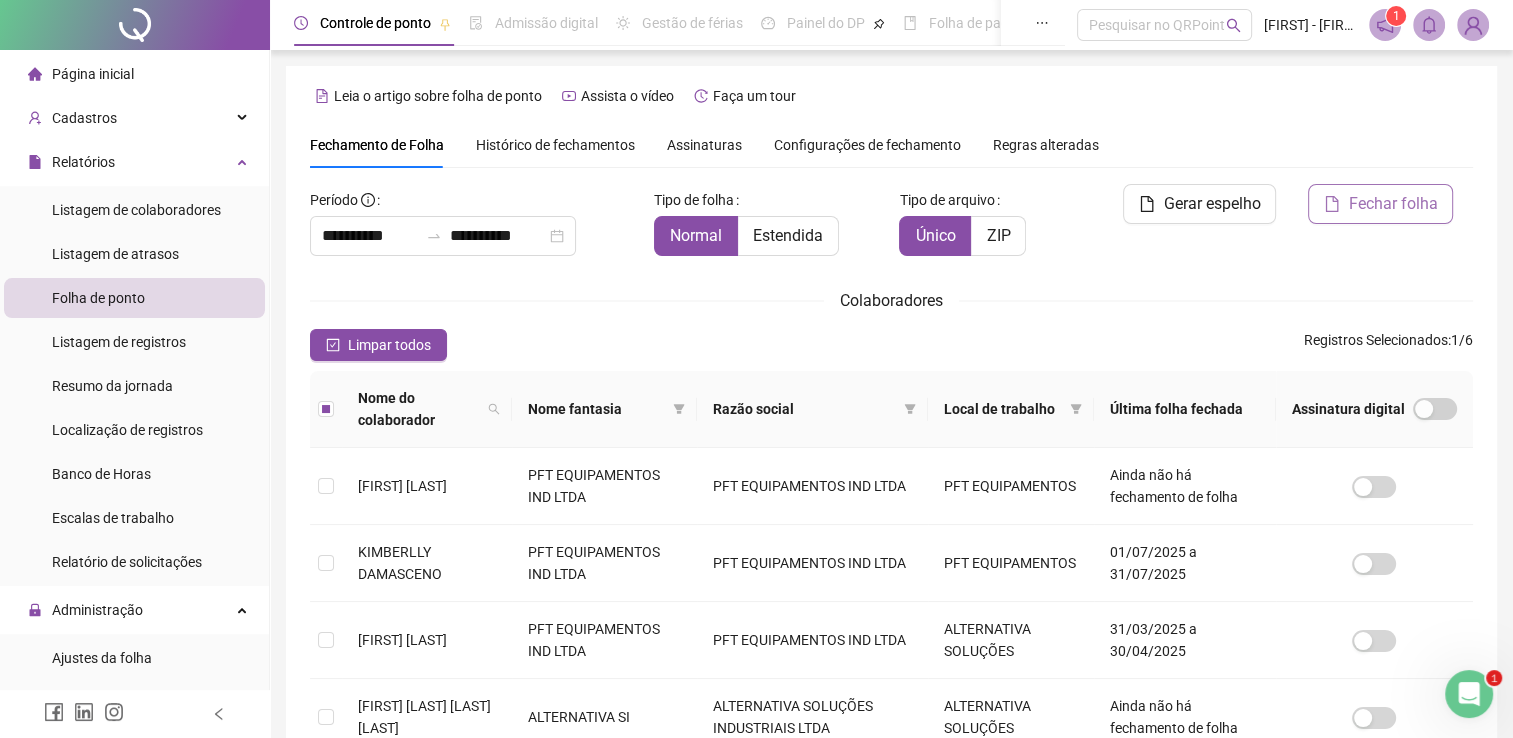 click on "Fechar folha" at bounding box center [1392, 204] 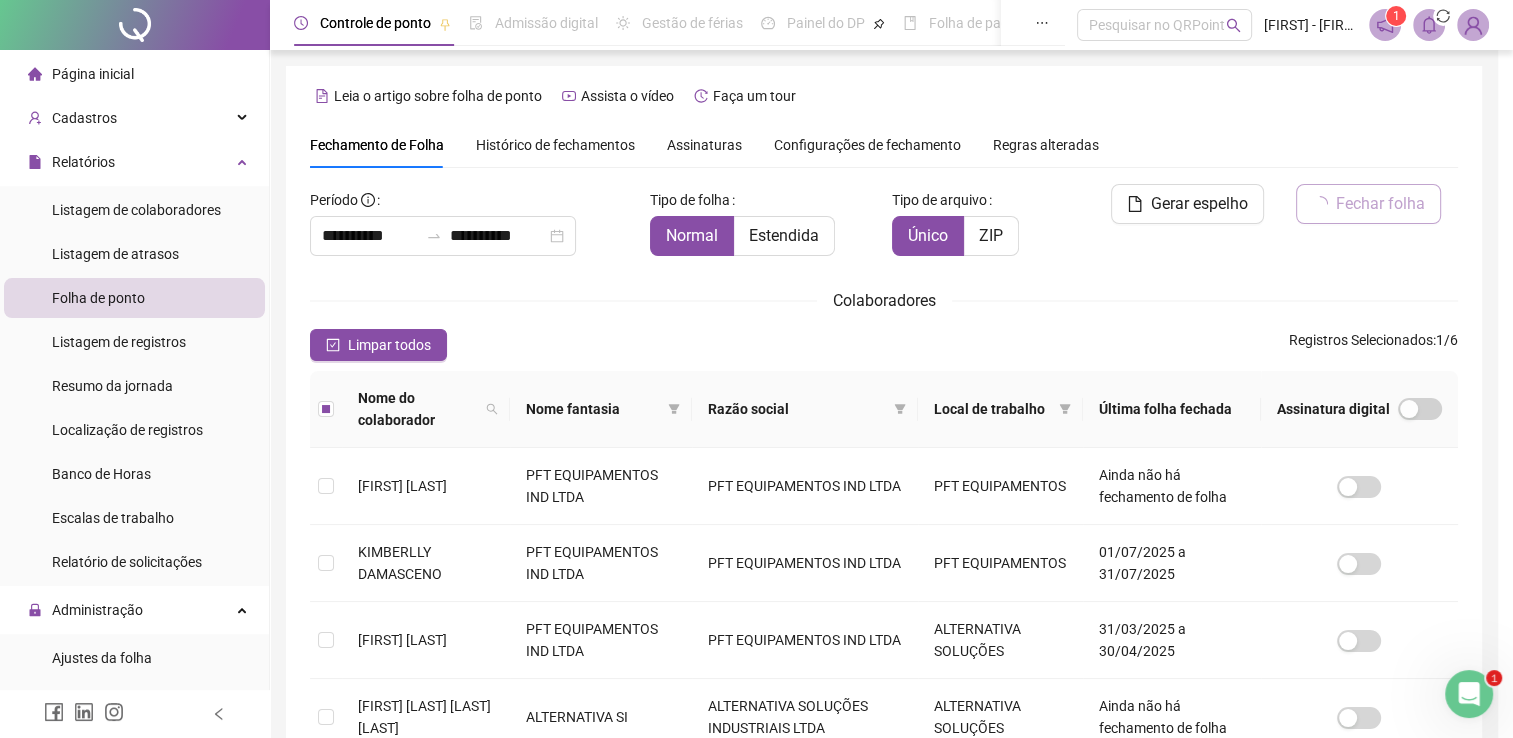 scroll, scrollTop: 29, scrollLeft: 0, axis: vertical 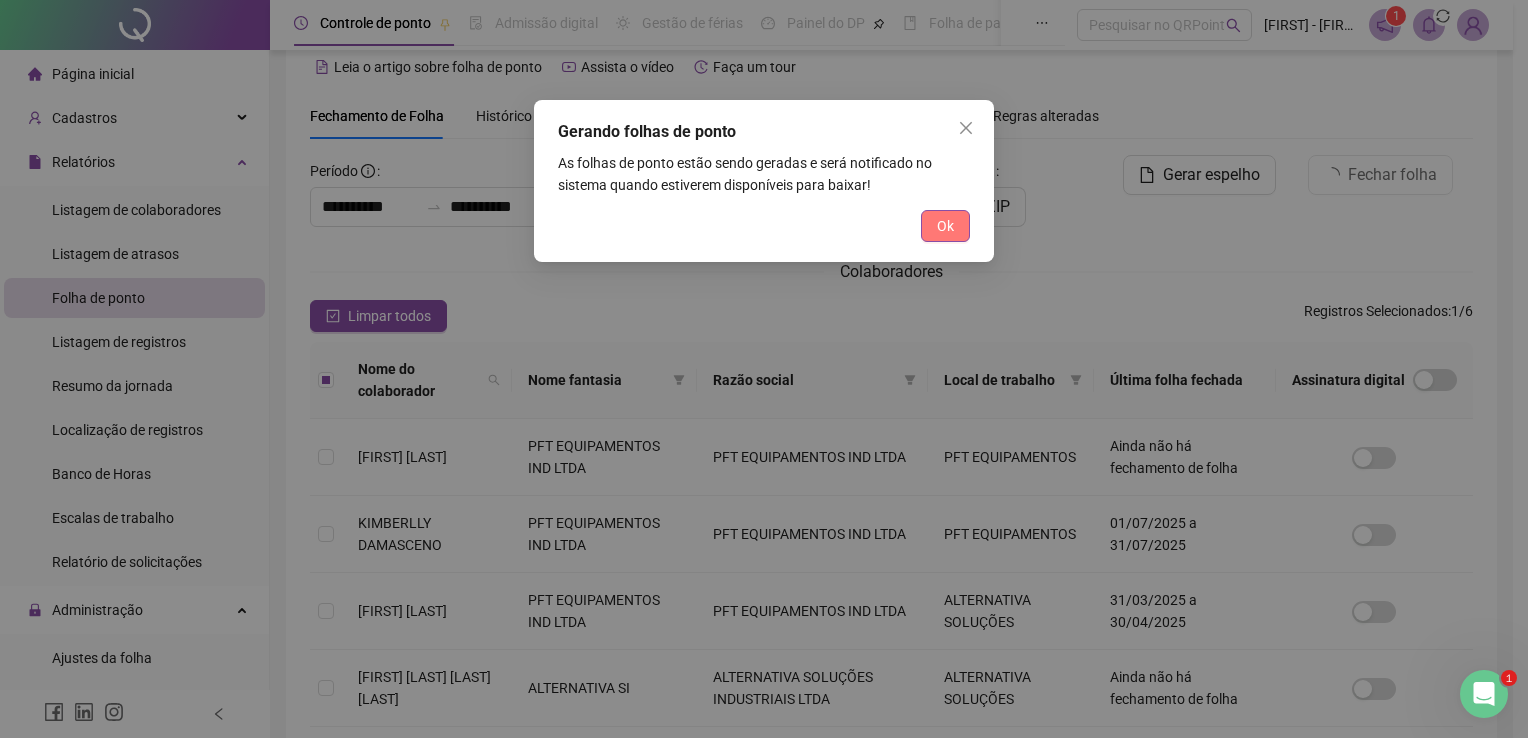 click on "Ok" at bounding box center [945, 226] 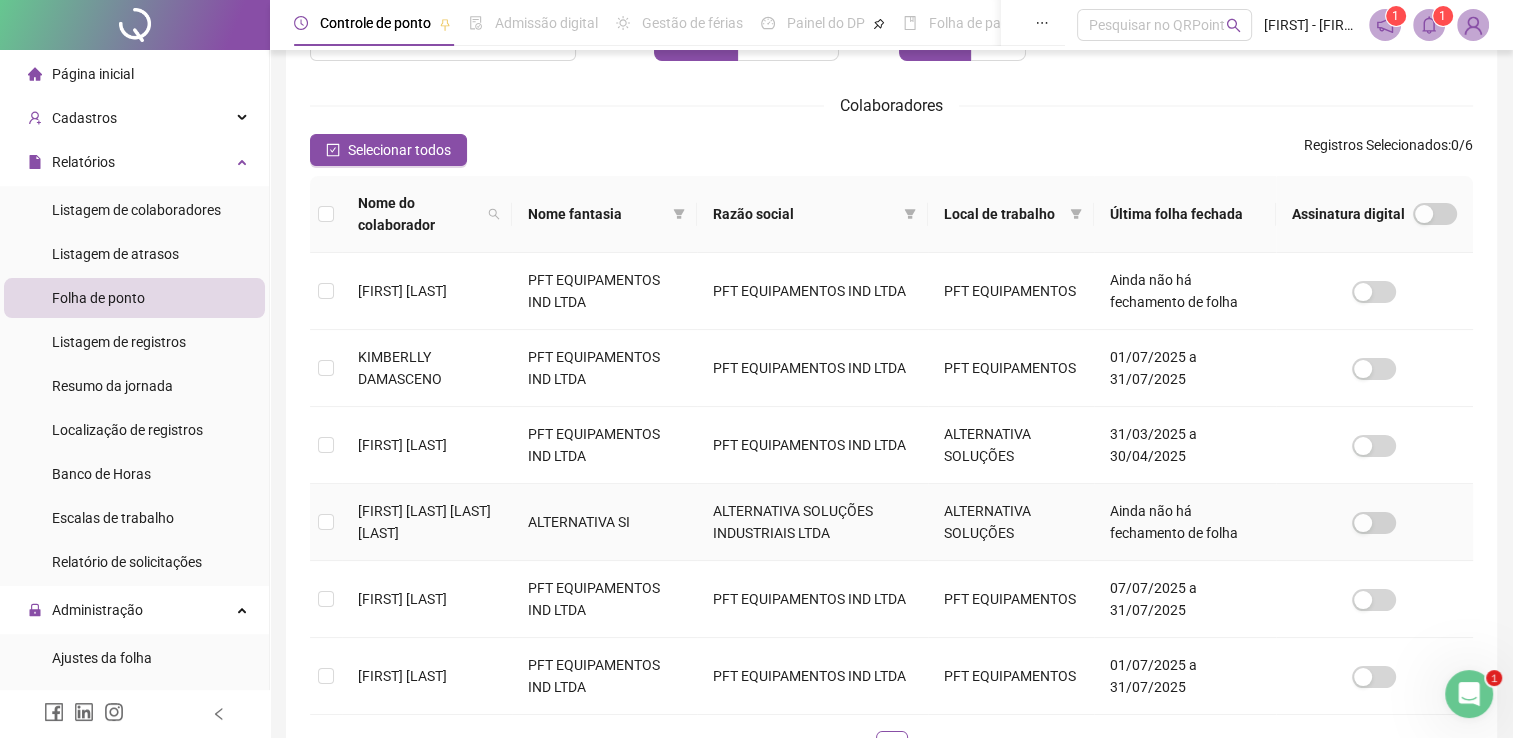 scroll, scrollTop: 322, scrollLeft: 0, axis: vertical 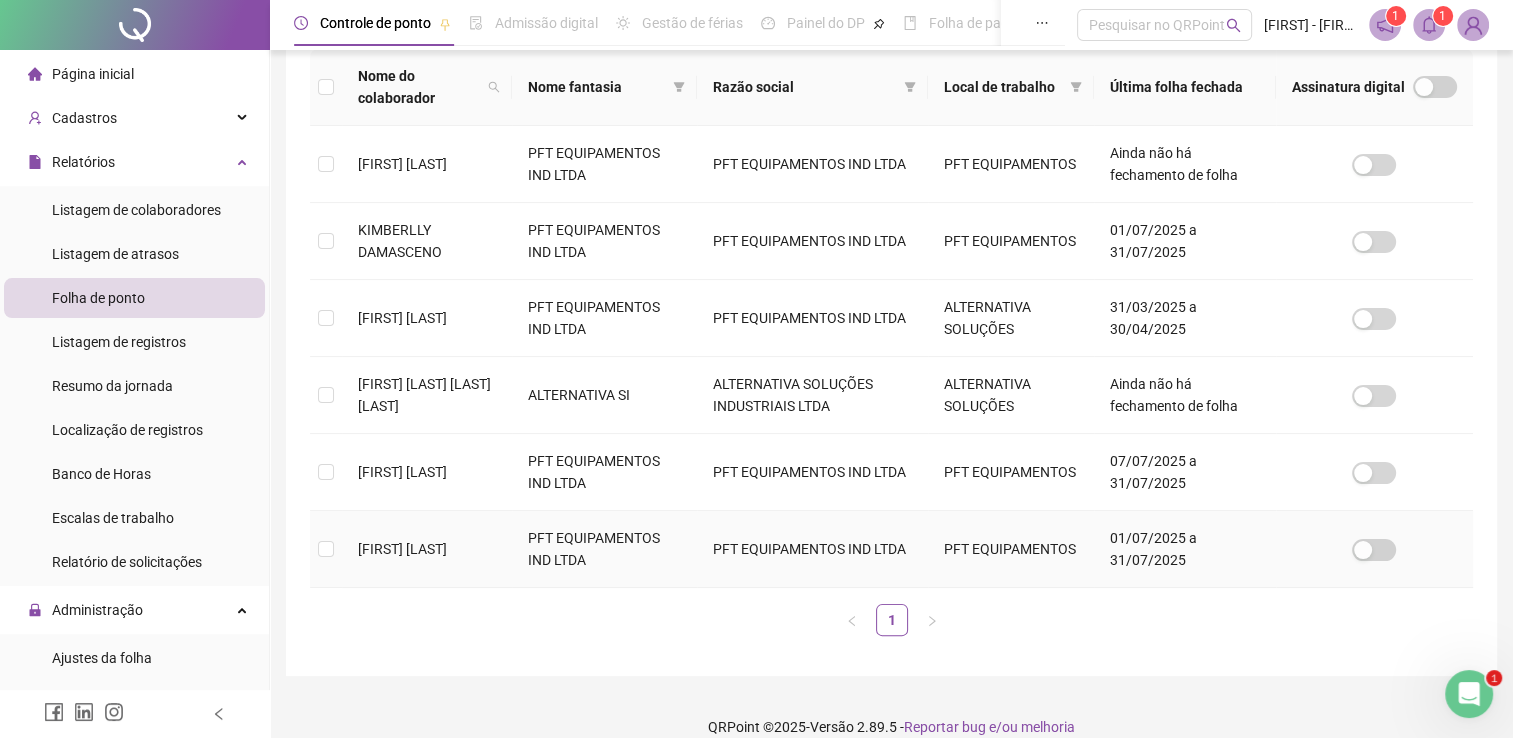 click on "PFT EQUIPAMENTOS" at bounding box center (1011, 549) 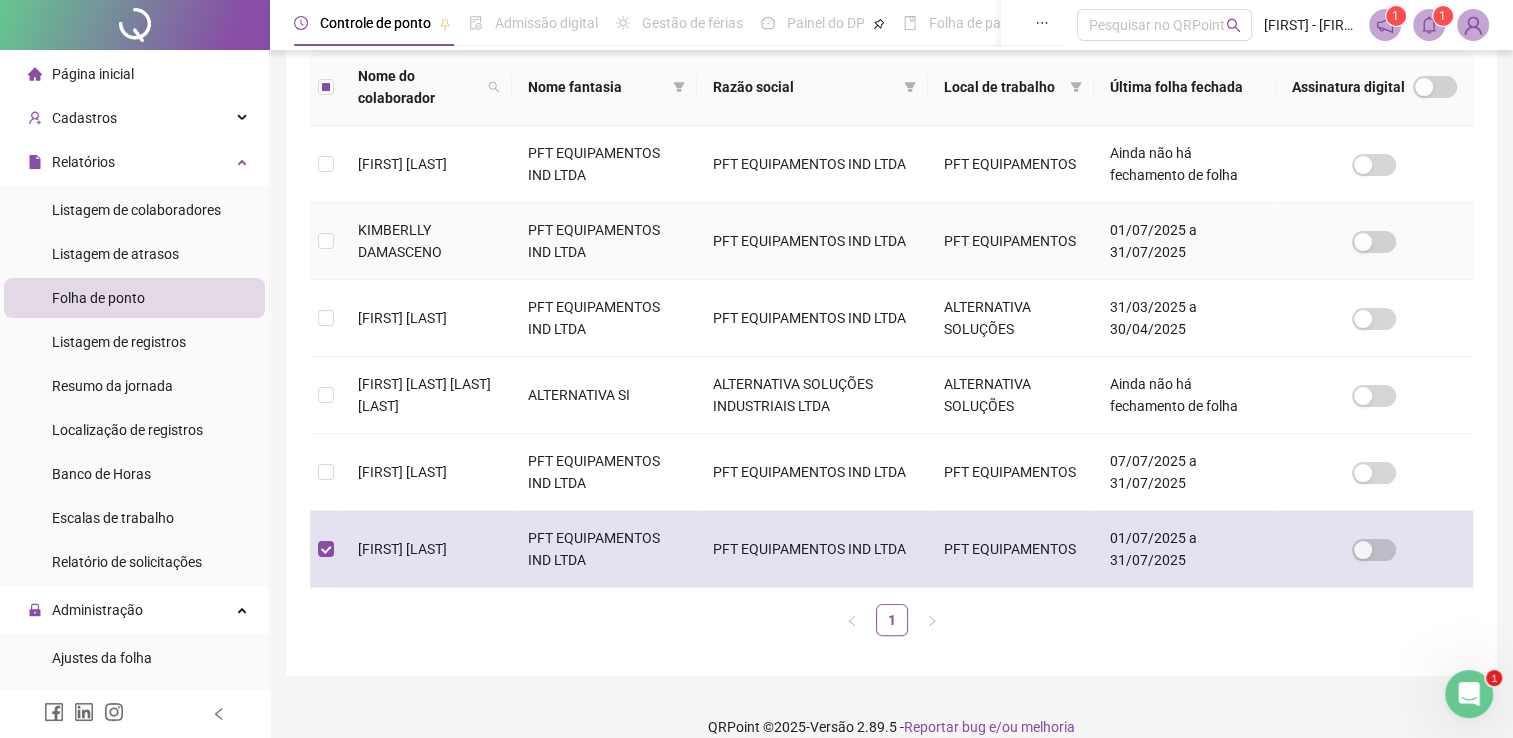 scroll, scrollTop: 29, scrollLeft: 0, axis: vertical 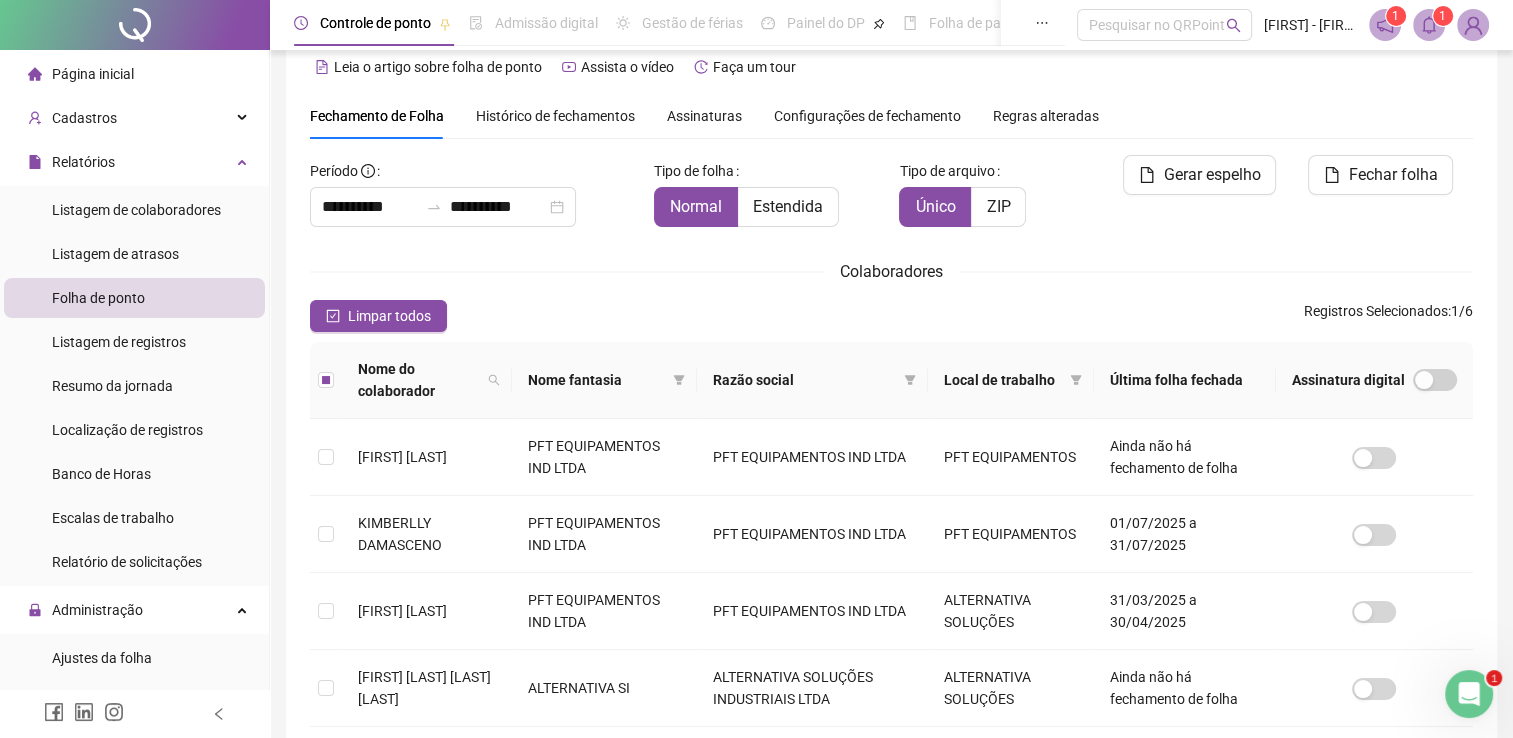 click on "**********" at bounding box center (891, 519) 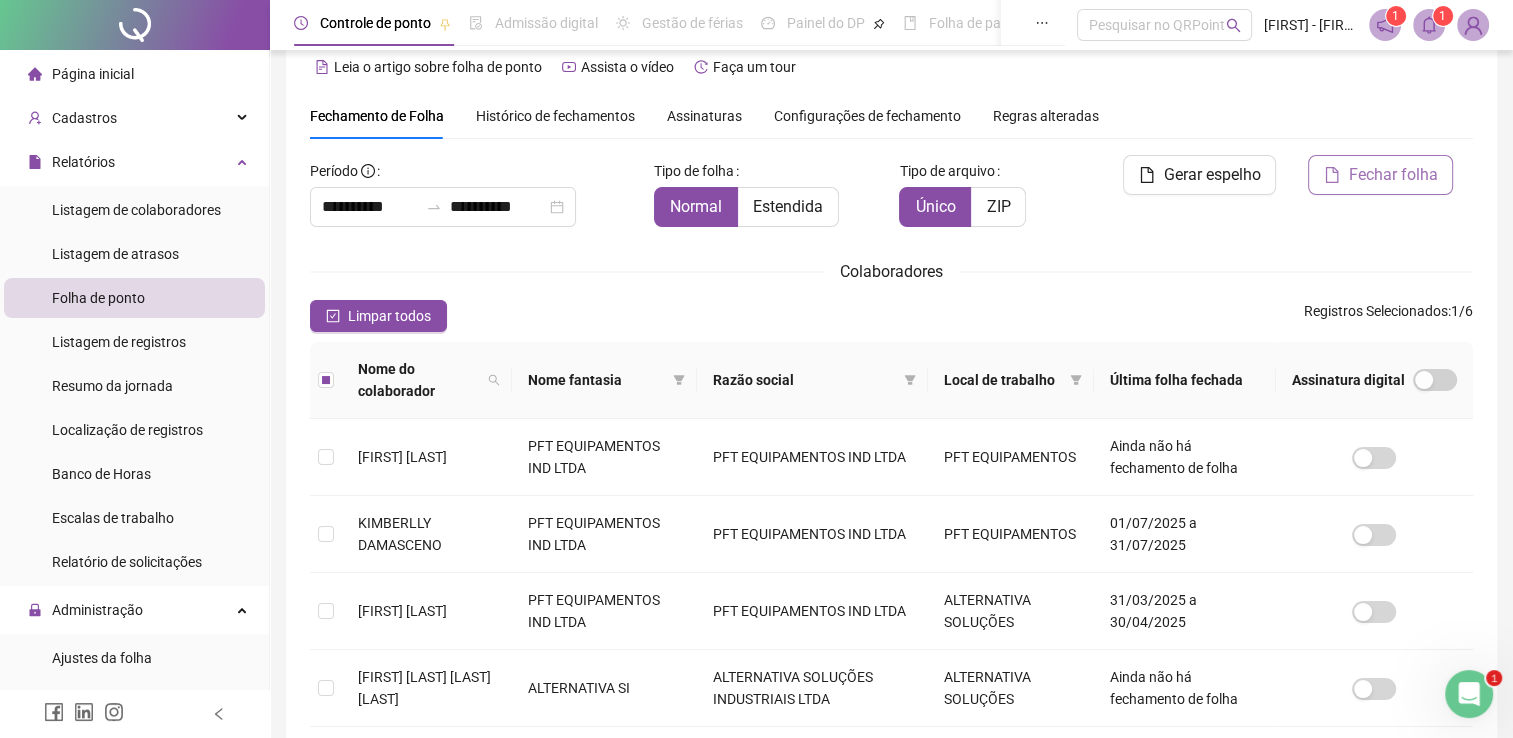 click on "Fechar folha" at bounding box center (1392, 175) 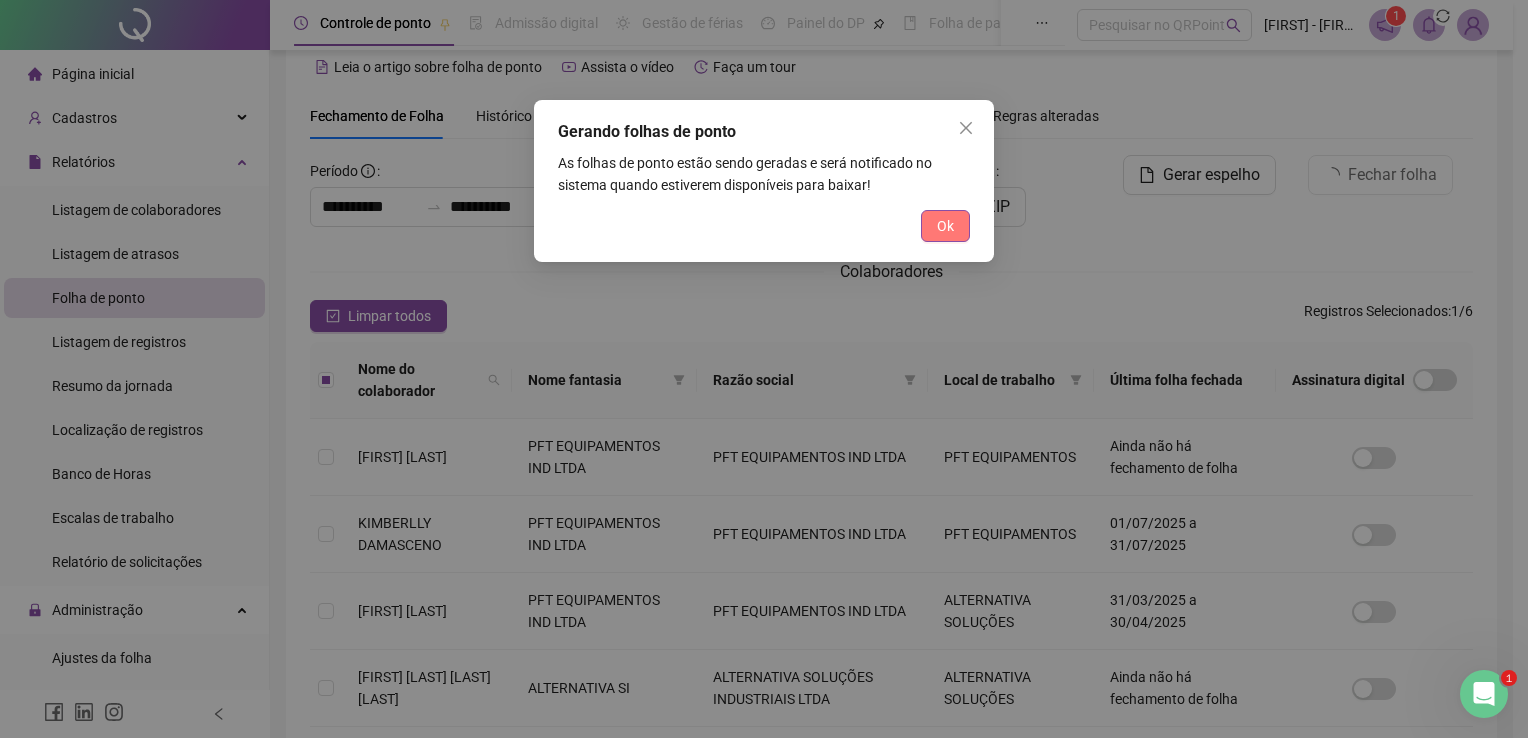 click on "Ok" at bounding box center (945, 226) 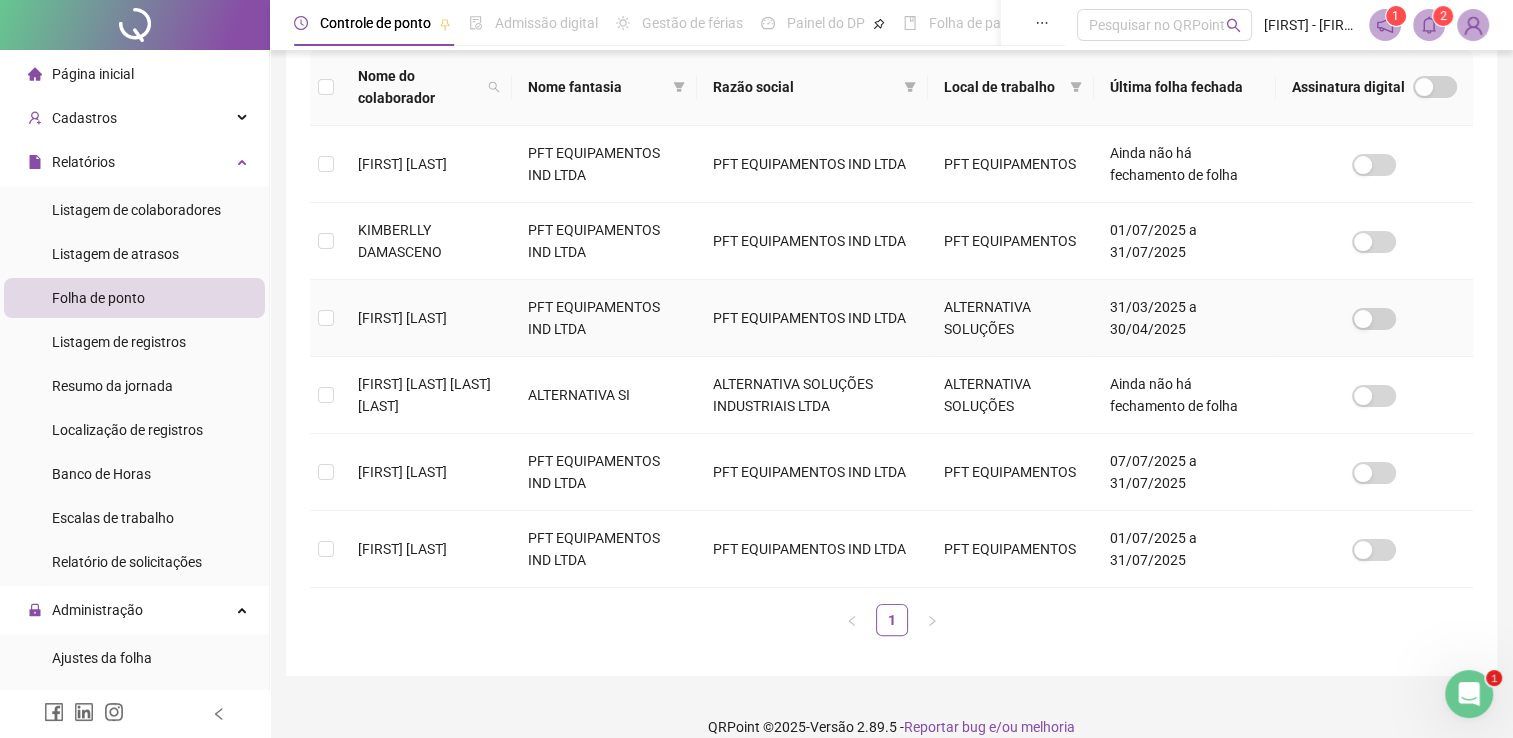 scroll, scrollTop: 29, scrollLeft: 0, axis: vertical 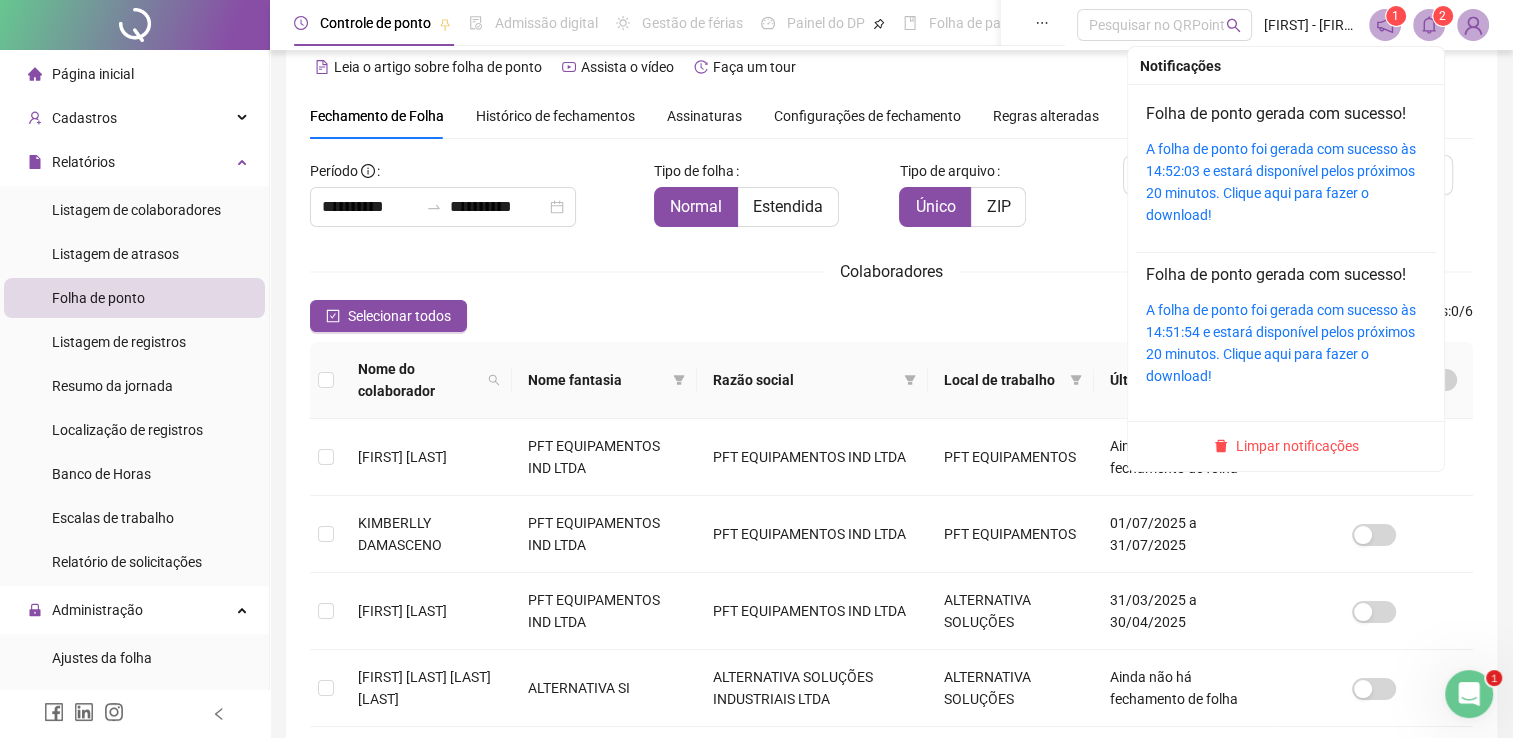 click 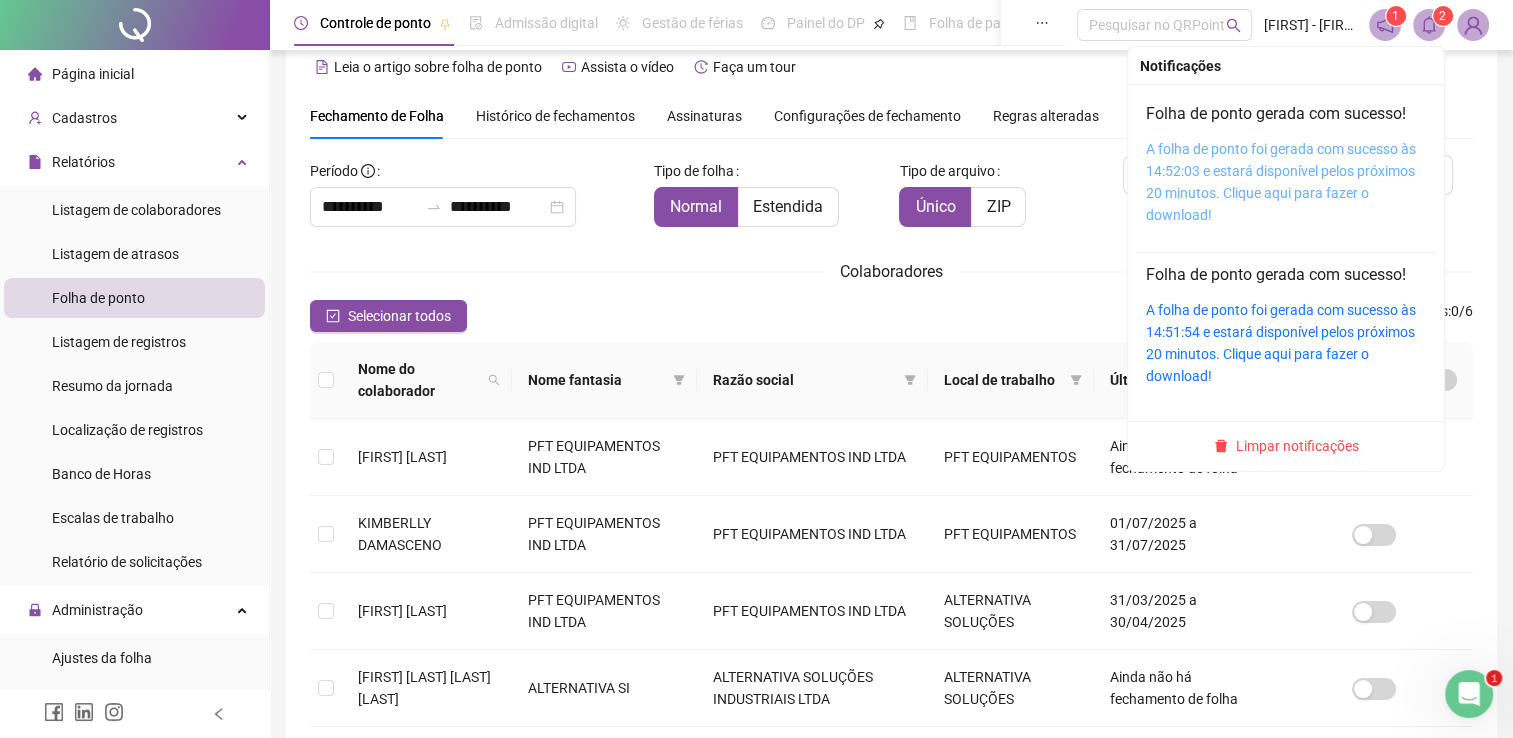 click on "A folha de ponto foi gerada com sucesso às 14:52:03 e estará disponível pelos próximos 20 minutos.
Clique aqui para fazer o download!" at bounding box center (1281, 182) 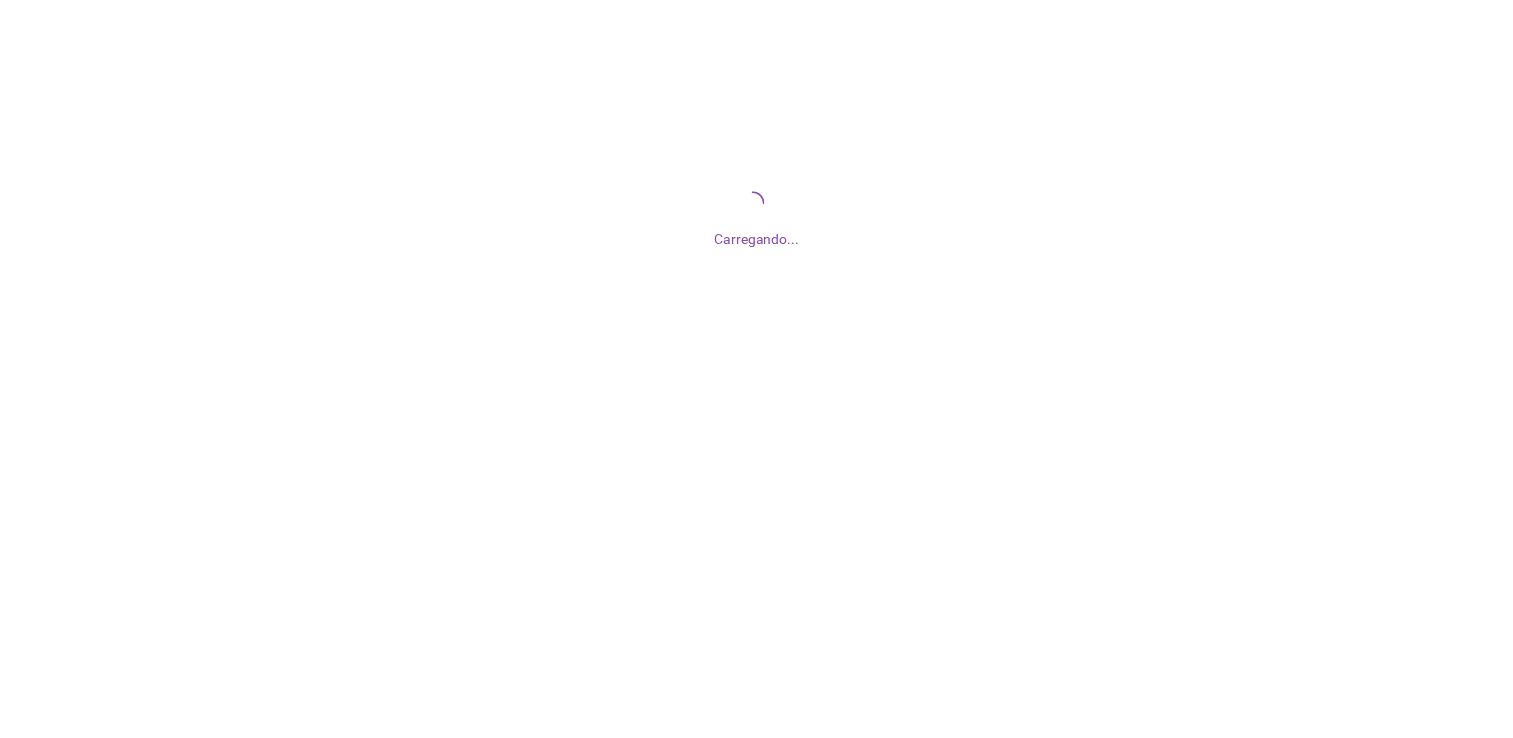 scroll, scrollTop: 0, scrollLeft: 0, axis: both 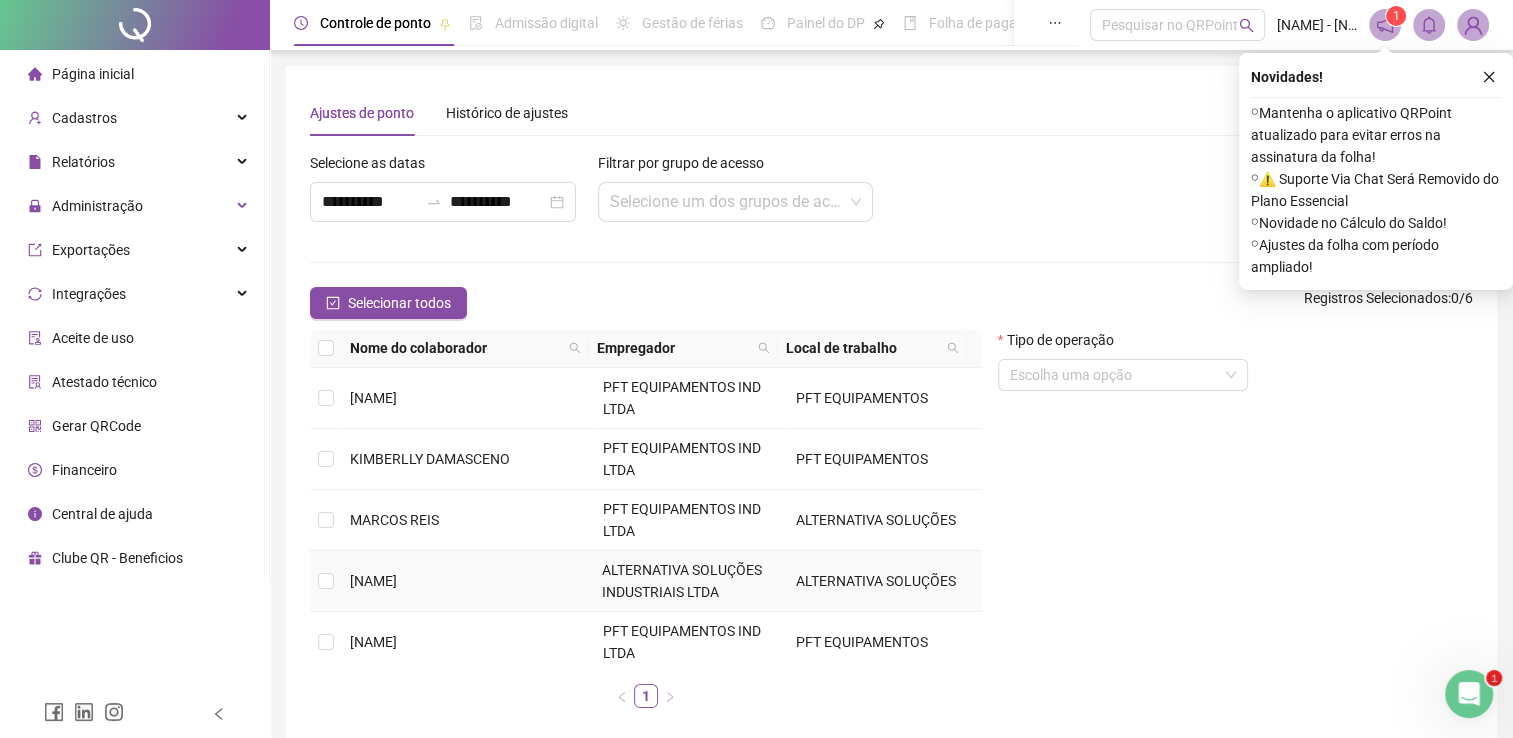 click on "[NAME]" at bounding box center [373, 581] 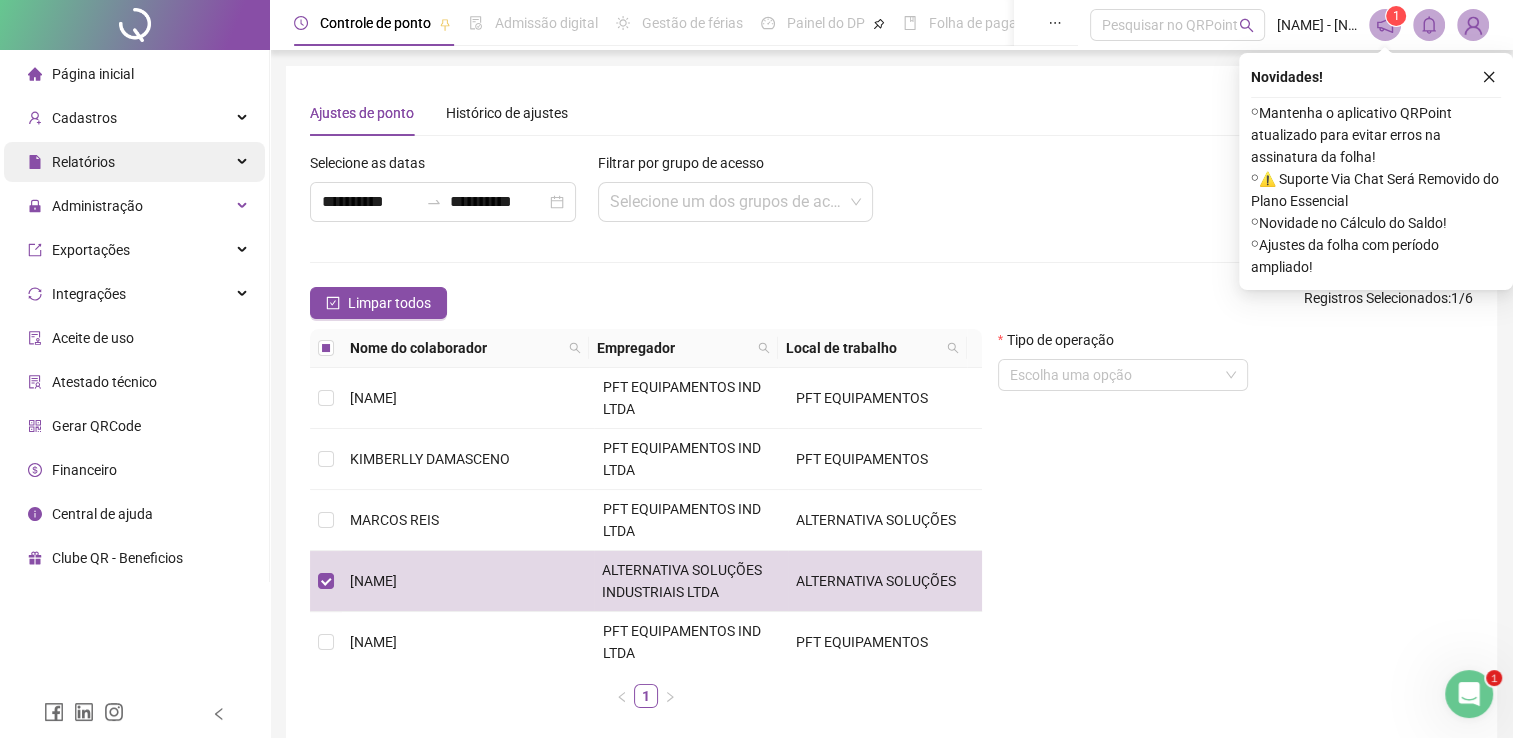 click on "Relatórios" at bounding box center (134, 162) 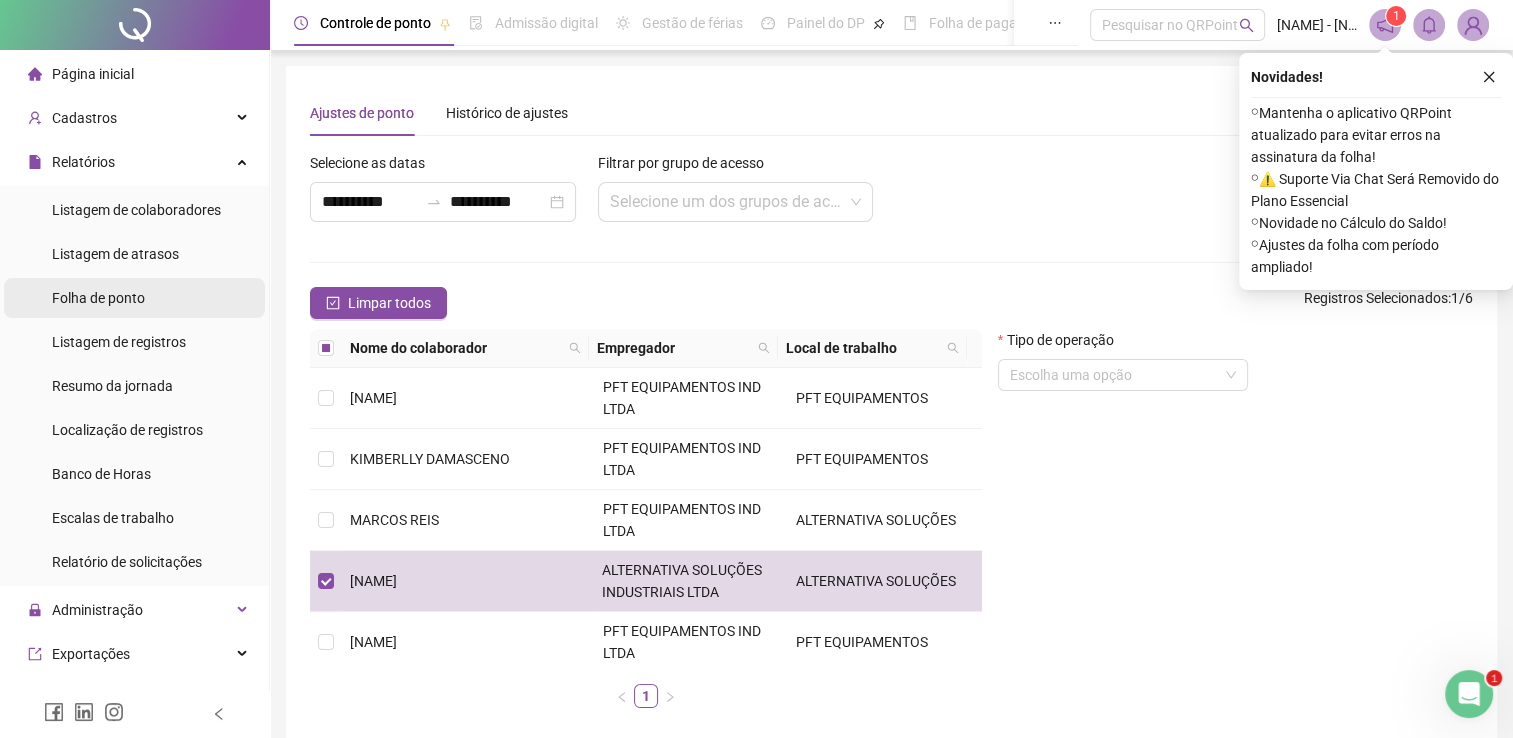 click on "Folha de ponto" at bounding box center [134, 298] 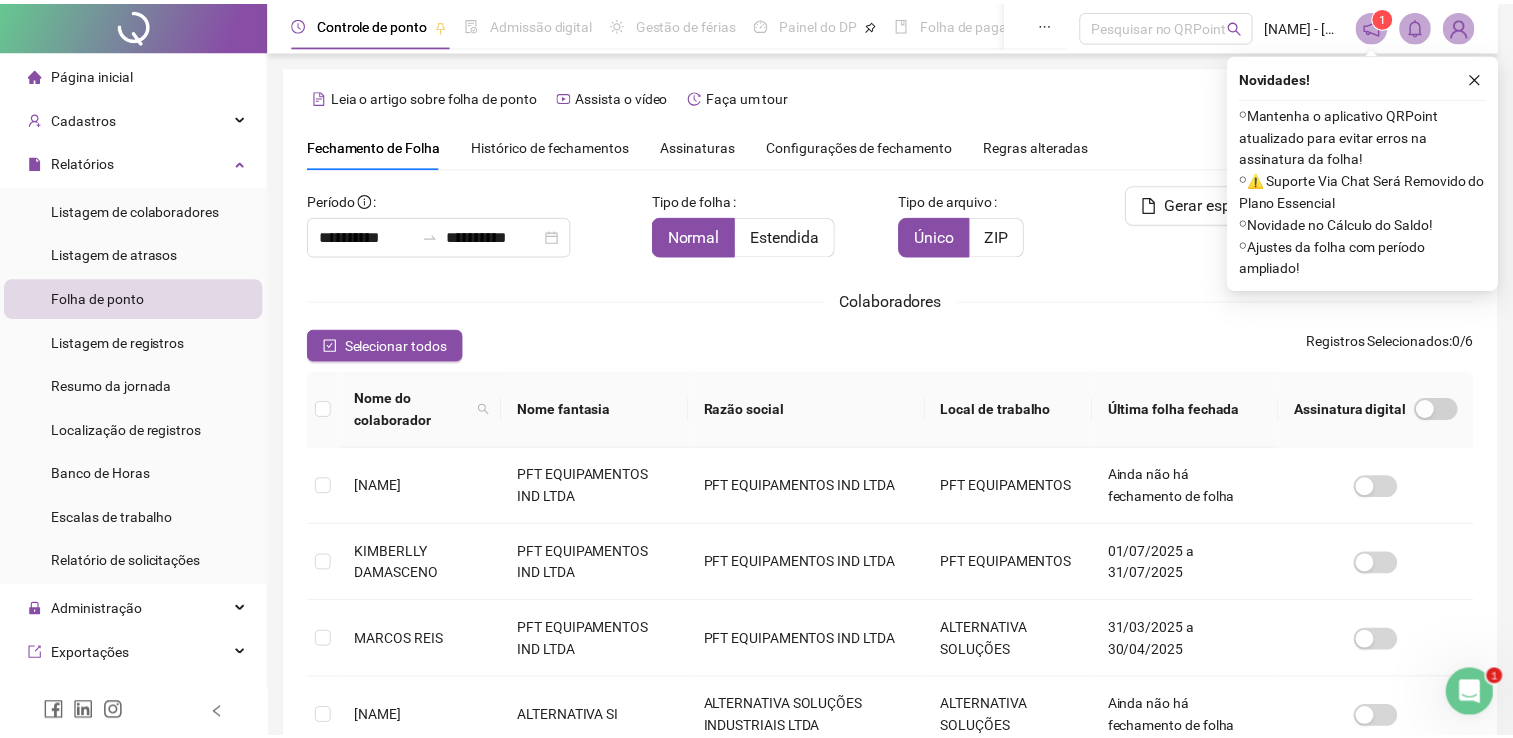 scroll, scrollTop: 29, scrollLeft: 0, axis: vertical 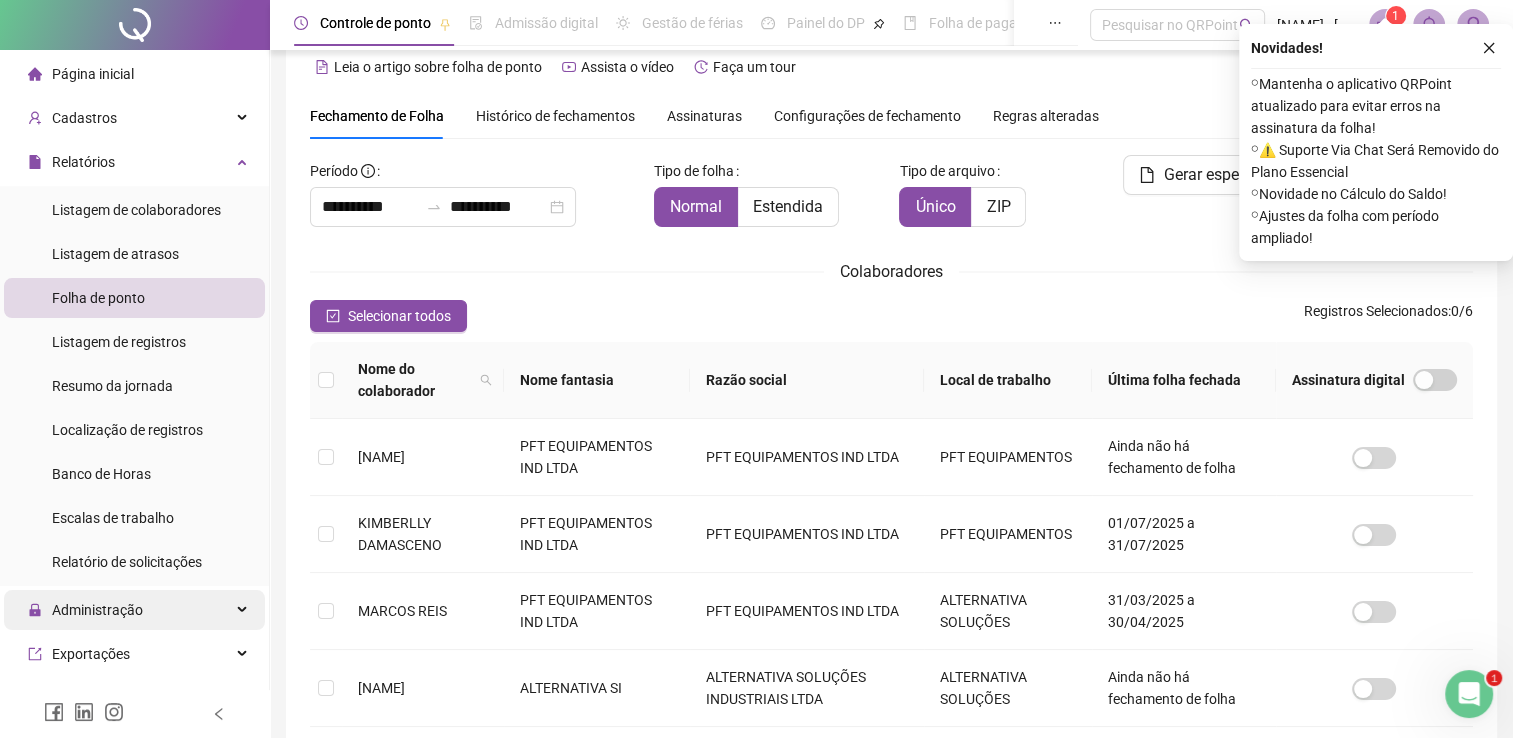 click on "Administração" at bounding box center [97, 610] 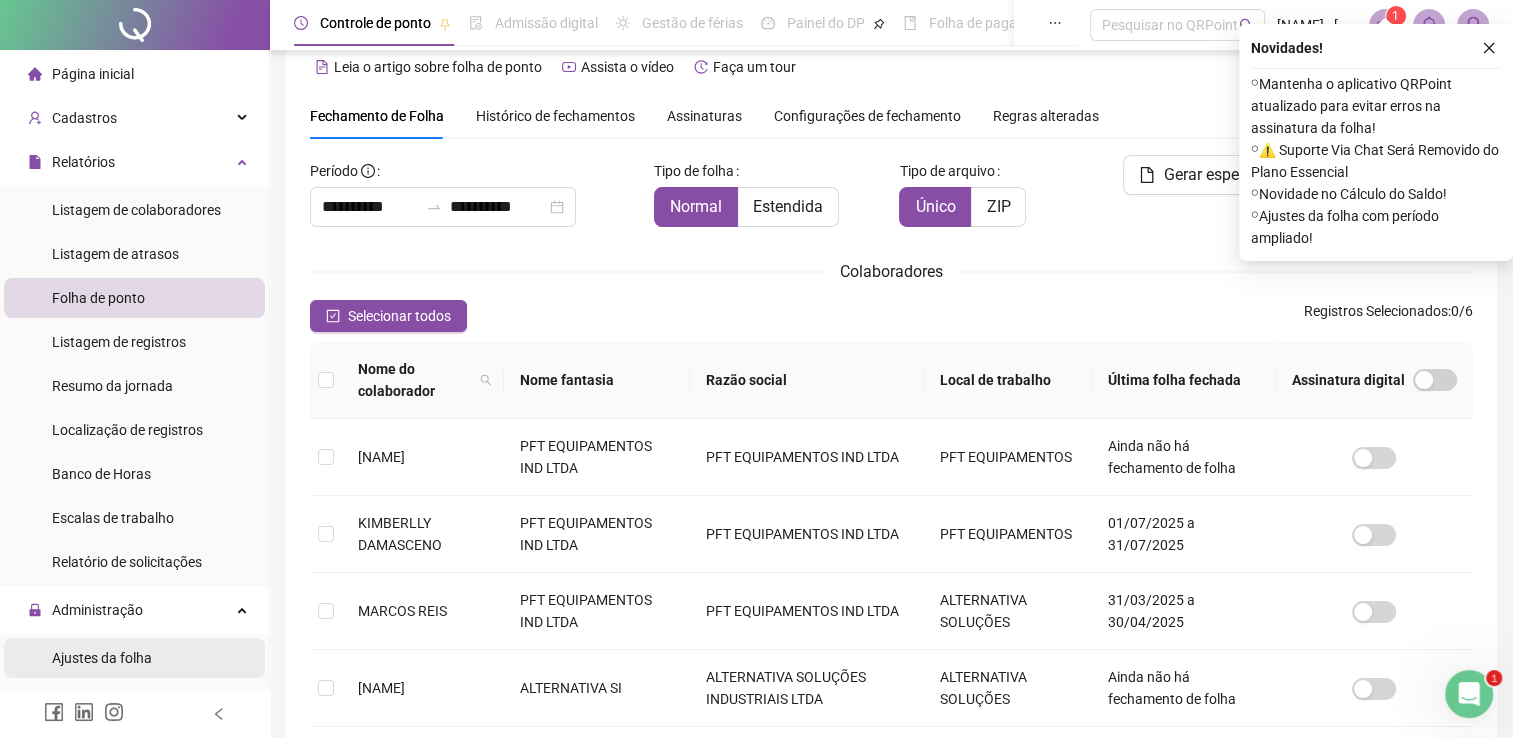 click on "Ajustes da folha" at bounding box center (102, 658) 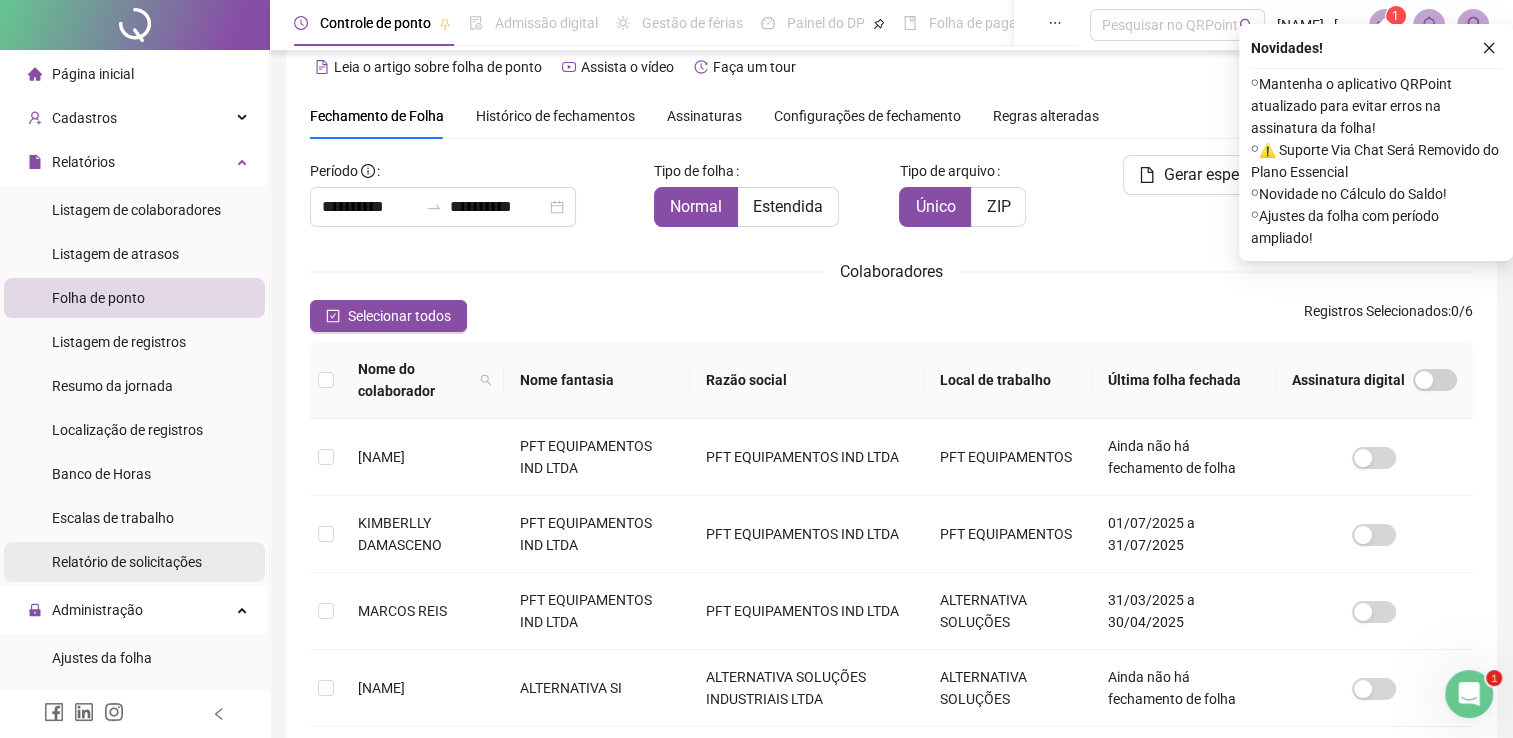 scroll, scrollTop: 0, scrollLeft: 0, axis: both 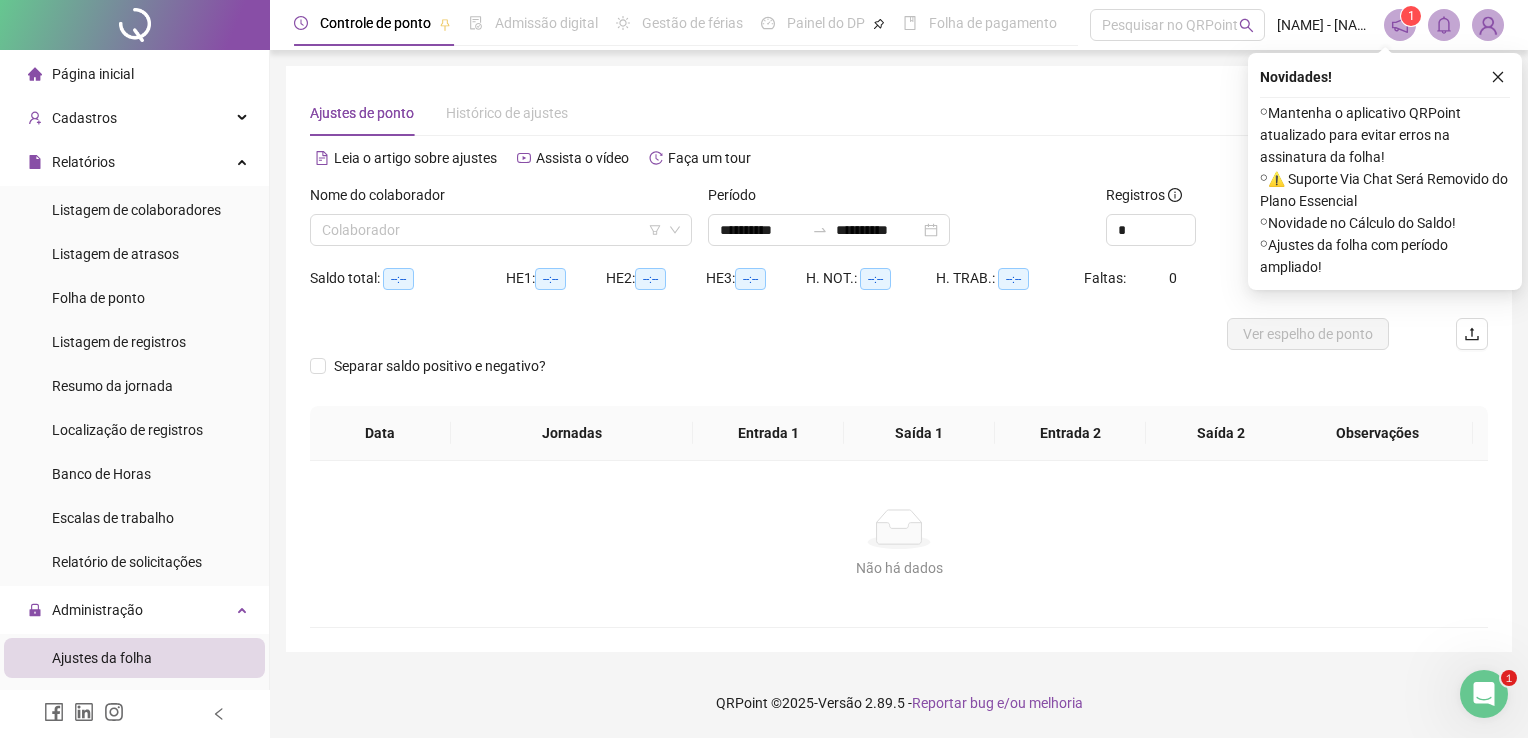 click on "Nome do colaborador" at bounding box center (501, 199) 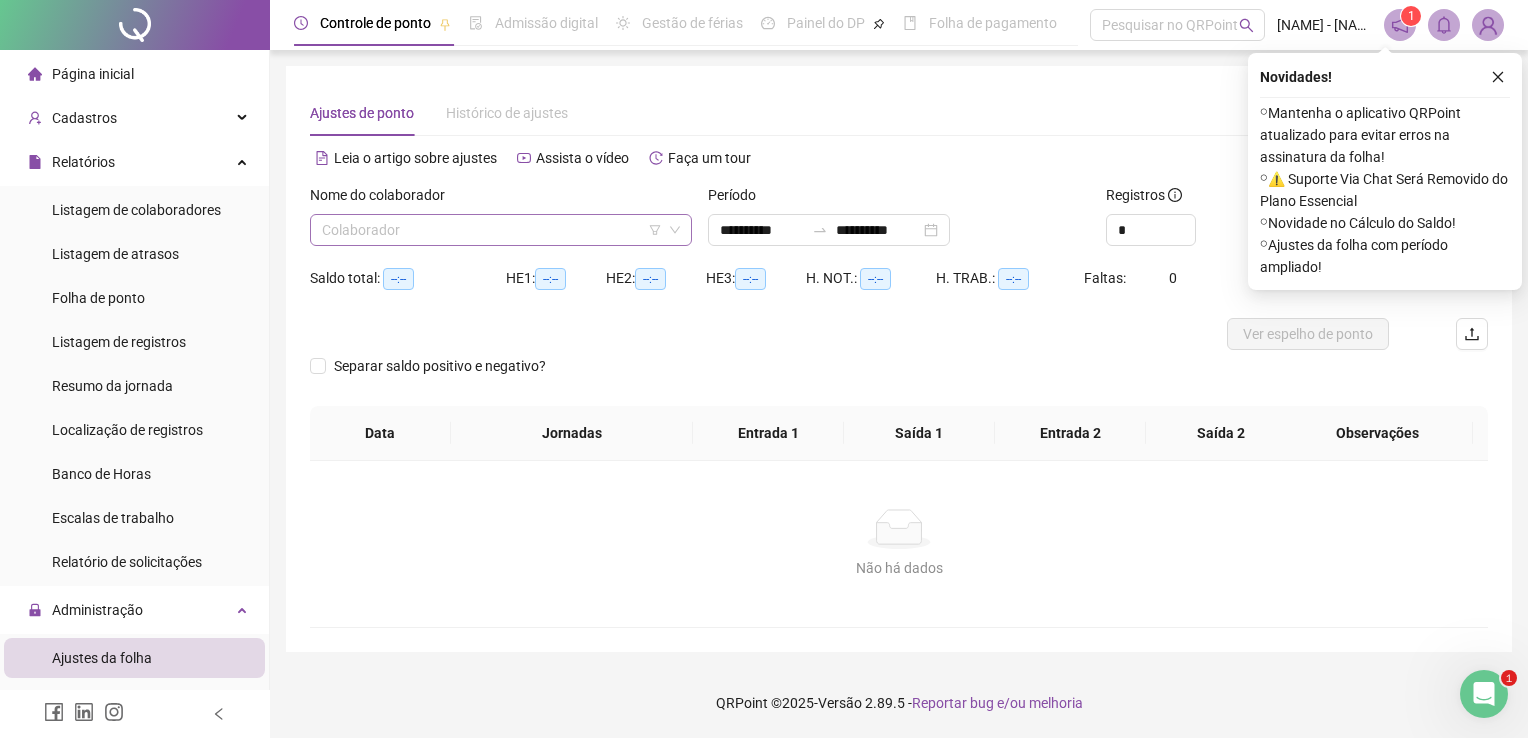 click at bounding box center [492, 230] 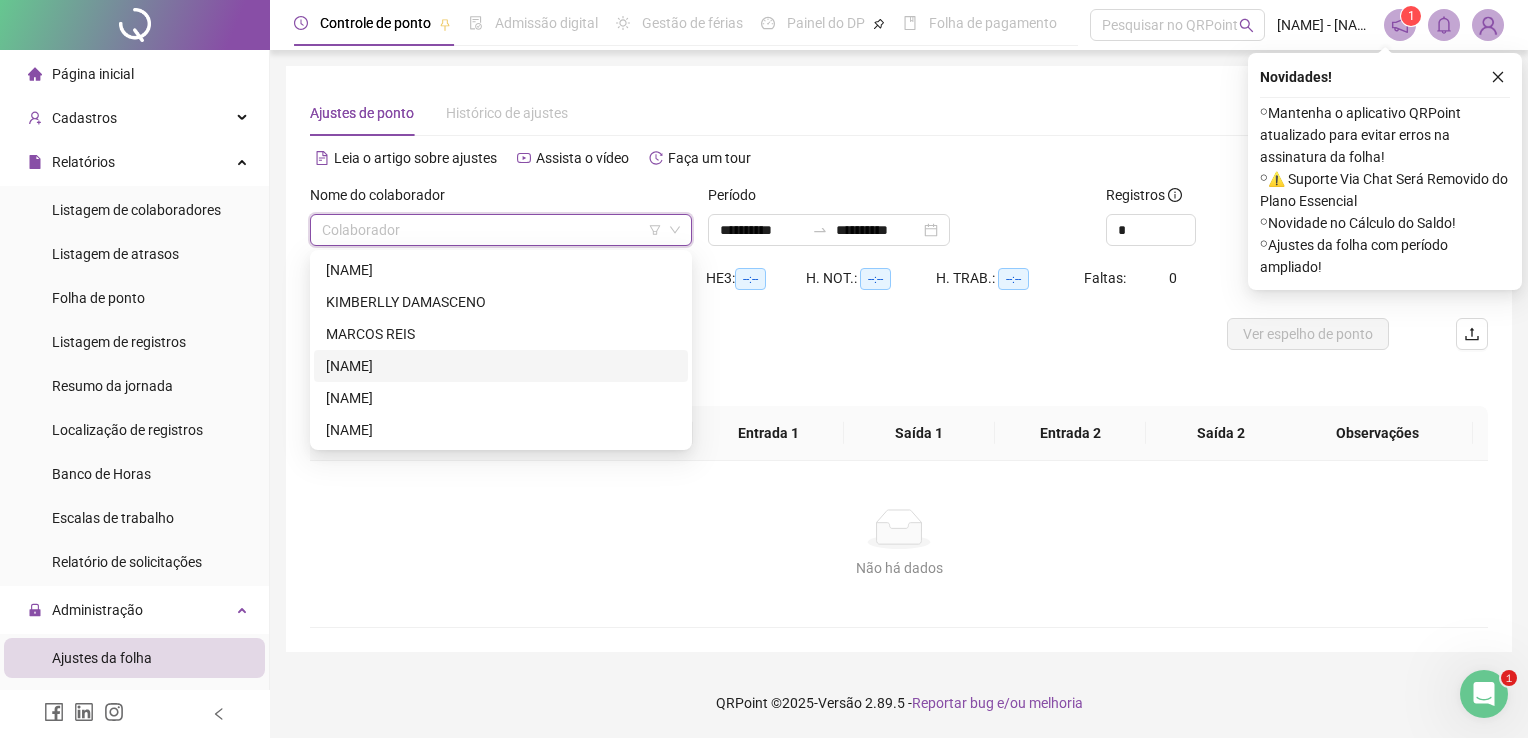 click on "[NAME]" at bounding box center (501, 366) 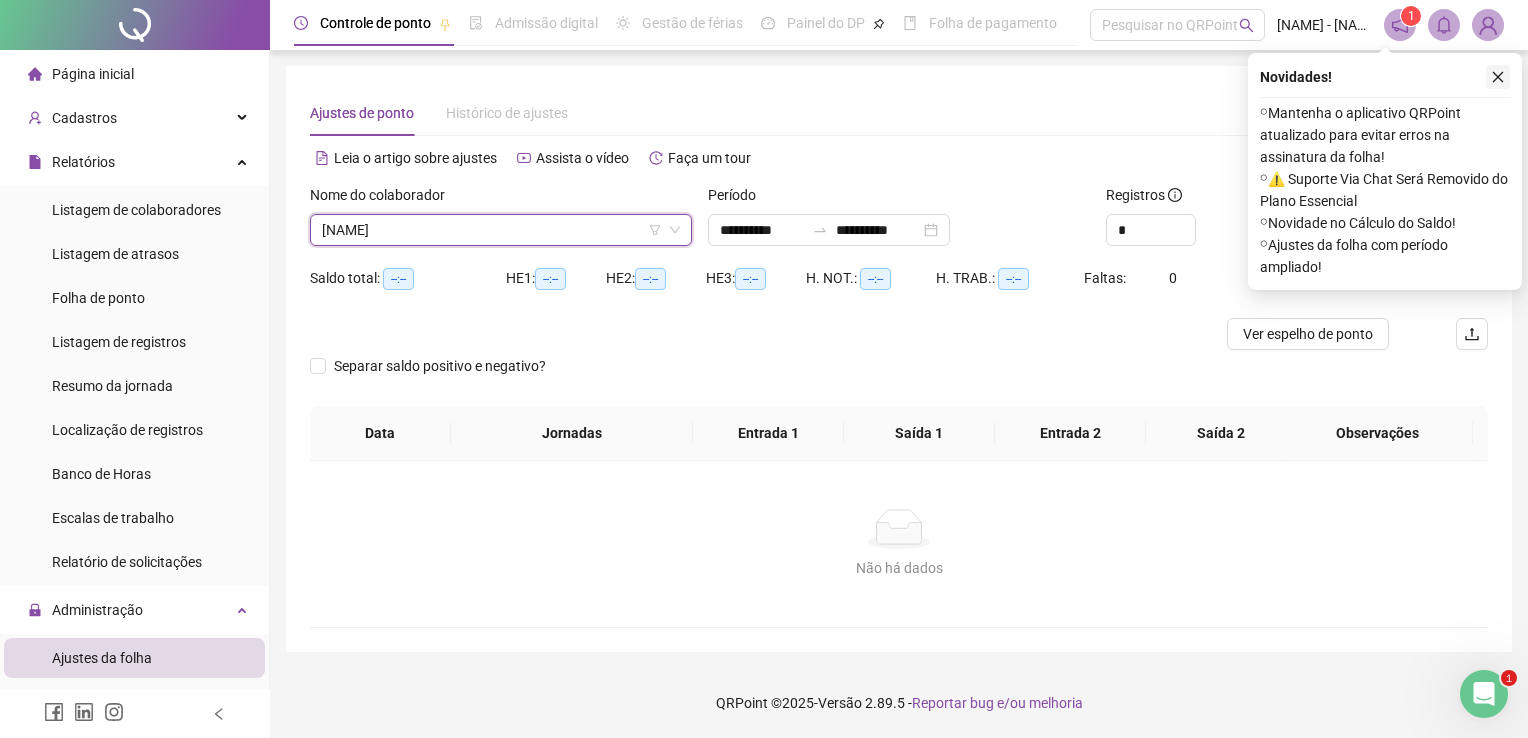 click 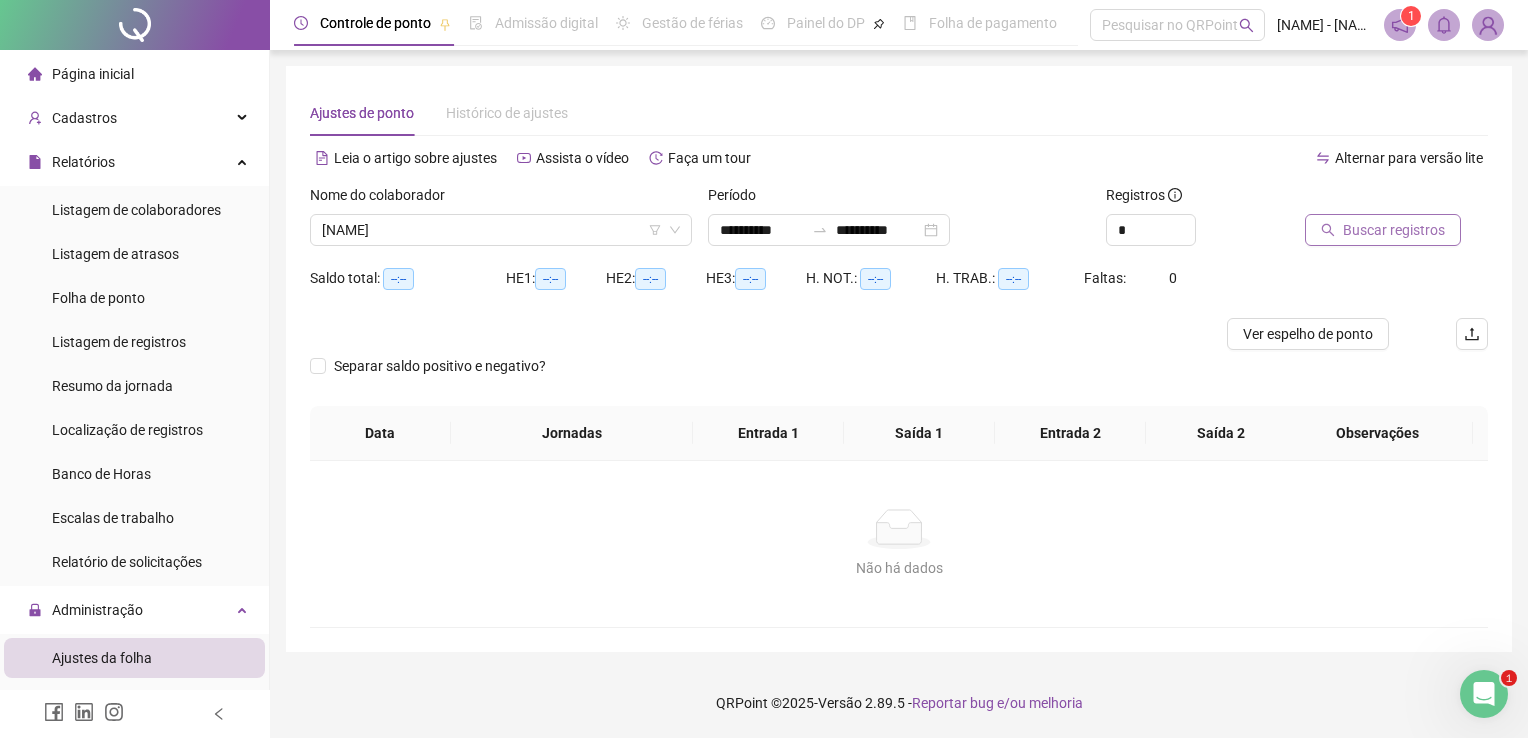 click on "Buscar registros" at bounding box center (1394, 230) 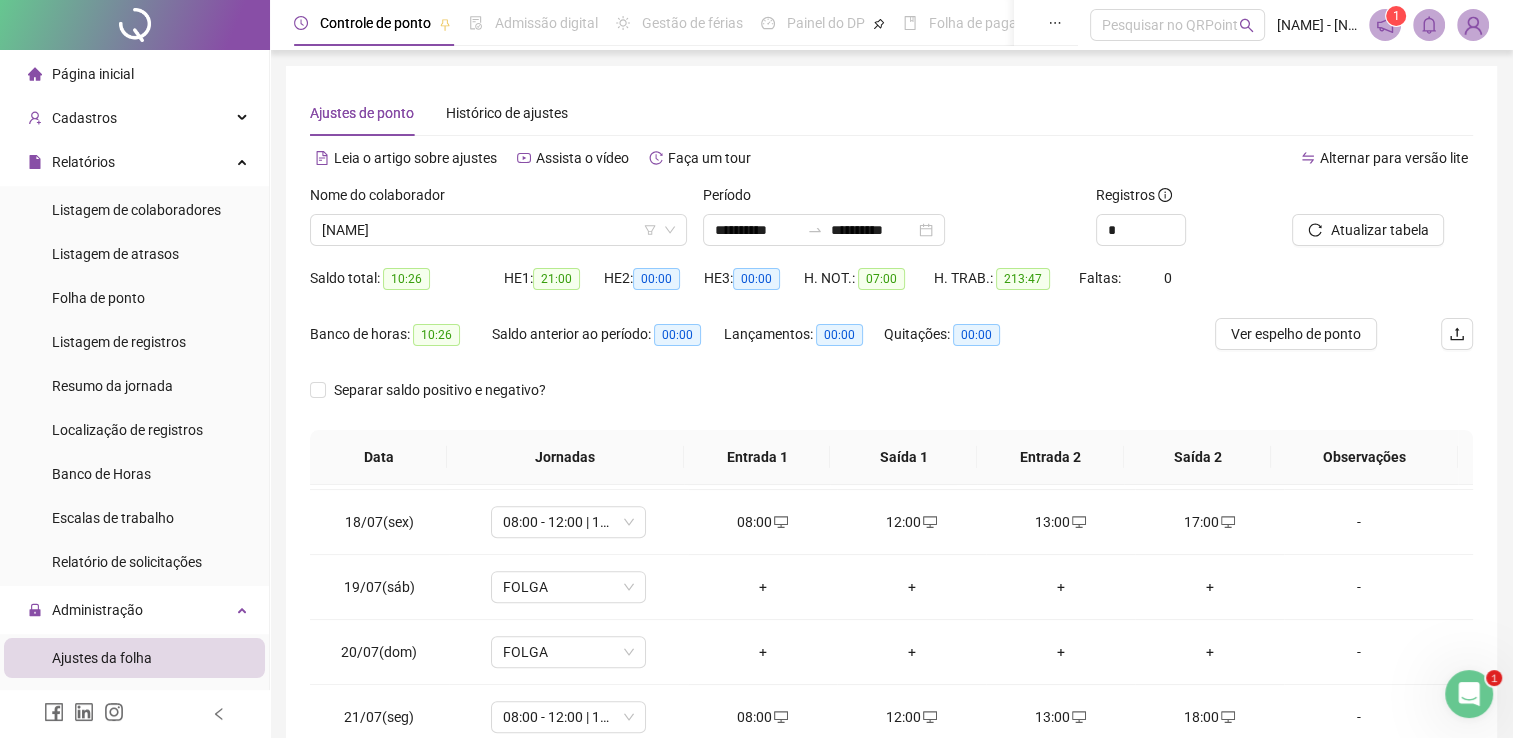 scroll, scrollTop: 1200, scrollLeft: 0, axis: vertical 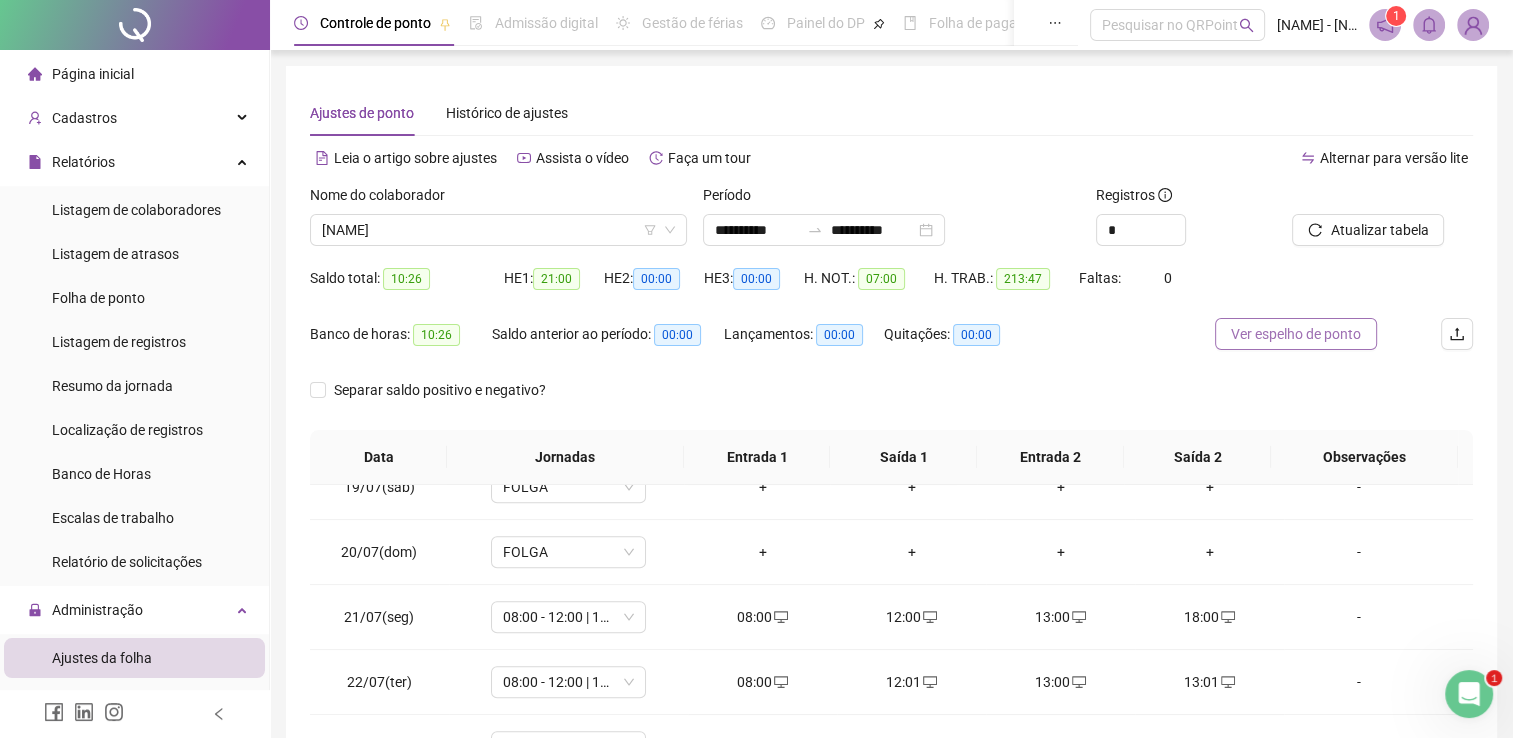 click on "Ver espelho de ponto" at bounding box center [1296, 334] 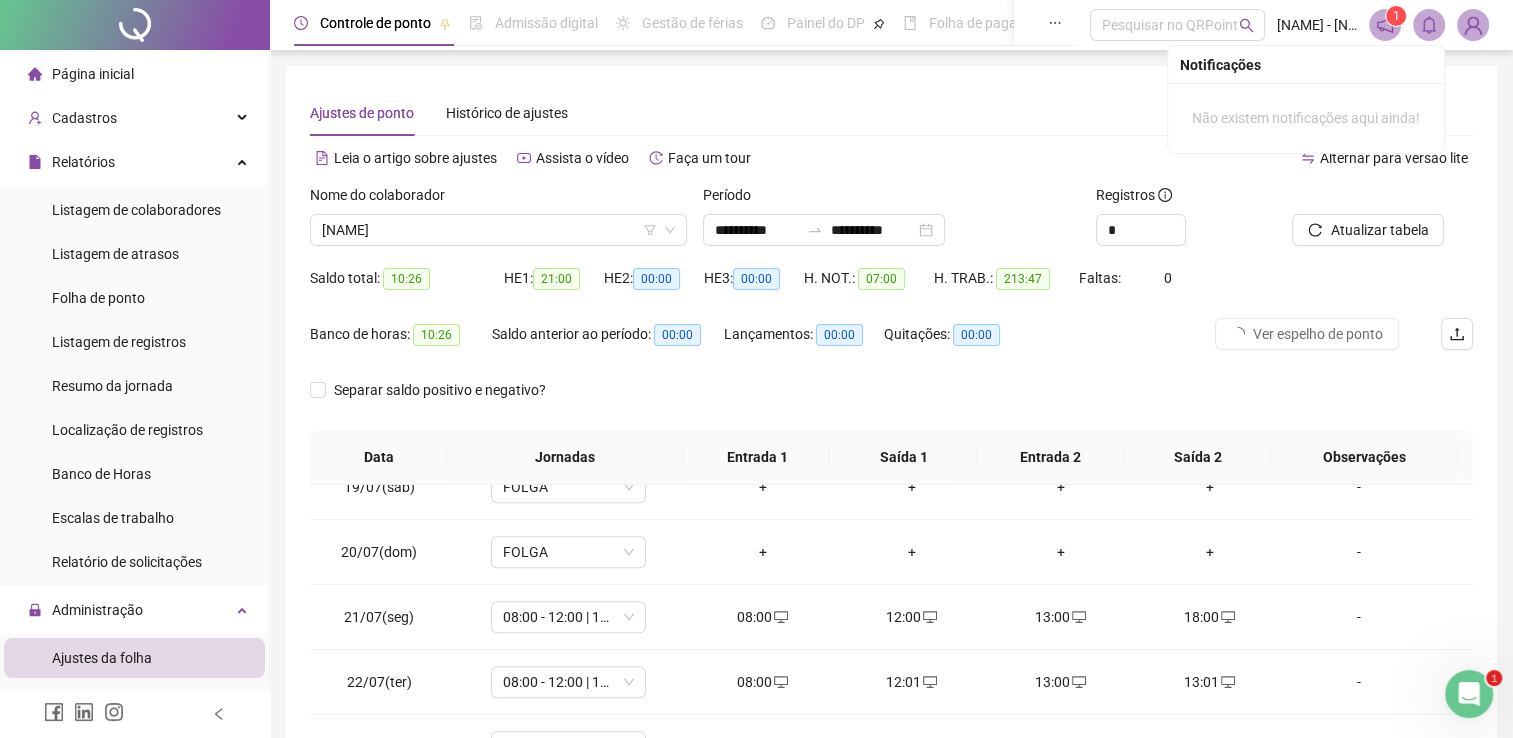 click 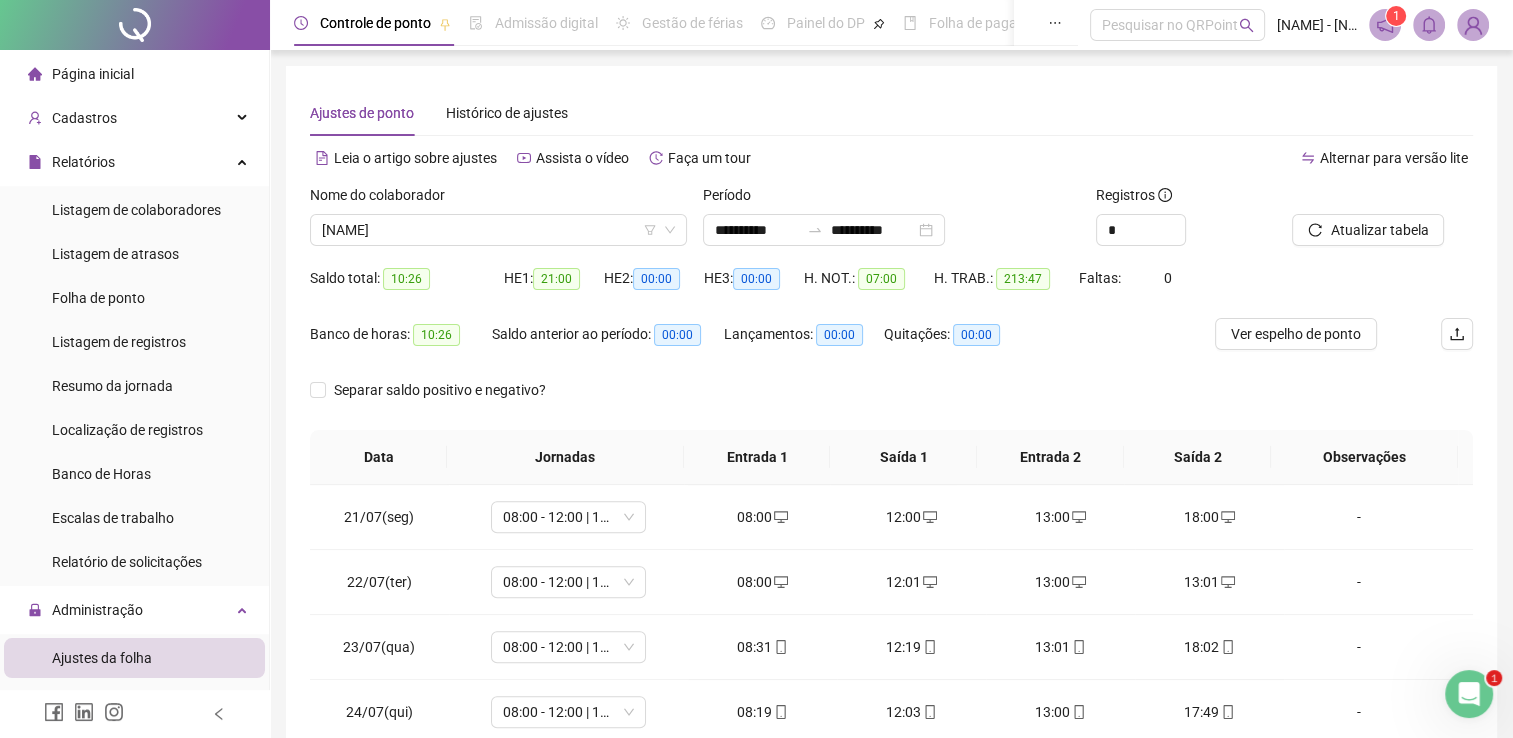 scroll, scrollTop: 900, scrollLeft: 0, axis: vertical 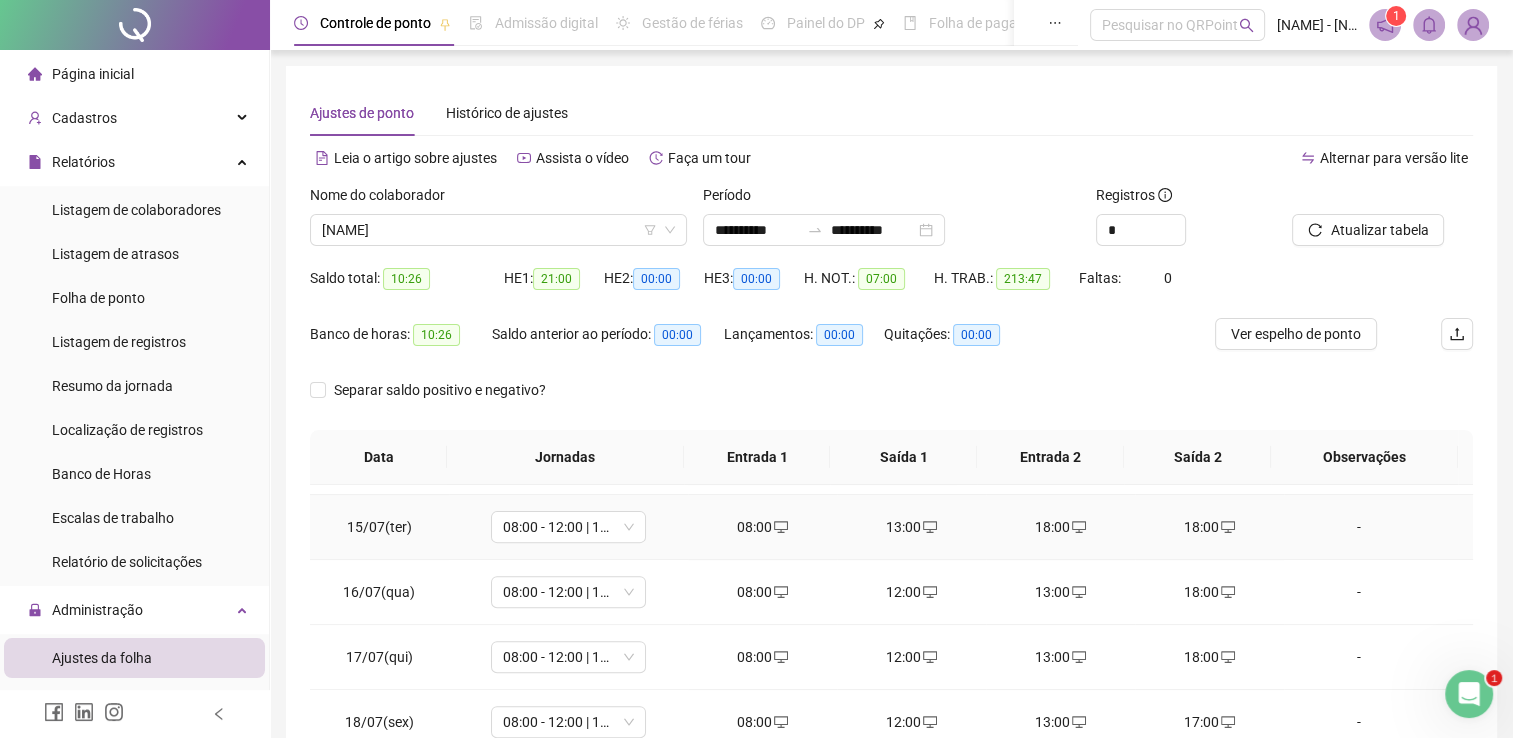click on "18:00" at bounding box center [1060, 527] 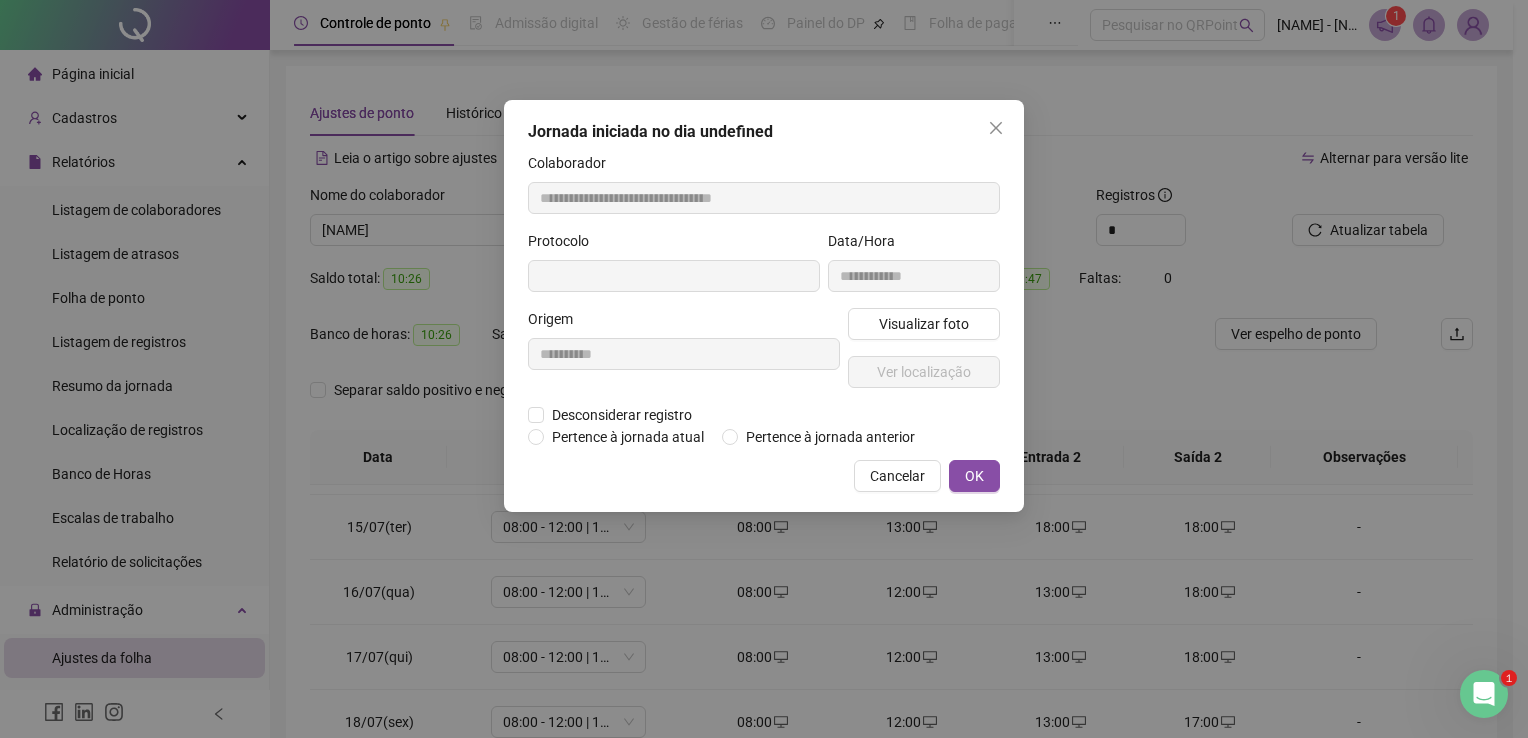 type on "**********" 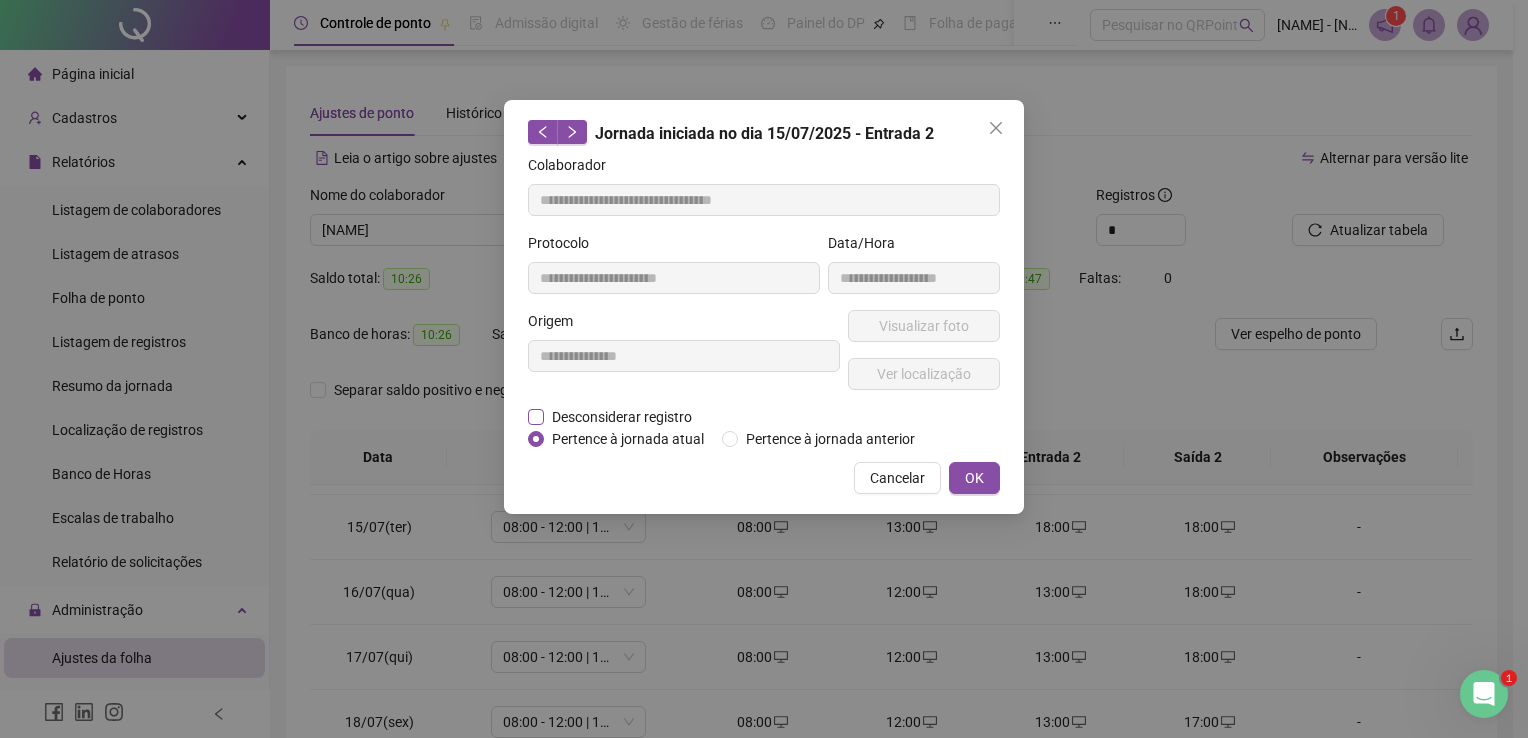 click on "Desconsiderar registro" at bounding box center (622, 417) 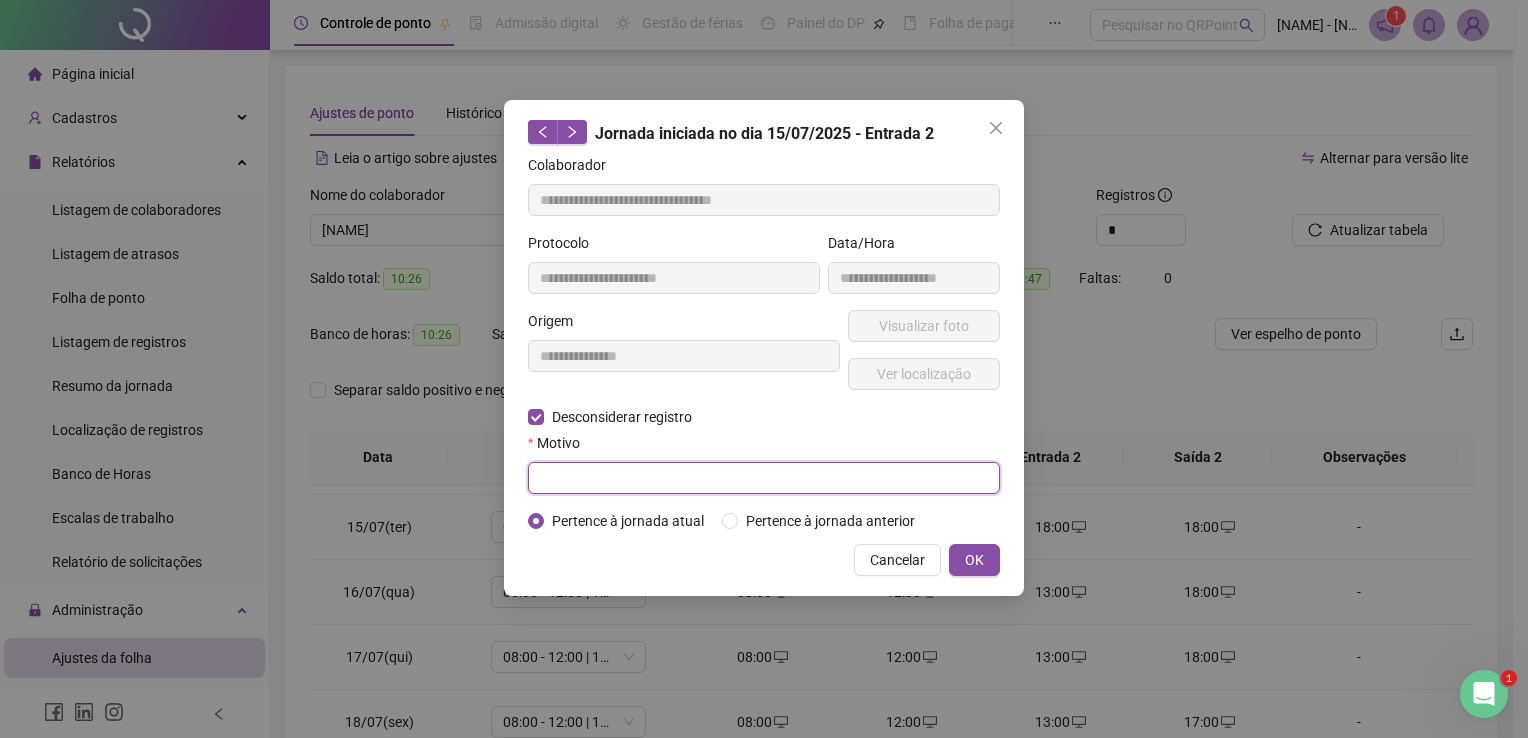 click at bounding box center (764, 478) 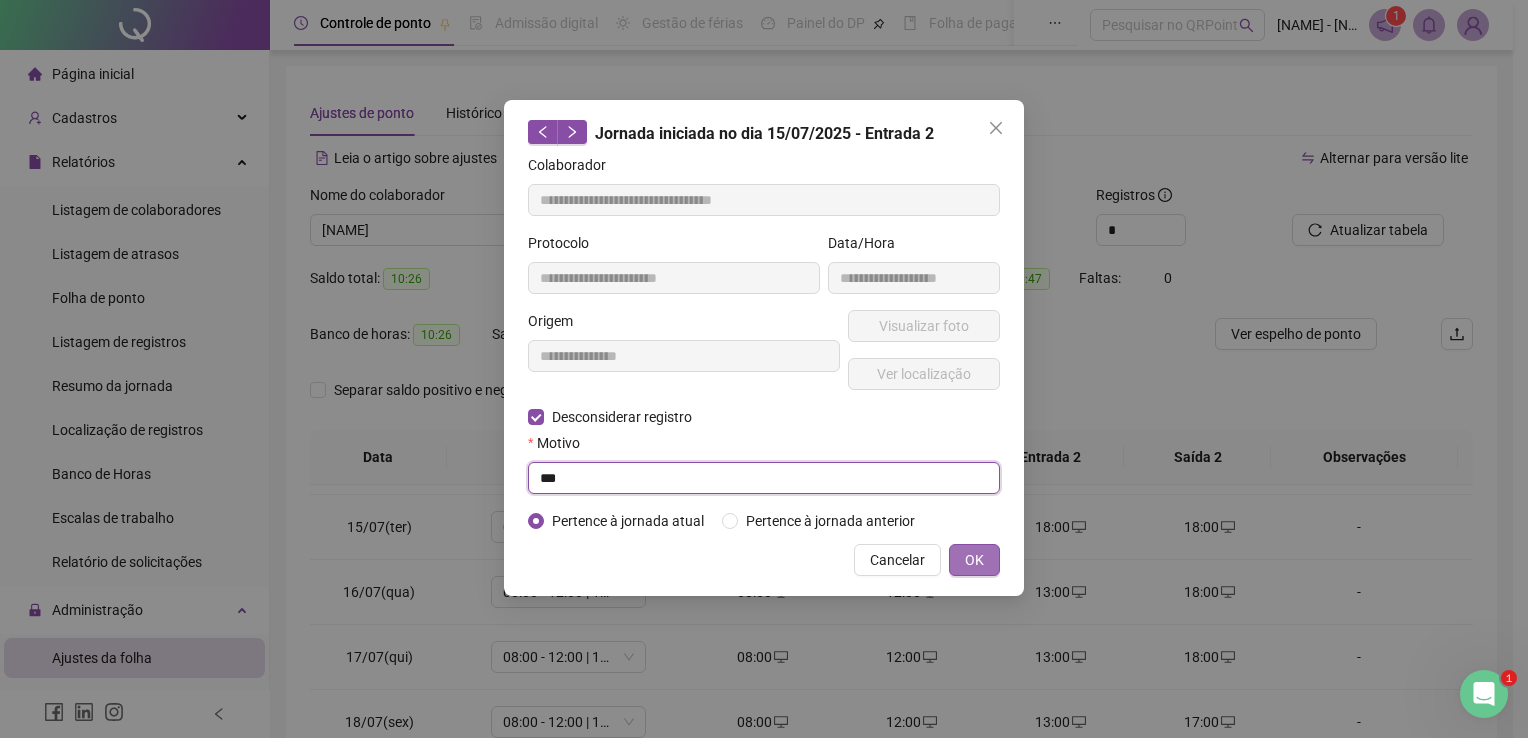 type on "***" 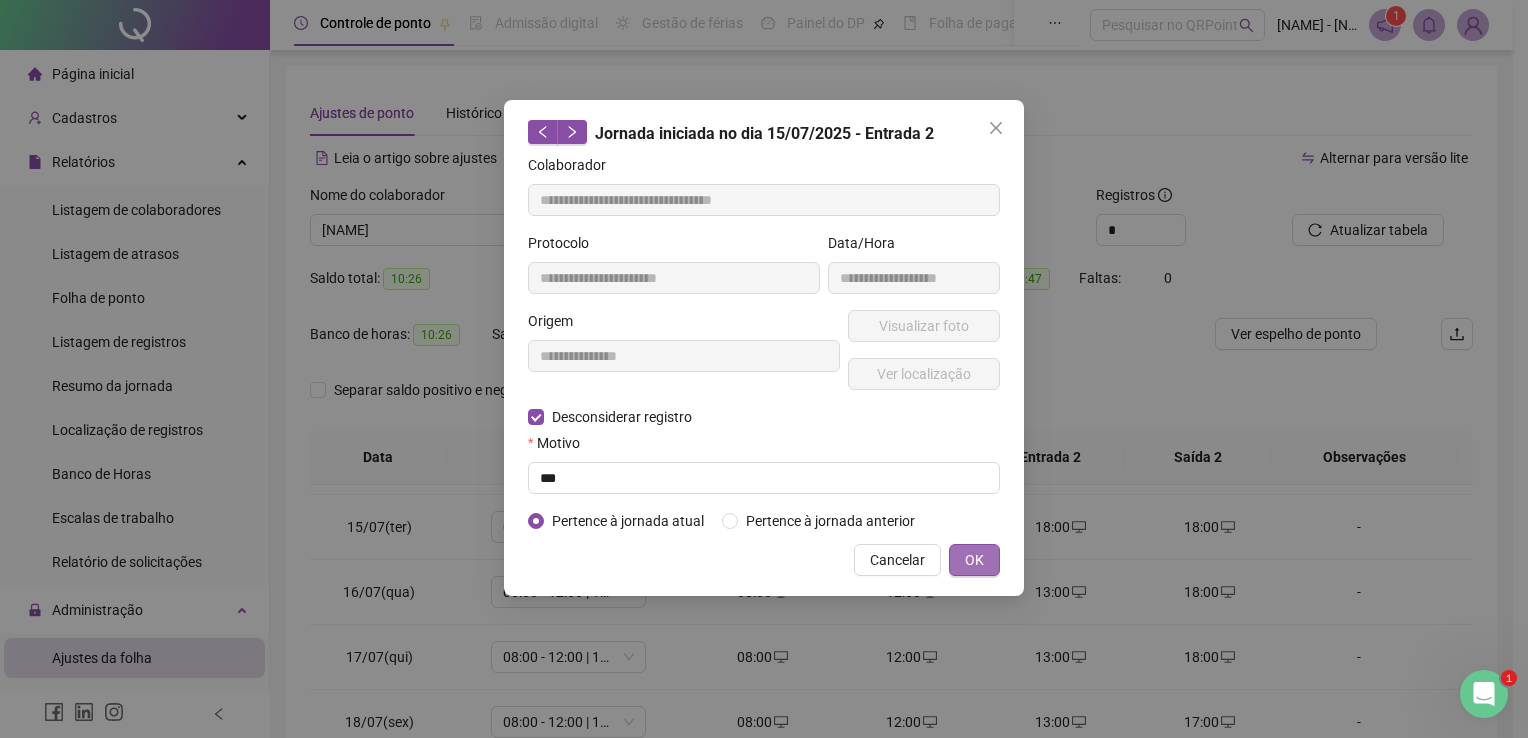 click on "OK" at bounding box center (974, 560) 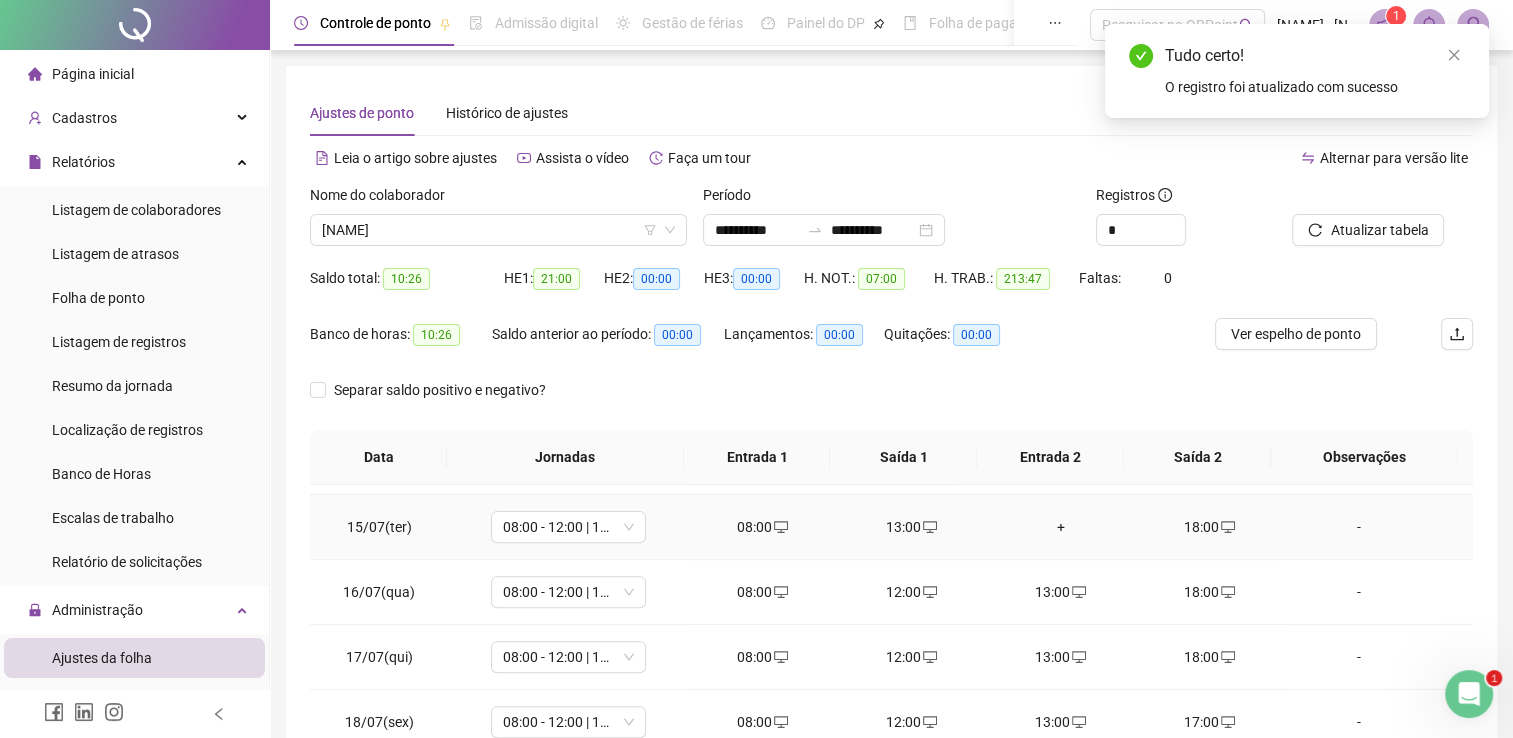 click on "13:00" at bounding box center [911, 527] 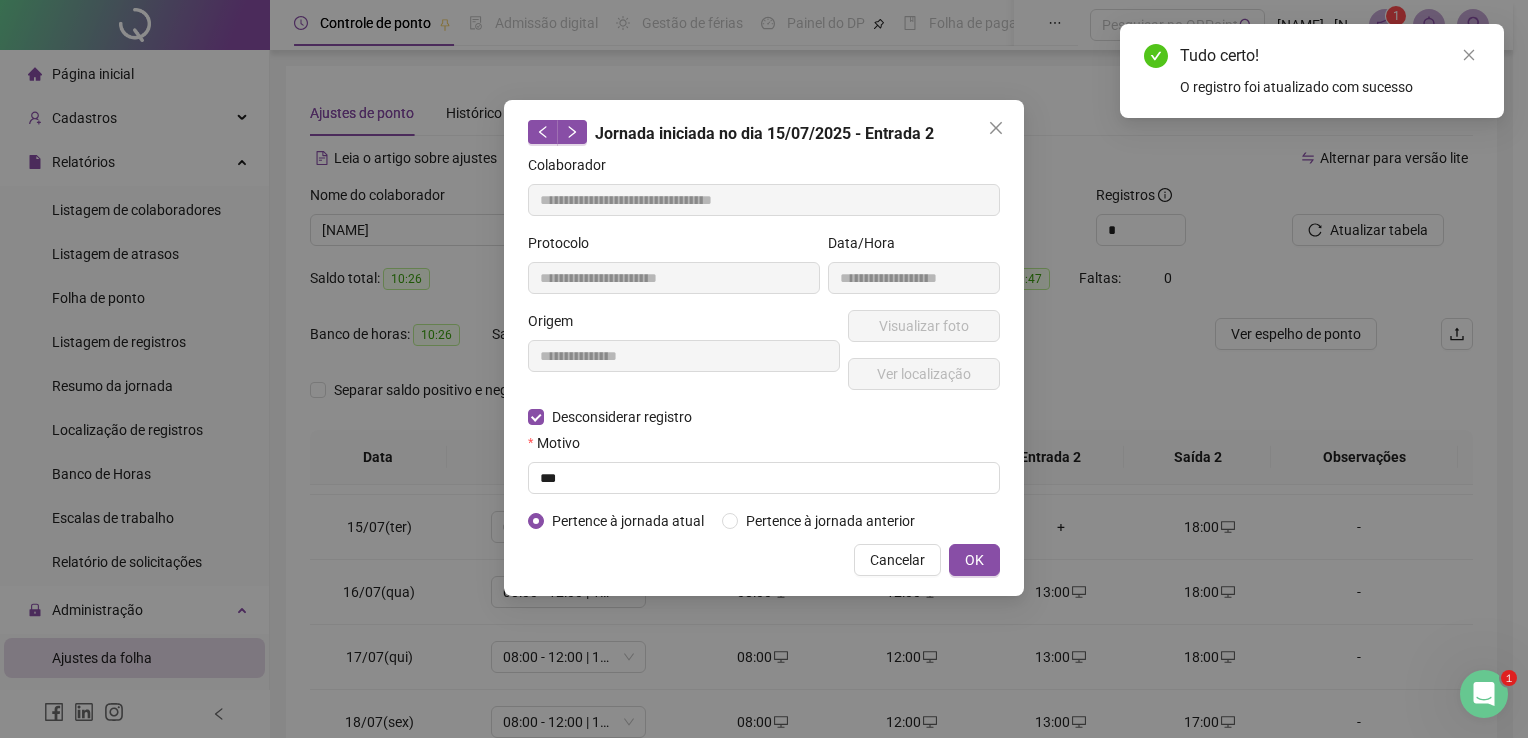 type on "**********" 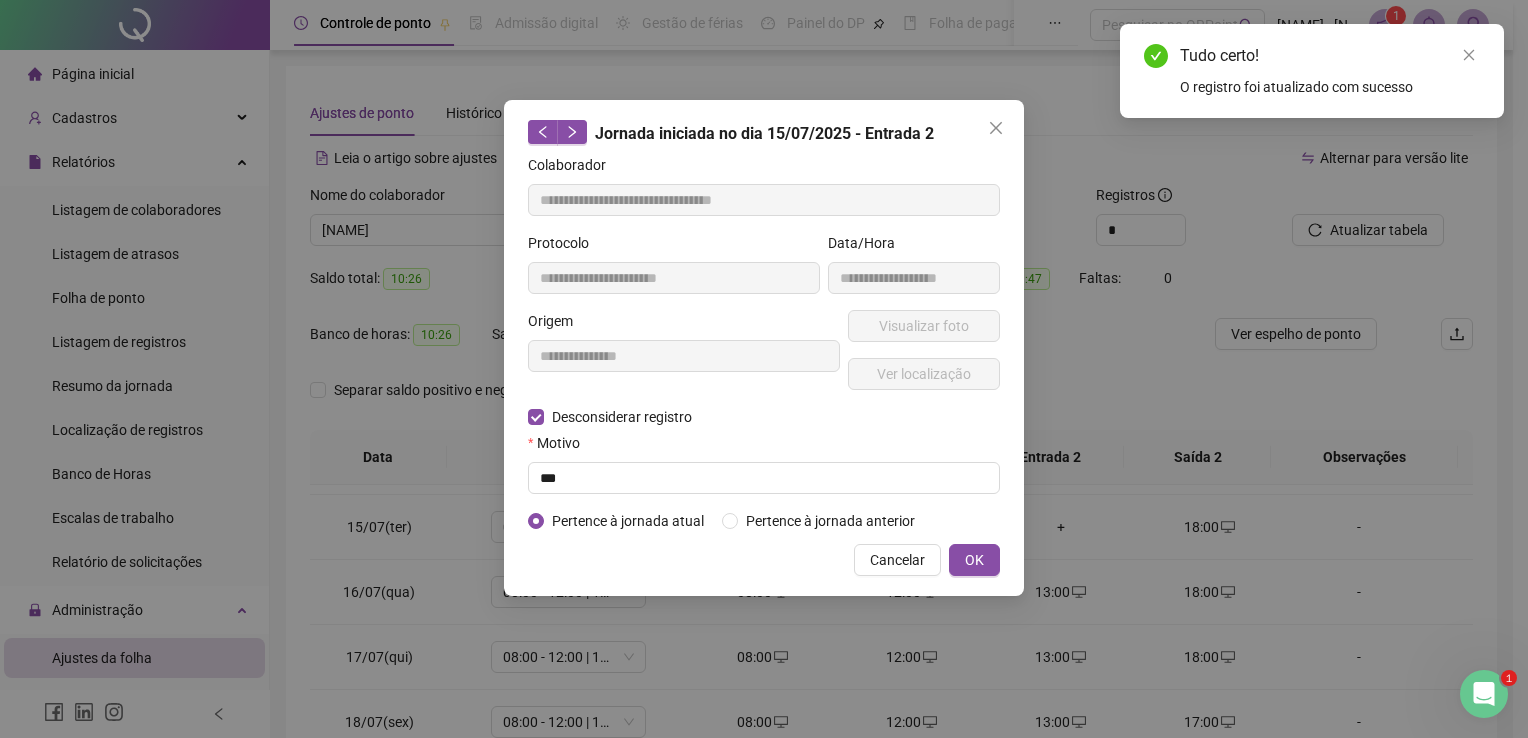 type on "**********" 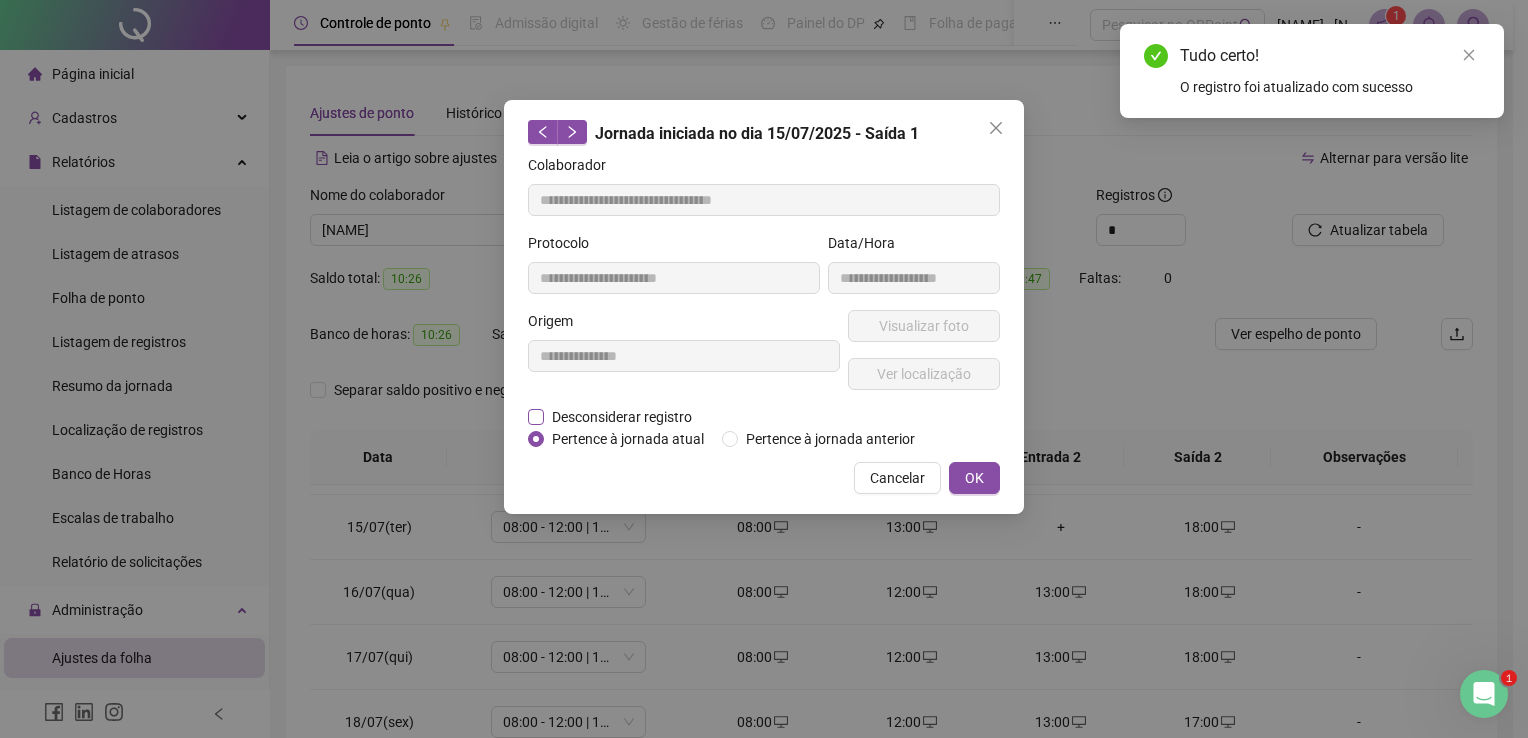 click on "Desconsiderar registro" at bounding box center [622, 417] 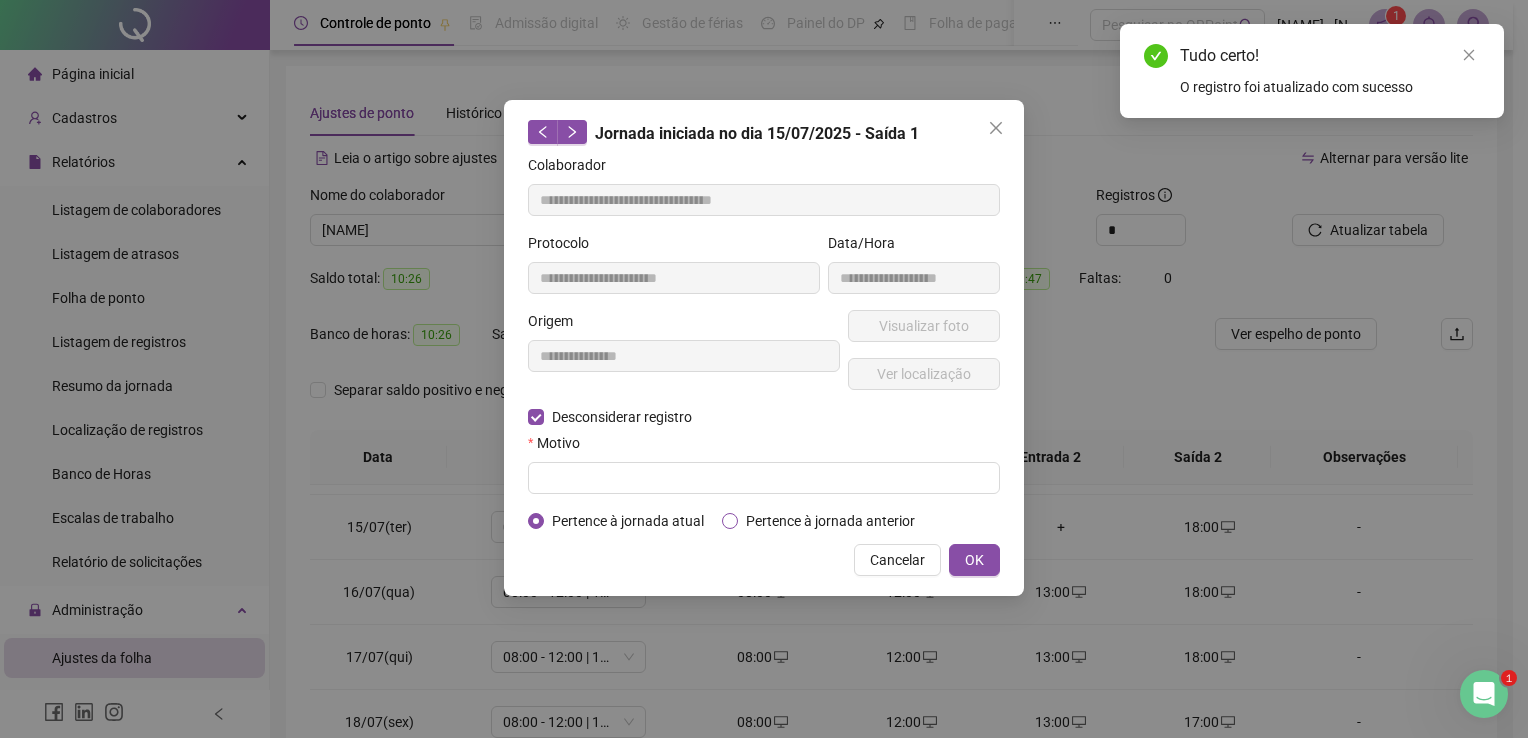click on "Pertence à jornada anterior" at bounding box center (830, 521) 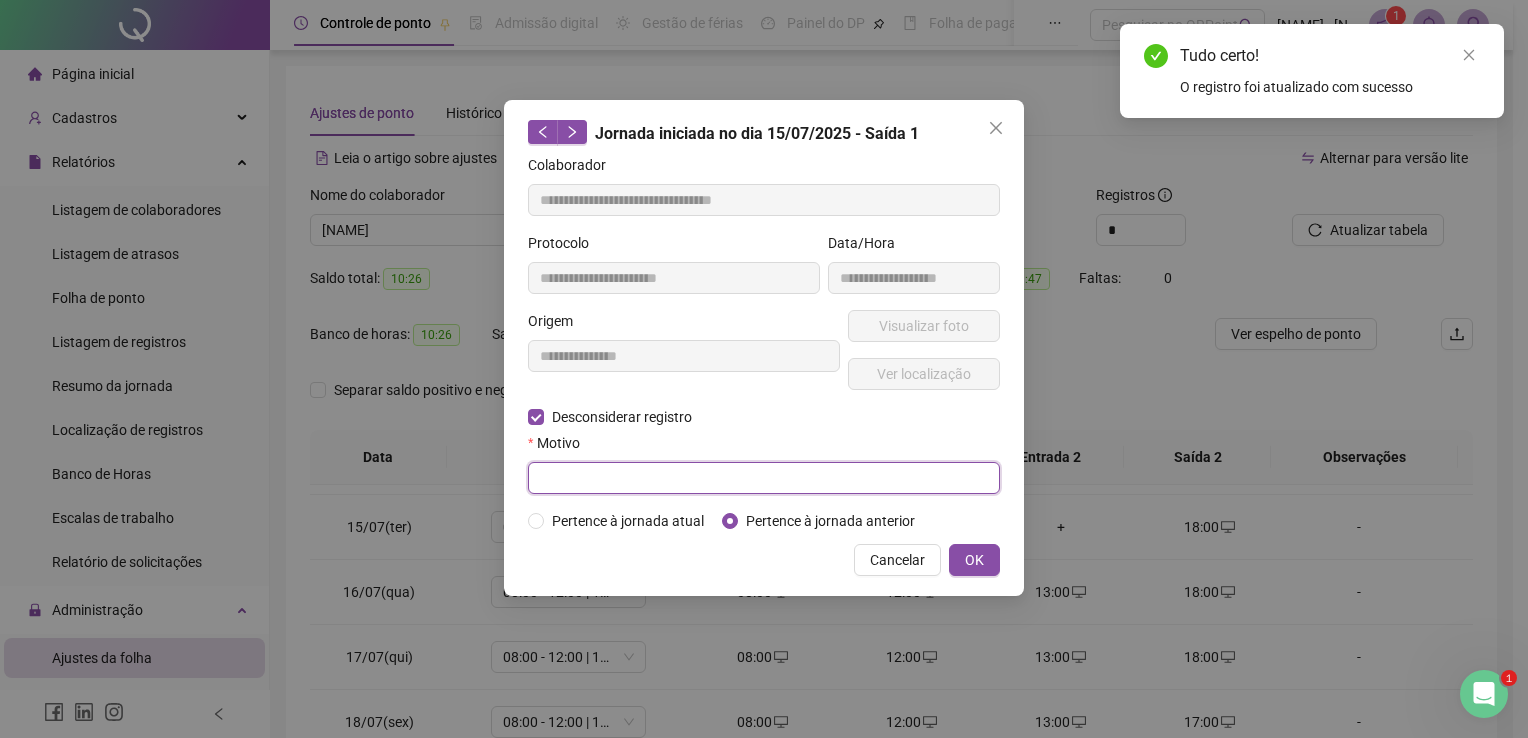 click at bounding box center [764, 478] 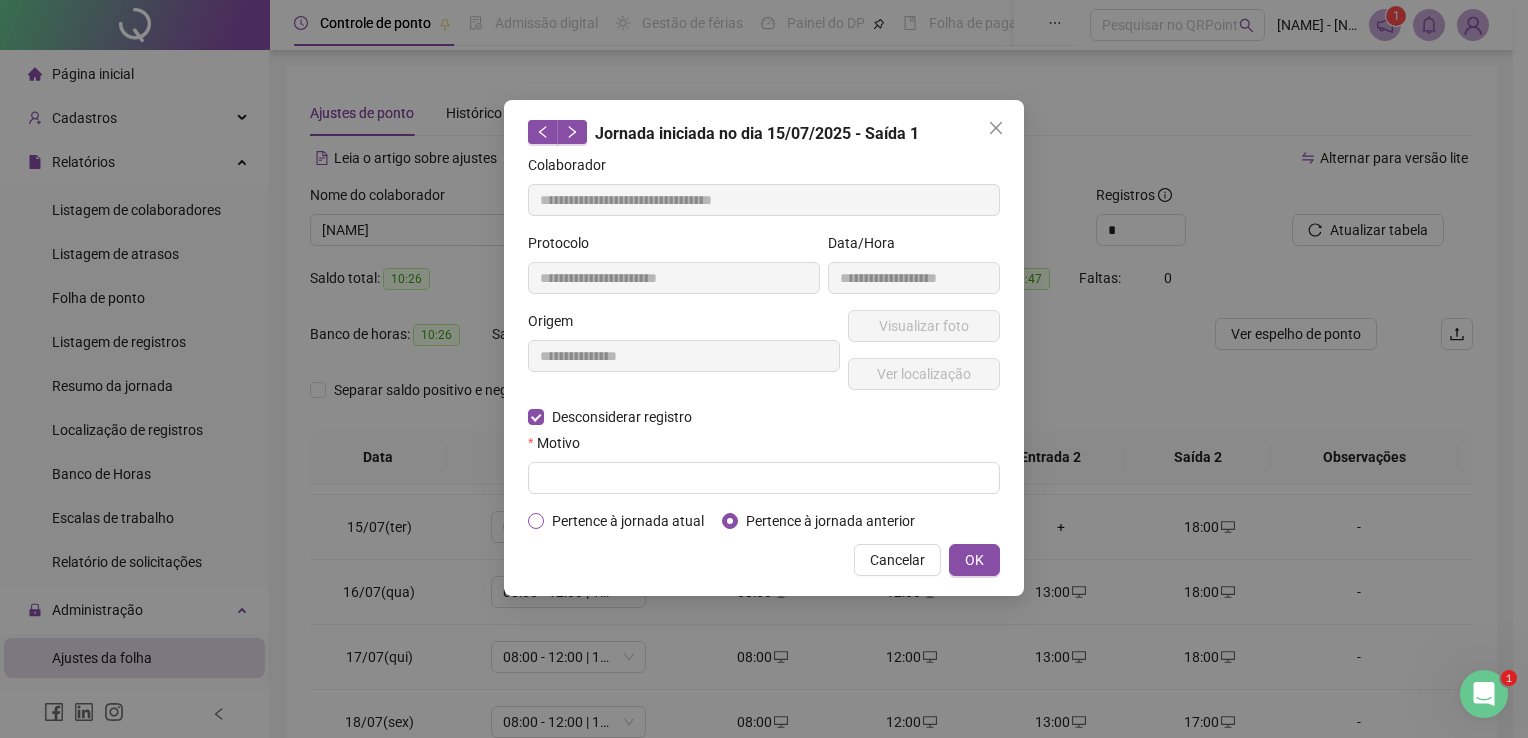 click on "Pertence à jornada atual" at bounding box center (628, 521) 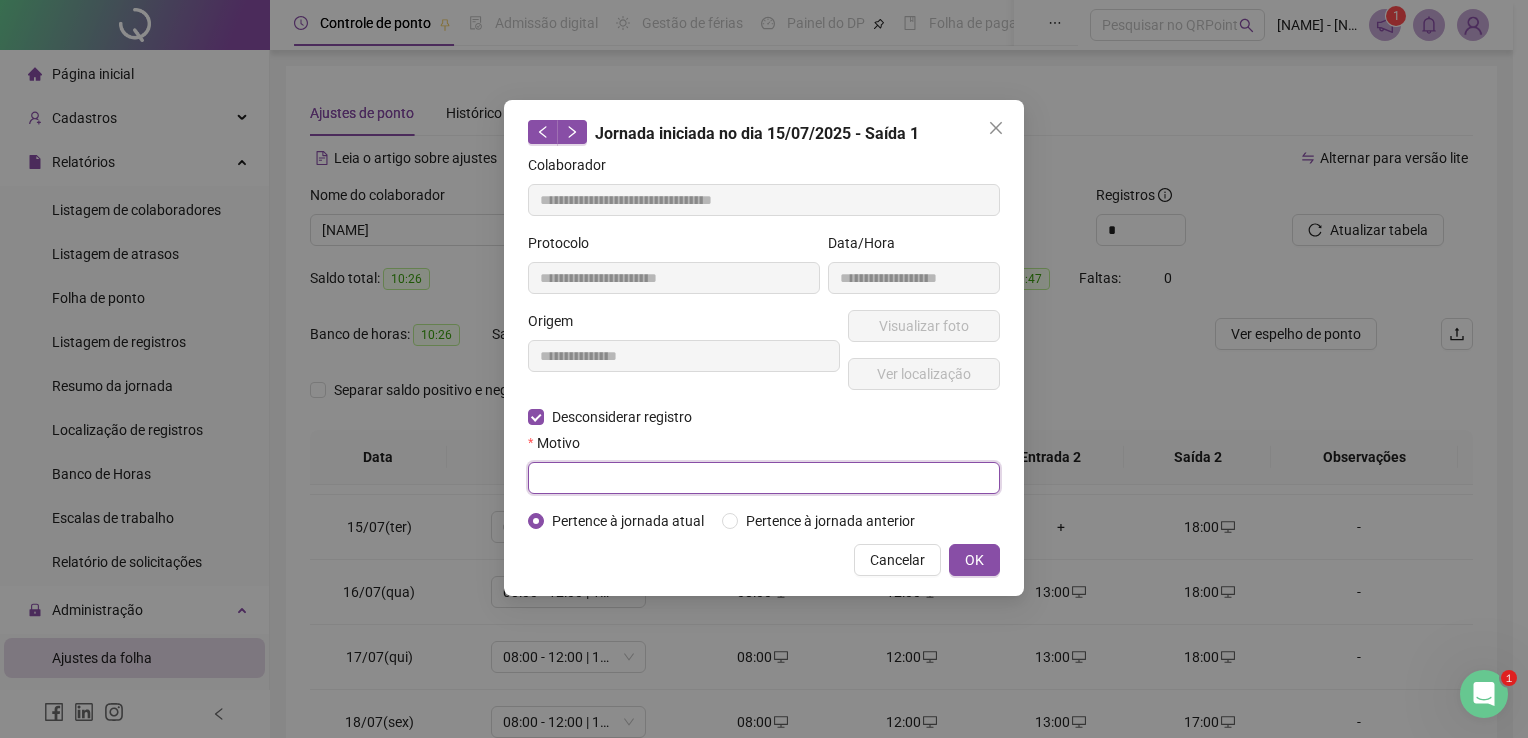 click at bounding box center (764, 478) 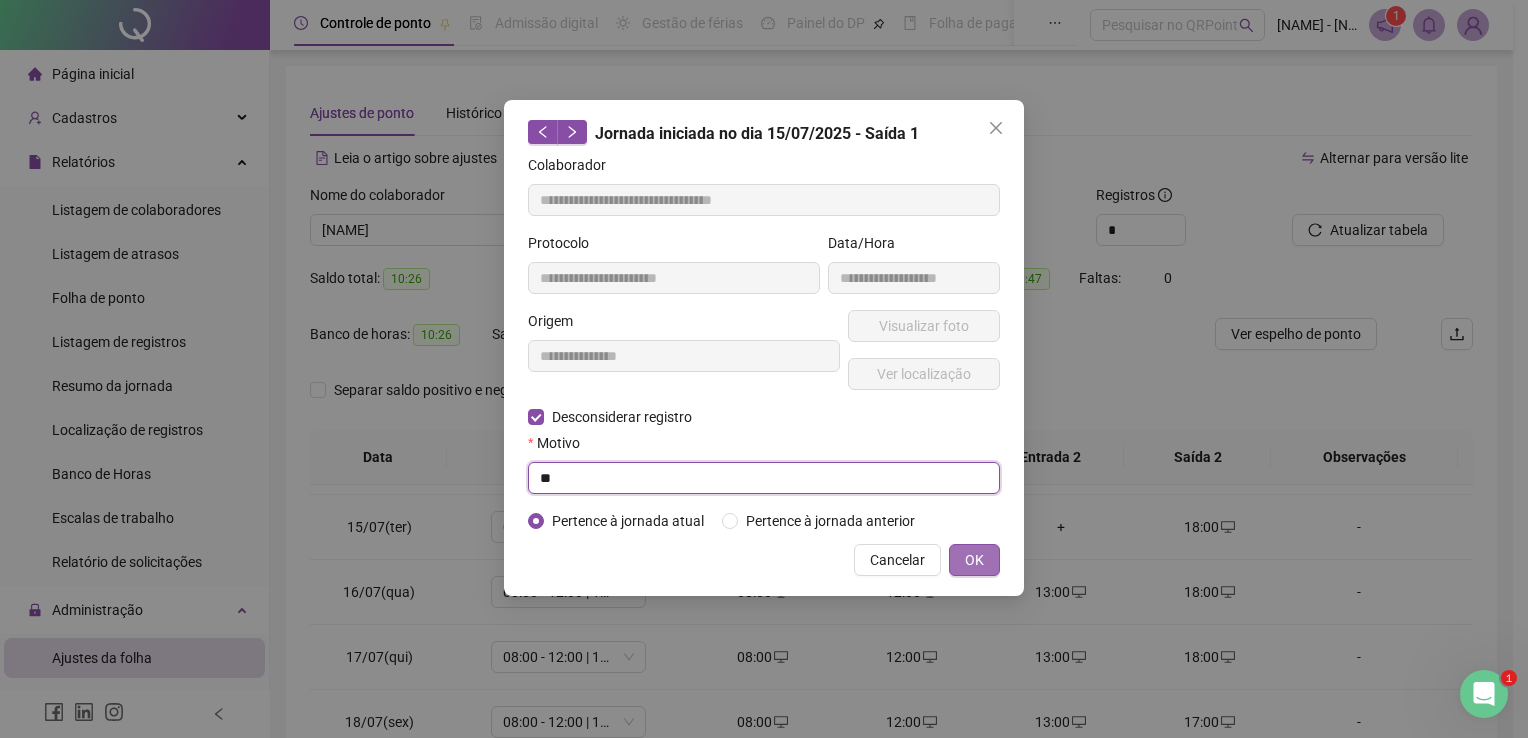 type on "**" 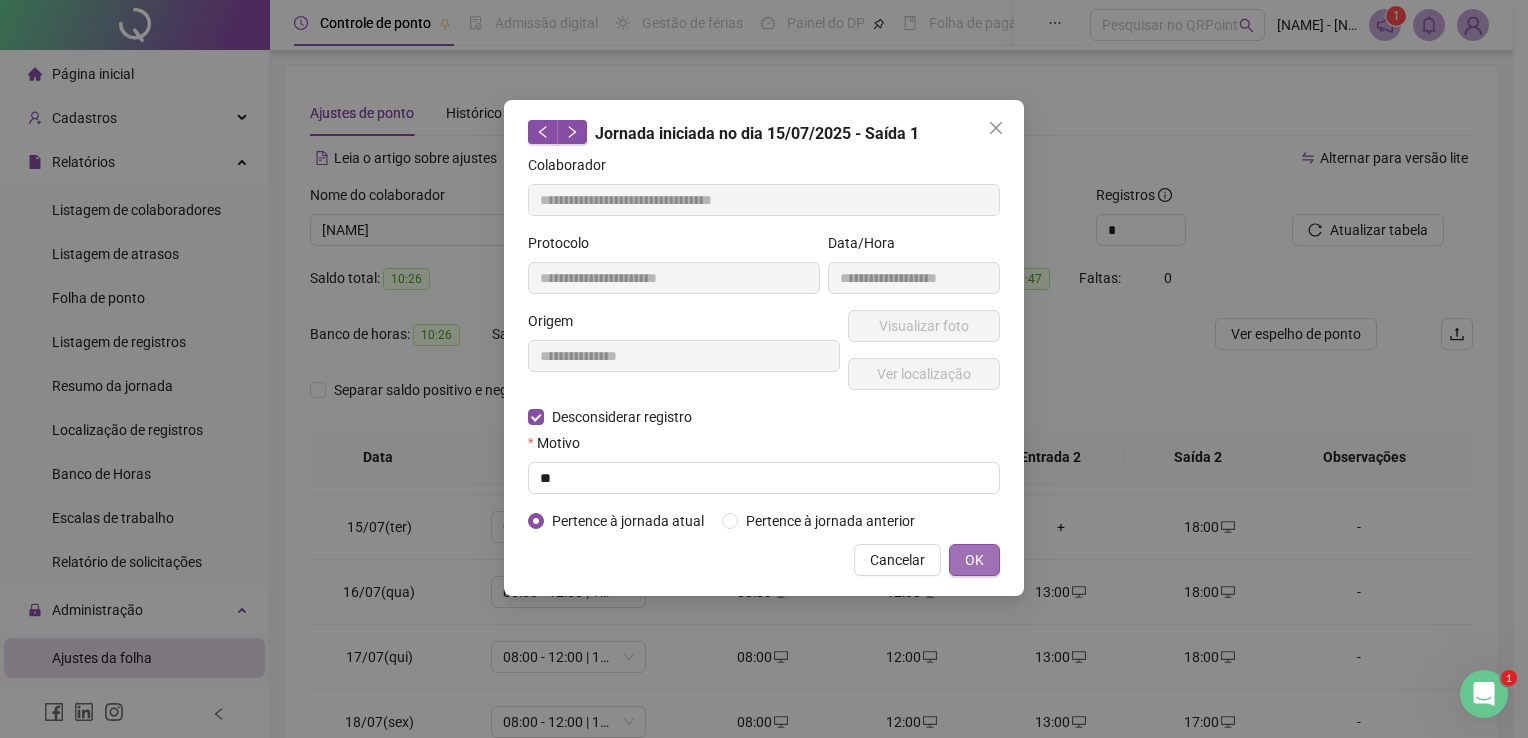 click on "OK" at bounding box center (974, 560) 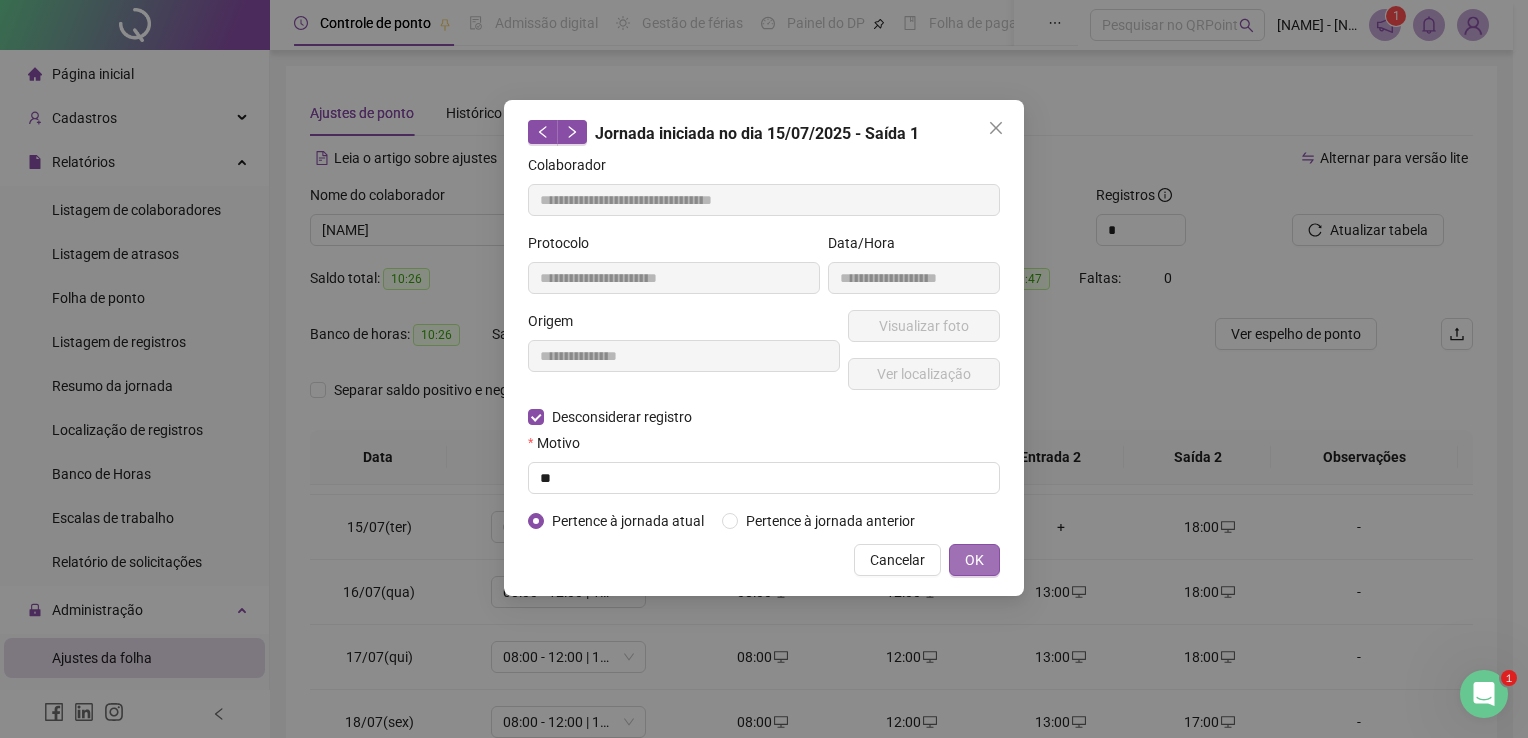 type 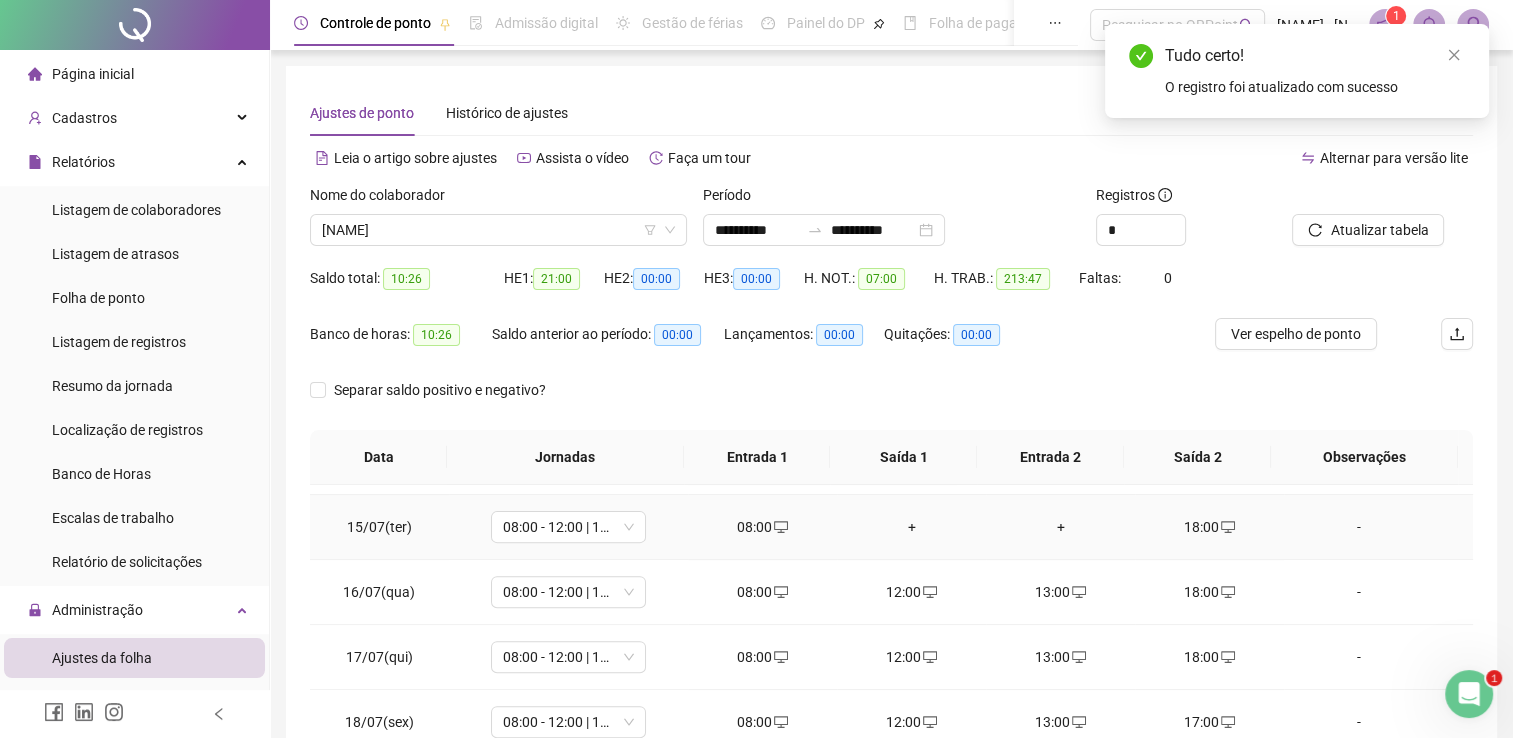click on "+" at bounding box center (911, 527) 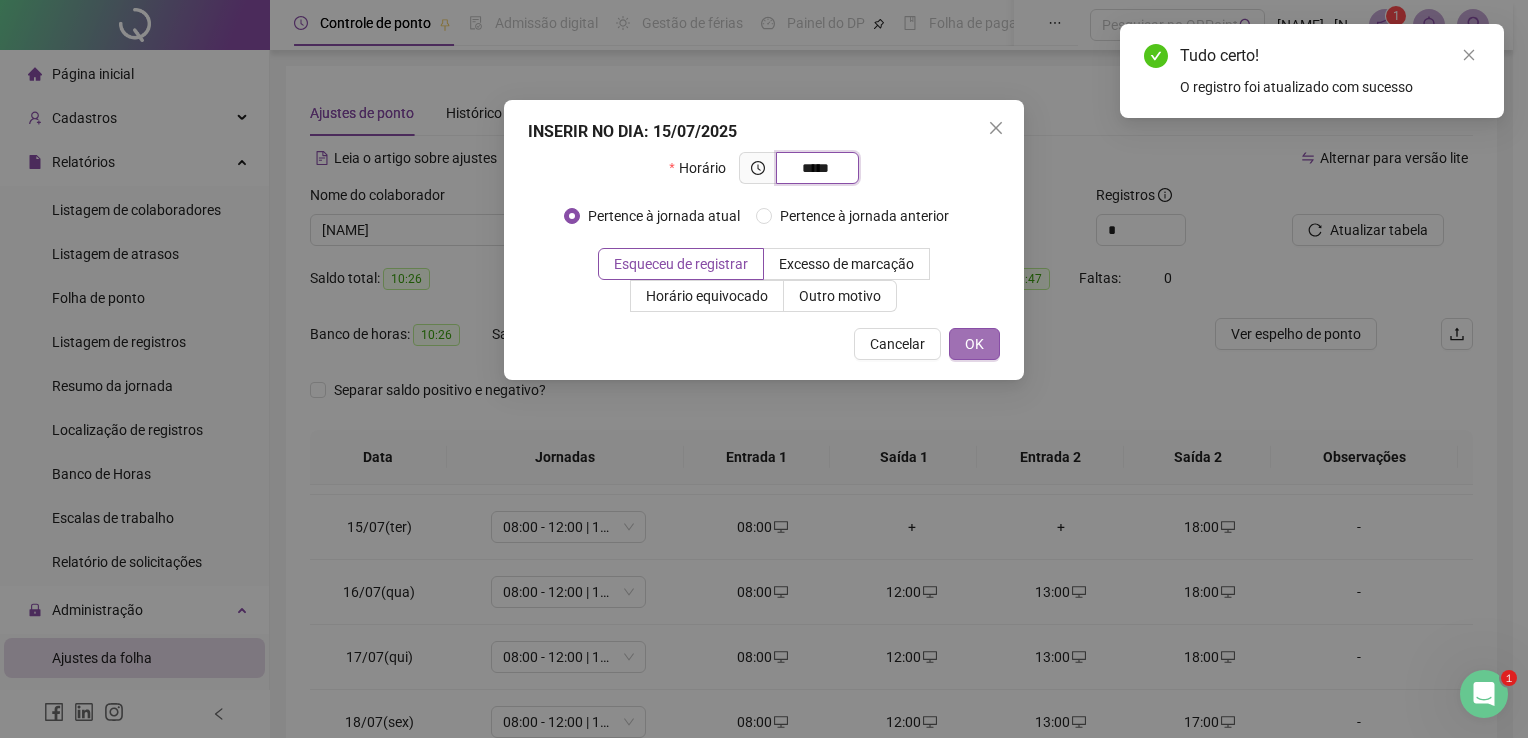 type on "*****" 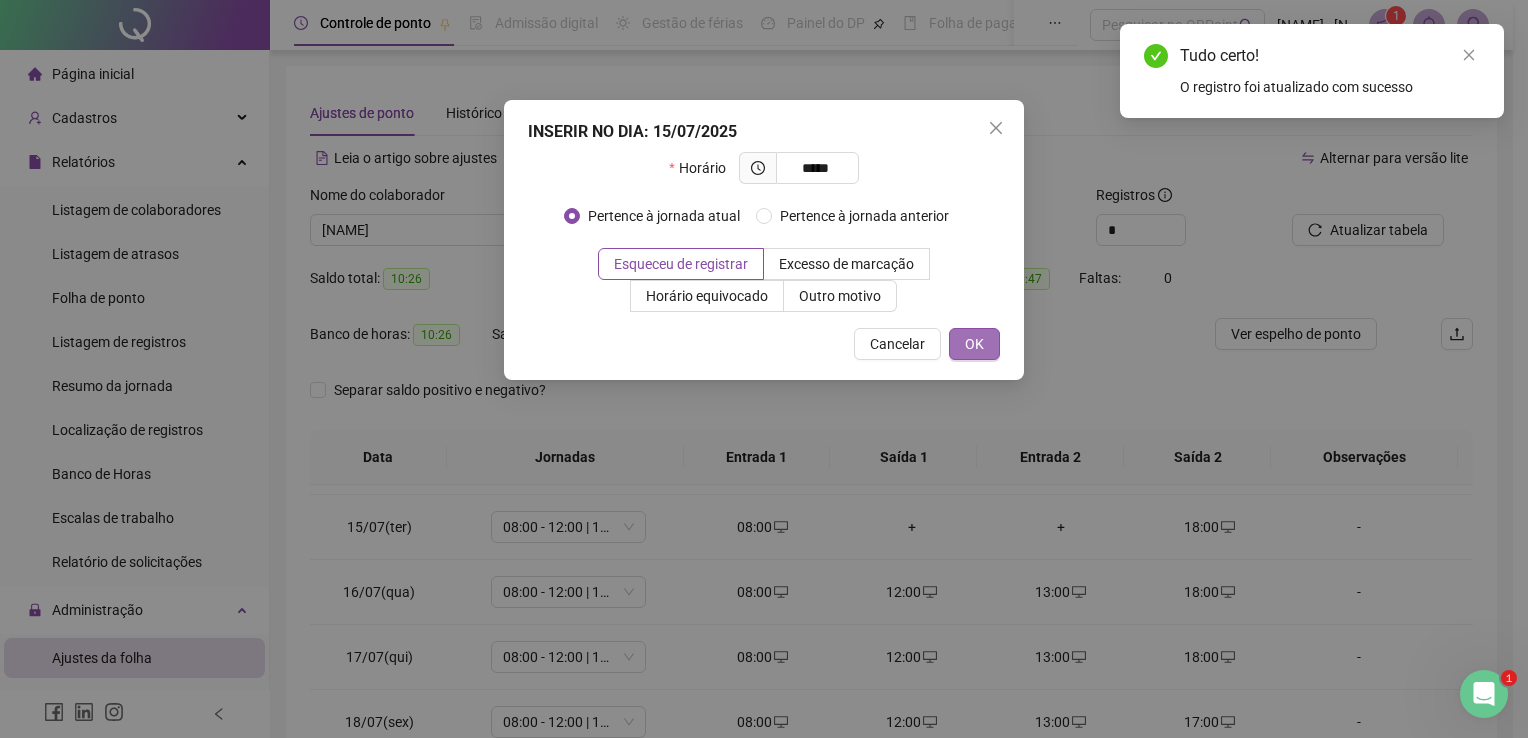 click on "OK" at bounding box center [974, 344] 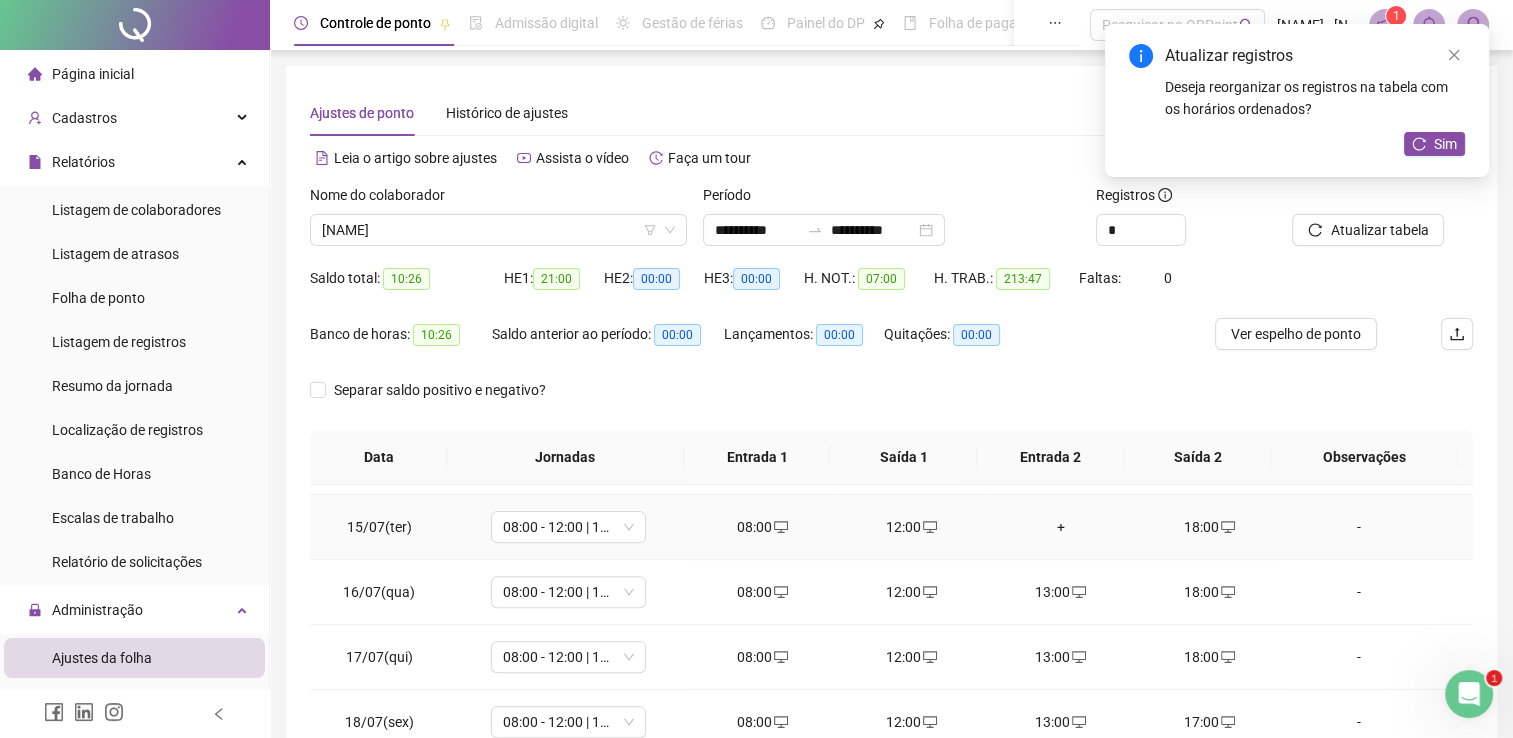 click on "+" at bounding box center [1060, 527] 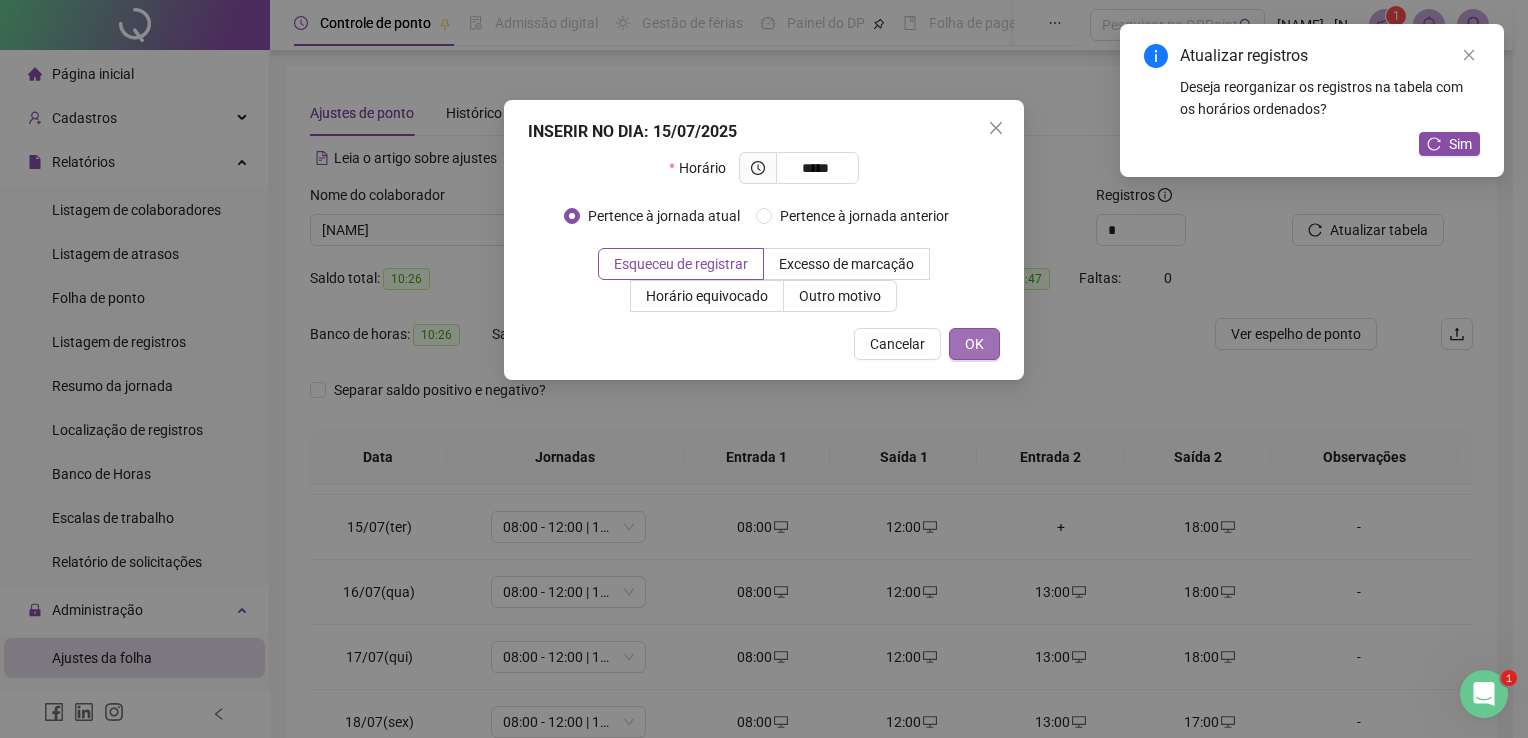 type on "*****" 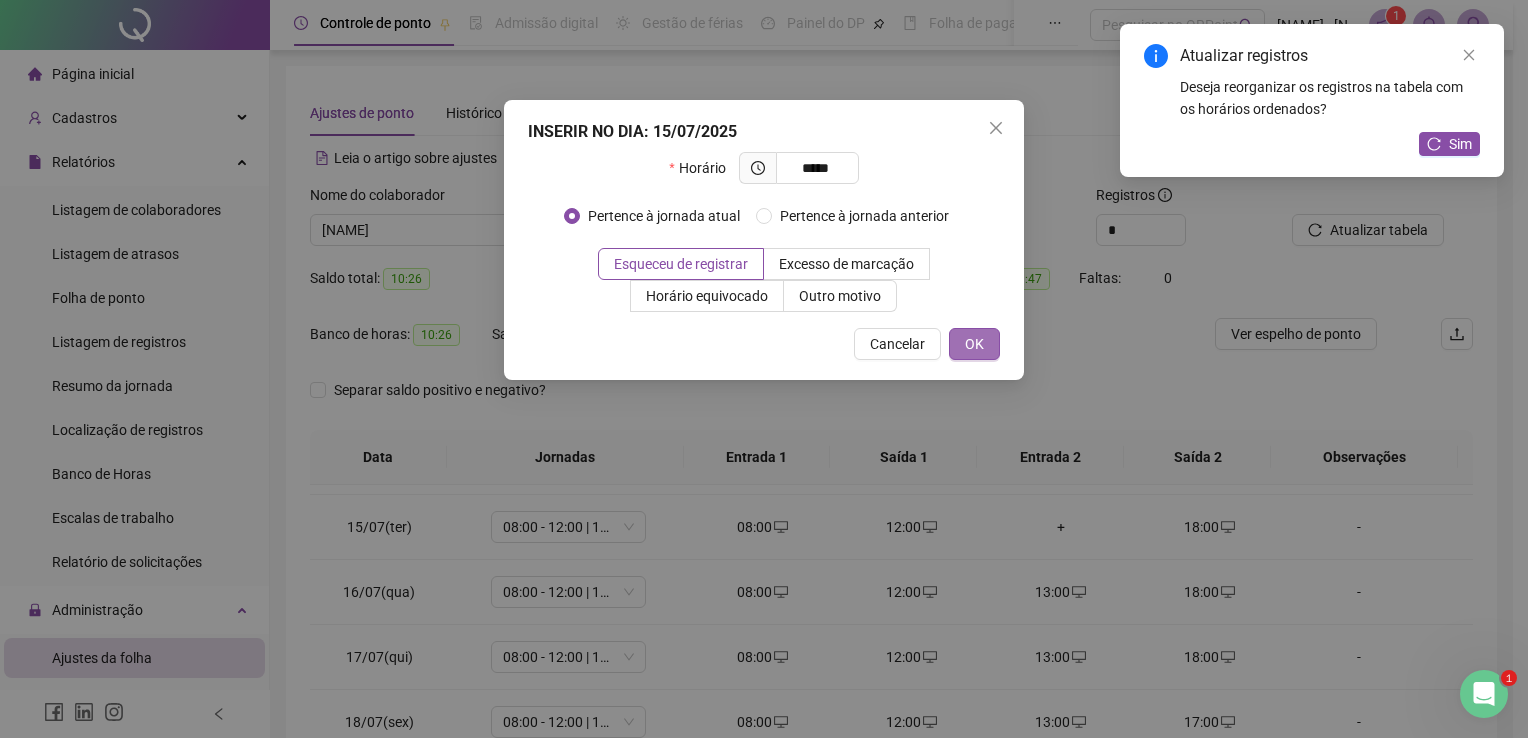 click on "OK" at bounding box center [974, 344] 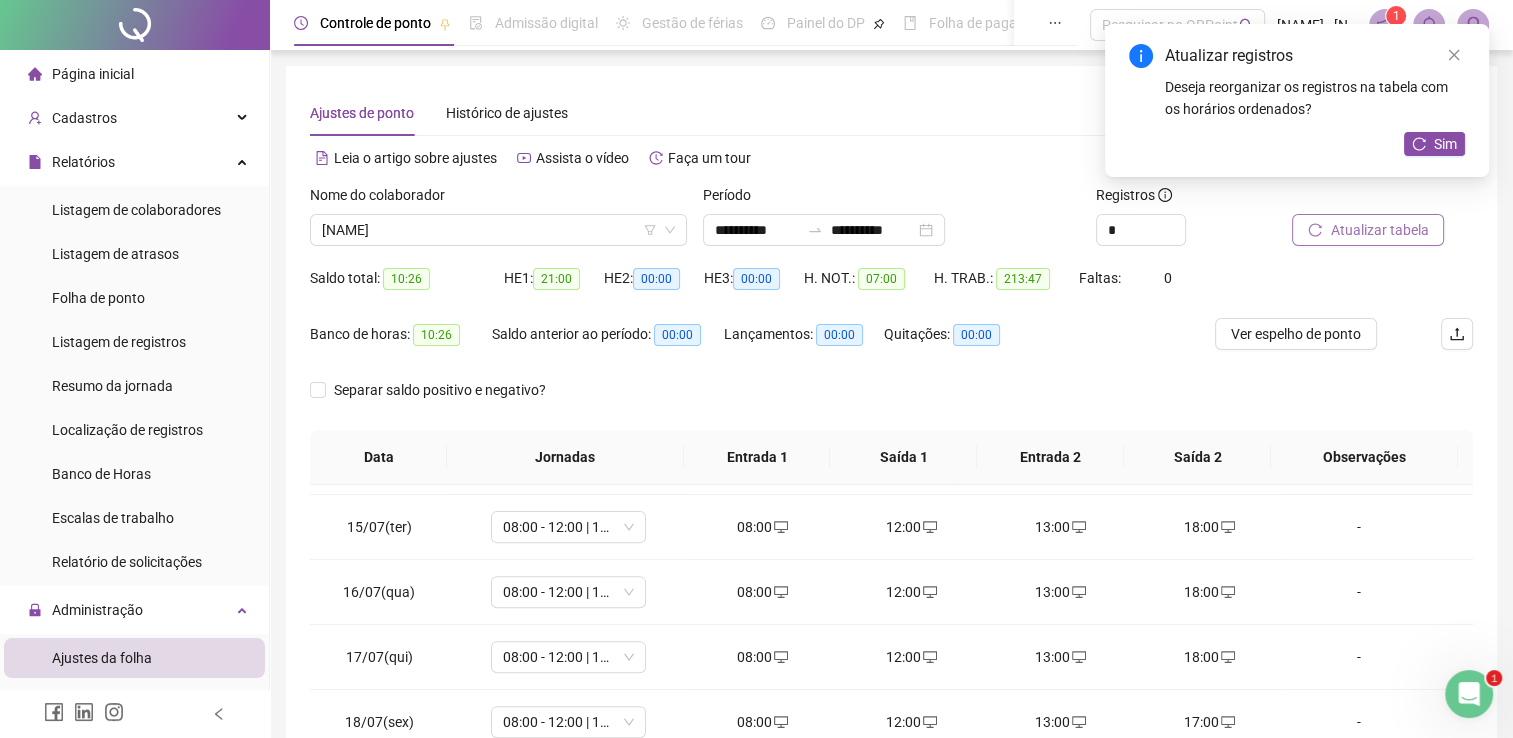 click on "Atualizar tabela" at bounding box center (1379, 230) 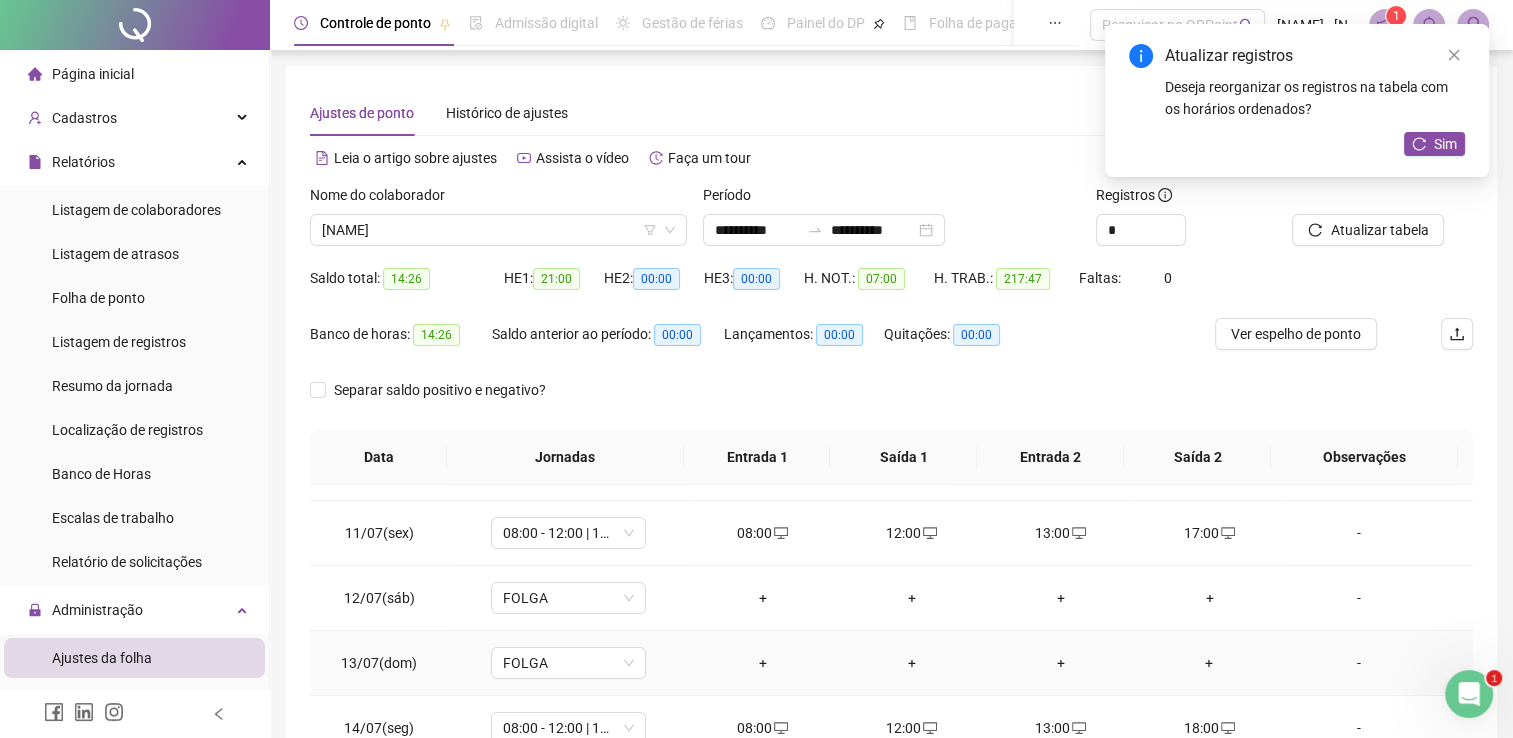 scroll, scrollTop: 600, scrollLeft: 0, axis: vertical 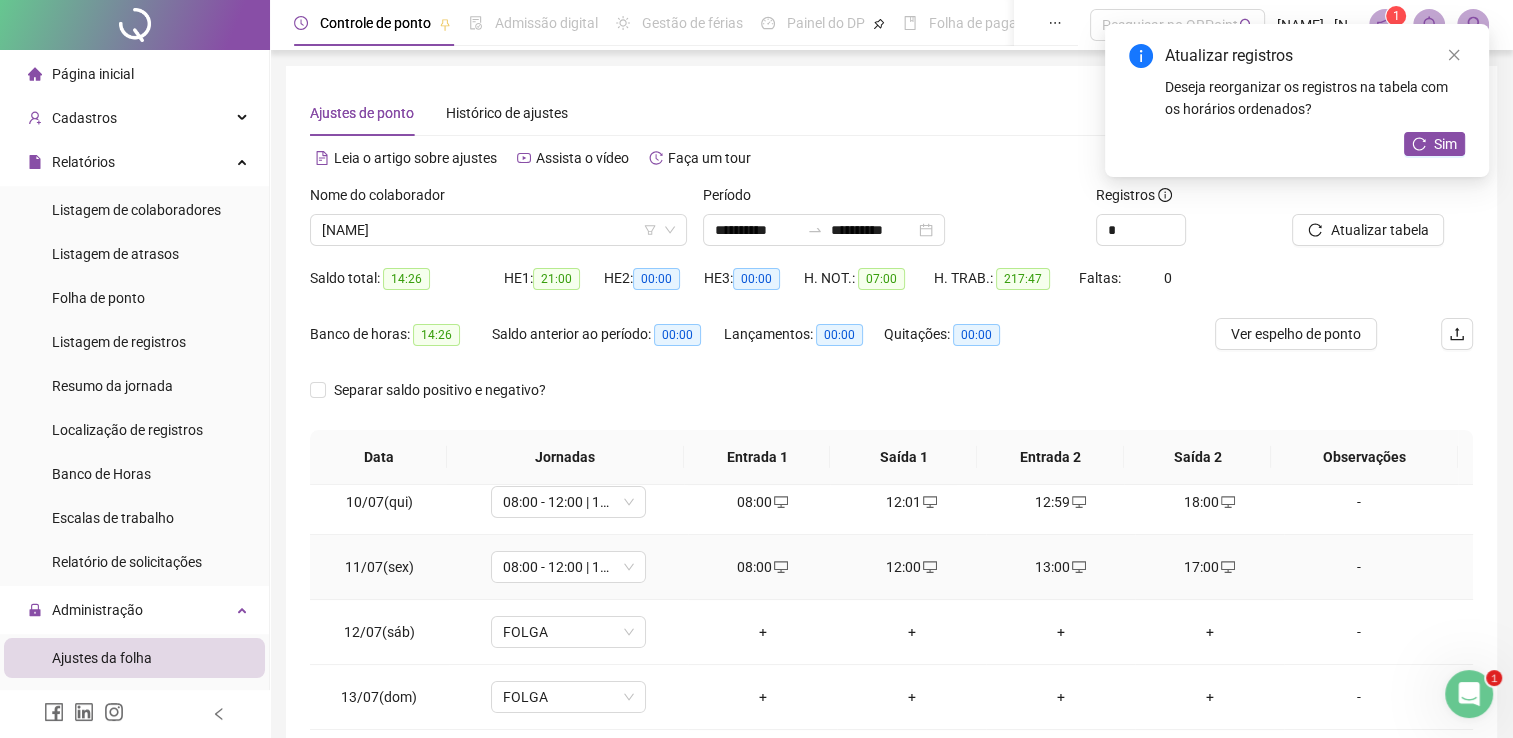click on "08:00" at bounding box center (762, 567) 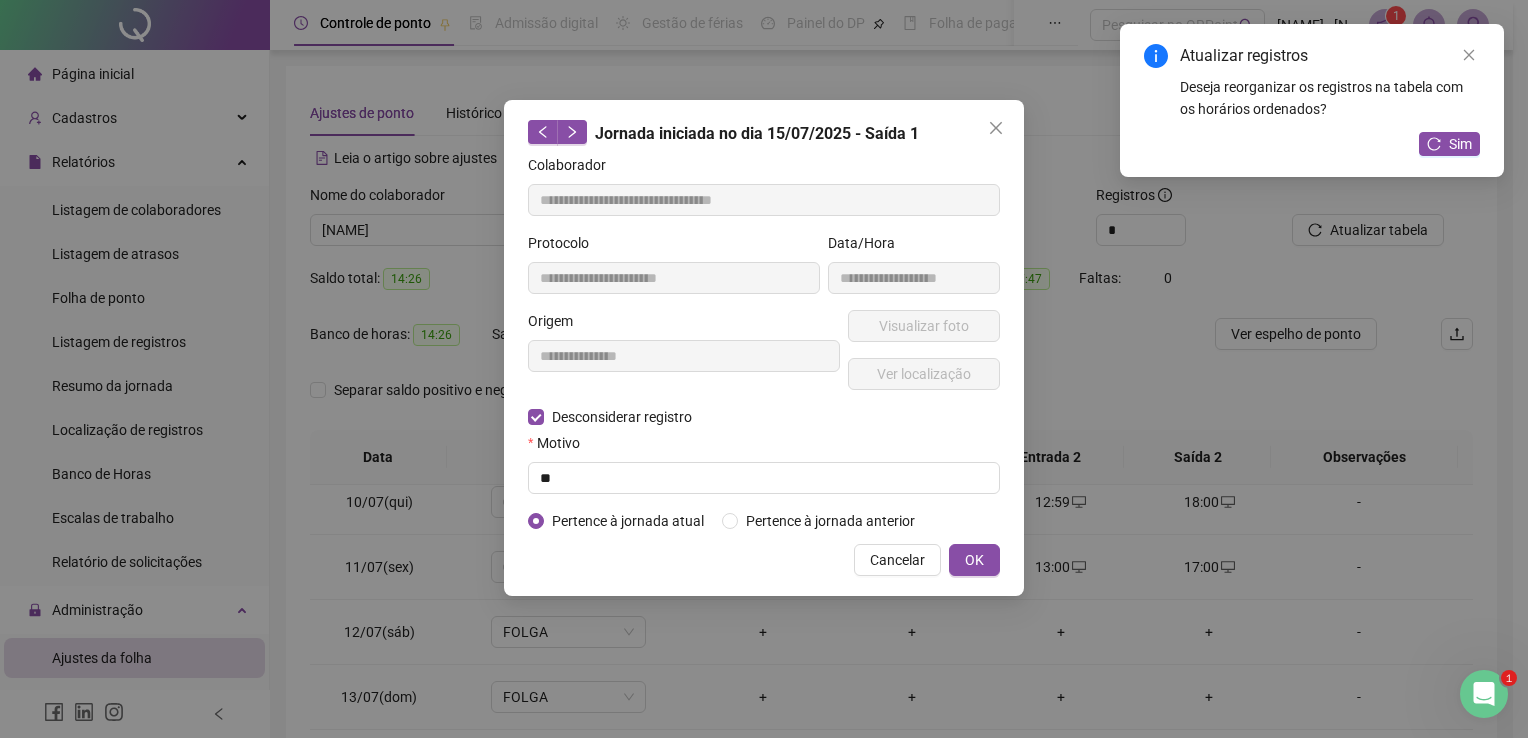 type on "**********" 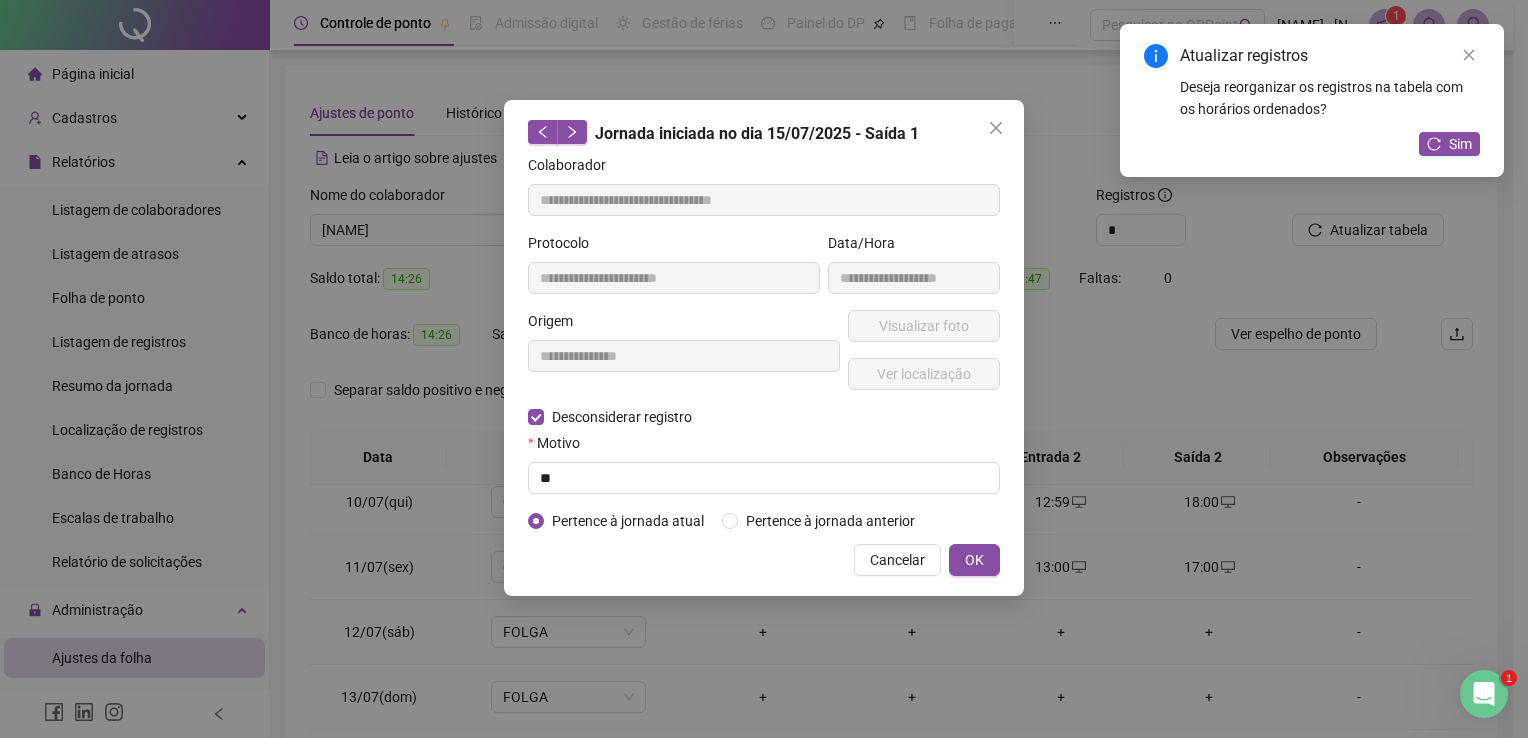 type on "**********" 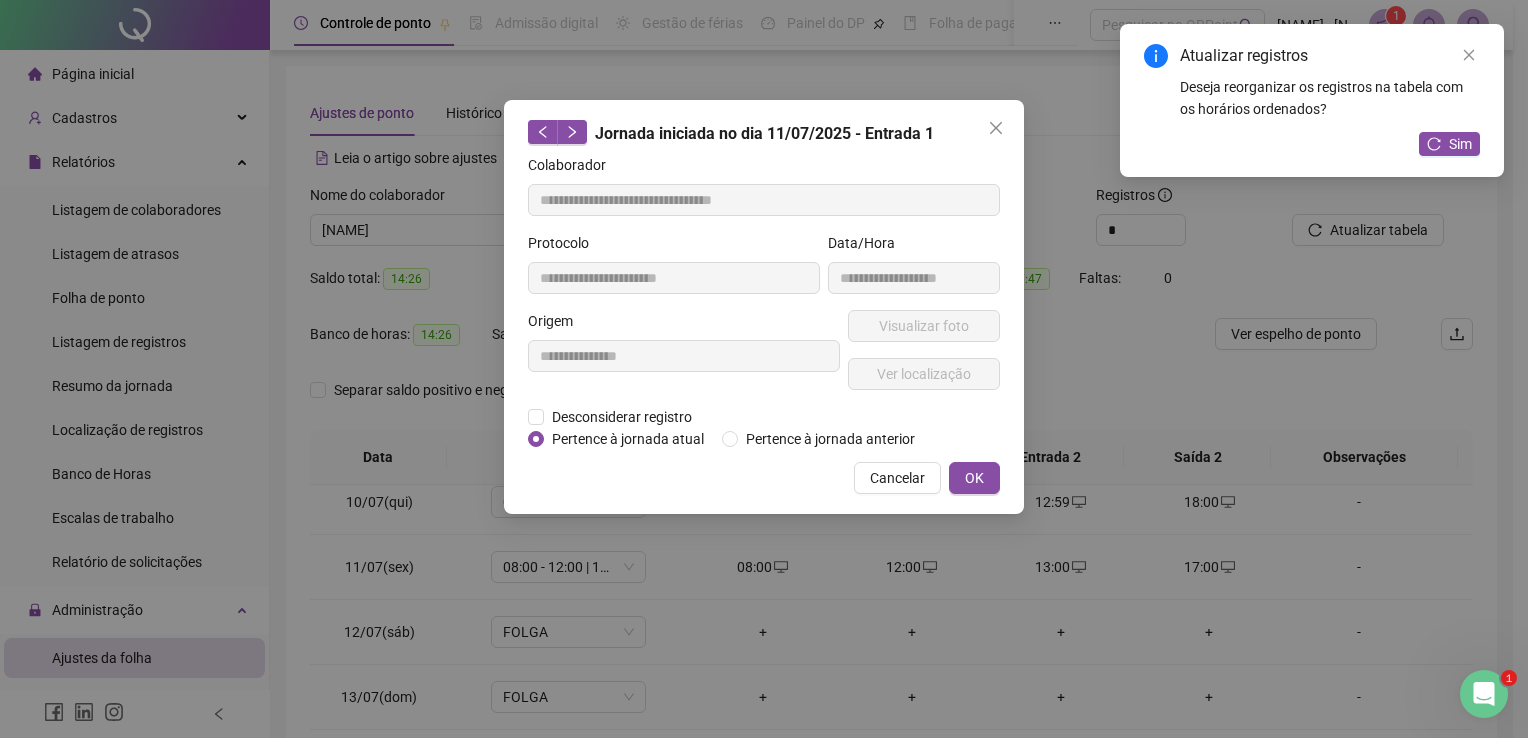 click on "**********" at bounding box center (764, 369) 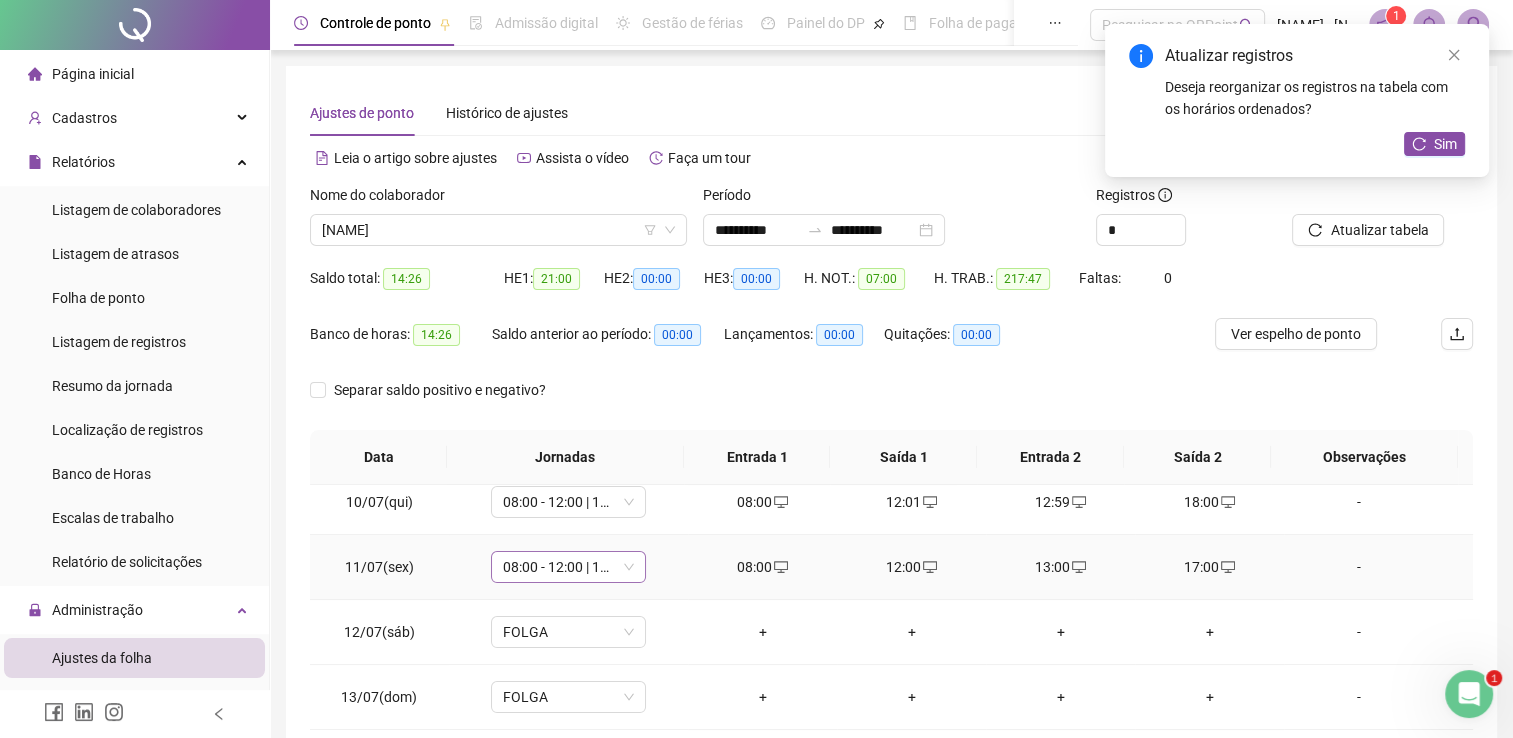 click on "08:00 - 12:00 | 13:00 - 17:00" at bounding box center (568, 567) 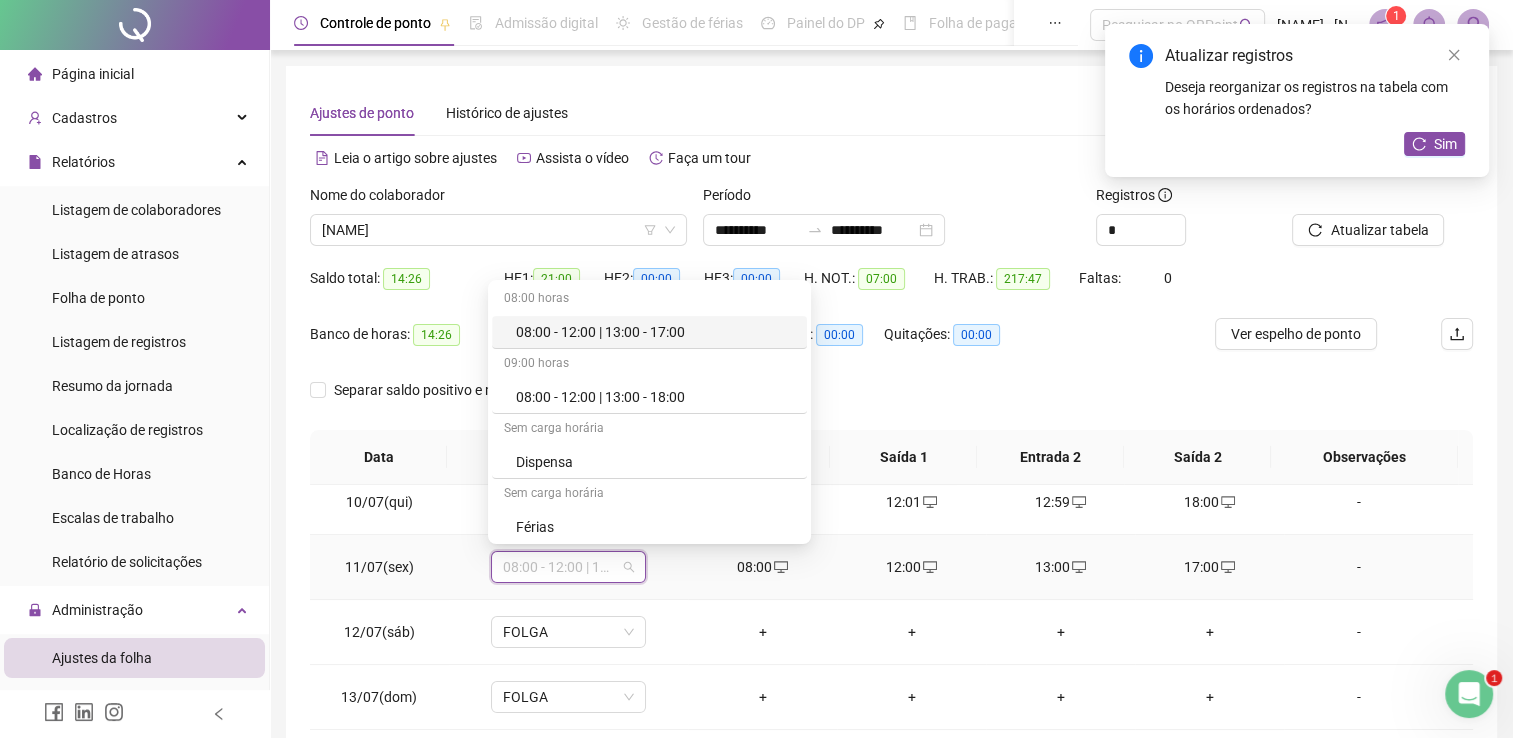 click on "08:00 - 12:00 | 13:00 - 17:00" at bounding box center [655, 332] 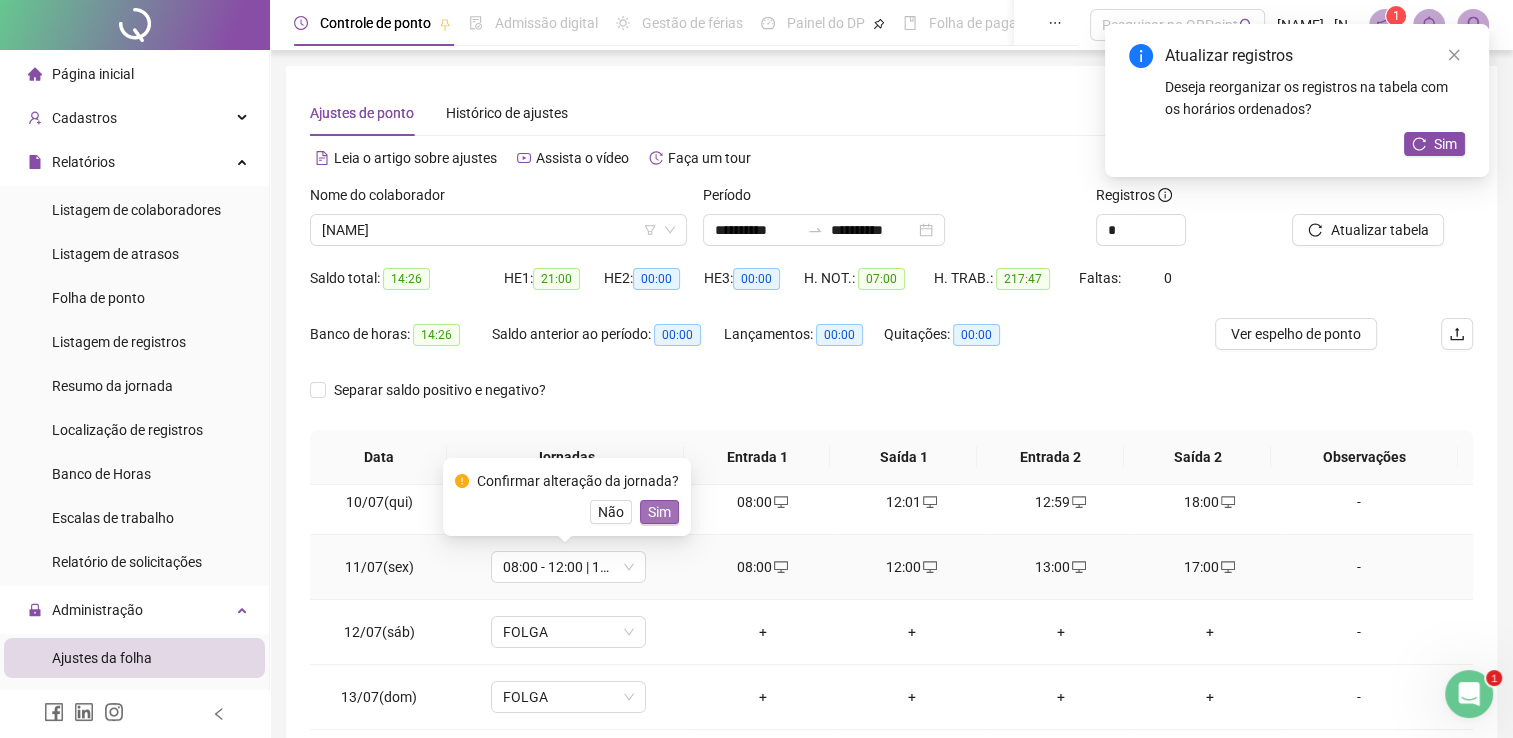 click on "Sim" at bounding box center (659, 512) 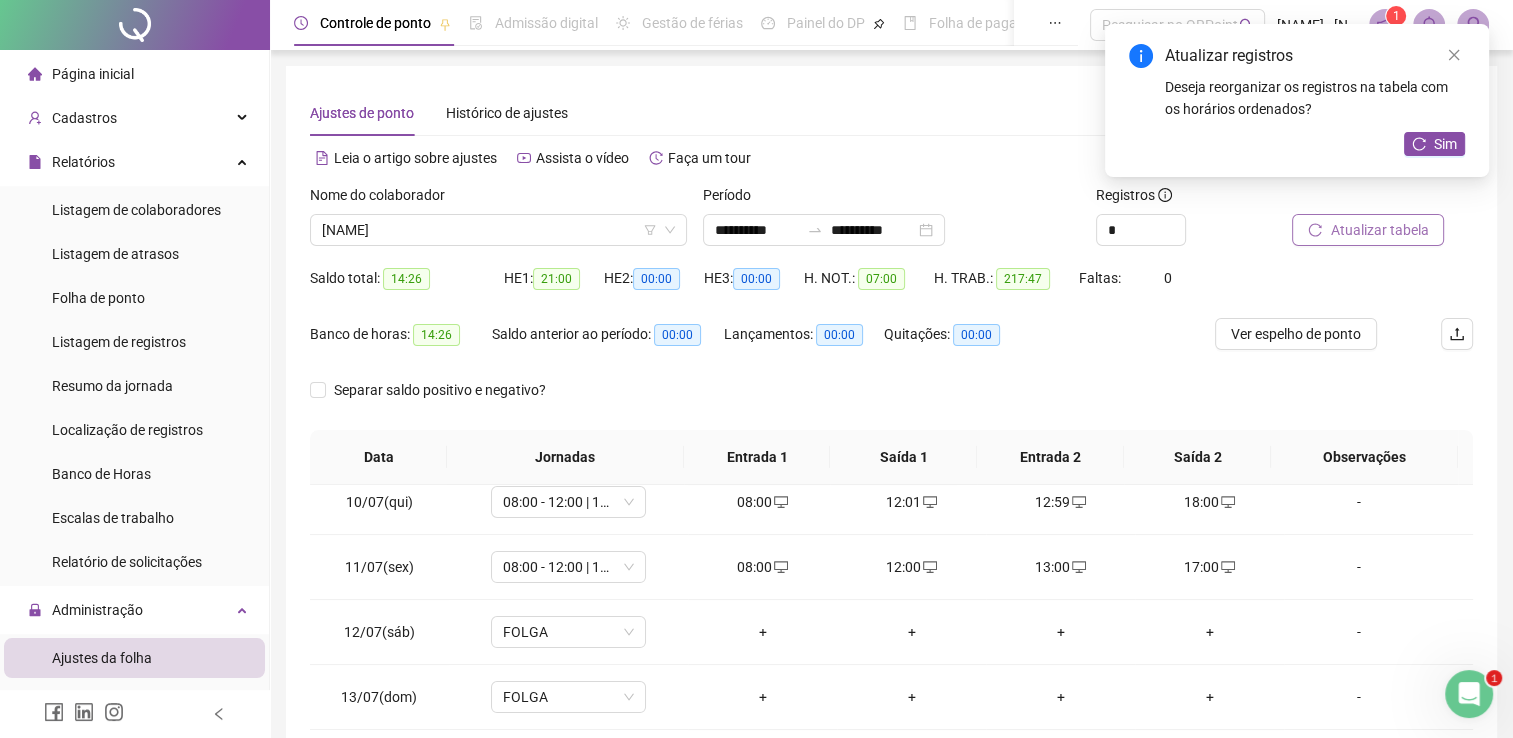 click on "Atualizar tabela" at bounding box center (1379, 230) 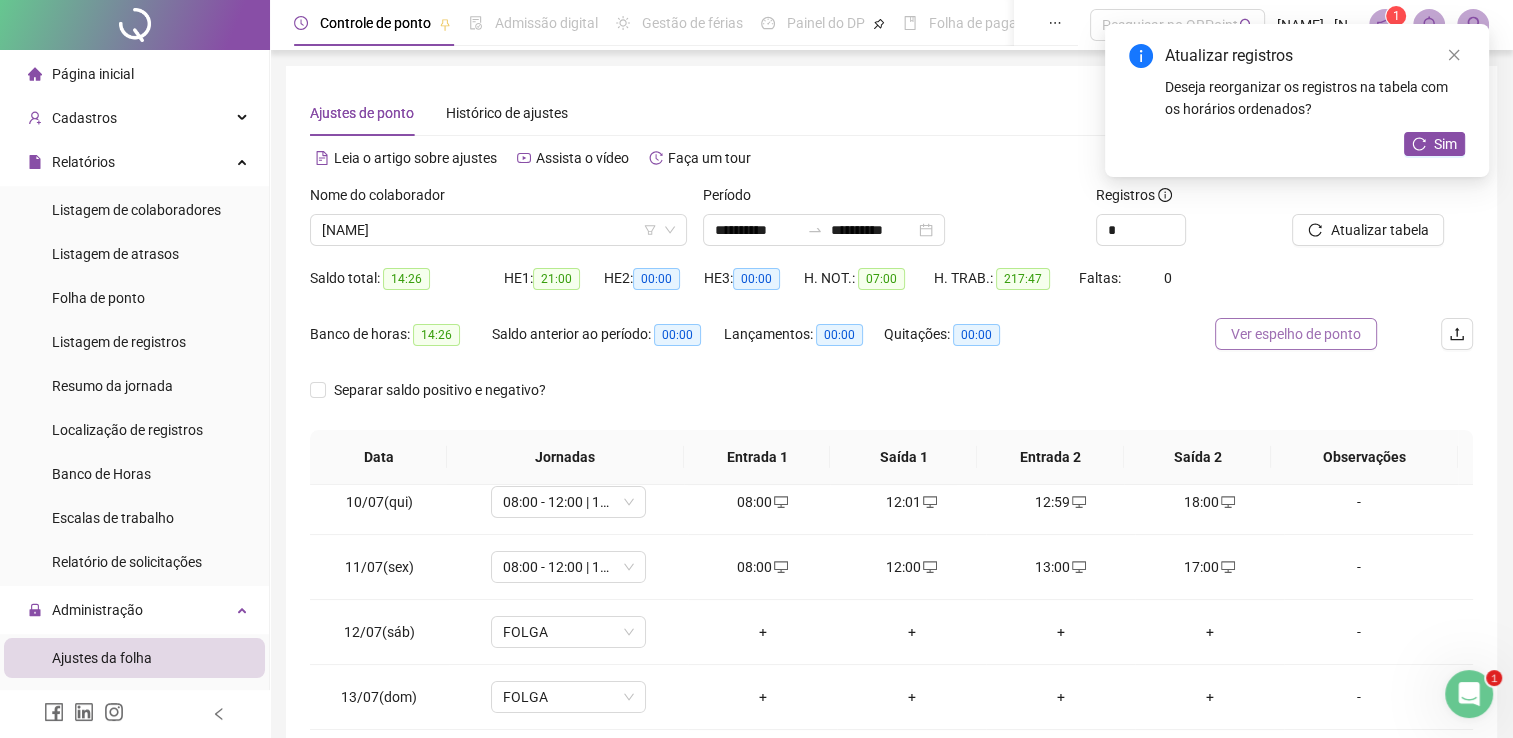 click on "Ver espelho de ponto" at bounding box center (1296, 334) 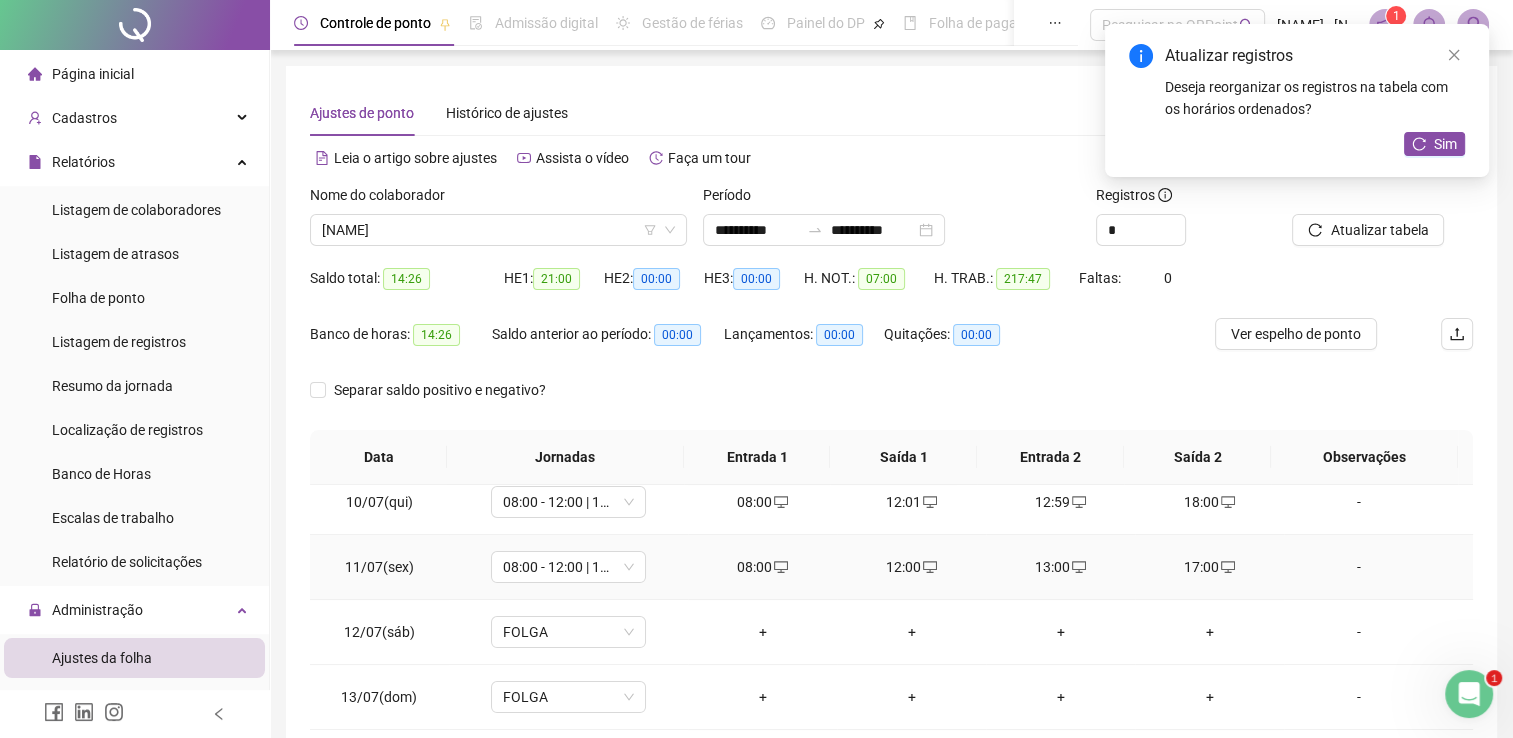 click on "08:00" at bounding box center (762, 567) 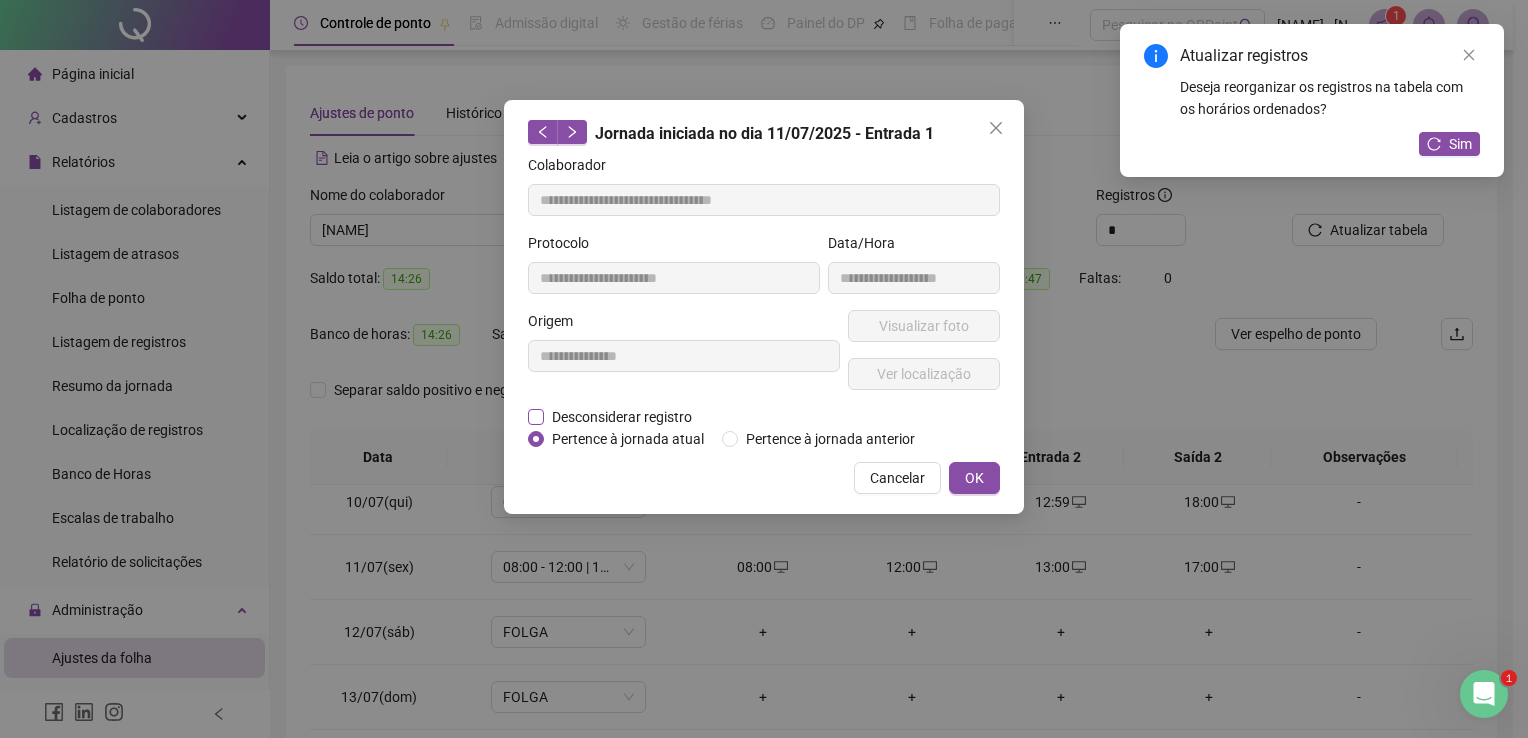 click on "Desconsiderar registro" at bounding box center (622, 417) 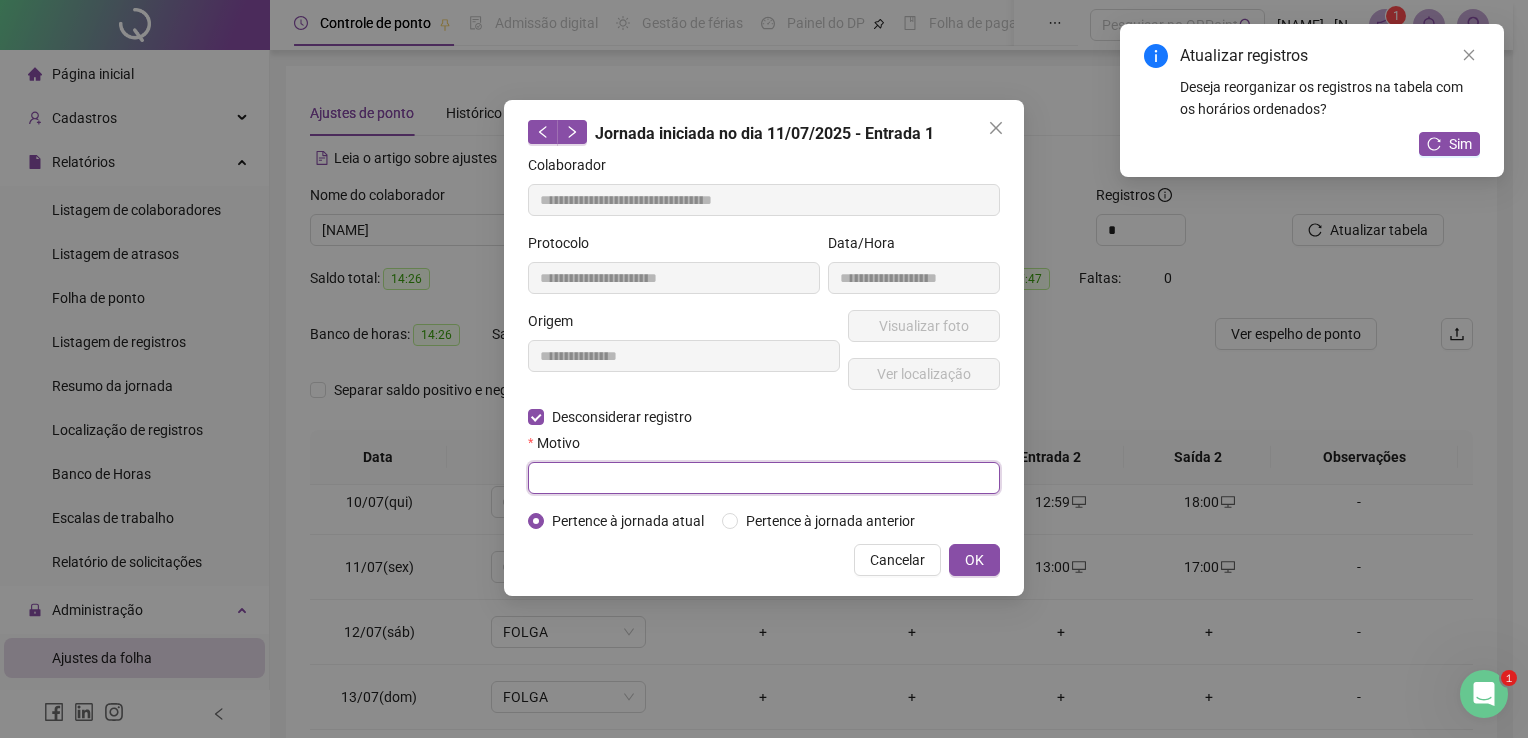 click at bounding box center (764, 478) 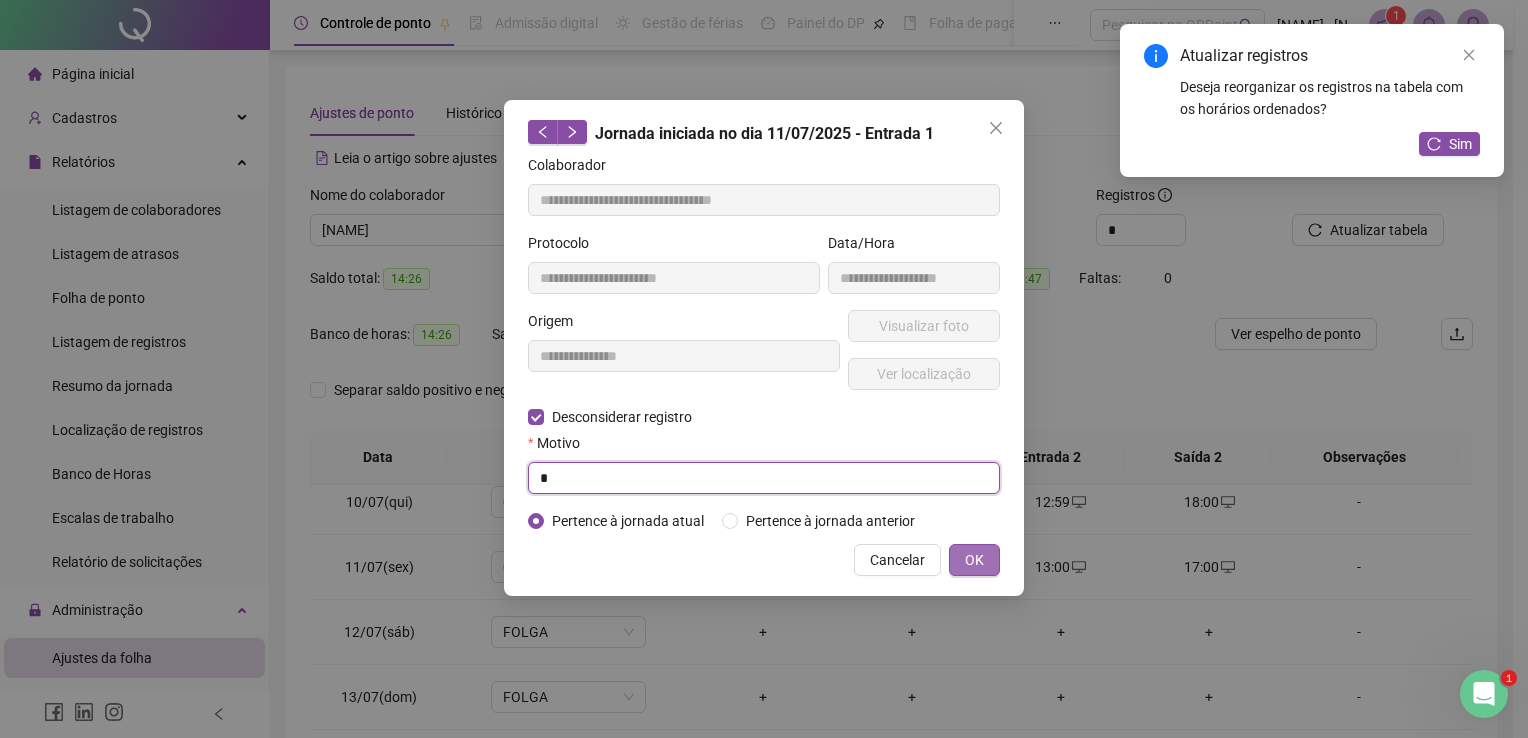 type on "*" 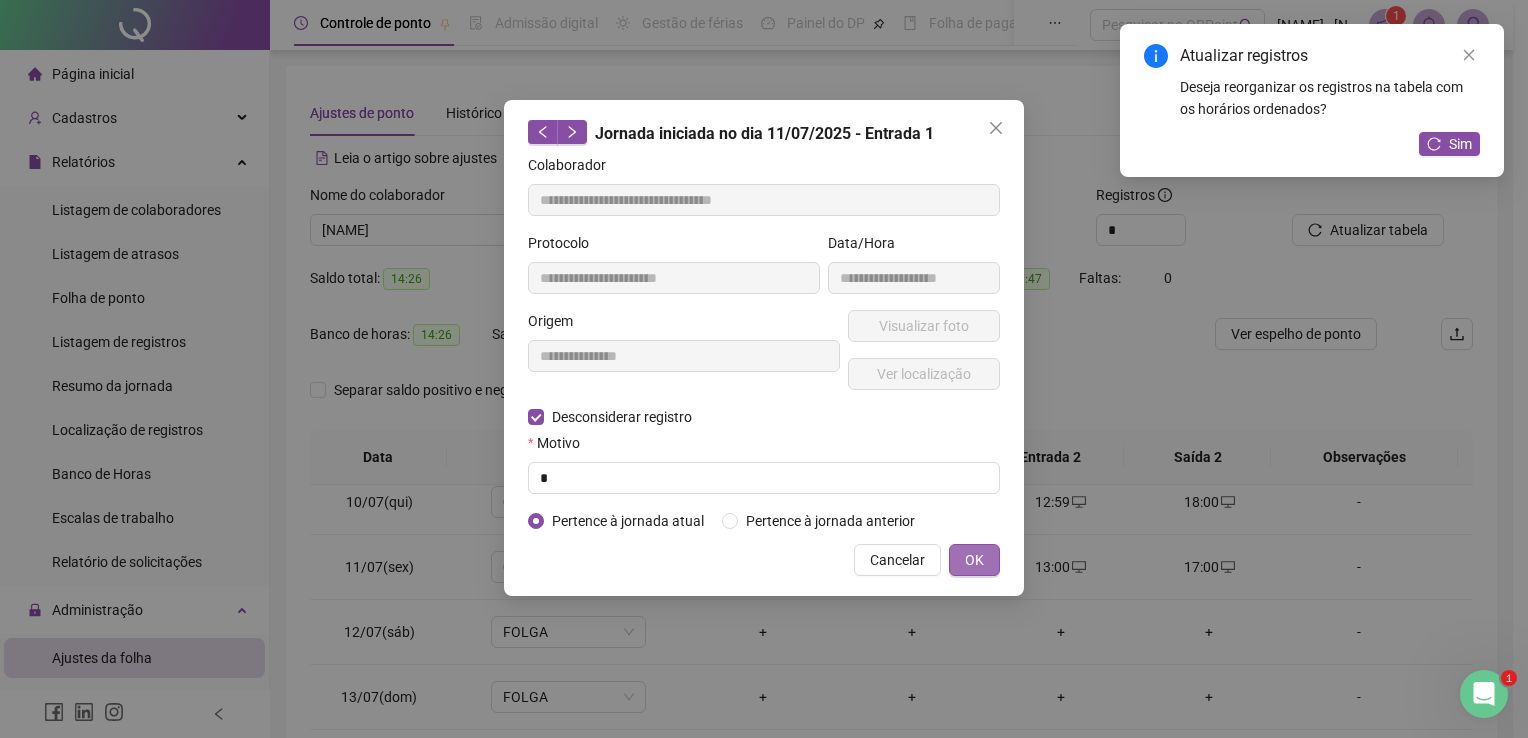 click on "OK" at bounding box center [974, 560] 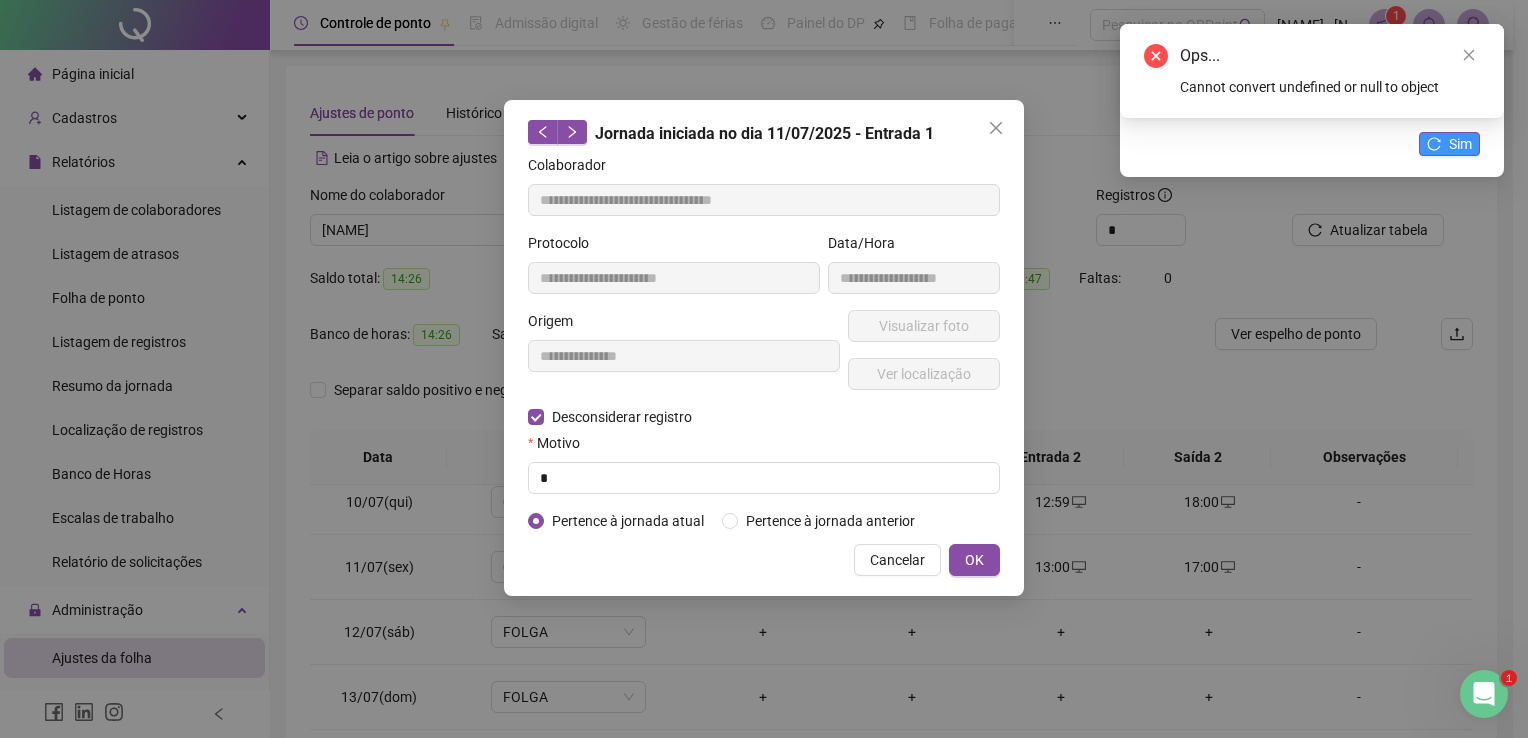 click on "Sim" at bounding box center [1460, 144] 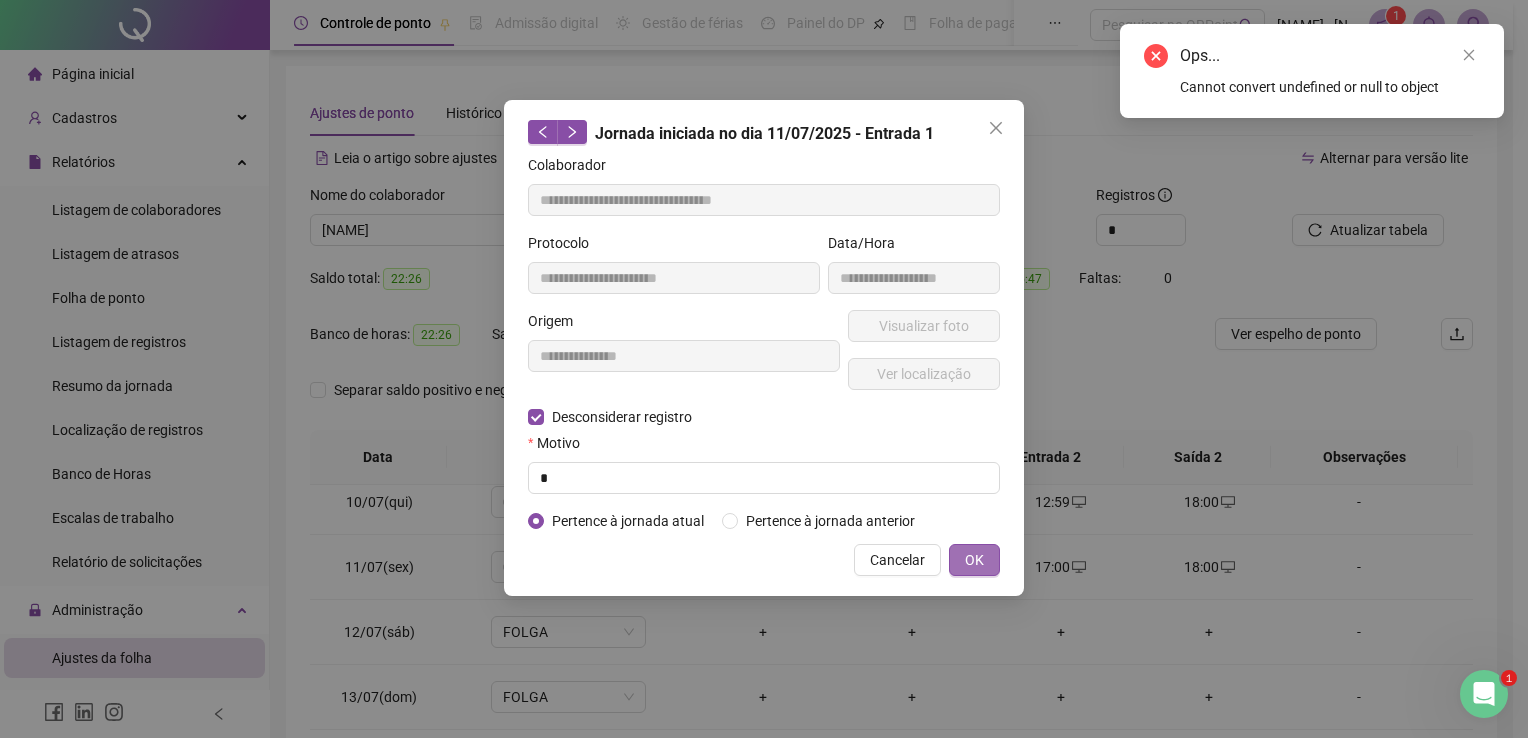 click on "OK" at bounding box center [974, 560] 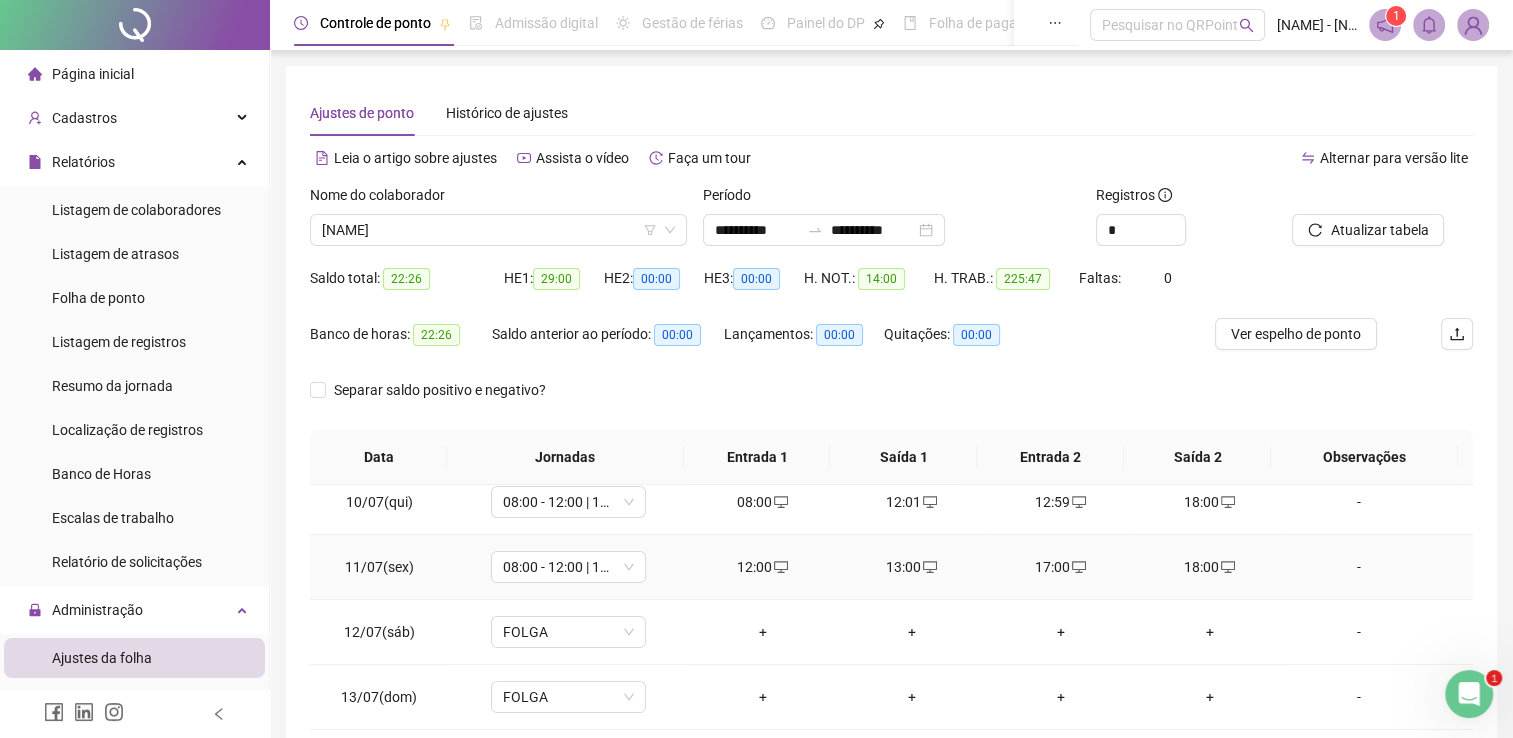 click on "12:00" at bounding box center [762, 567] 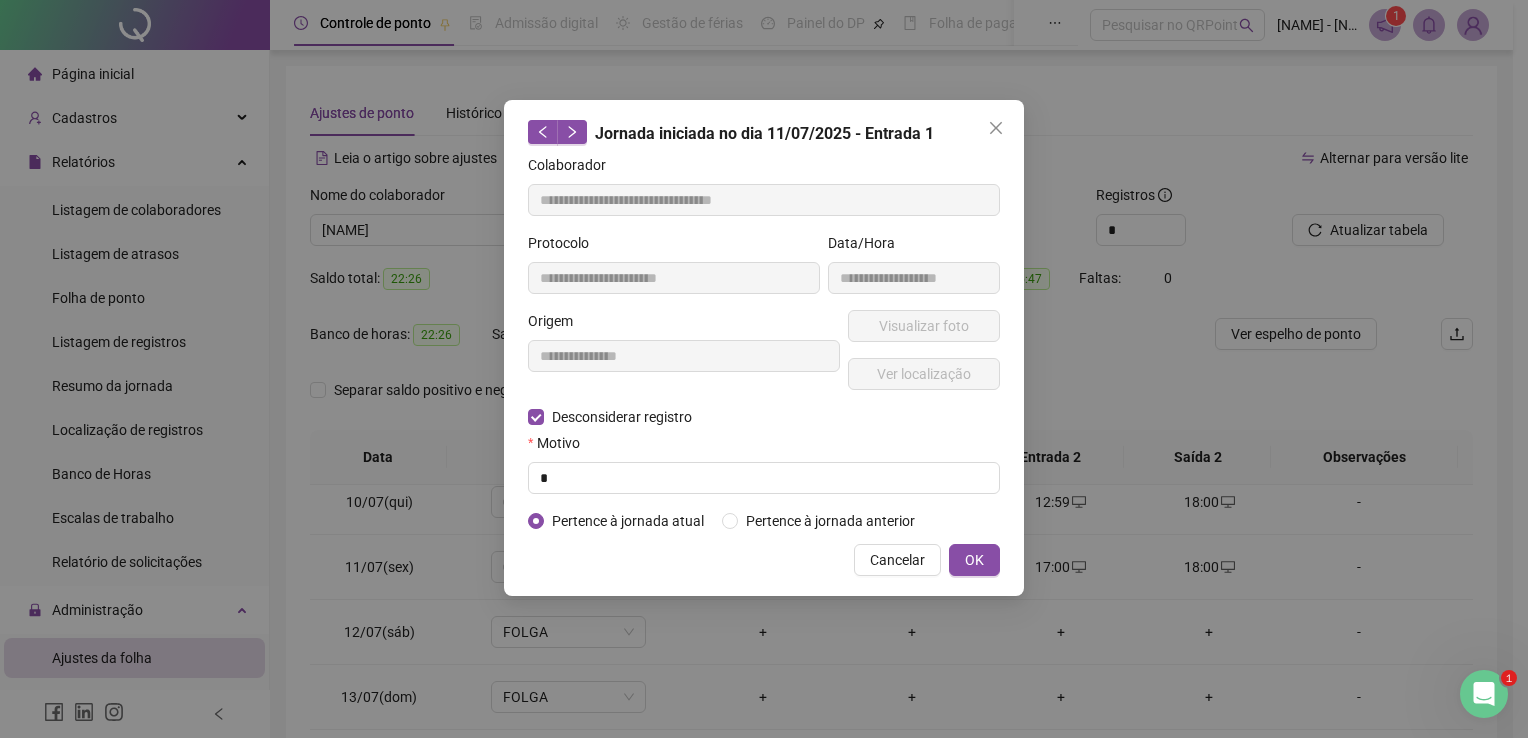 type on "**********" 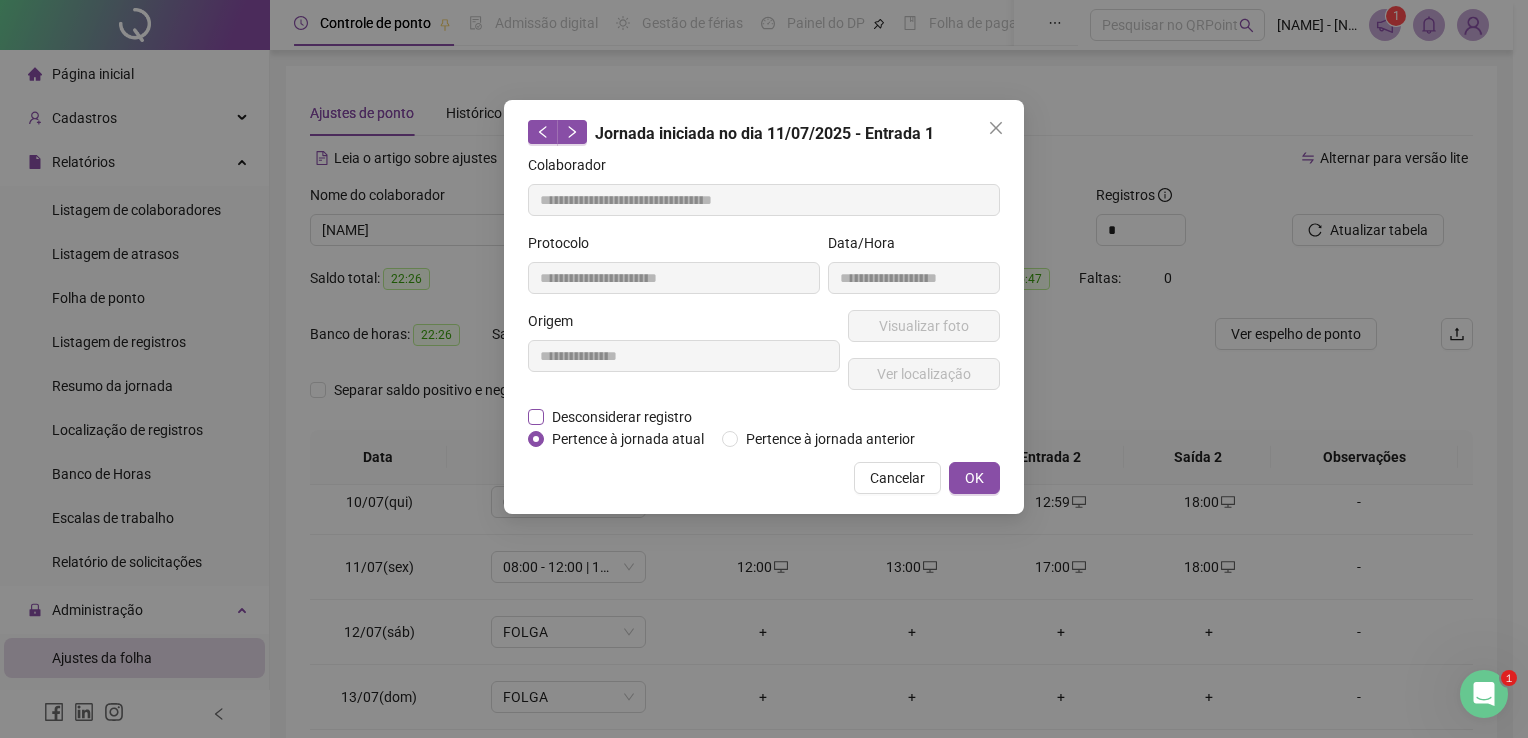 click on "Desconsiderar registro" at bounding box center [622, 417] 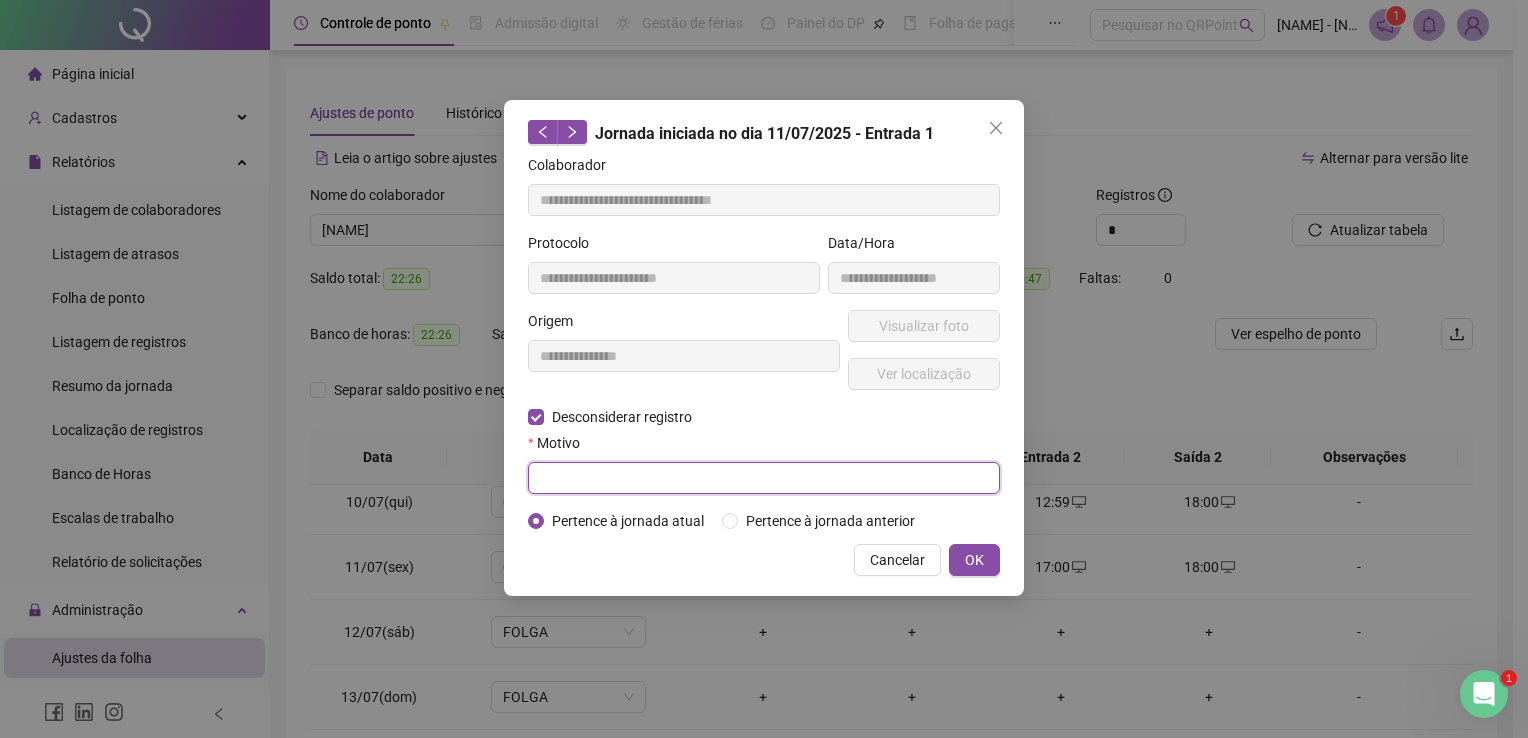 click at bounding box center [764, 478] 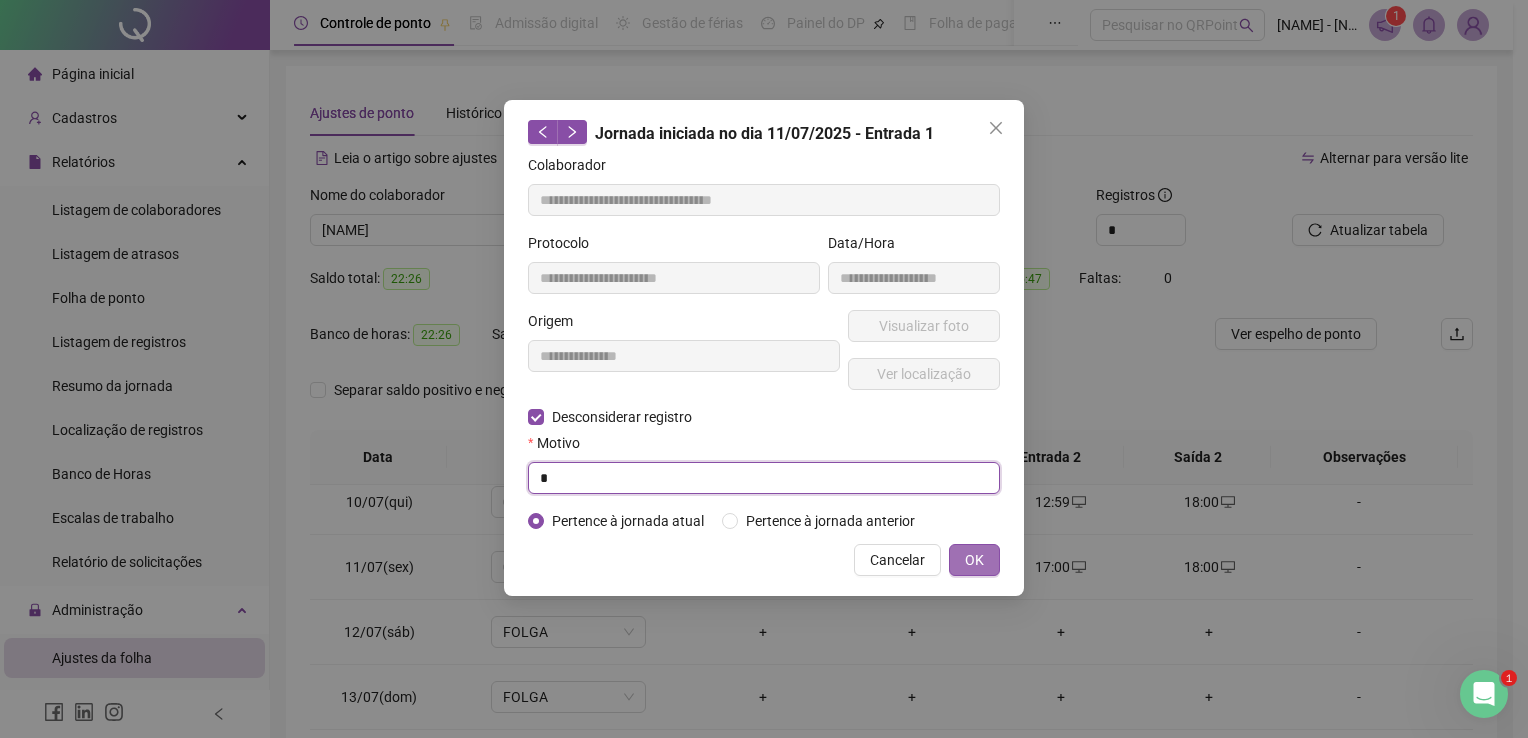 type on "*" 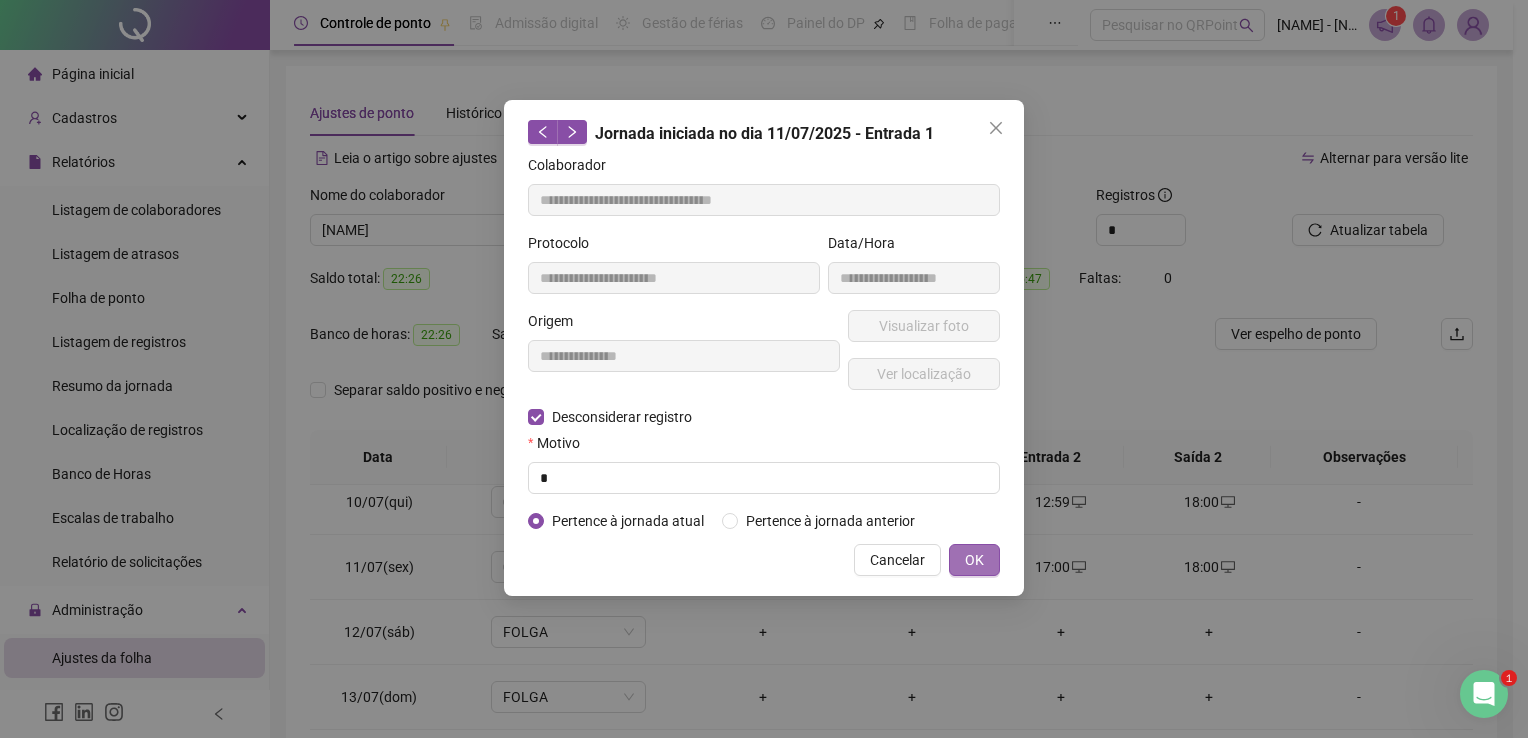 click on "OK" at bounding box center (974, 560) 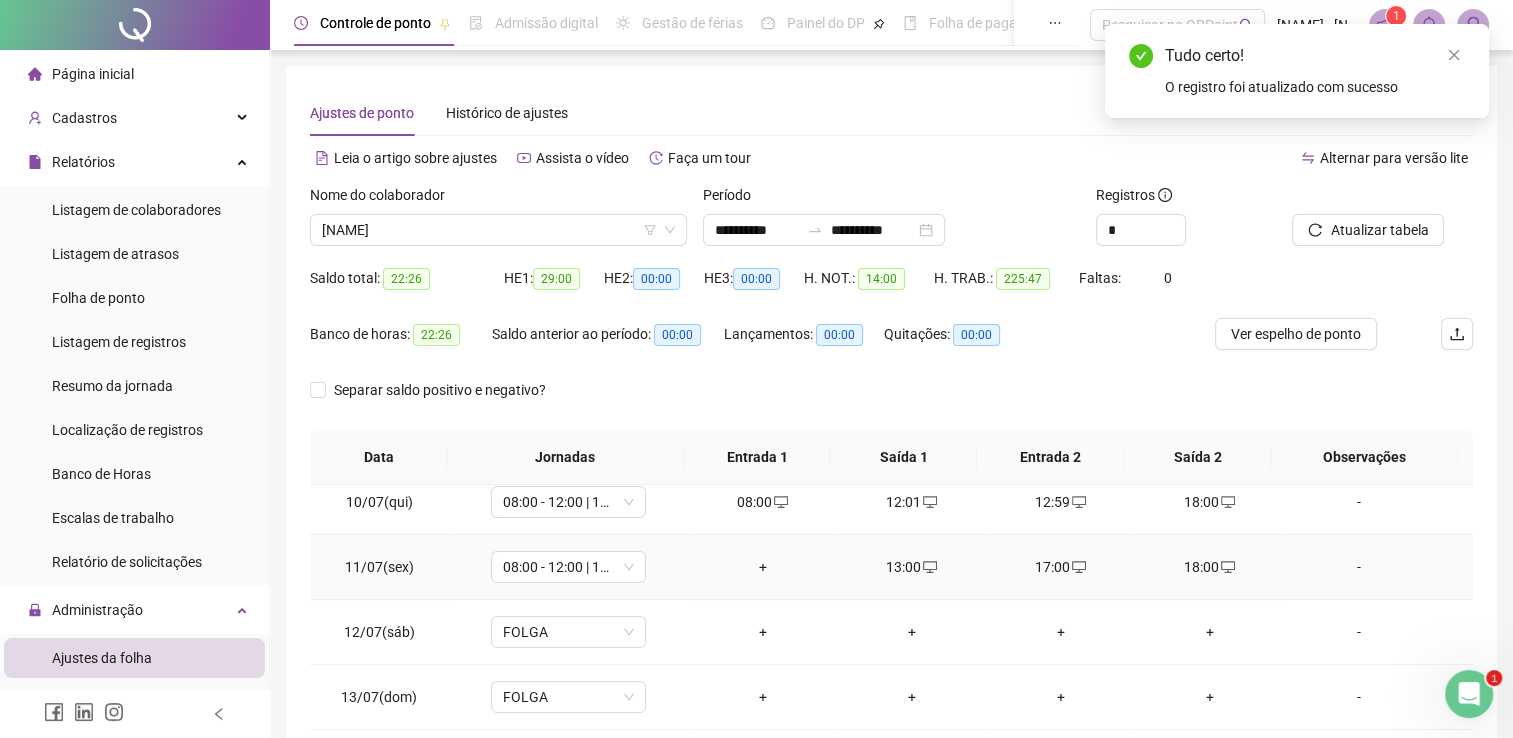 click on "13:00" at bounding box center [911, 567] 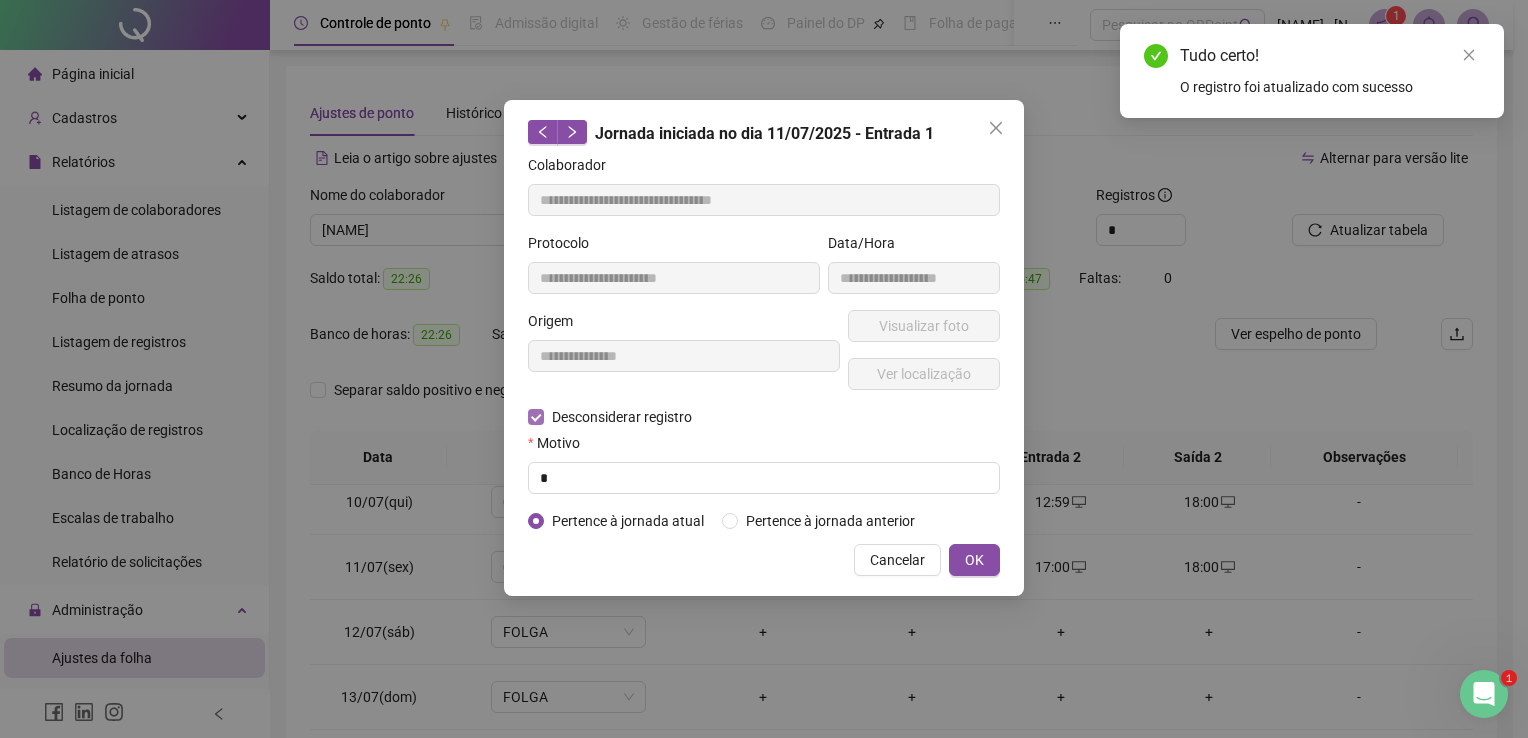 type on "**********" 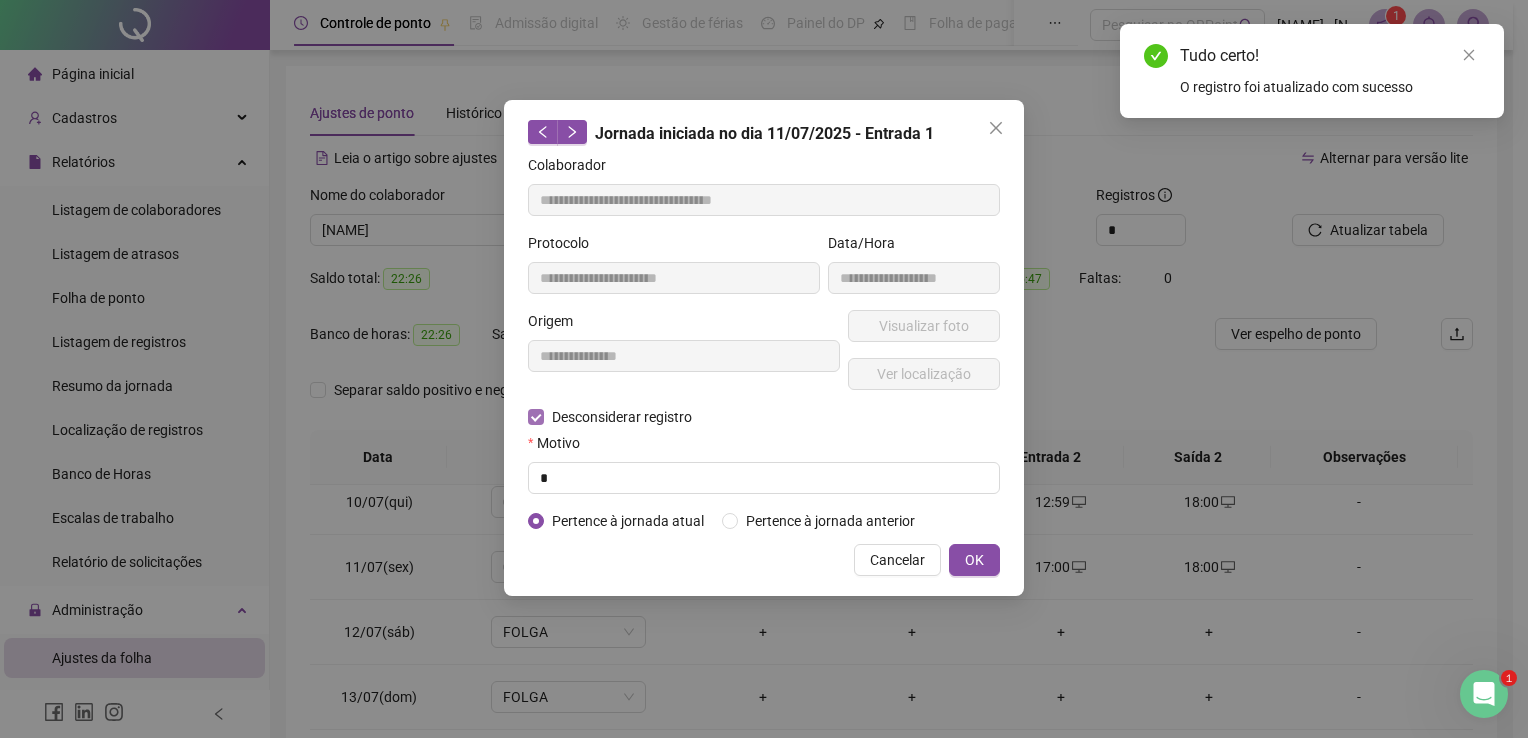 type on "**********" 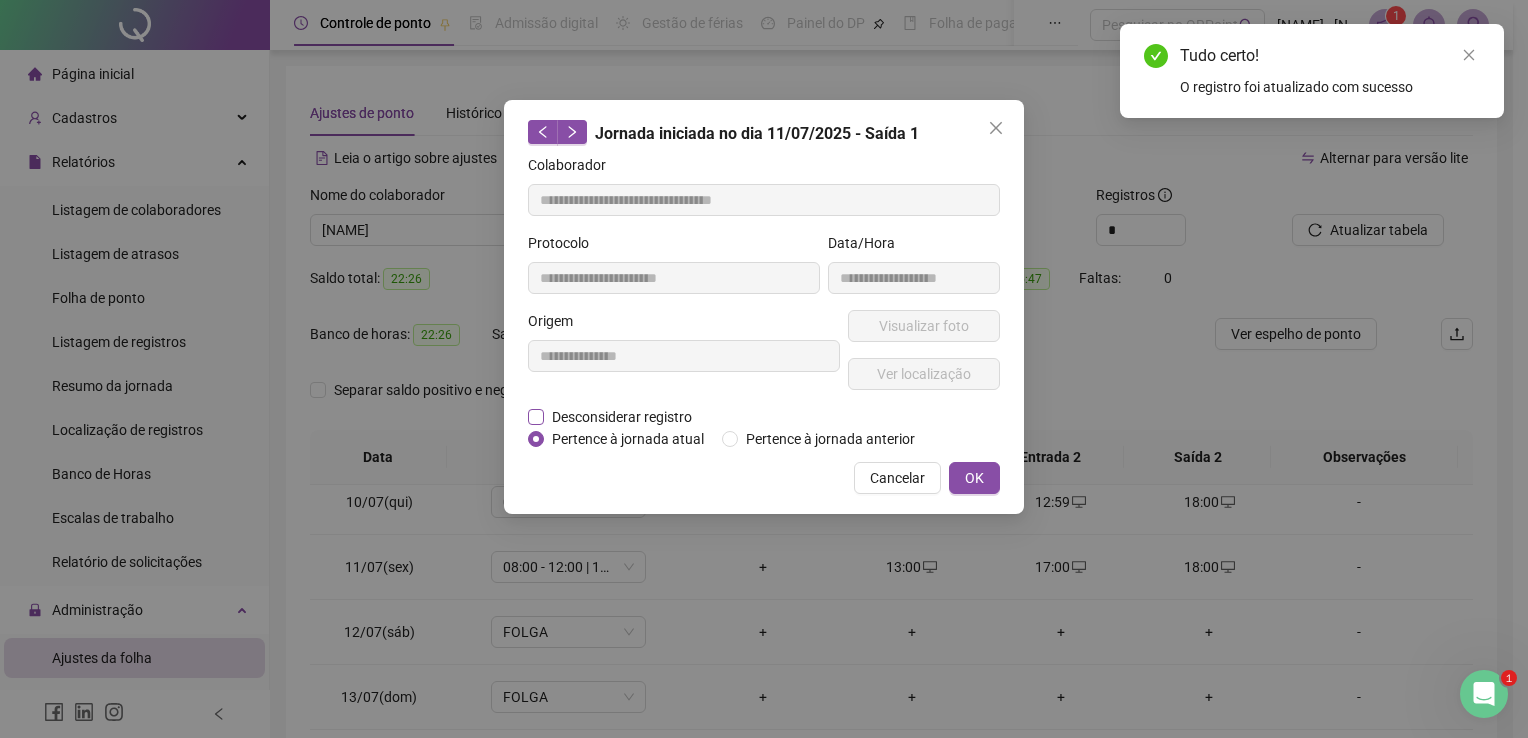 click on "Desconsiderar registro" at bounding box center (622, 417) 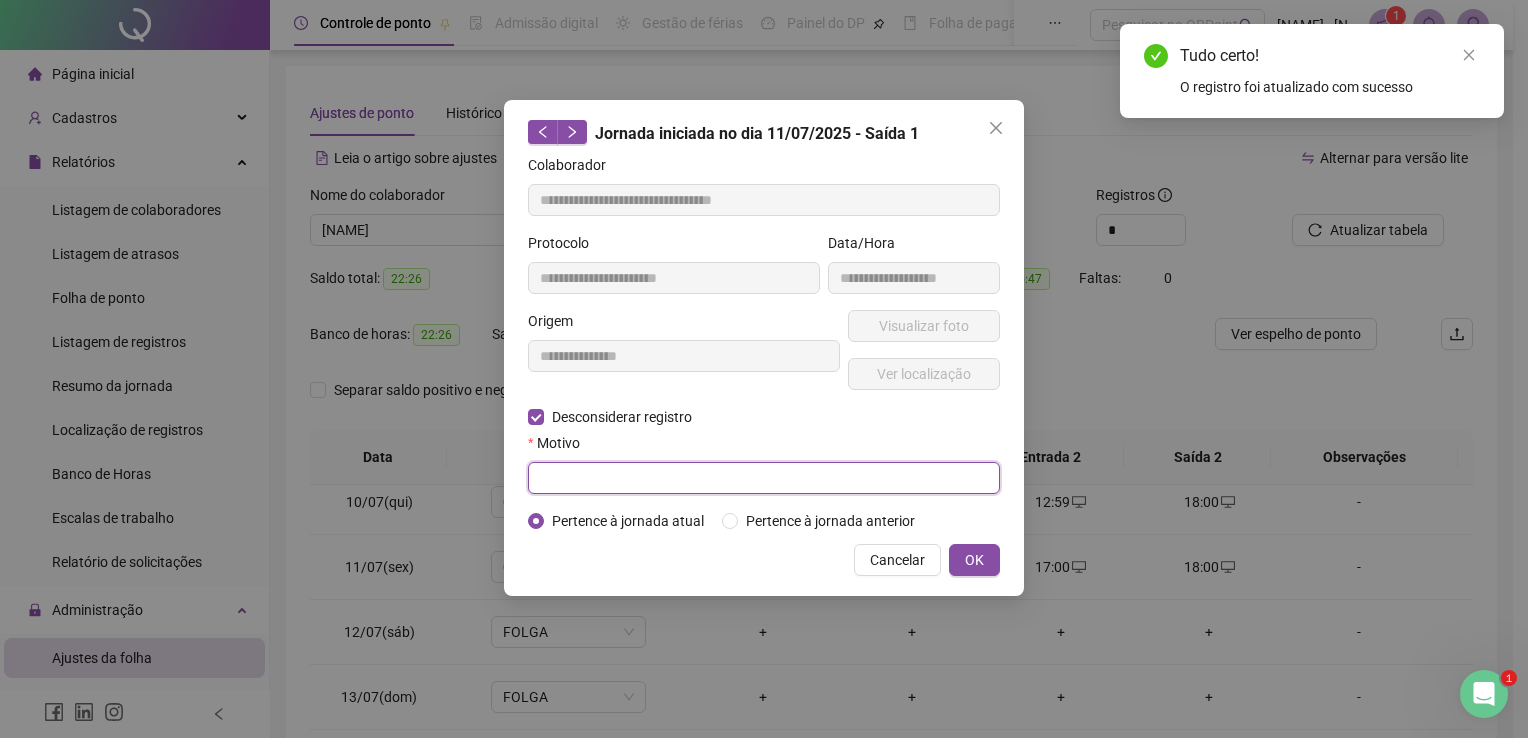 click at bounding box center (764, 478) 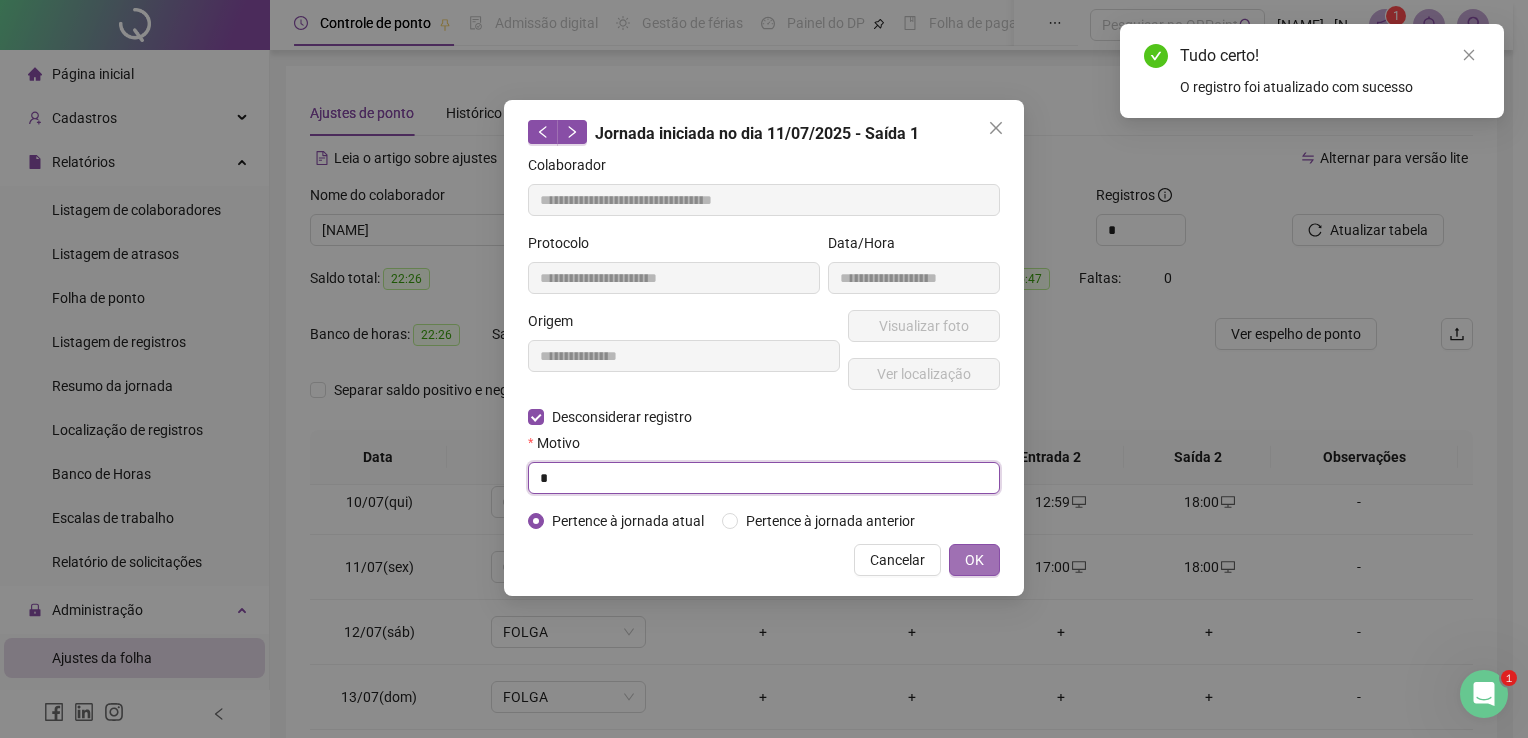 type on "*" 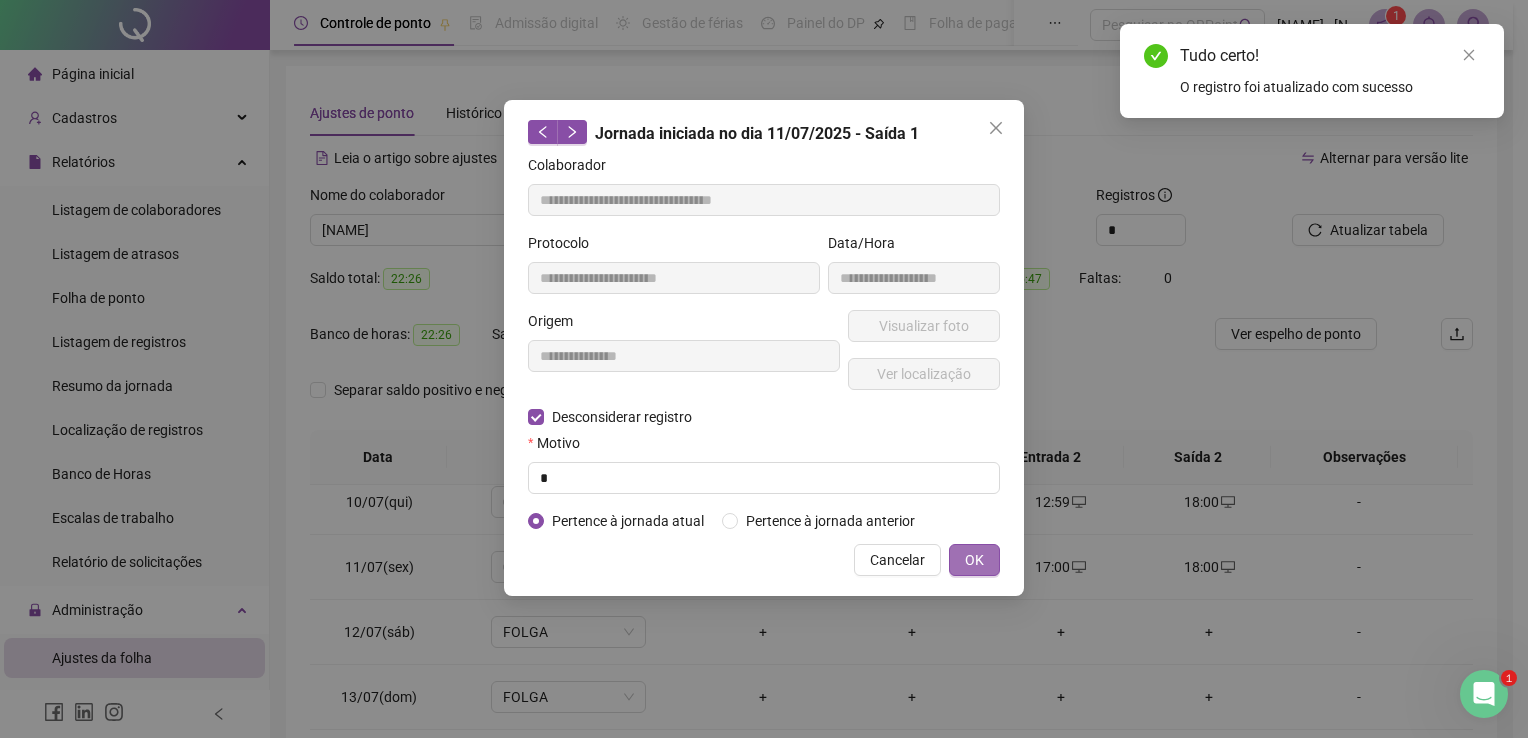 click on "OK" at bounding box center [974, 560] 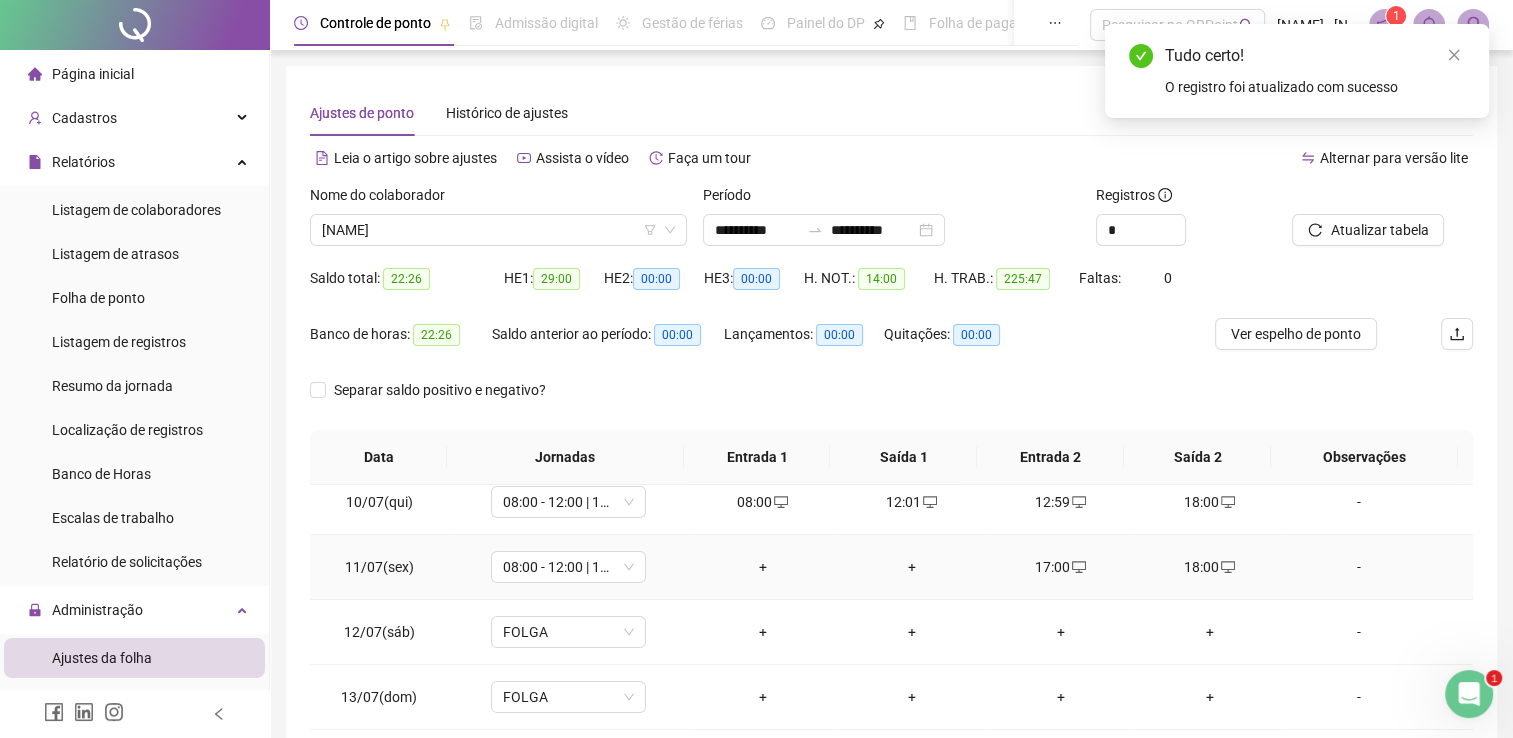 click on "17:00" at bounding box center (1060, 567) 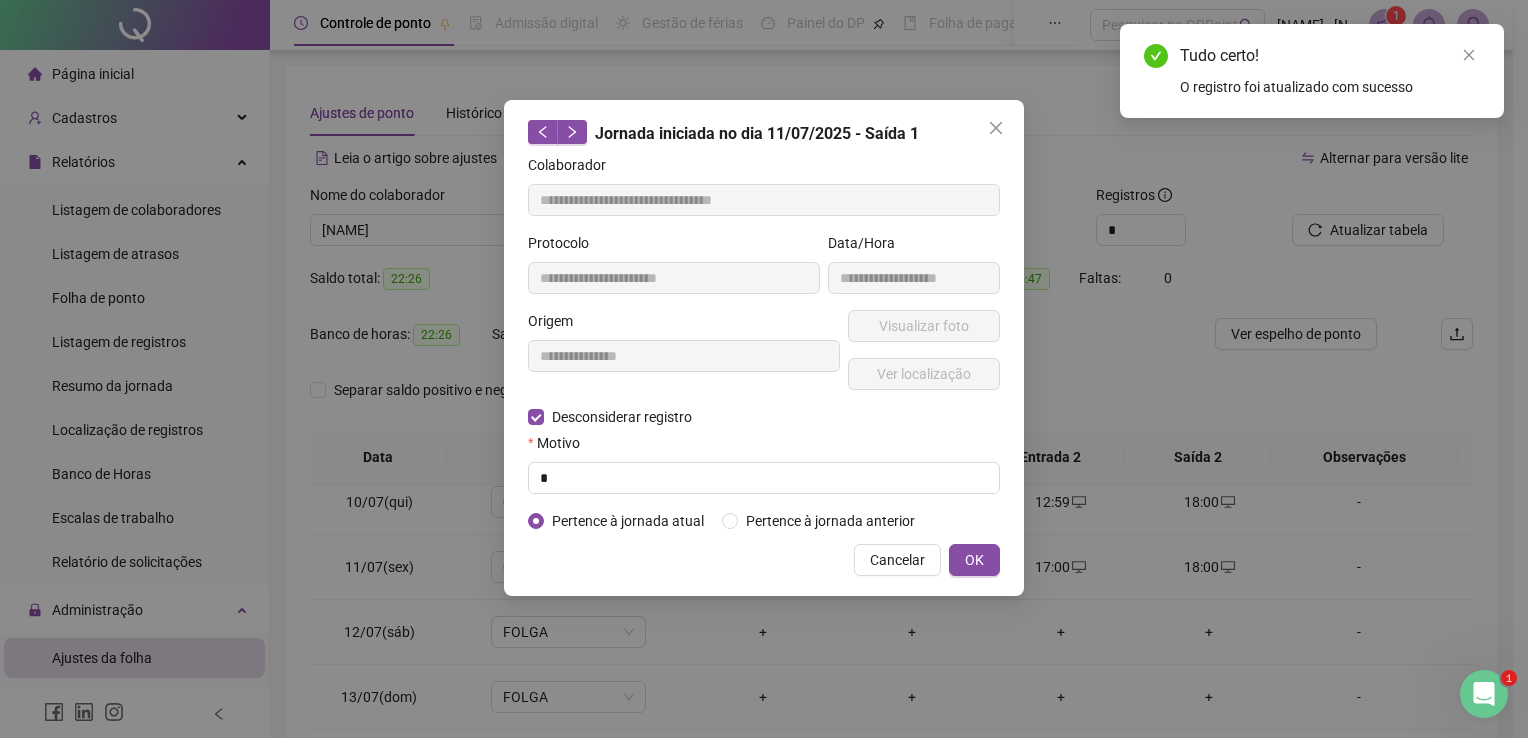type on "**********" 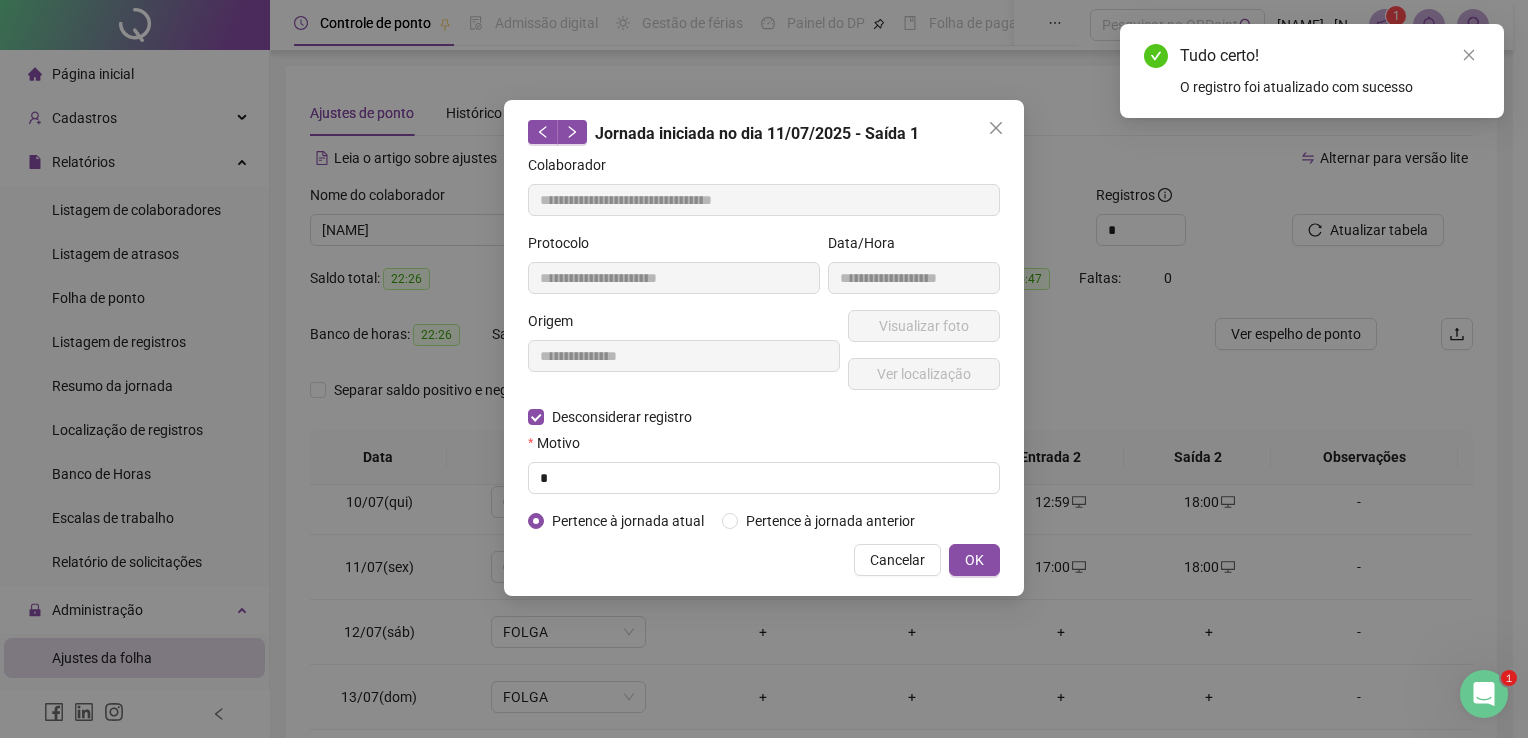 type on "**********" 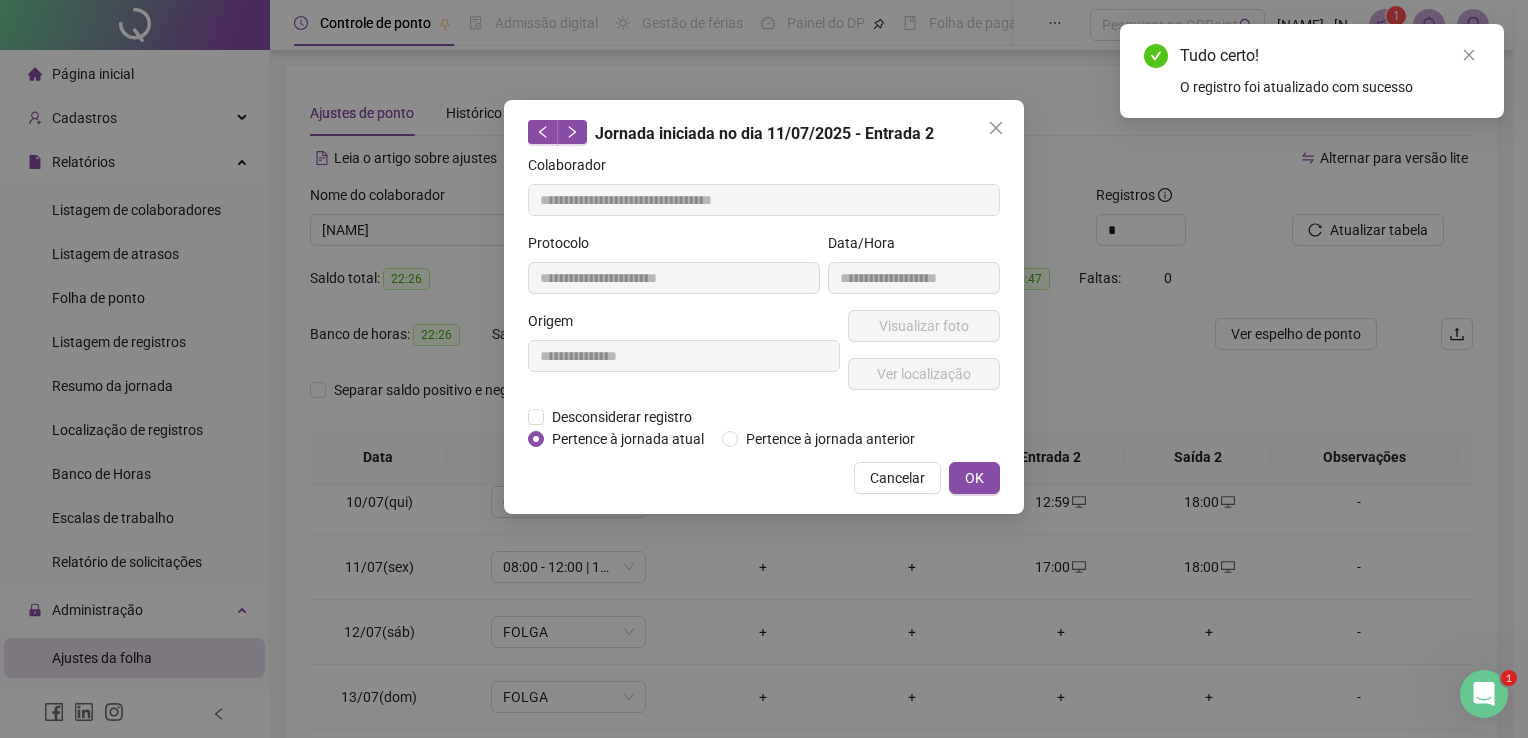 click on "Cancelar OK" at bounding box center [764, 478] 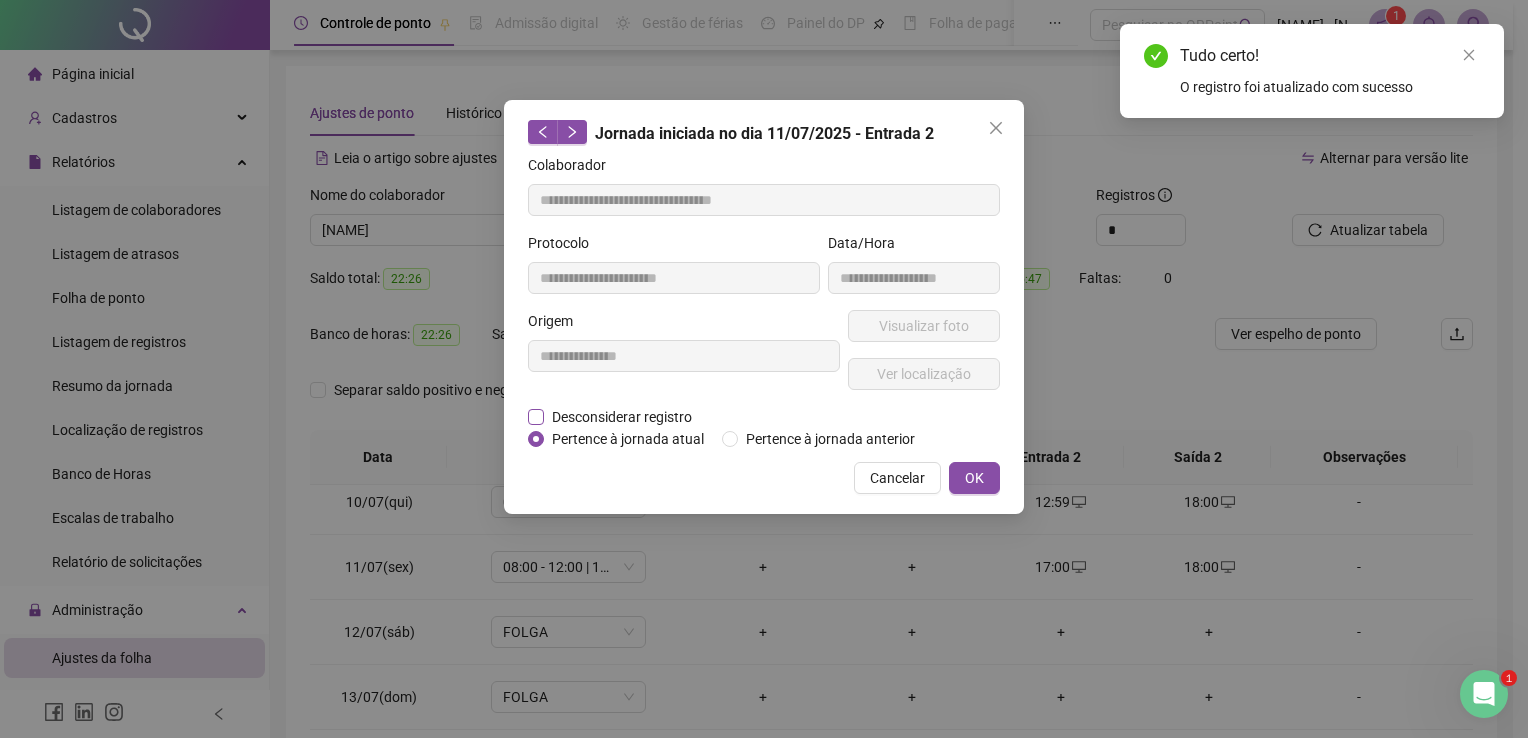 click on "Desconsiderar registro" at bounding box center (622, 417) 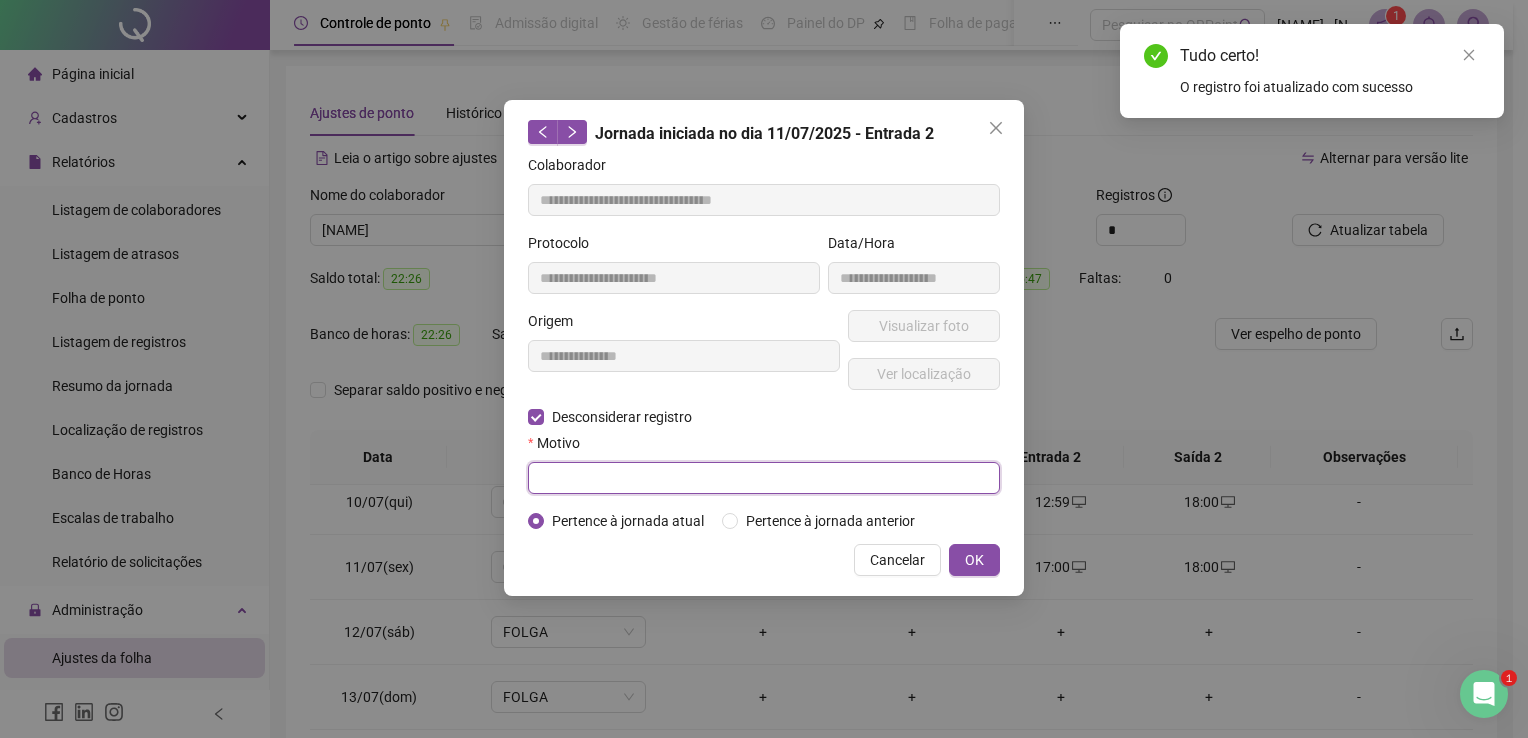 click at bounding box center (764, 478) 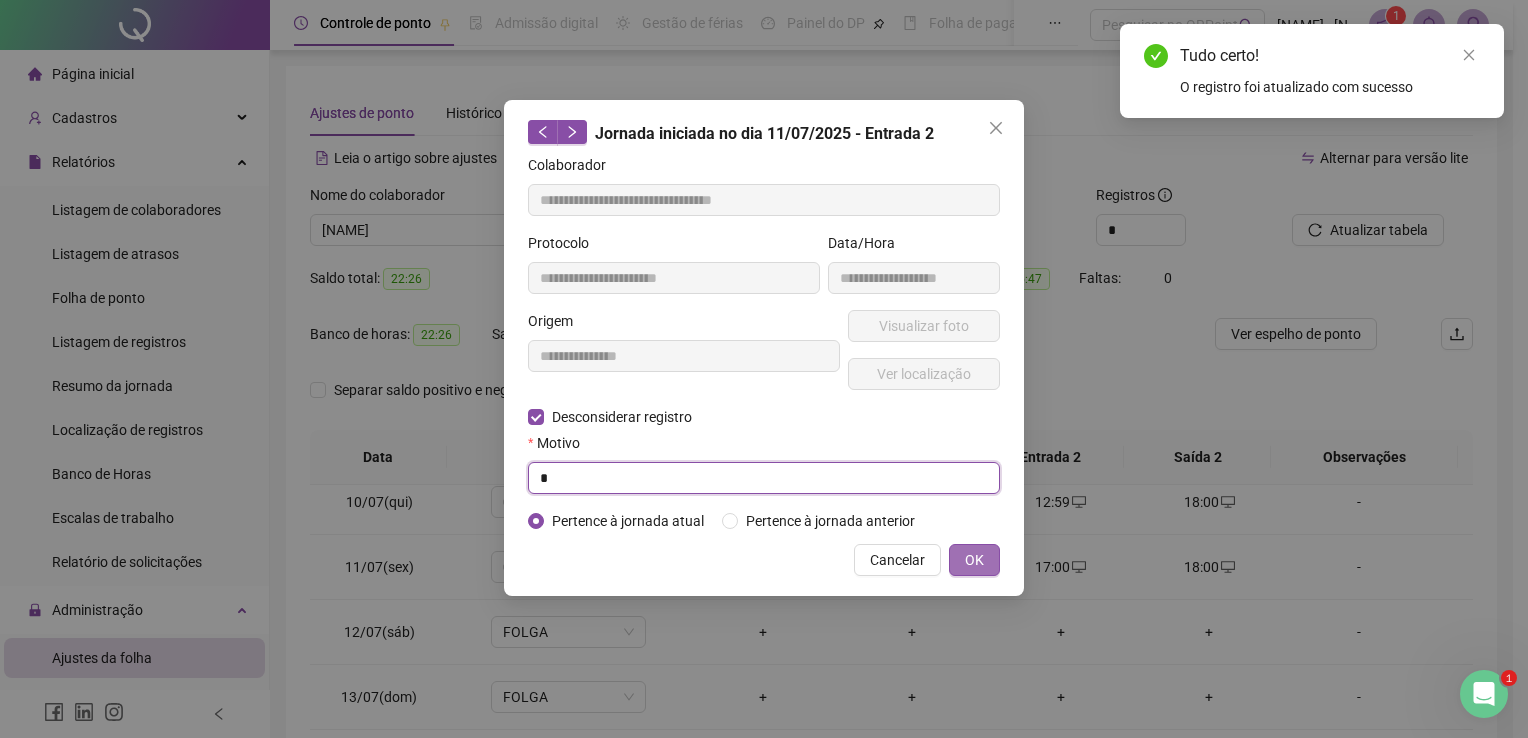 type on "*" 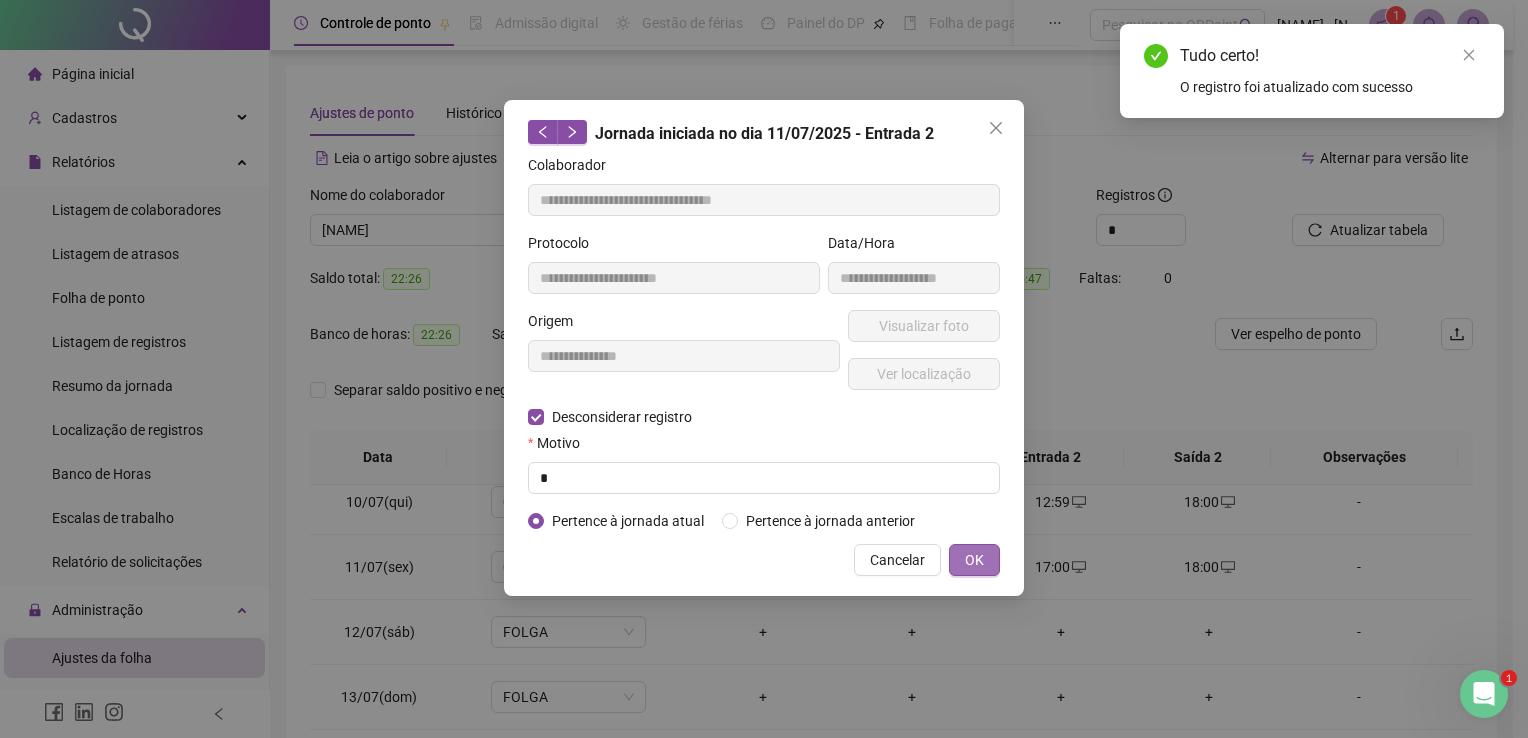 click on "OK" at bounding box center [974, 560] 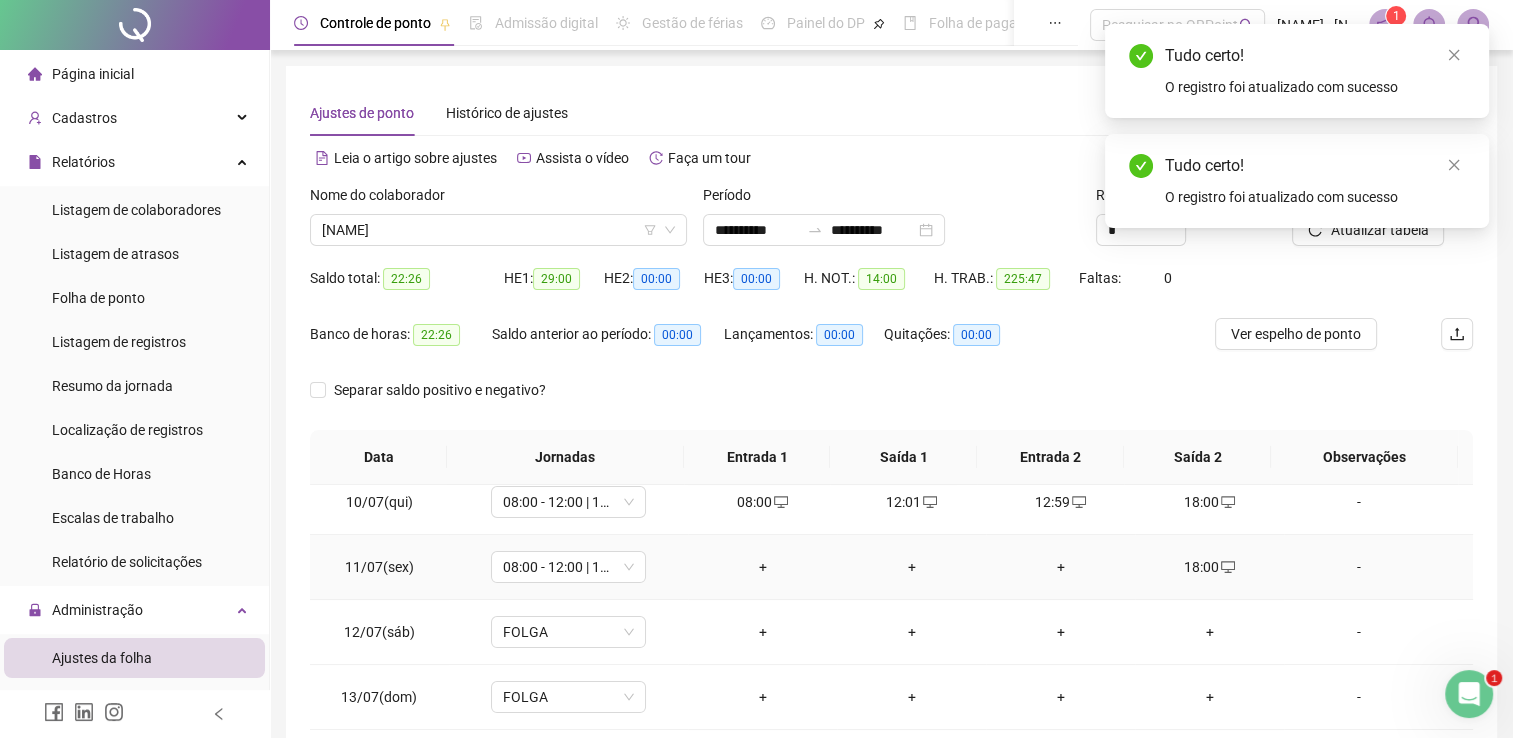 click on "18:00" at bounding box center [1209, 567] 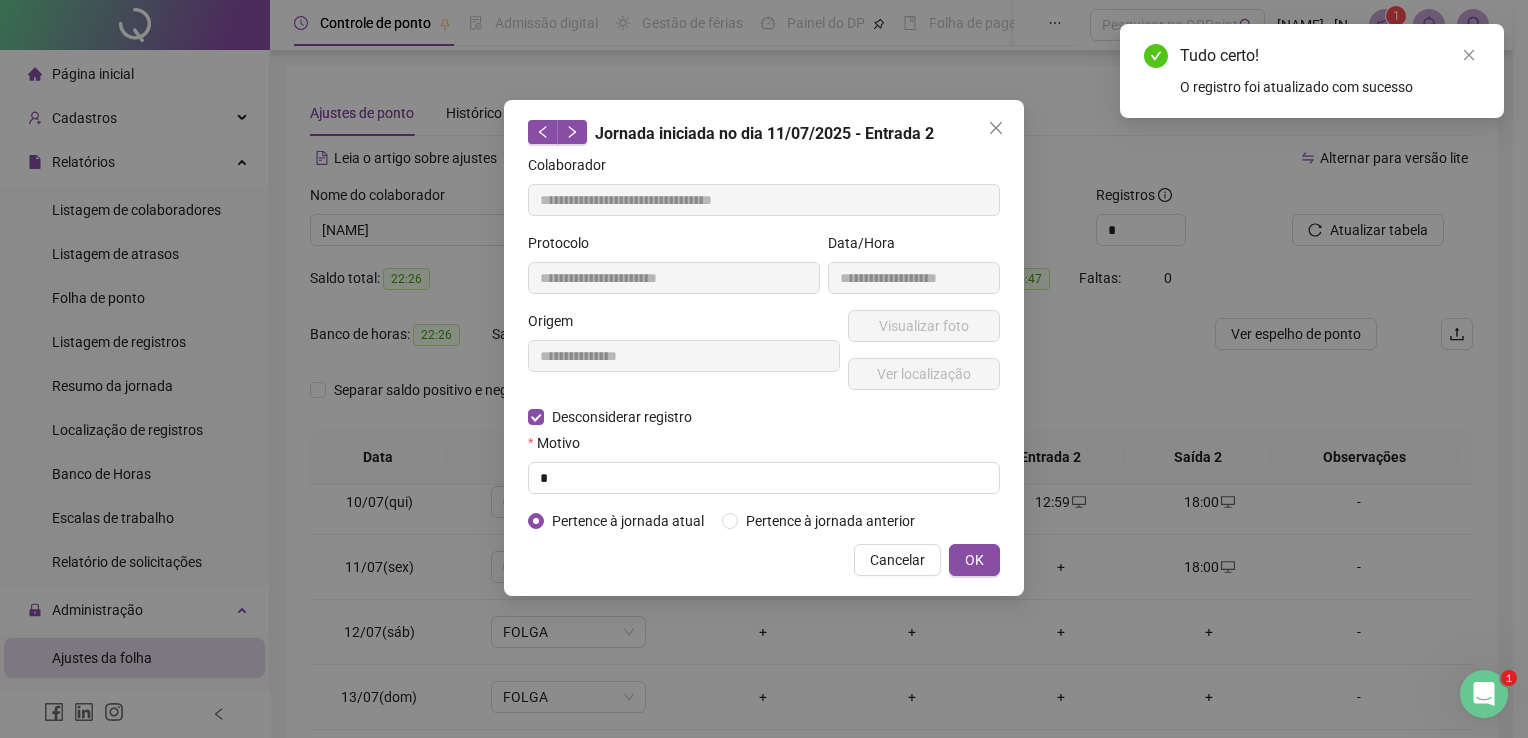 type on "**********" 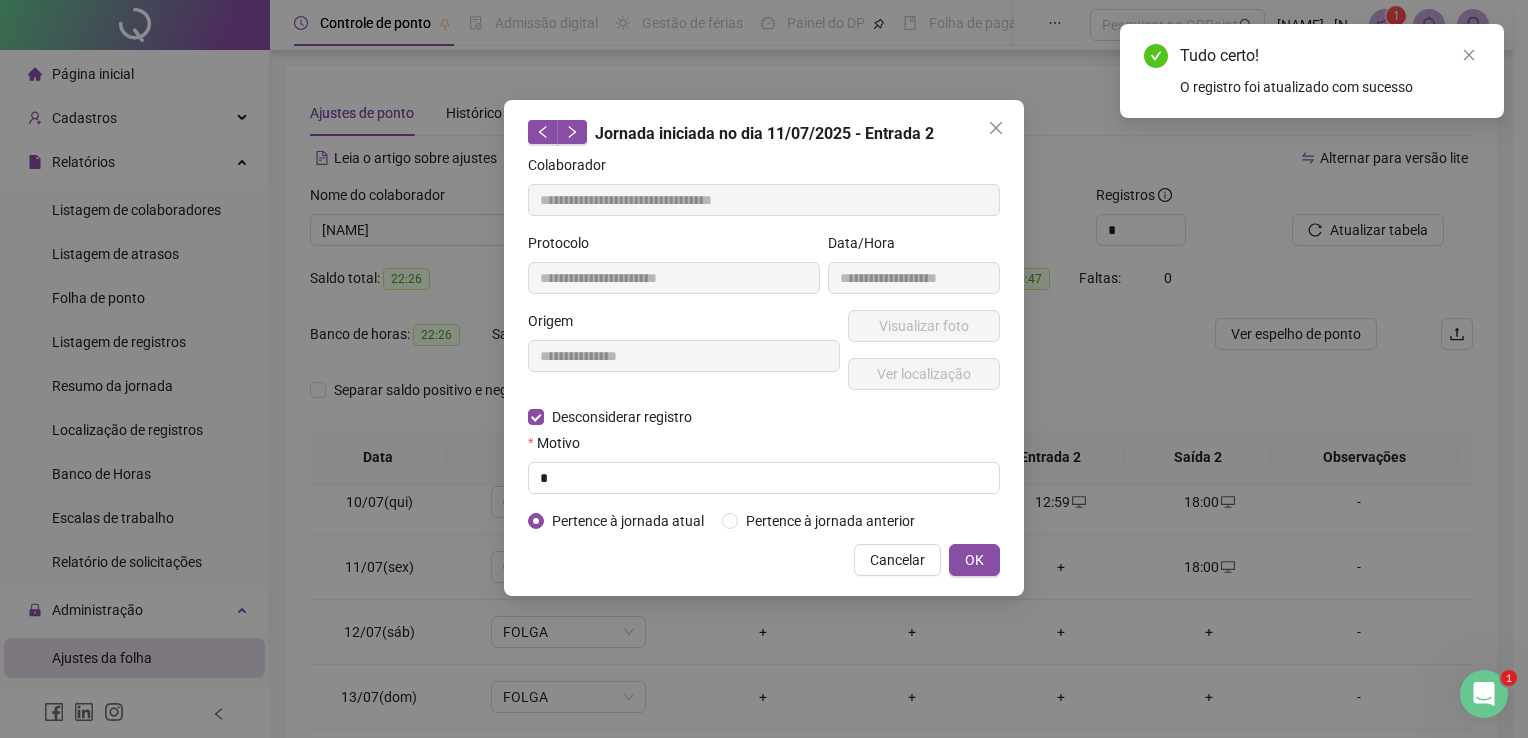 type on "**********" 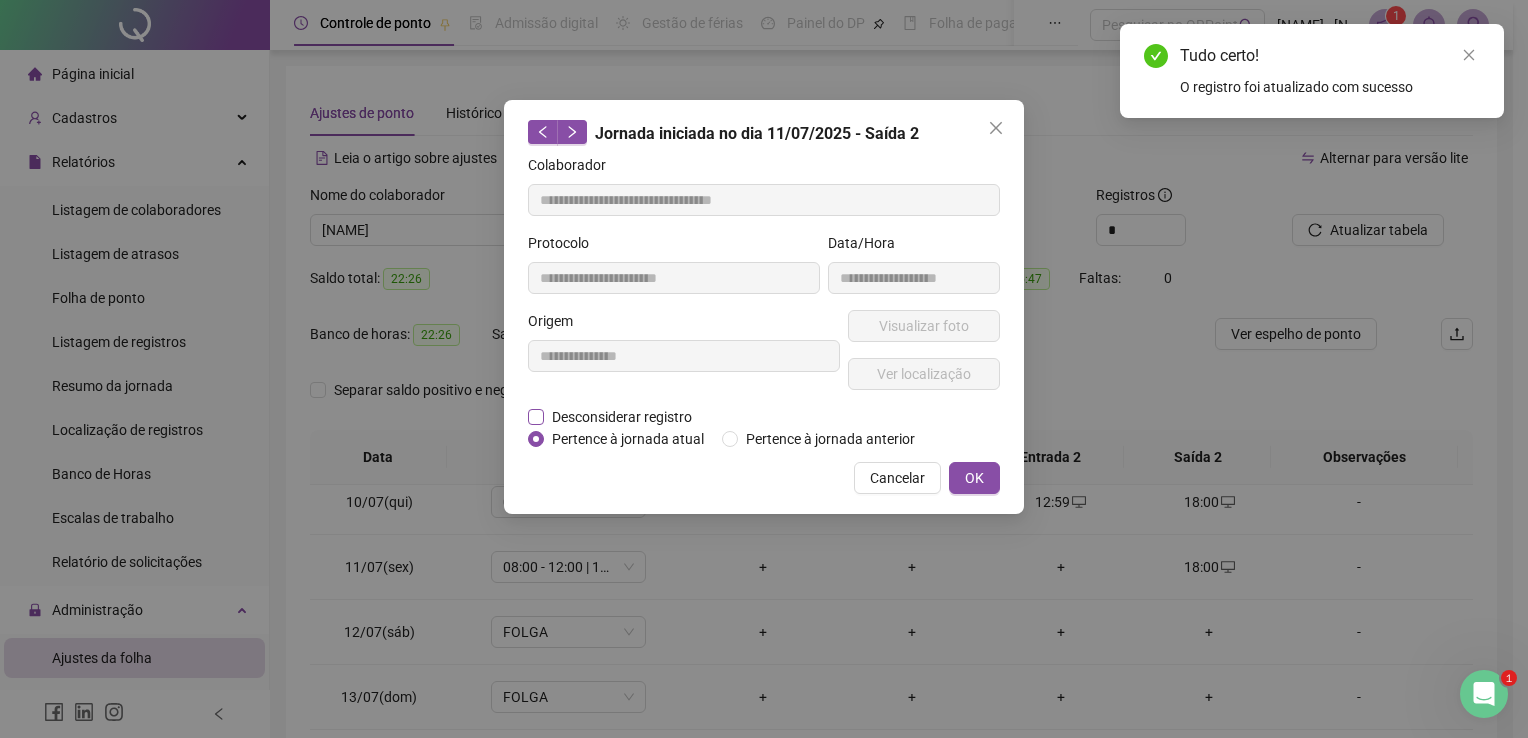 click on "Desconsiderar registro" at bounding box center (622, 417) 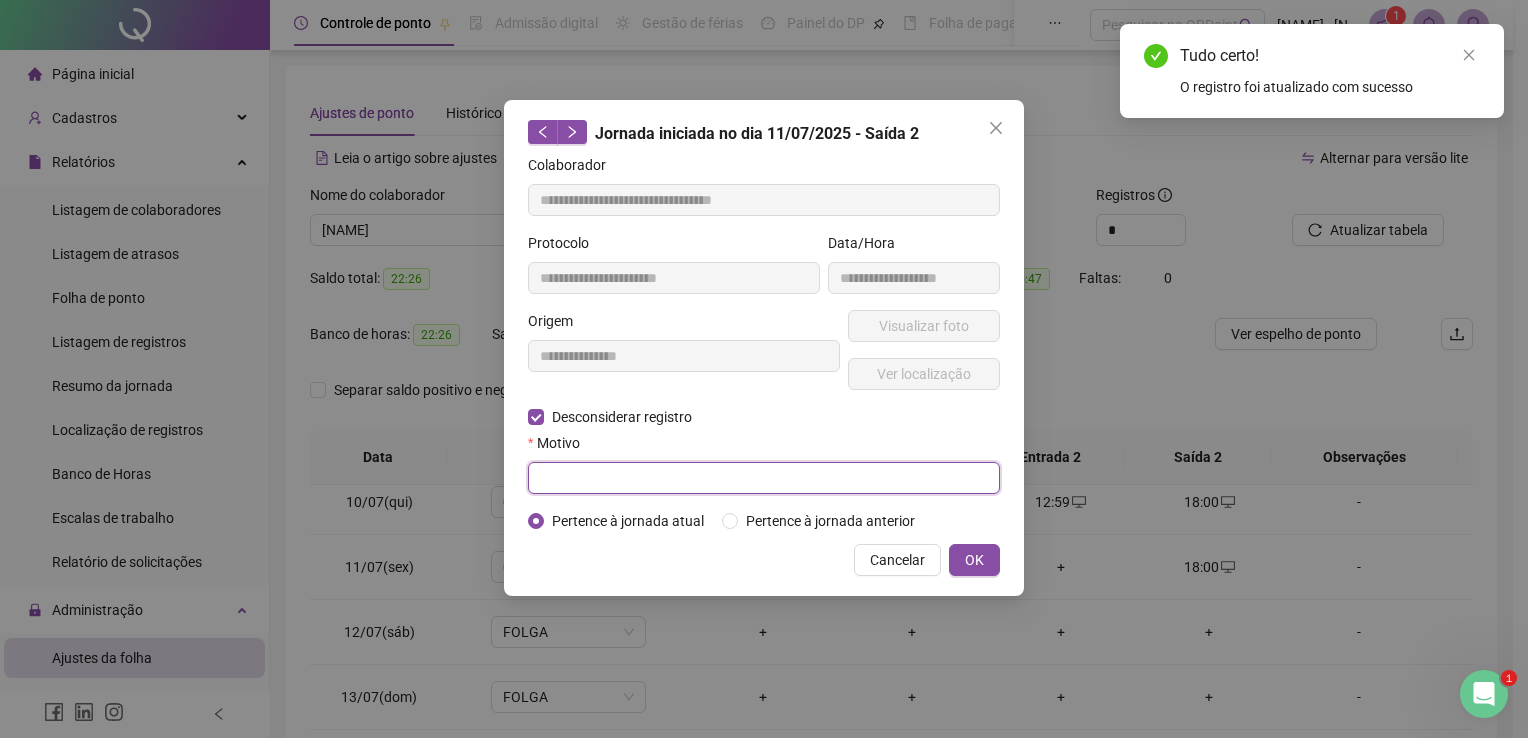 click at bounding box center [764, 478] 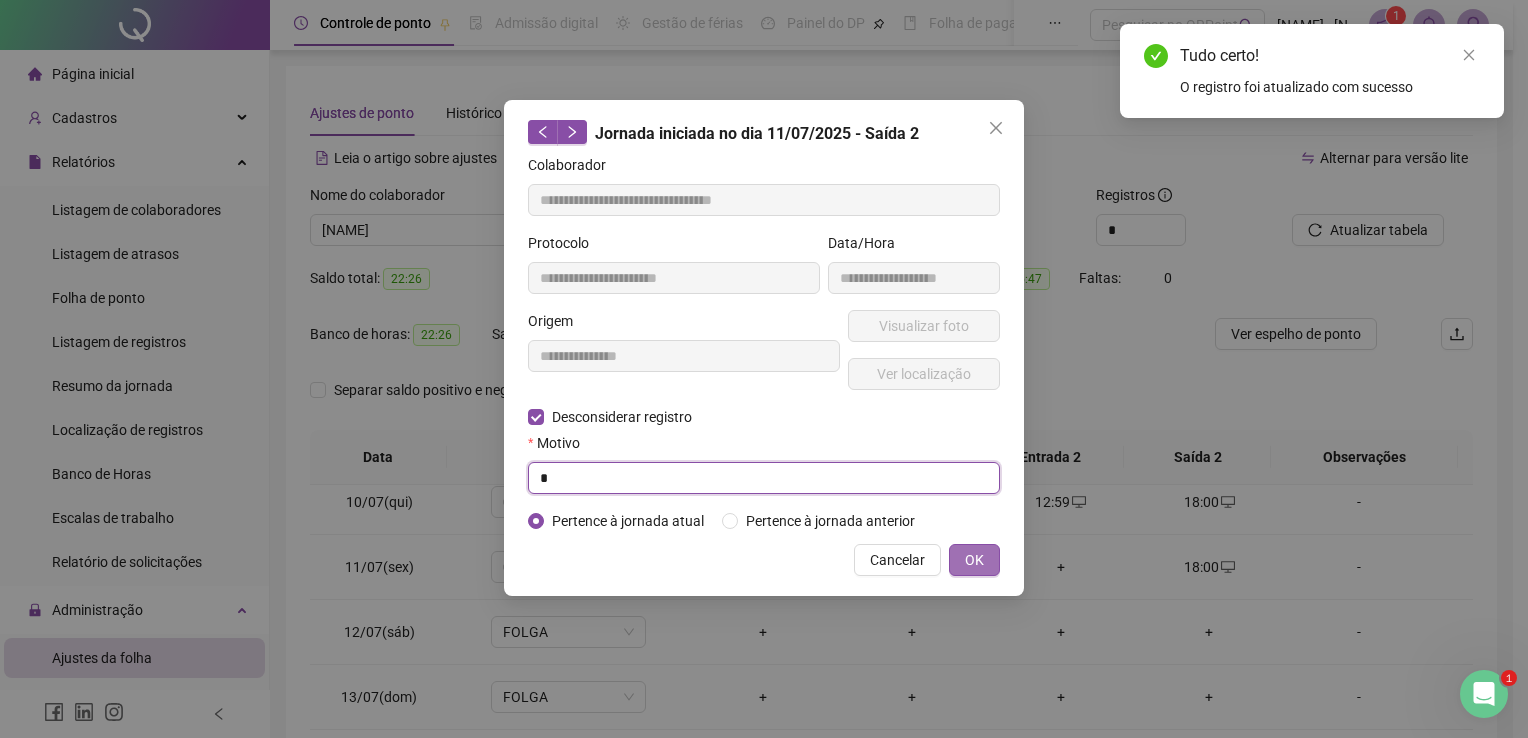 type on "*" 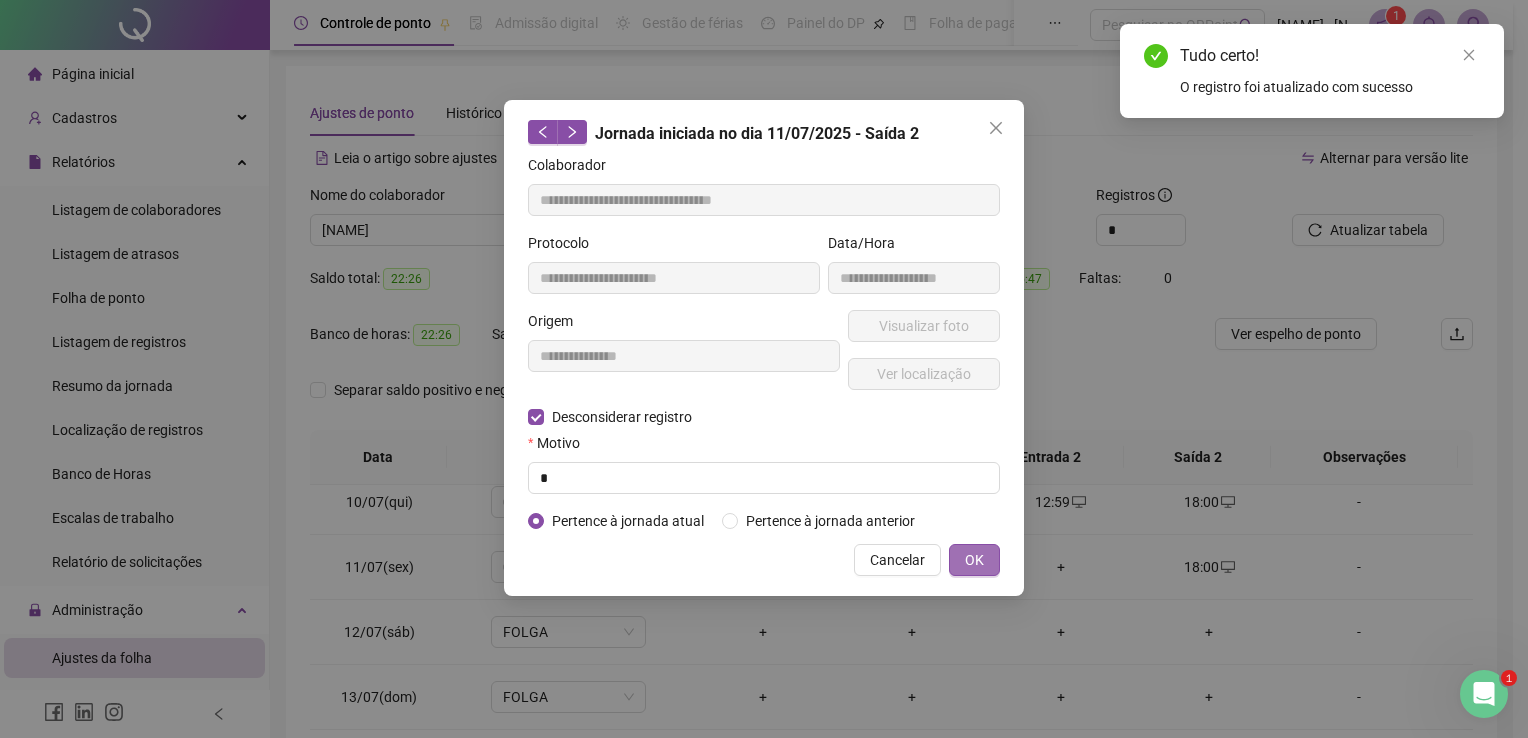 click on "OK" at bounding box center [974, 560] 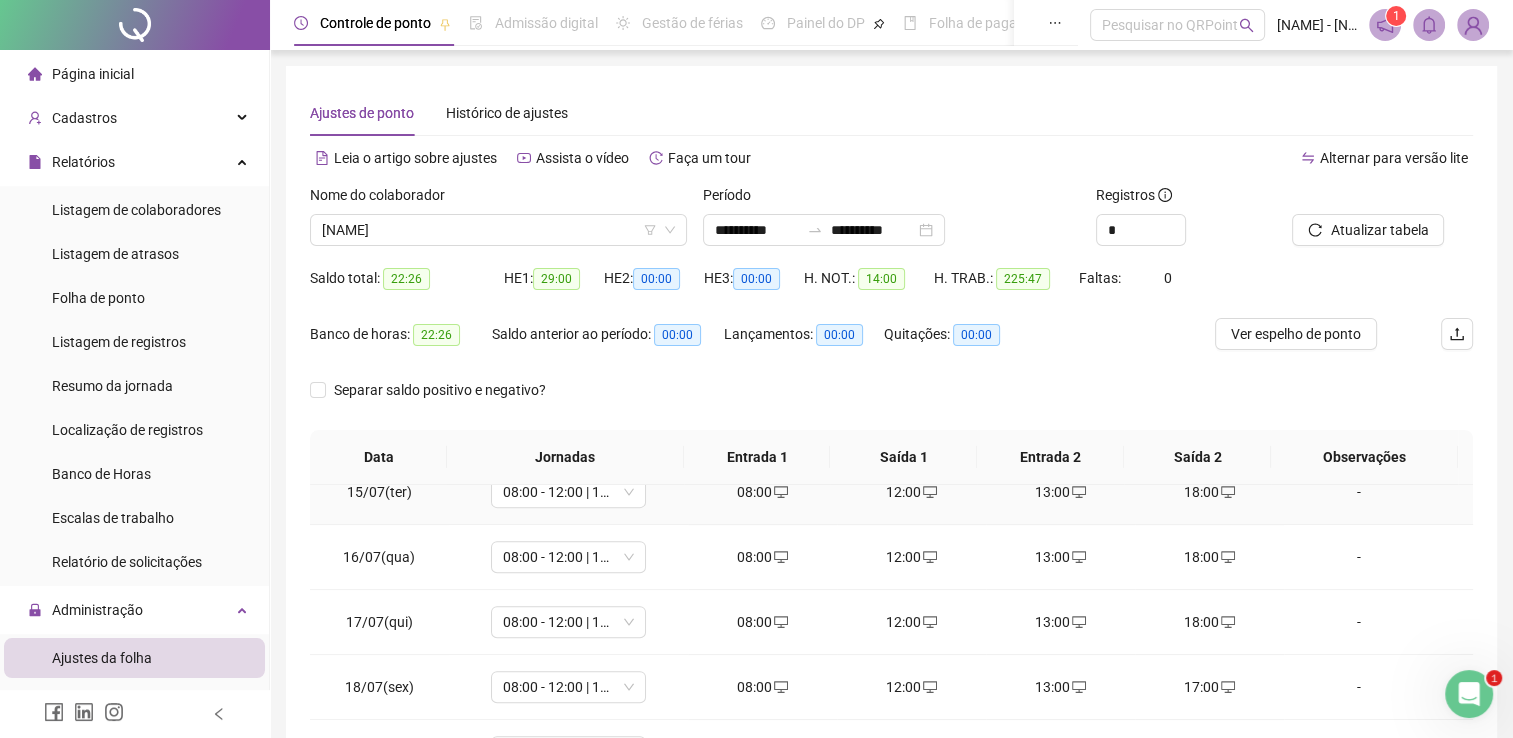 scroll, scrollTop: 1000, scrollLeft: 0, axis: vertical 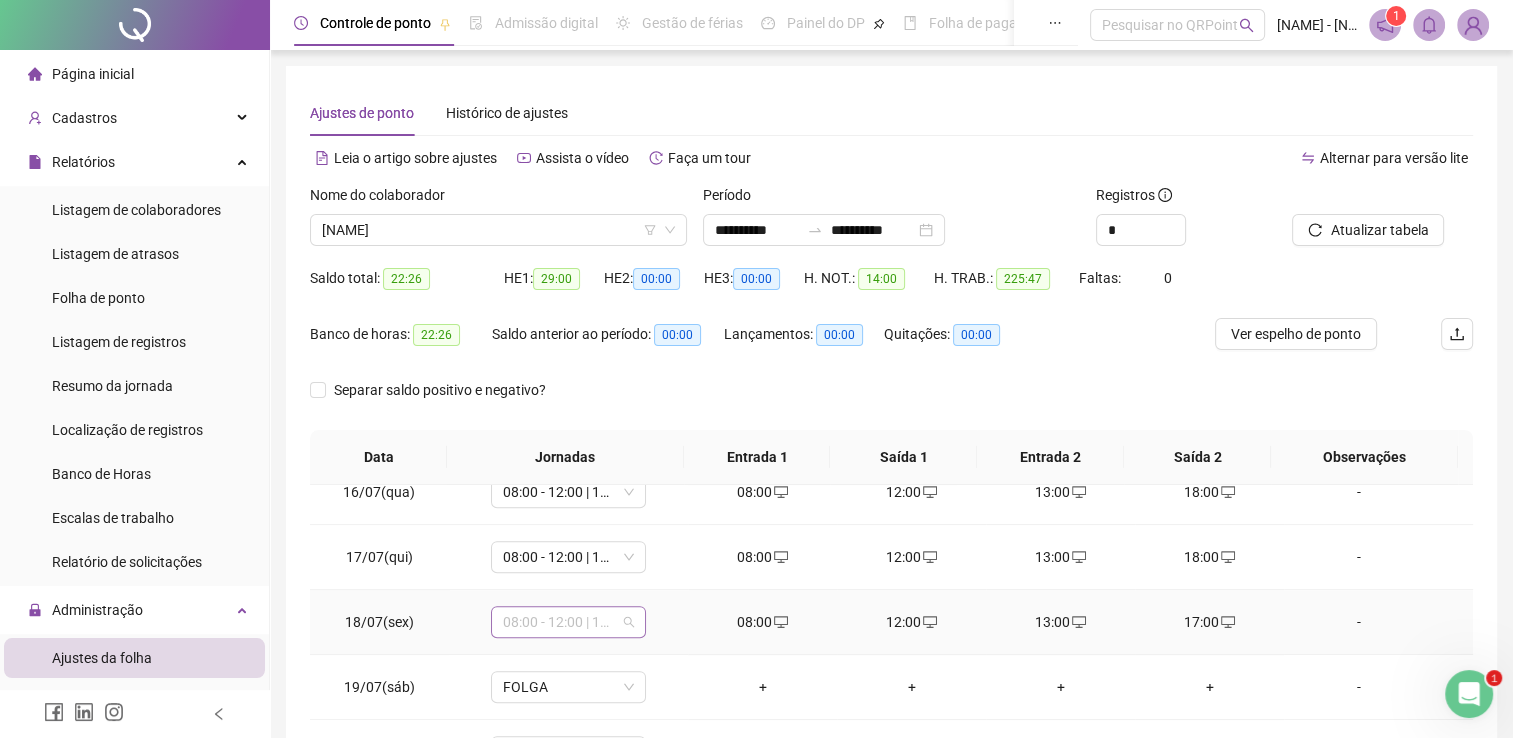 click on "08:00 - 12:00 | 13:00 - 17:00" at bounding box center (568, 622) 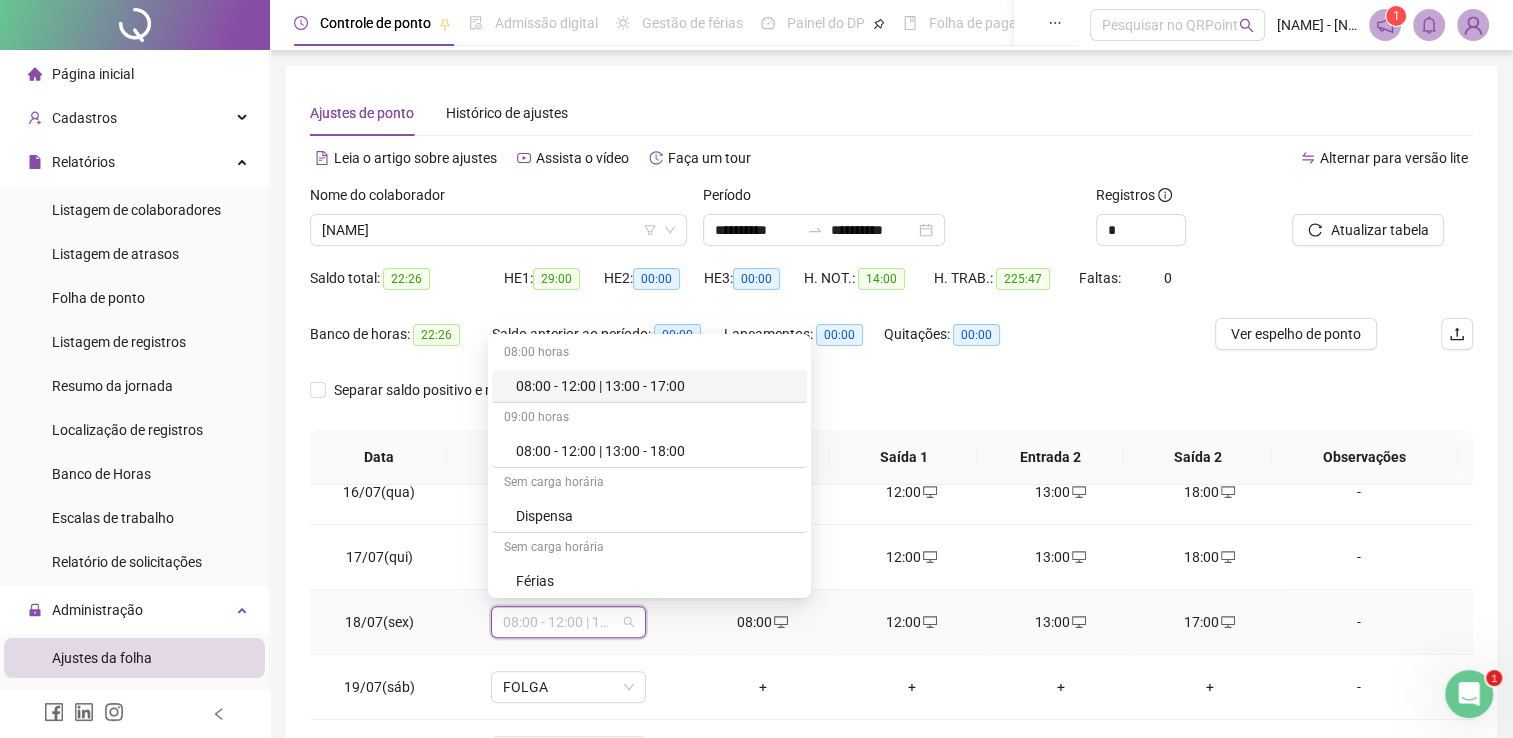 click on "08:00 - 12:00 | 13:00 - 17:00" at bounding box center (655, 386) 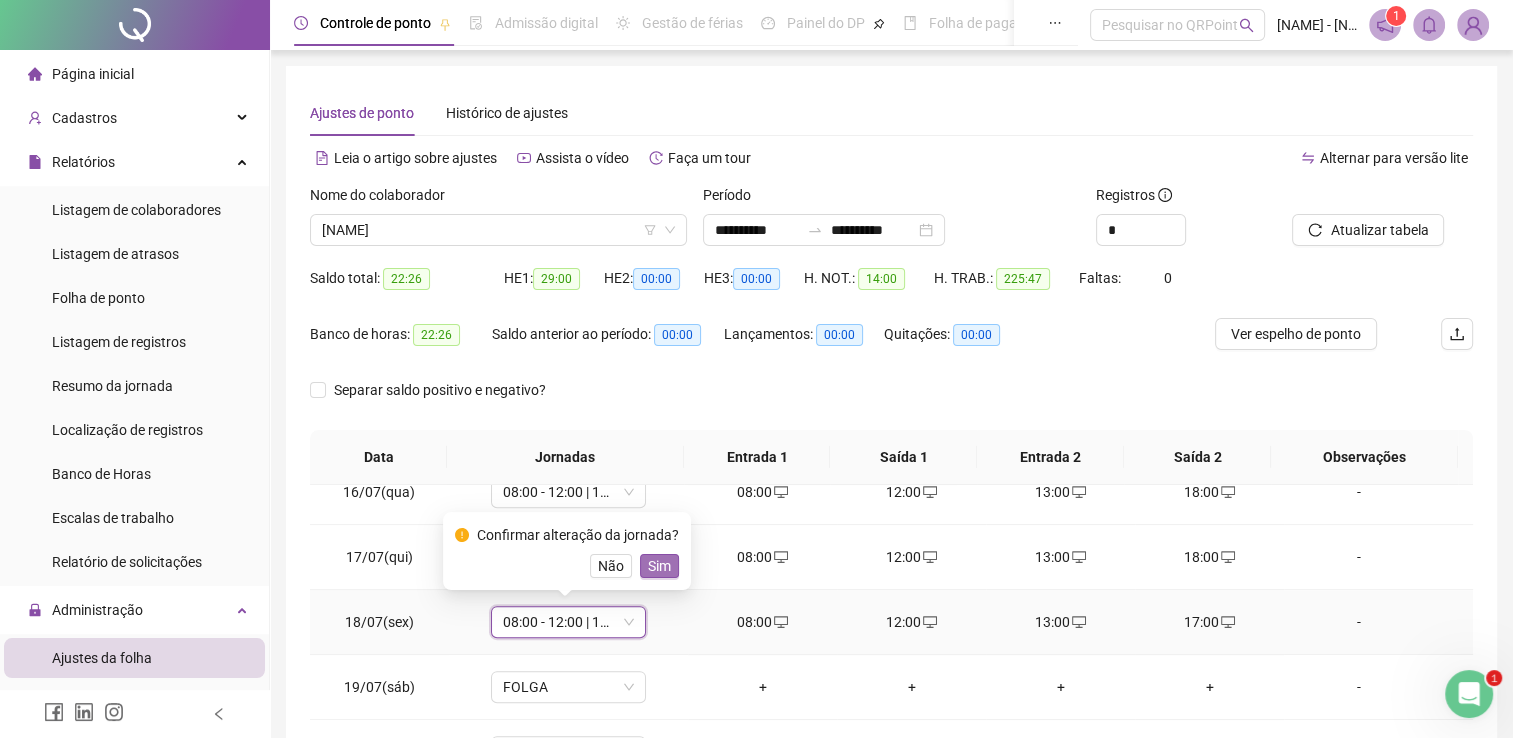 click on "Sim" at bounding box center [659, 566] 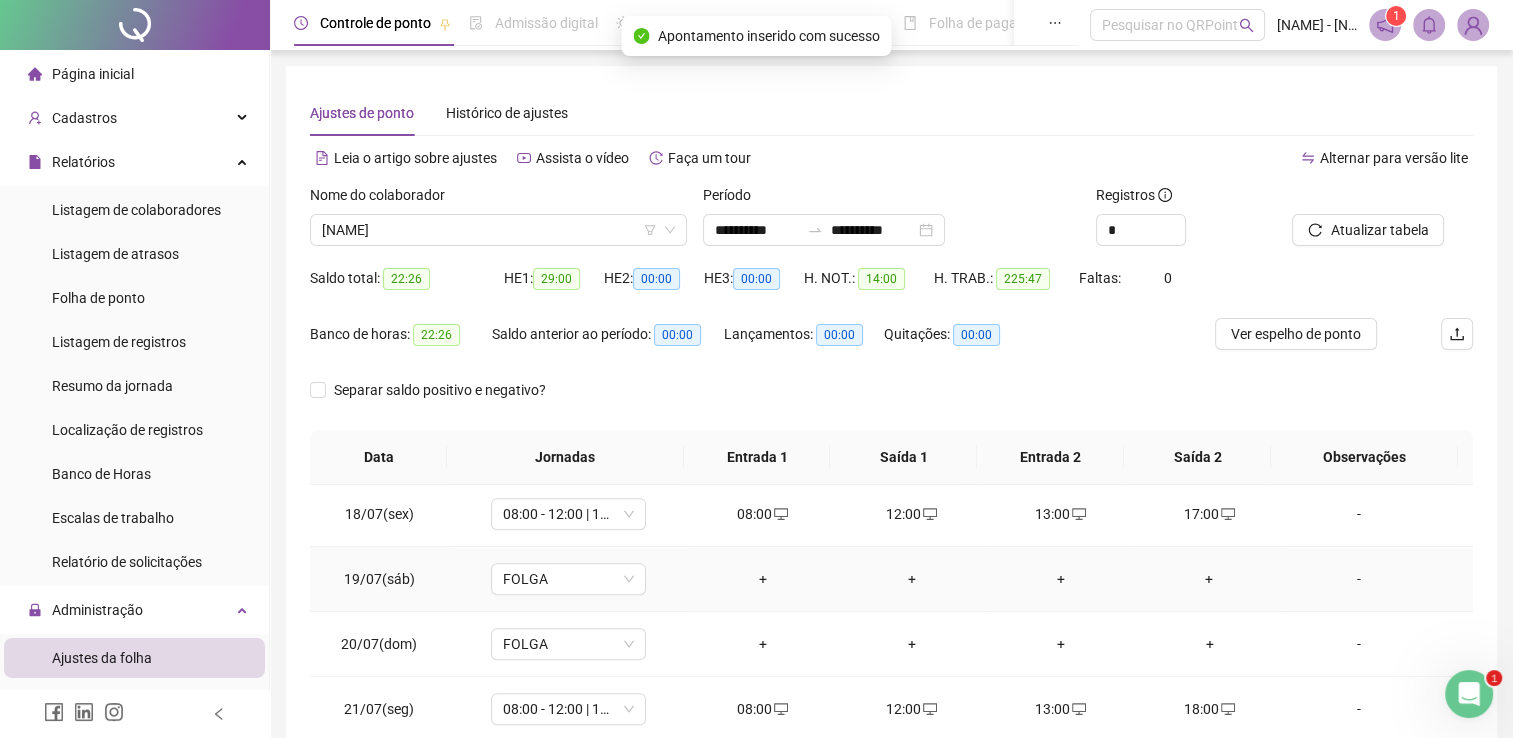 scroll, scrollTop: 1200, scrollLeft: 0, axis: vertical 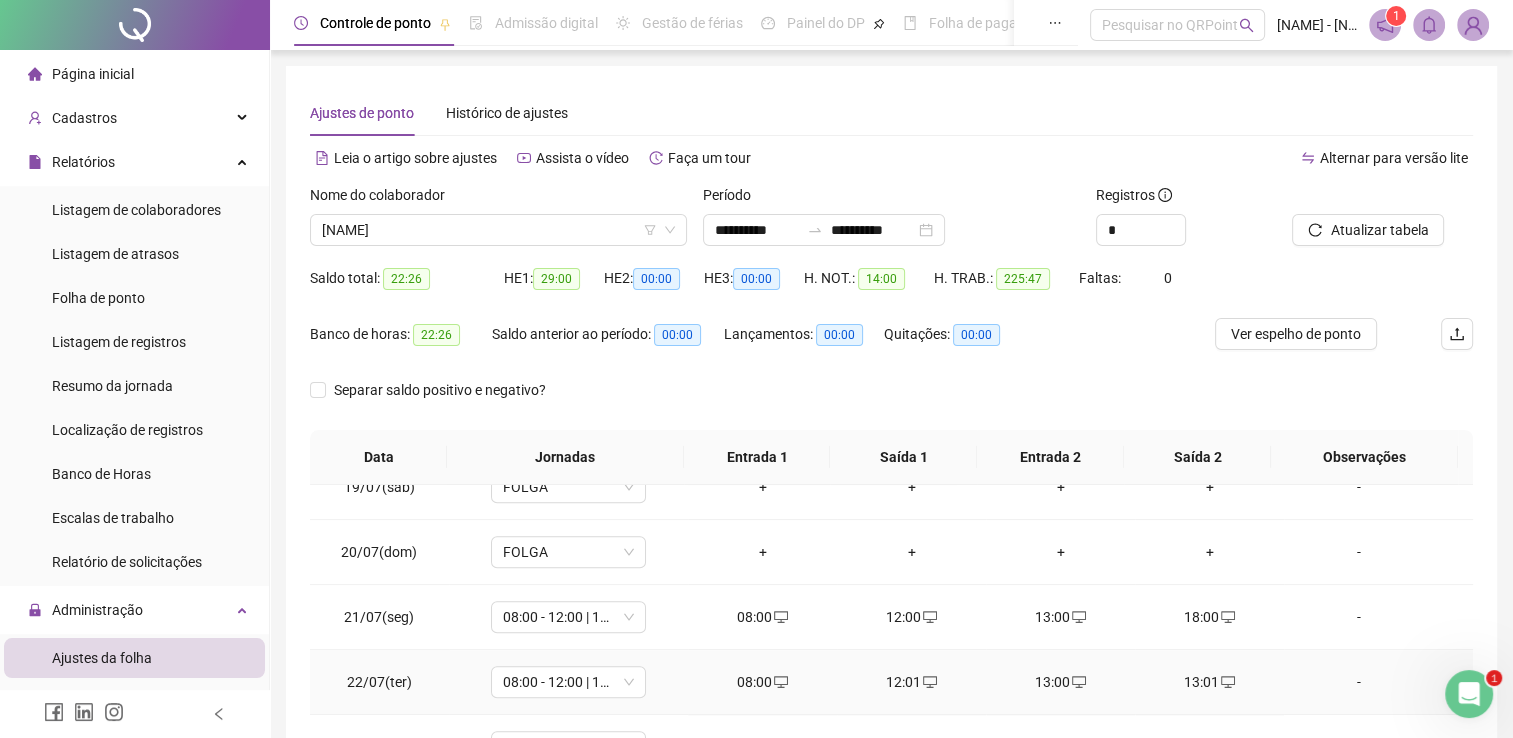 click on "13:01" at bounding box center [1209, 682] 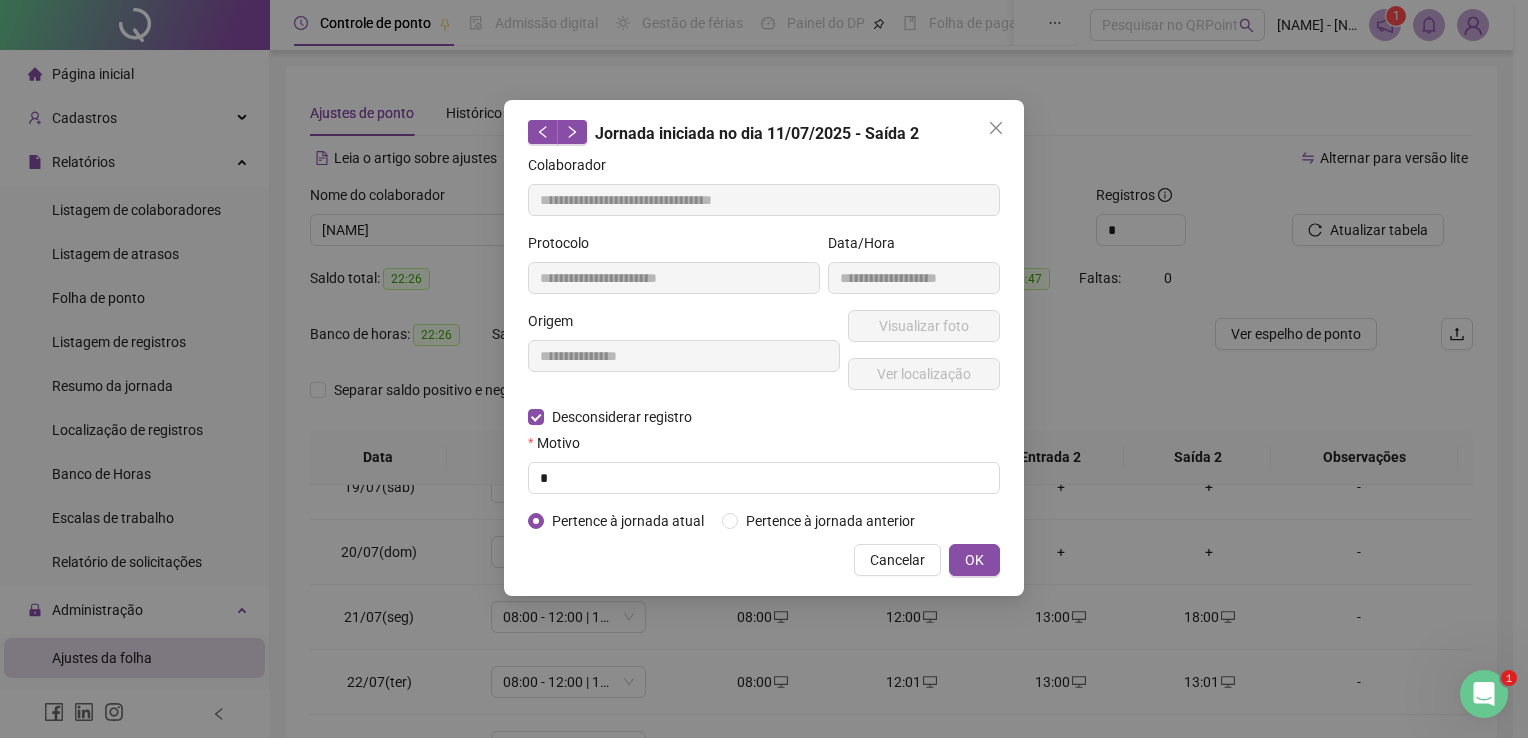 type on "**********" 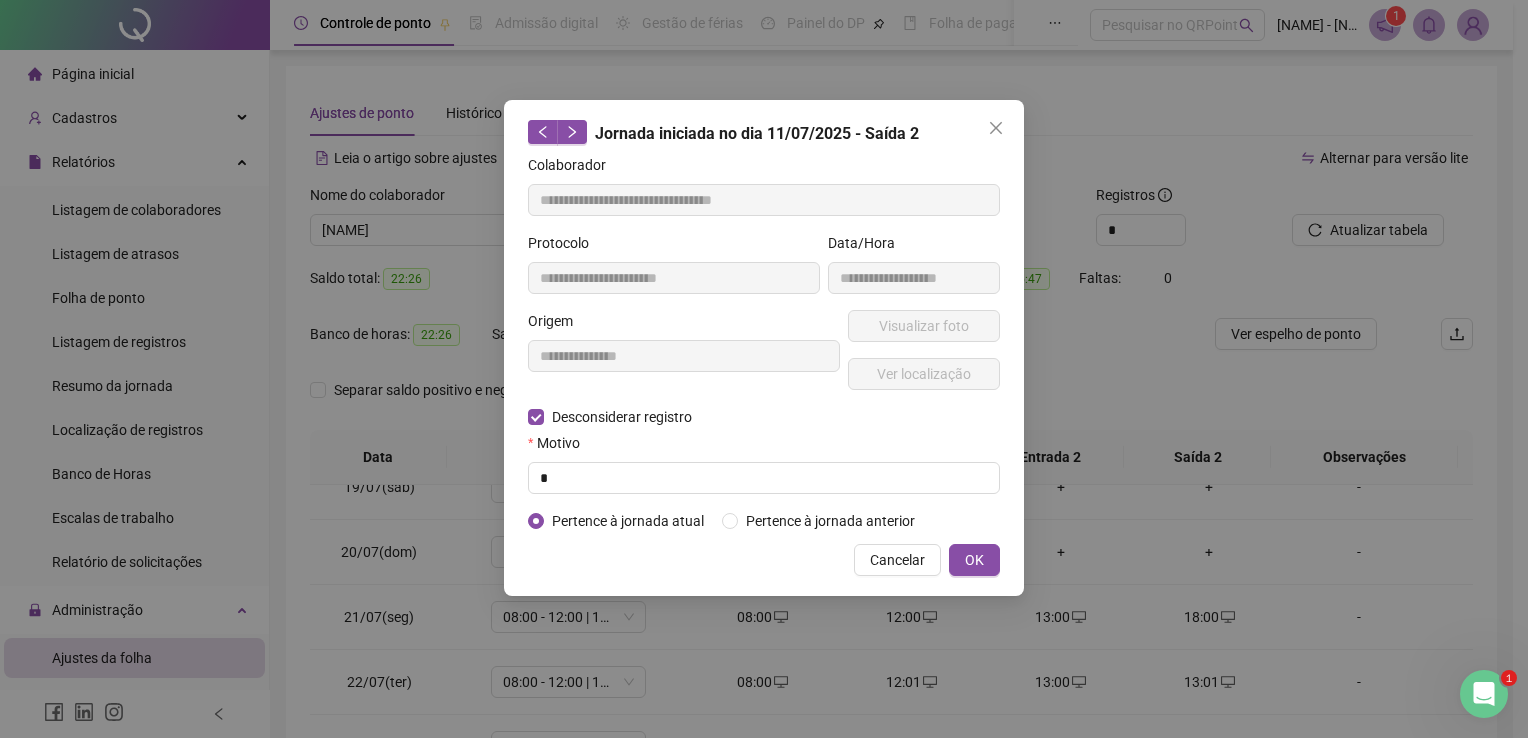 type on "**********" 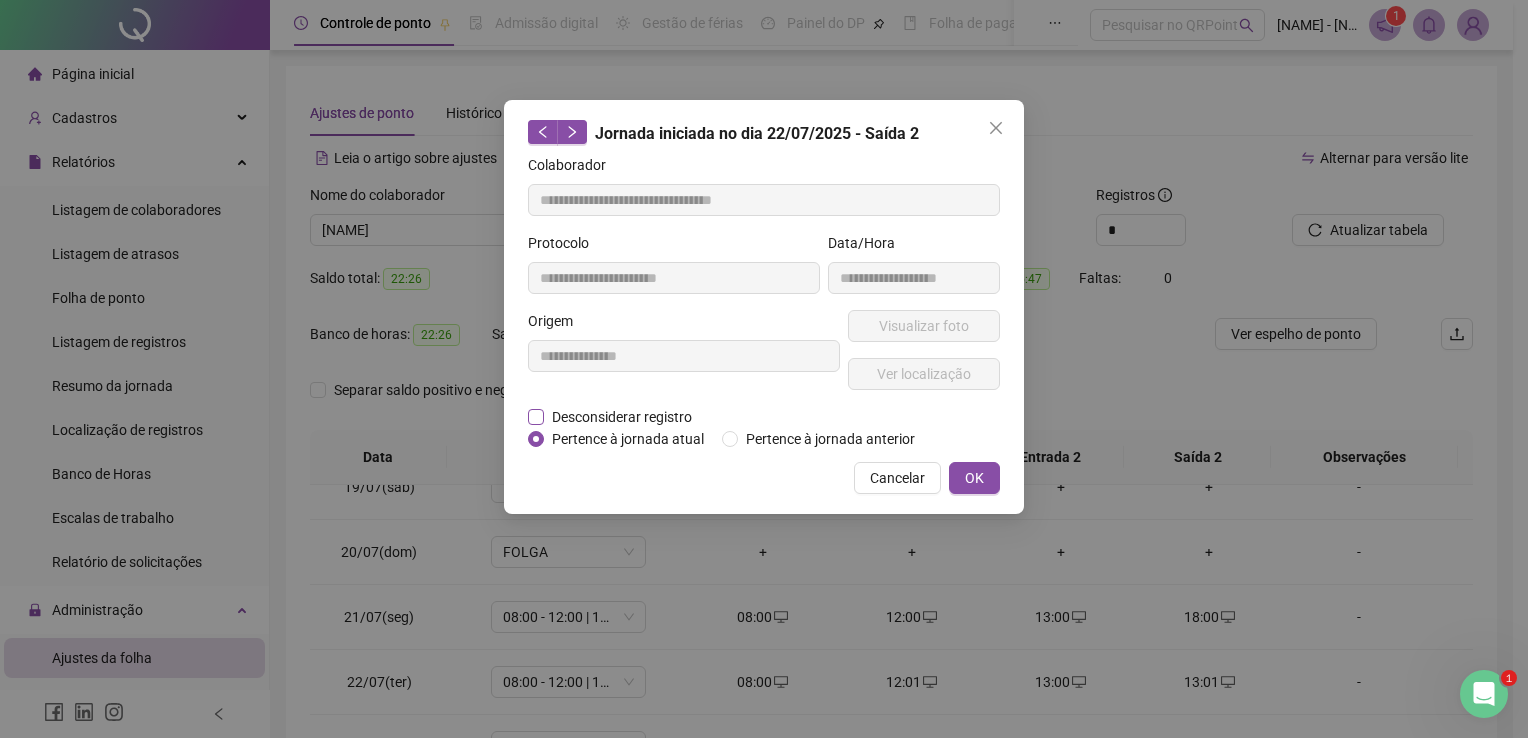 click on "Desconsiderar registro" at bounding box center (622, 417) 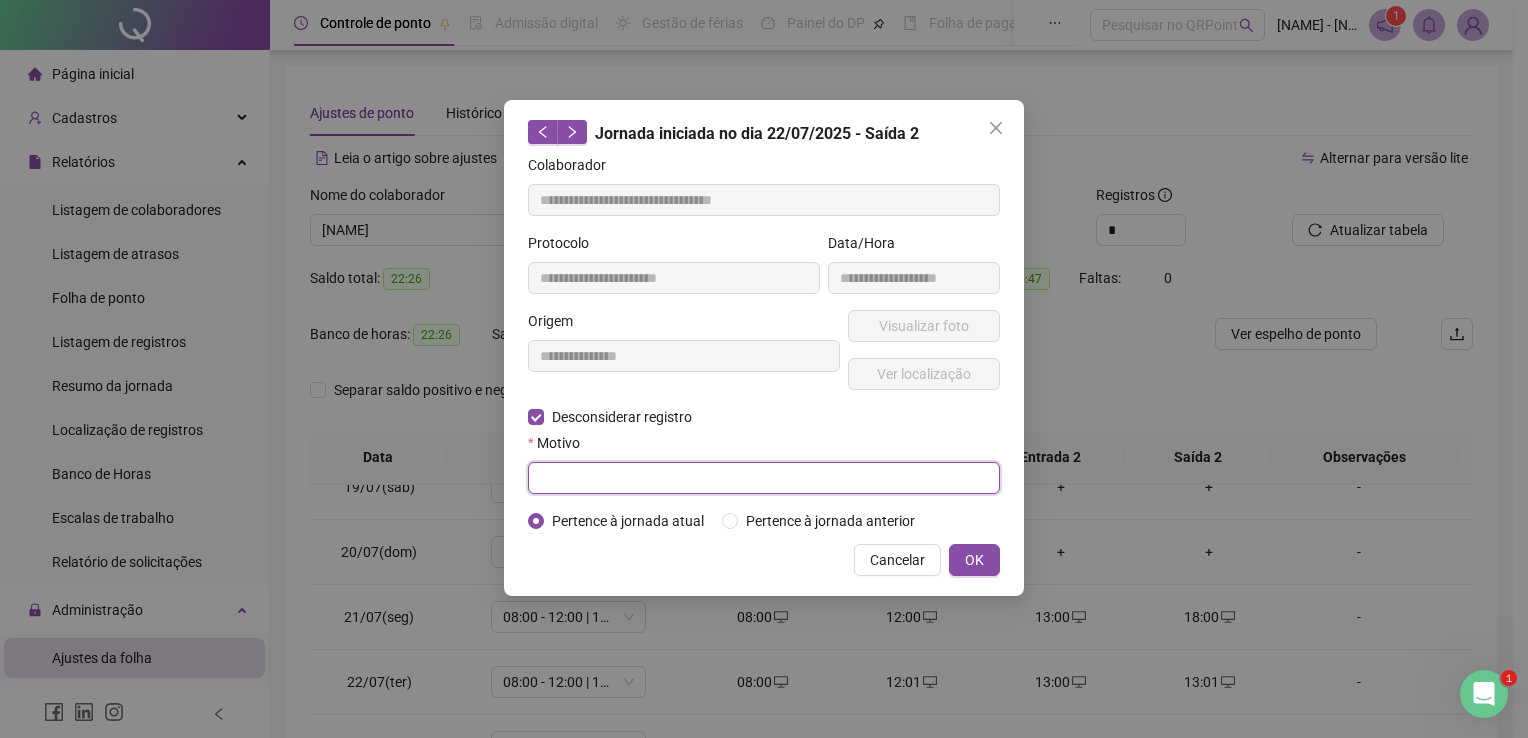 click at bounding box center [764, 478] 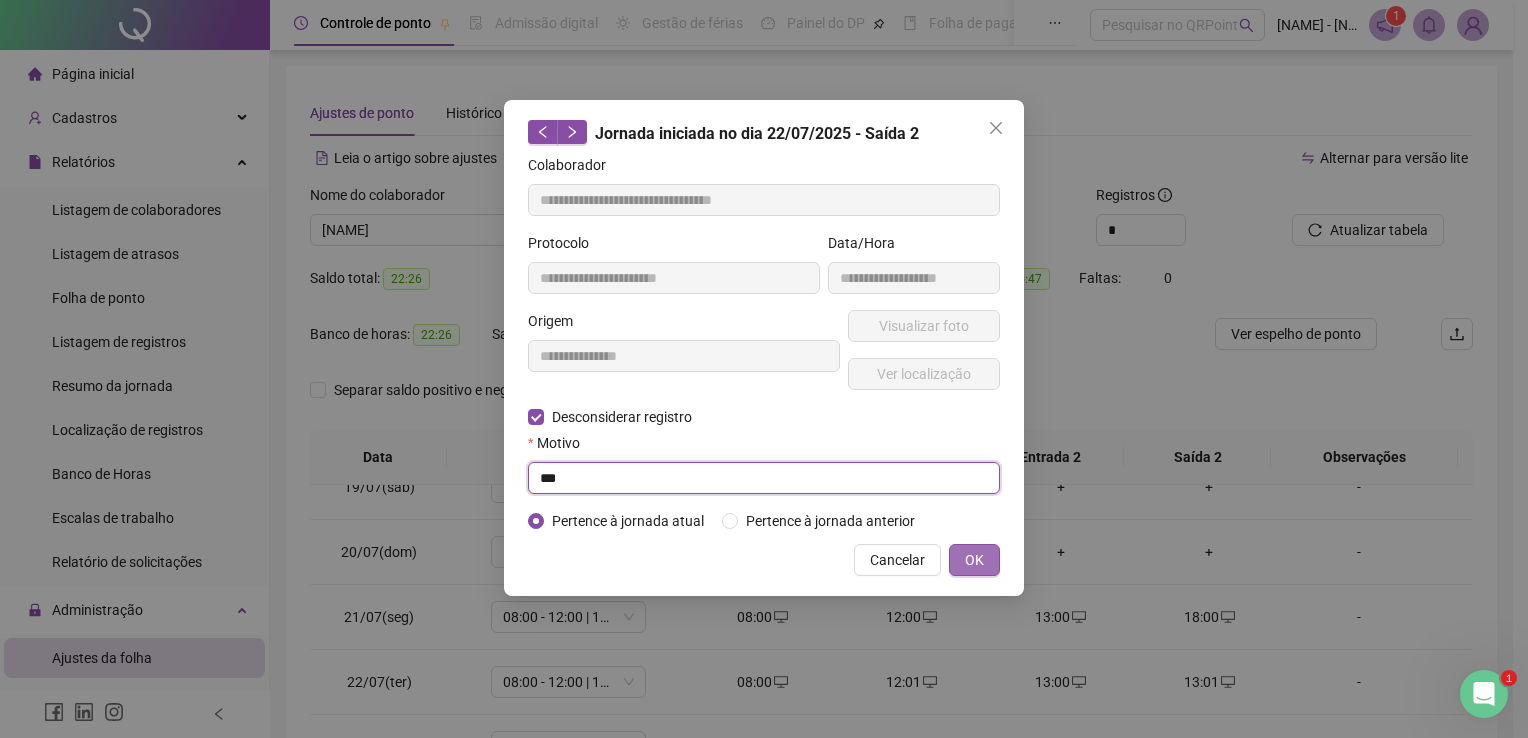 type on "***" 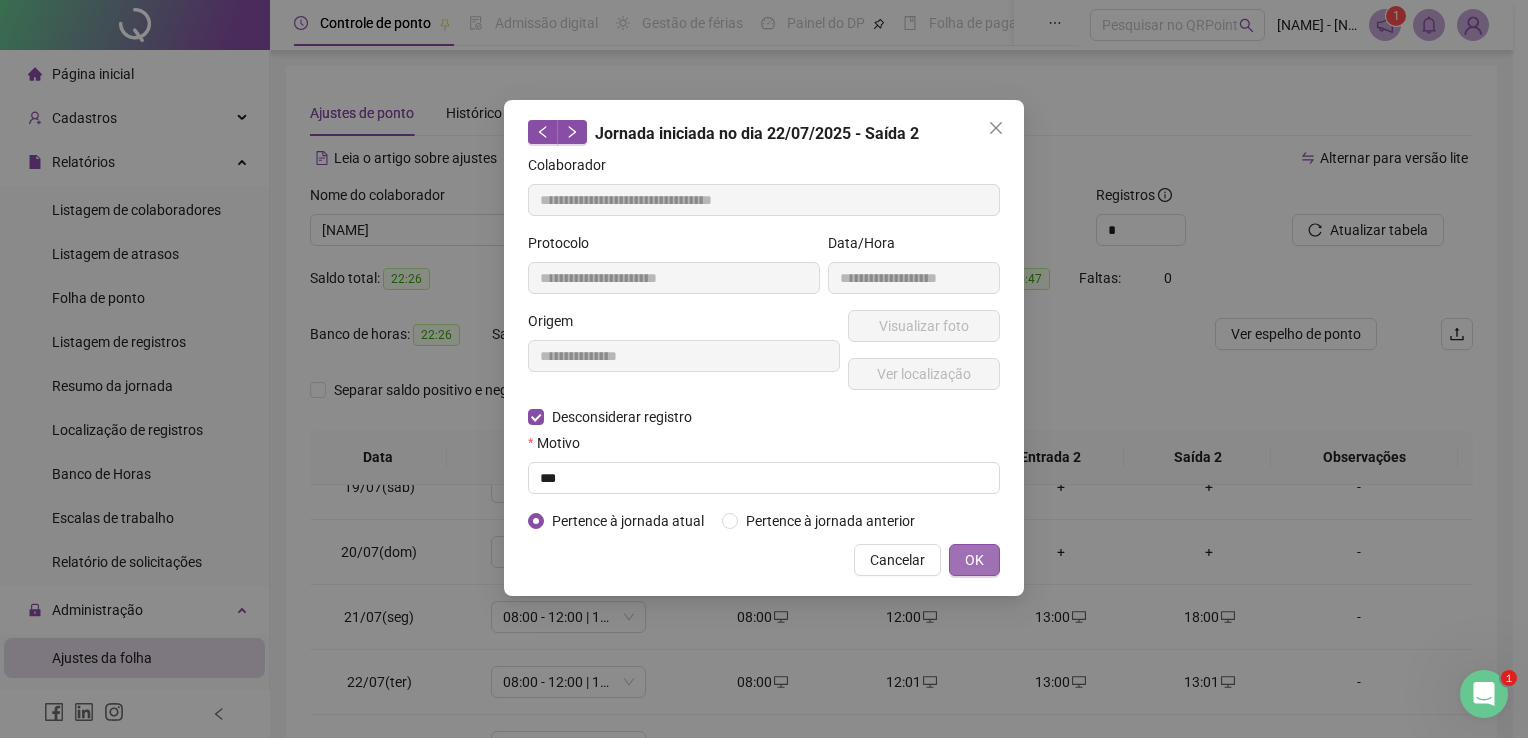 click on "OK" at bounding box center [974, 560] 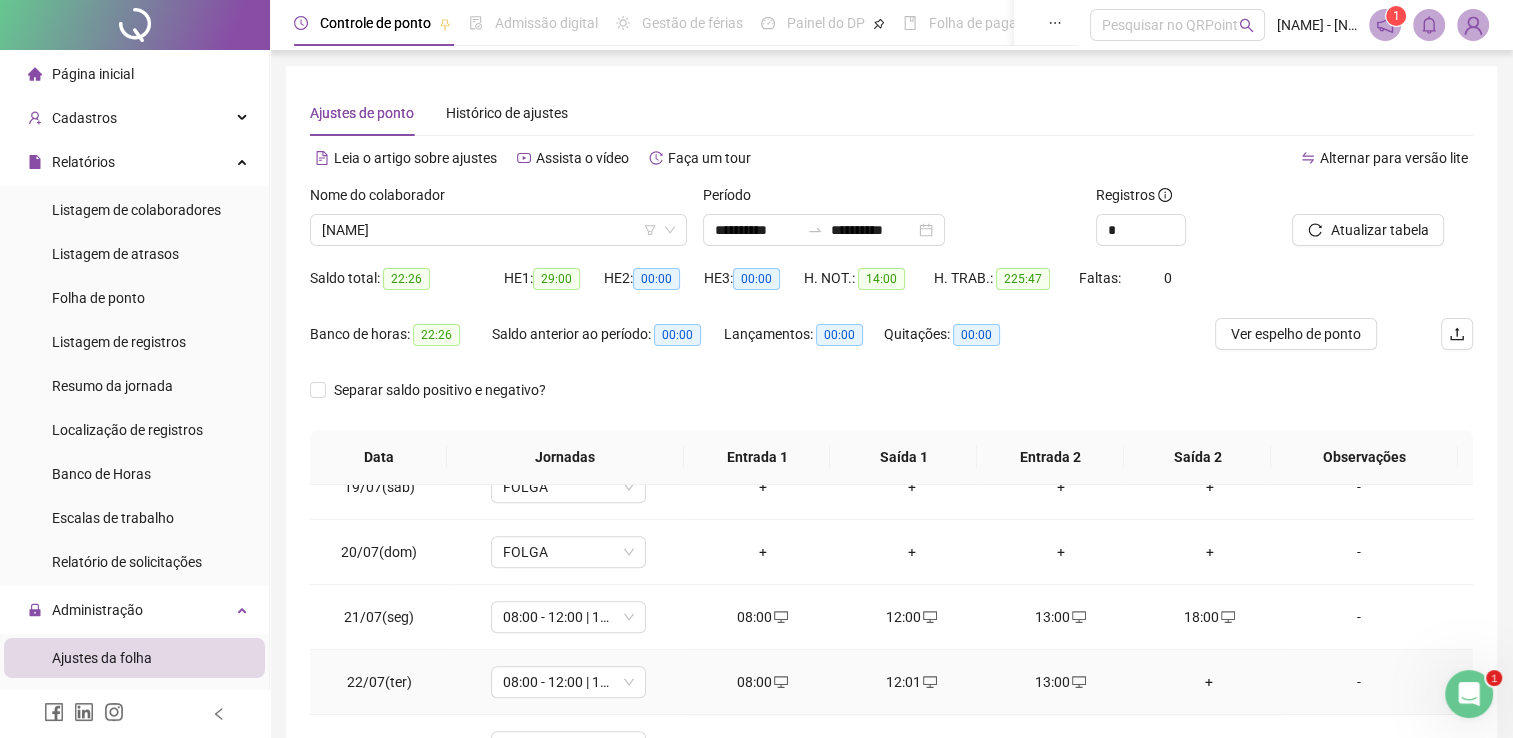 click on "+" at bounding box center (1209, 682) 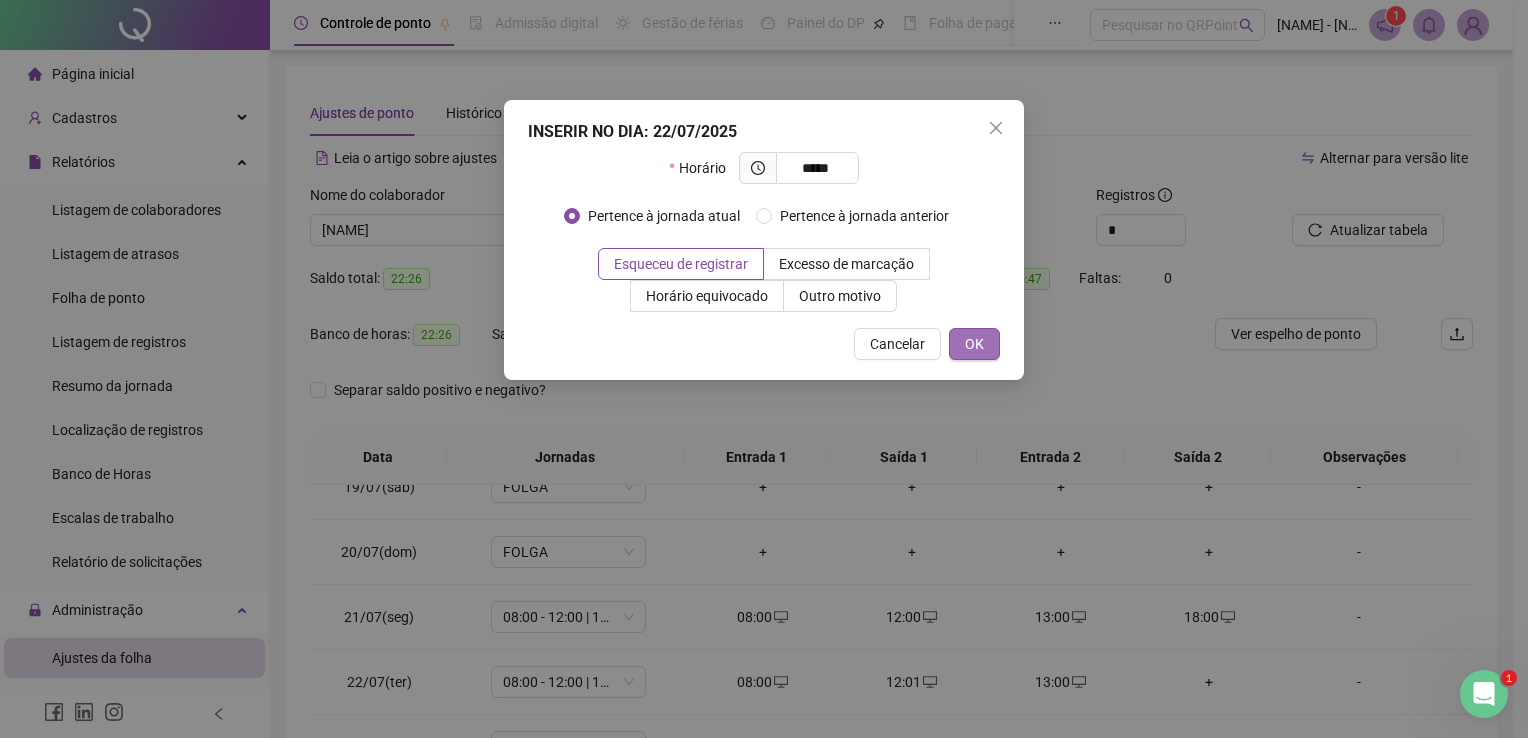 type on "*****" 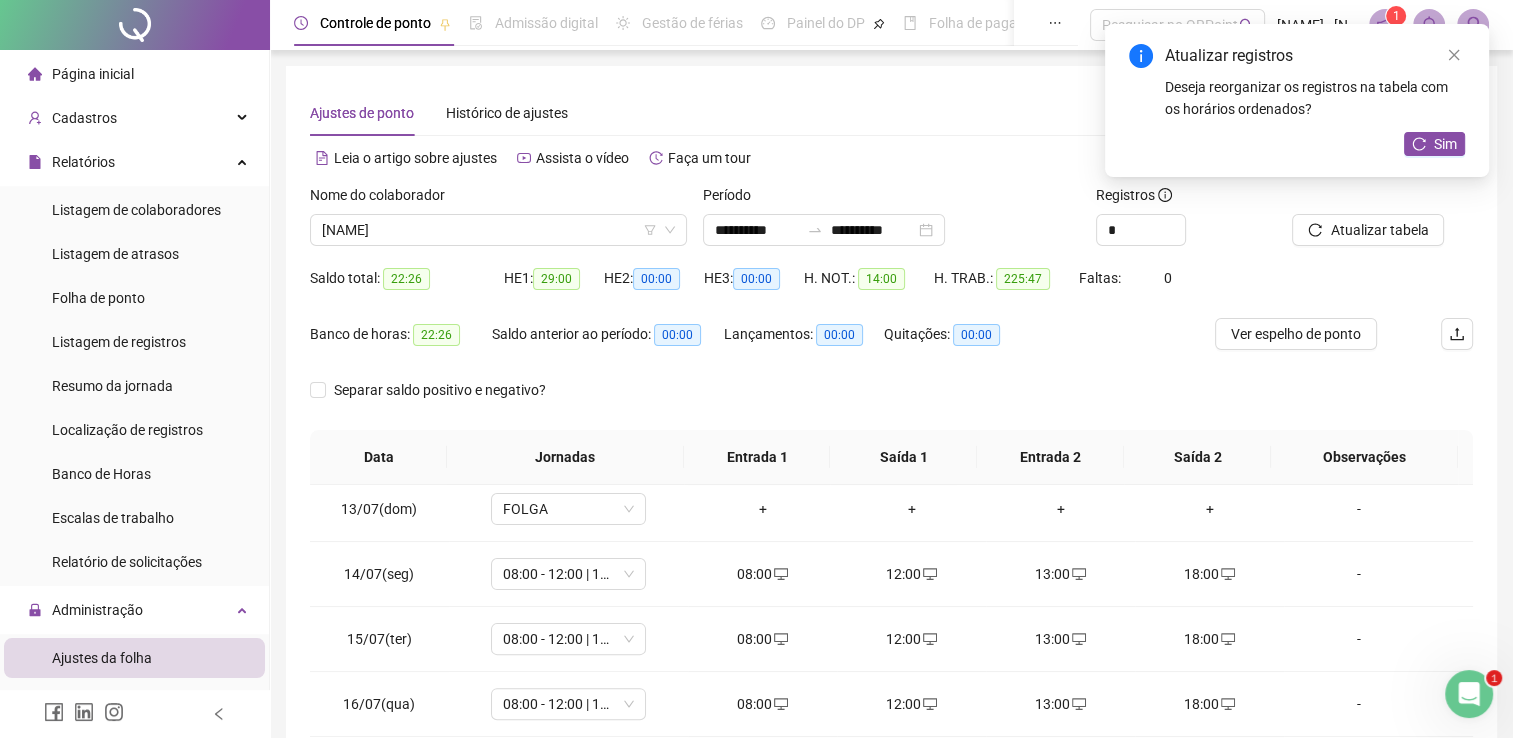 scroll, scrollTop: 800, scrollLeft: 0, axis: vertical 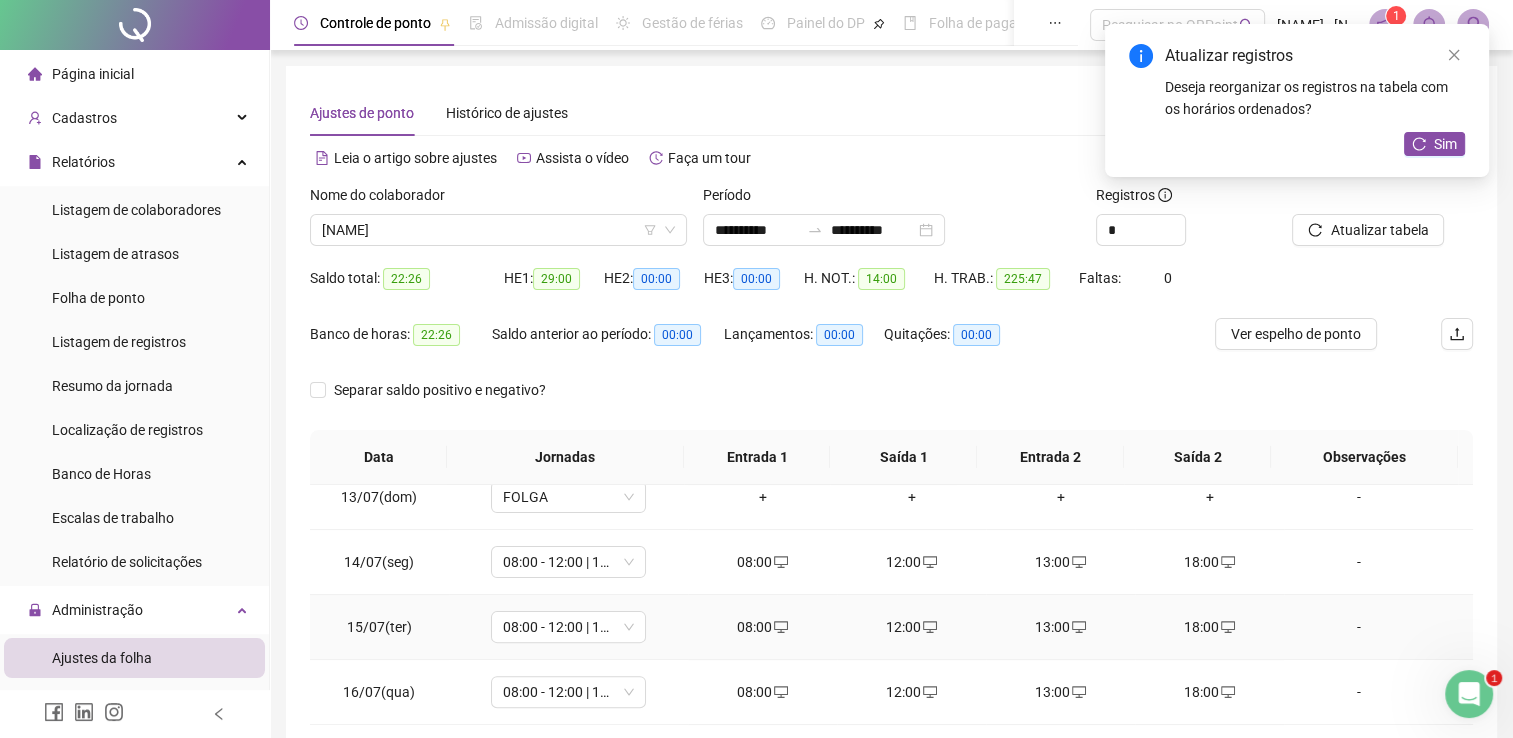 click on "08:00" at bounding box center (762, 627) 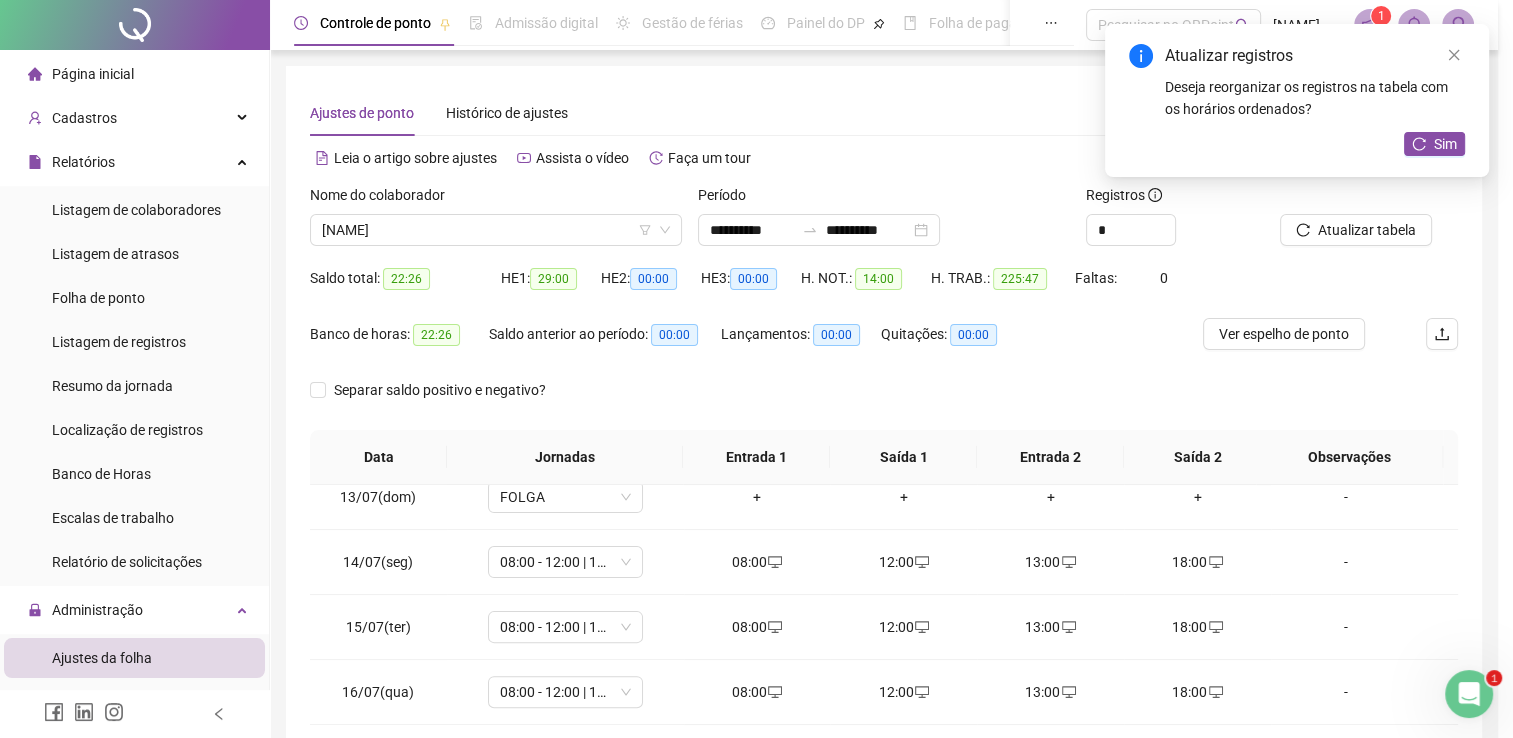 type on "**********" 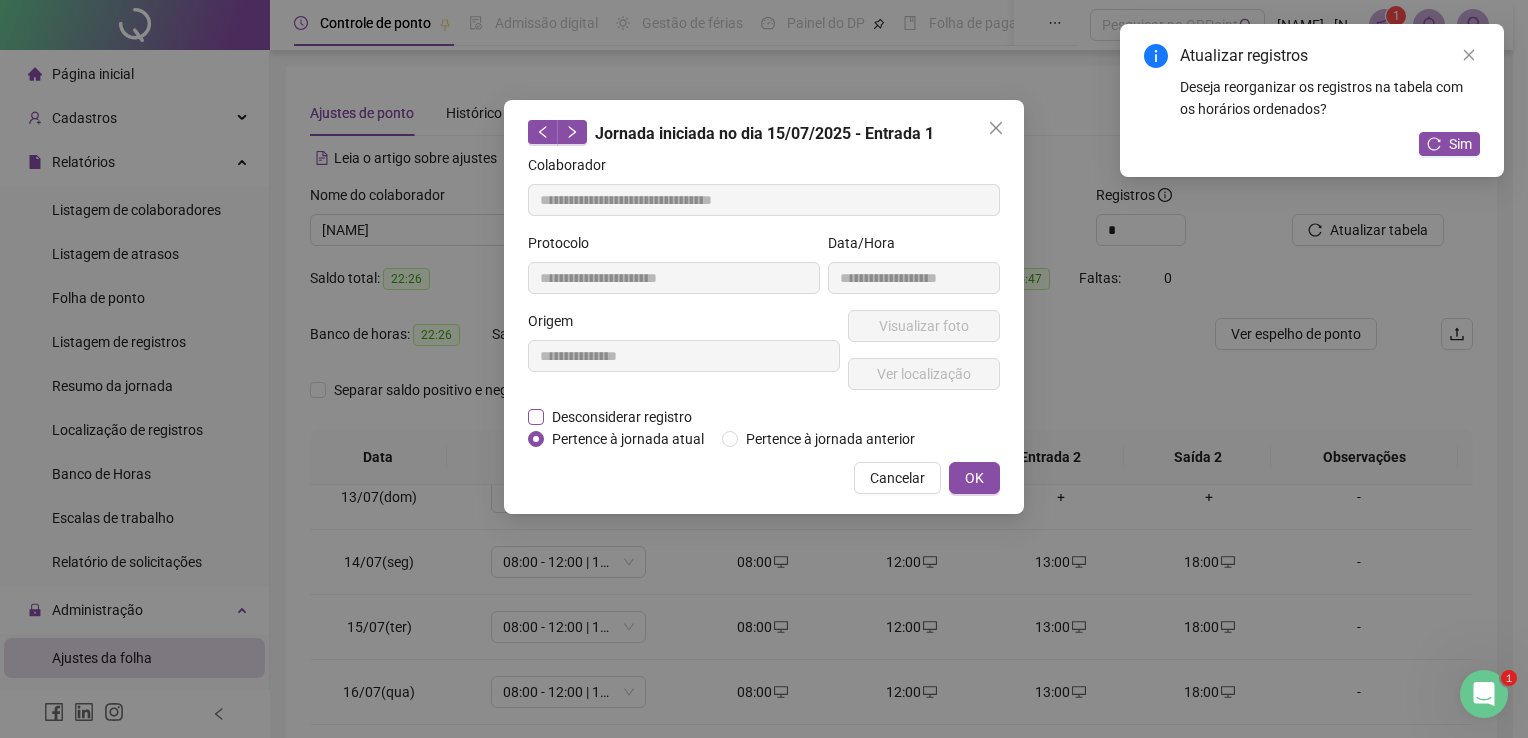 click on "Desconsiderar registro" at bounding box center [622, 417] 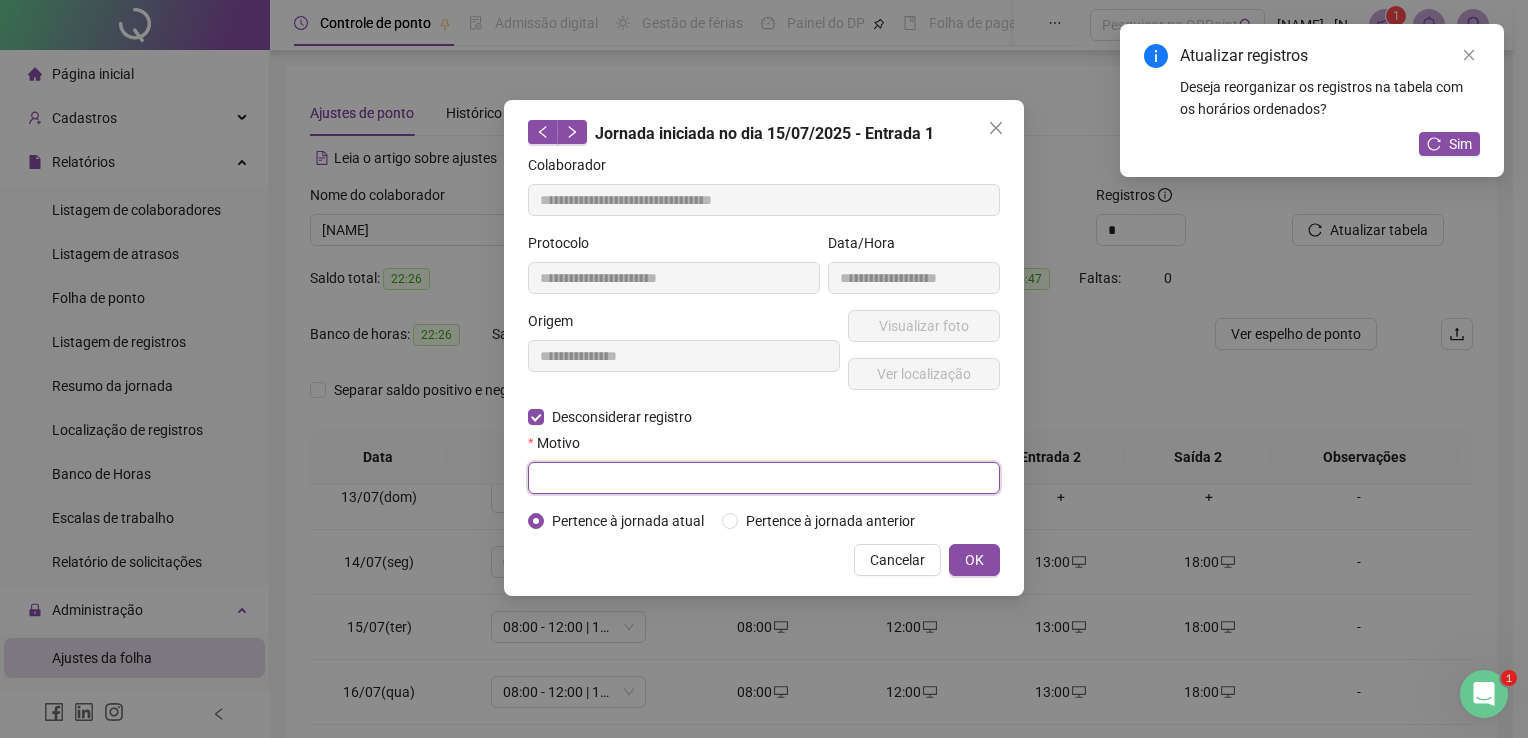 click at bounding box center (764, 478) 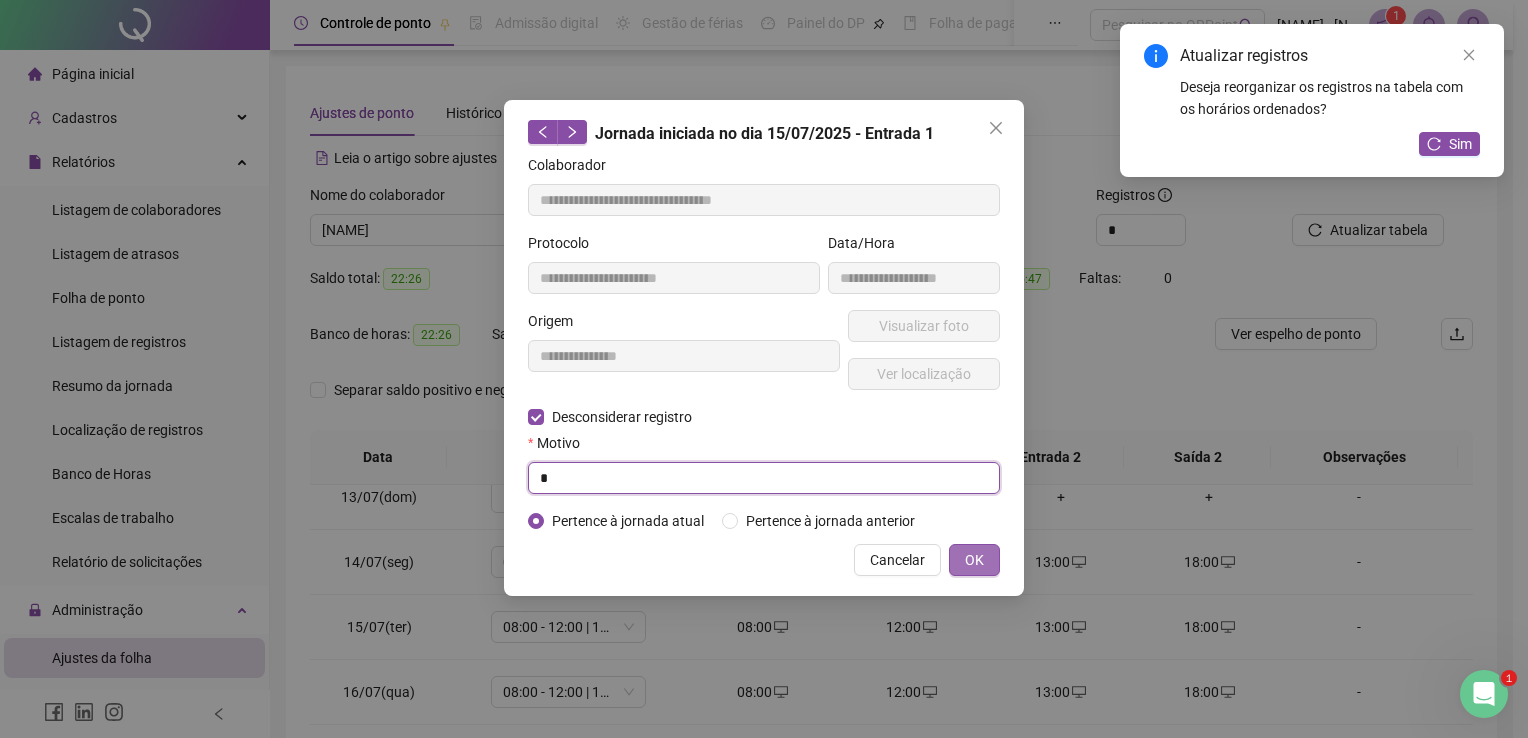 type on "*" 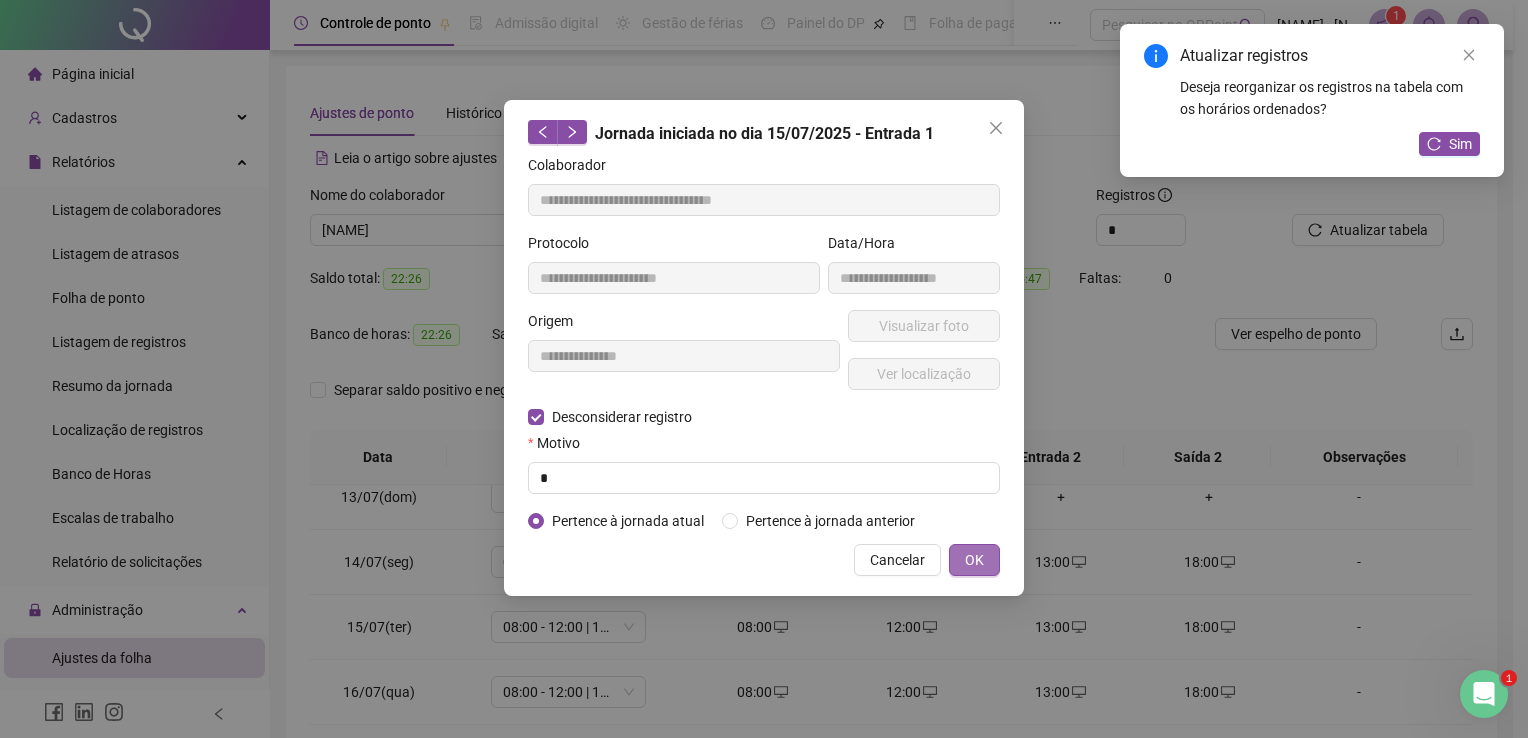 click on "OK" at bounding box center (974, 560) 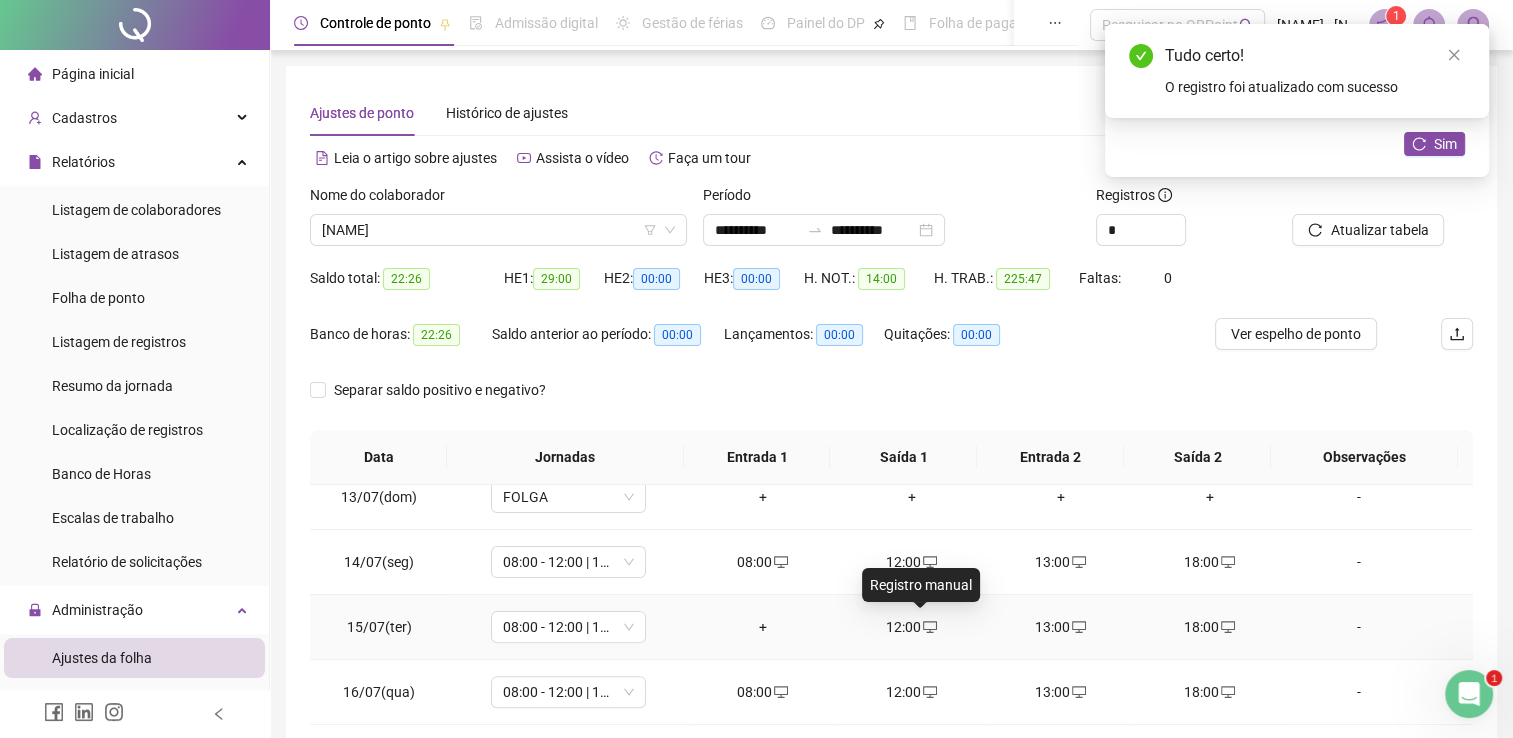 click at bounding box center (929, 627) 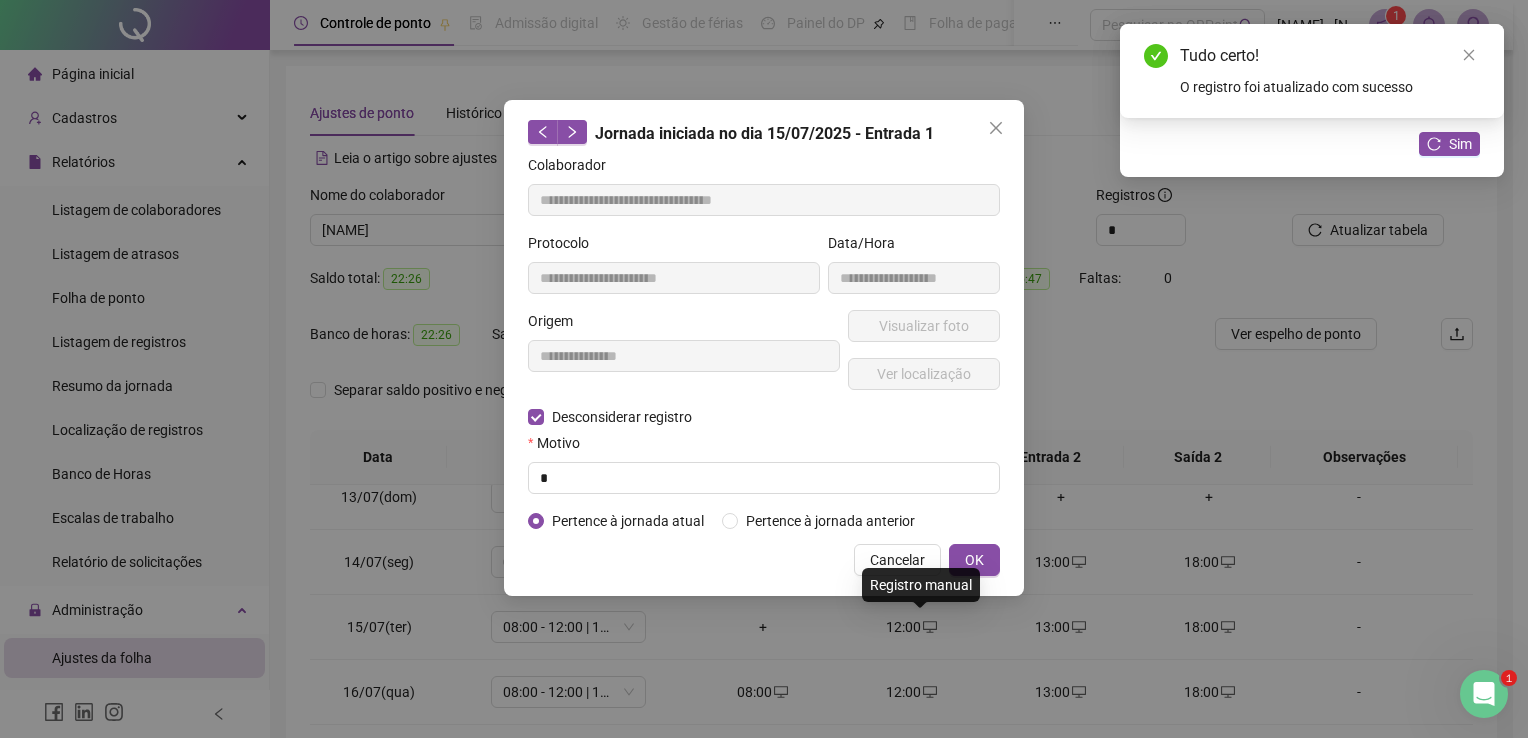 type on "**********" 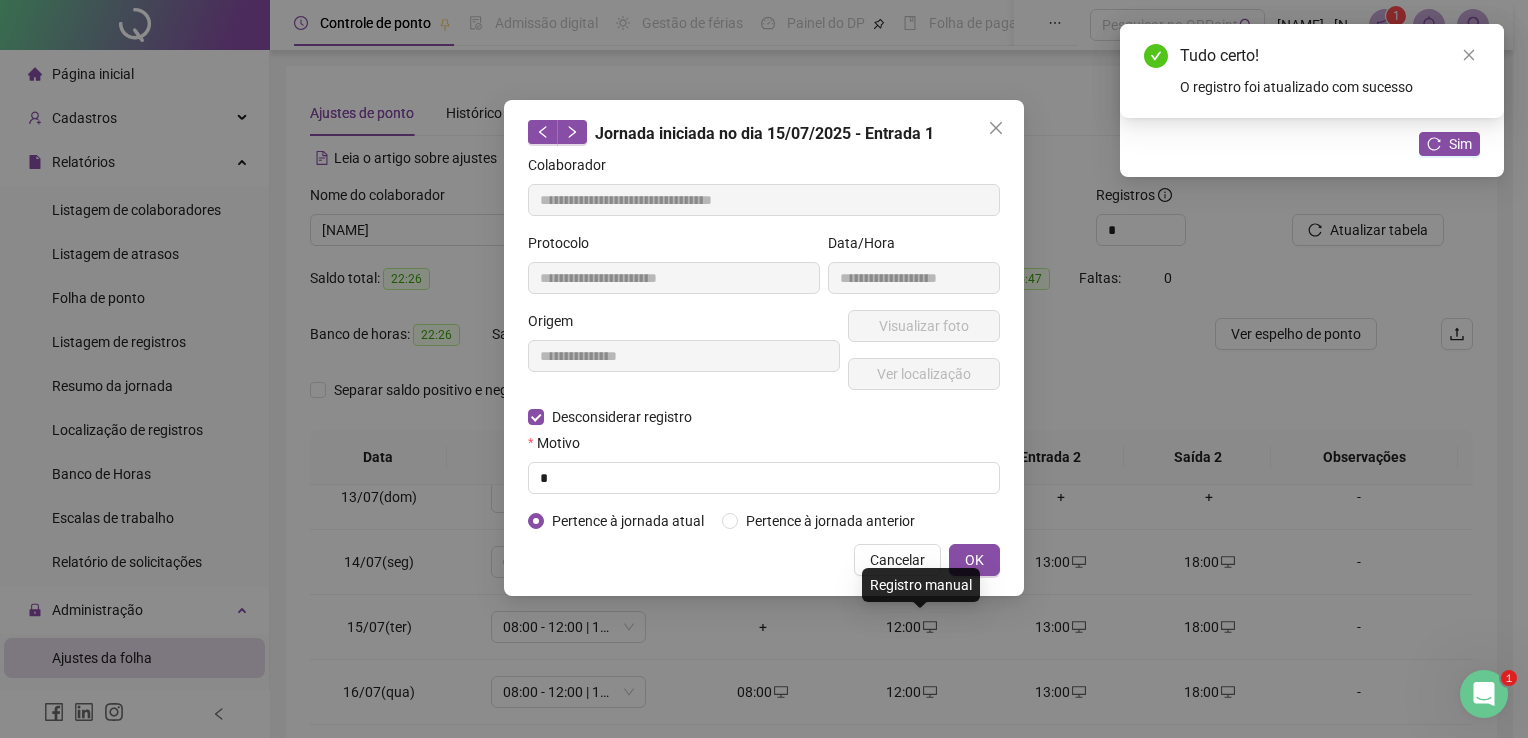 type on "**********" 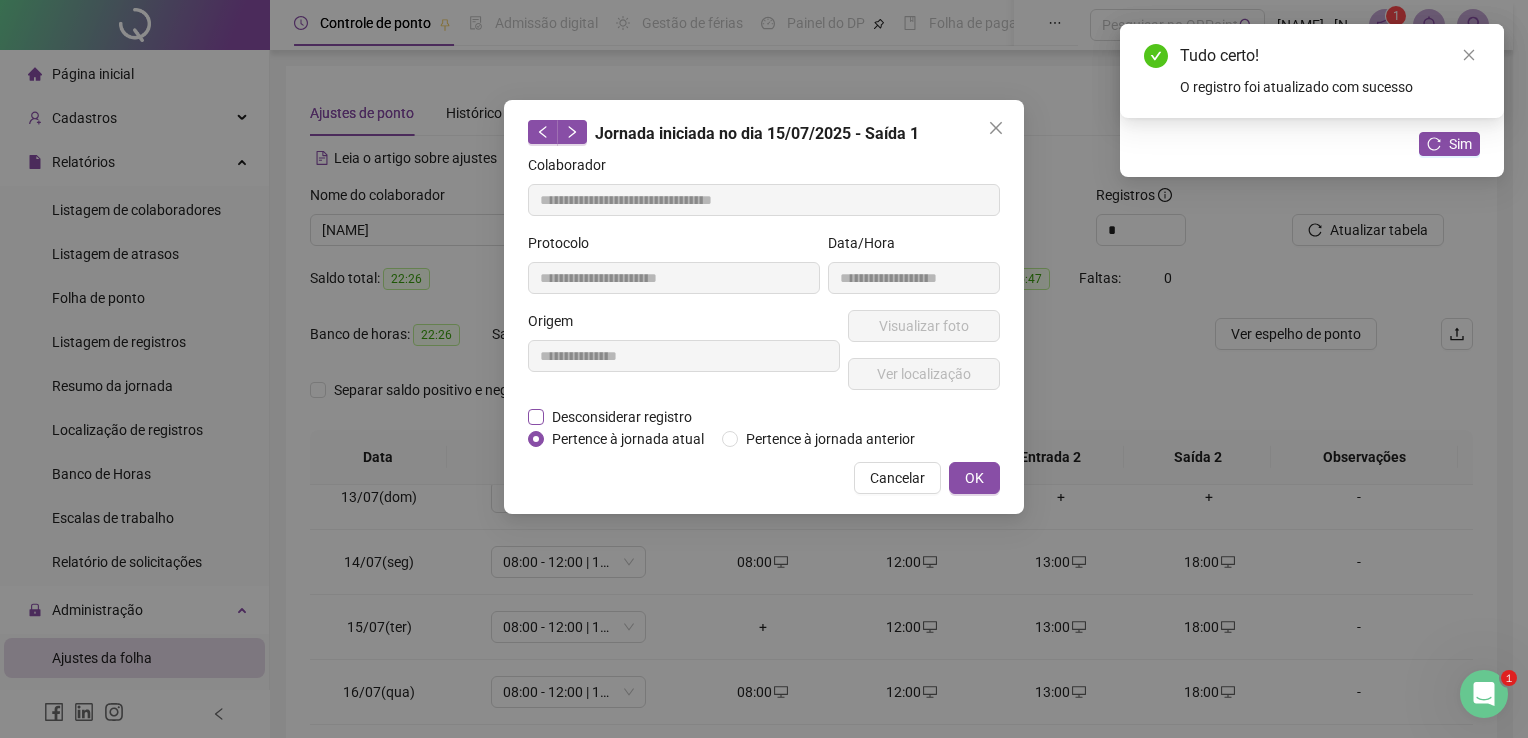 click on "Desconsiderar registro" at bounding box center (622, 417) 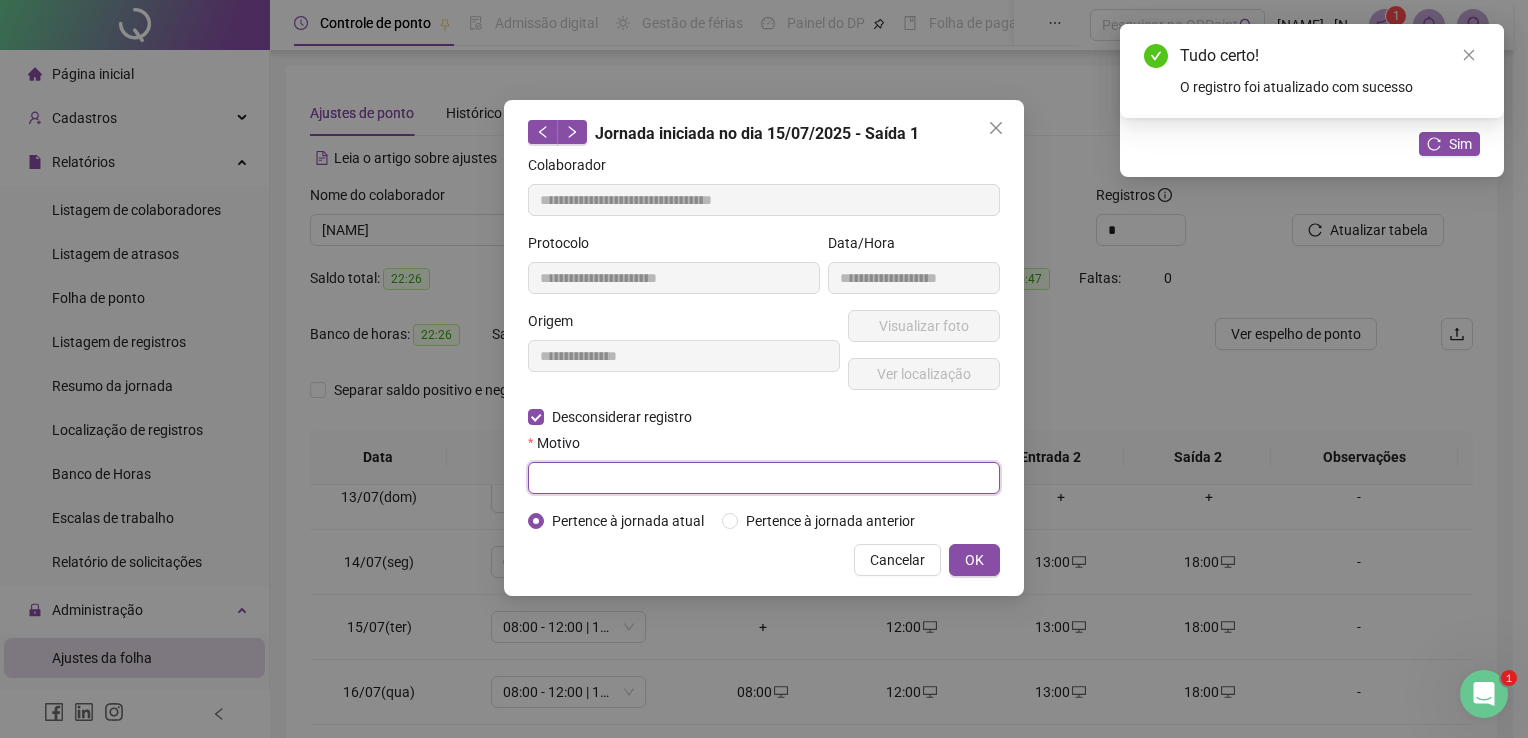 click at bounding box center (764, 478) 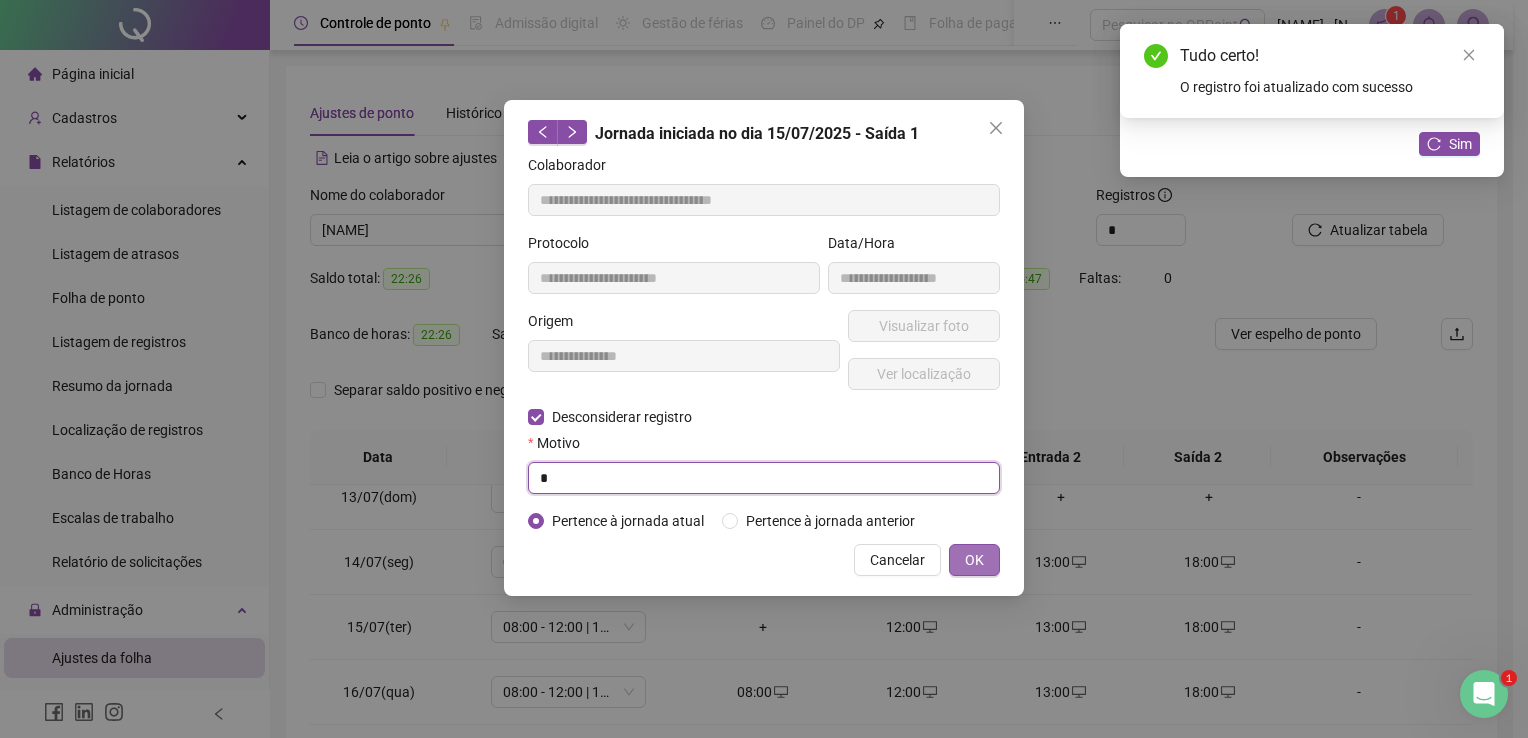 type on "*" 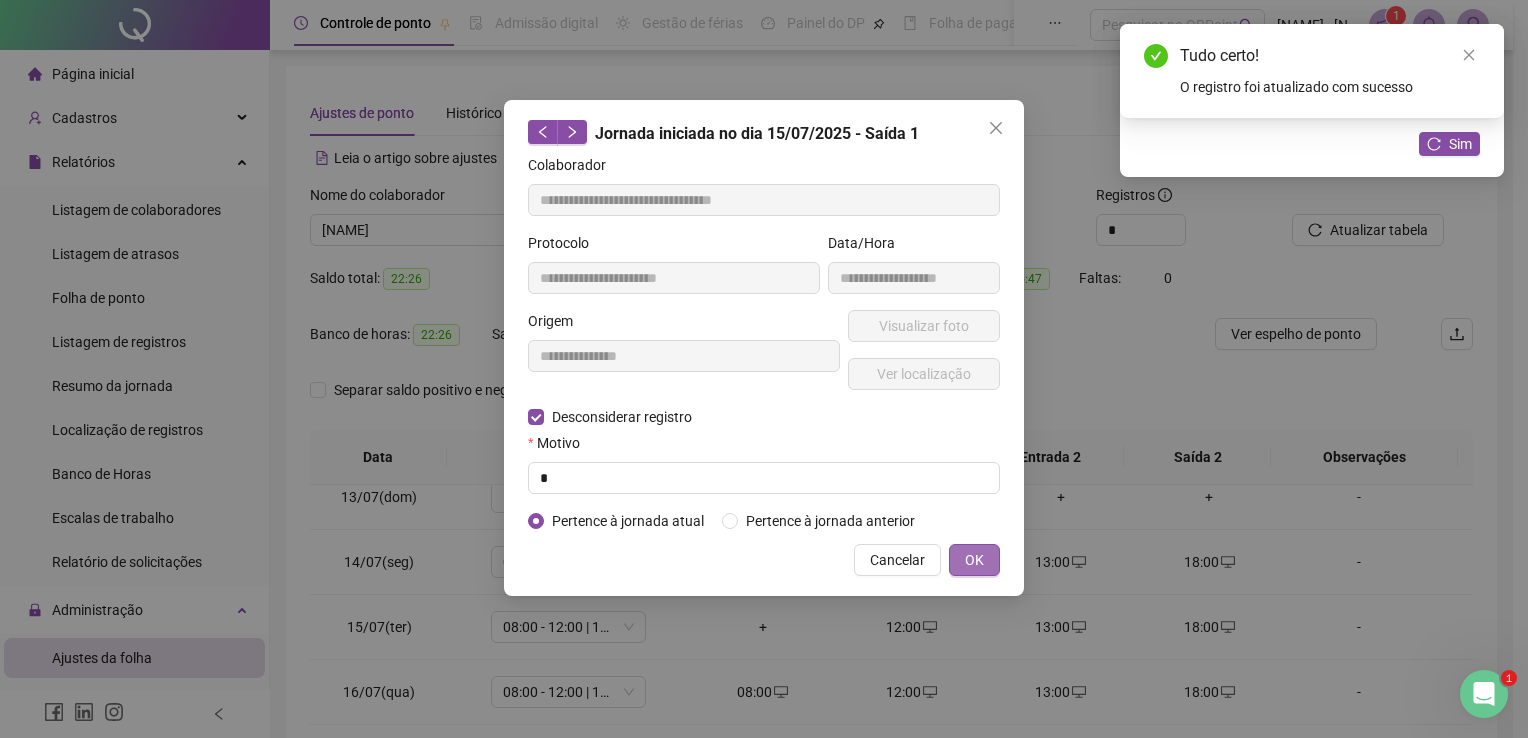 click on "OK" at bounding box center (974, 560) 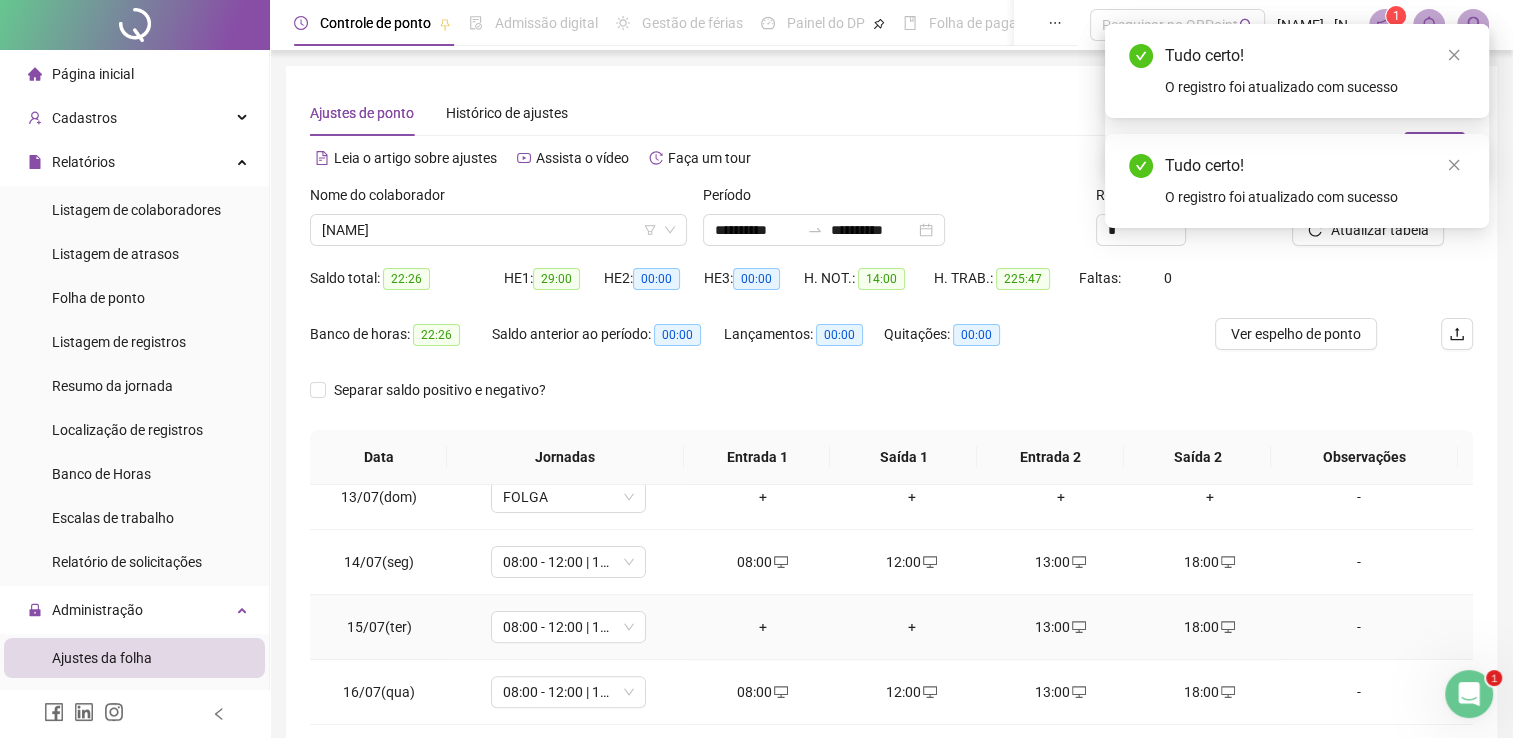 click on "13:00" at bounding box center [1060, 627] 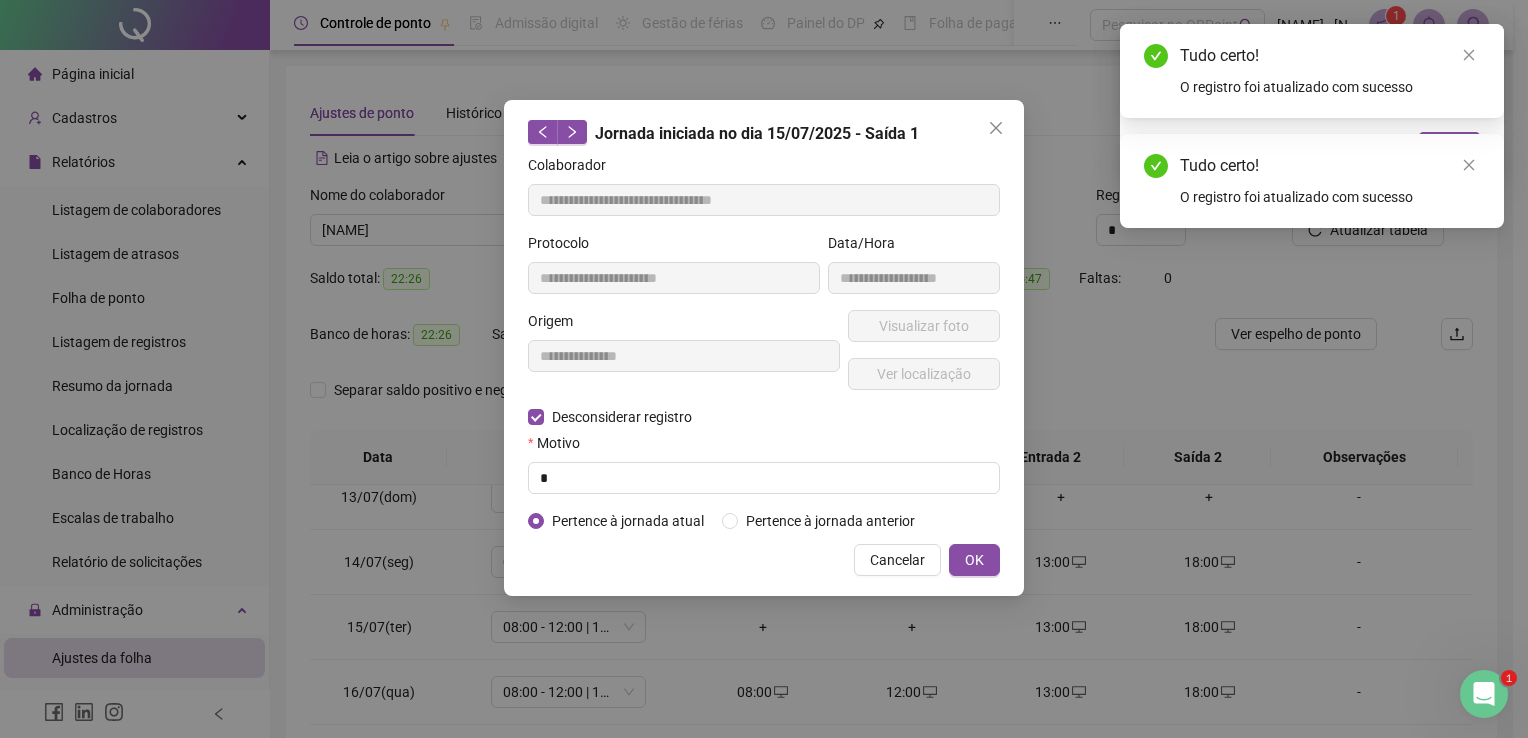 type on "**********" 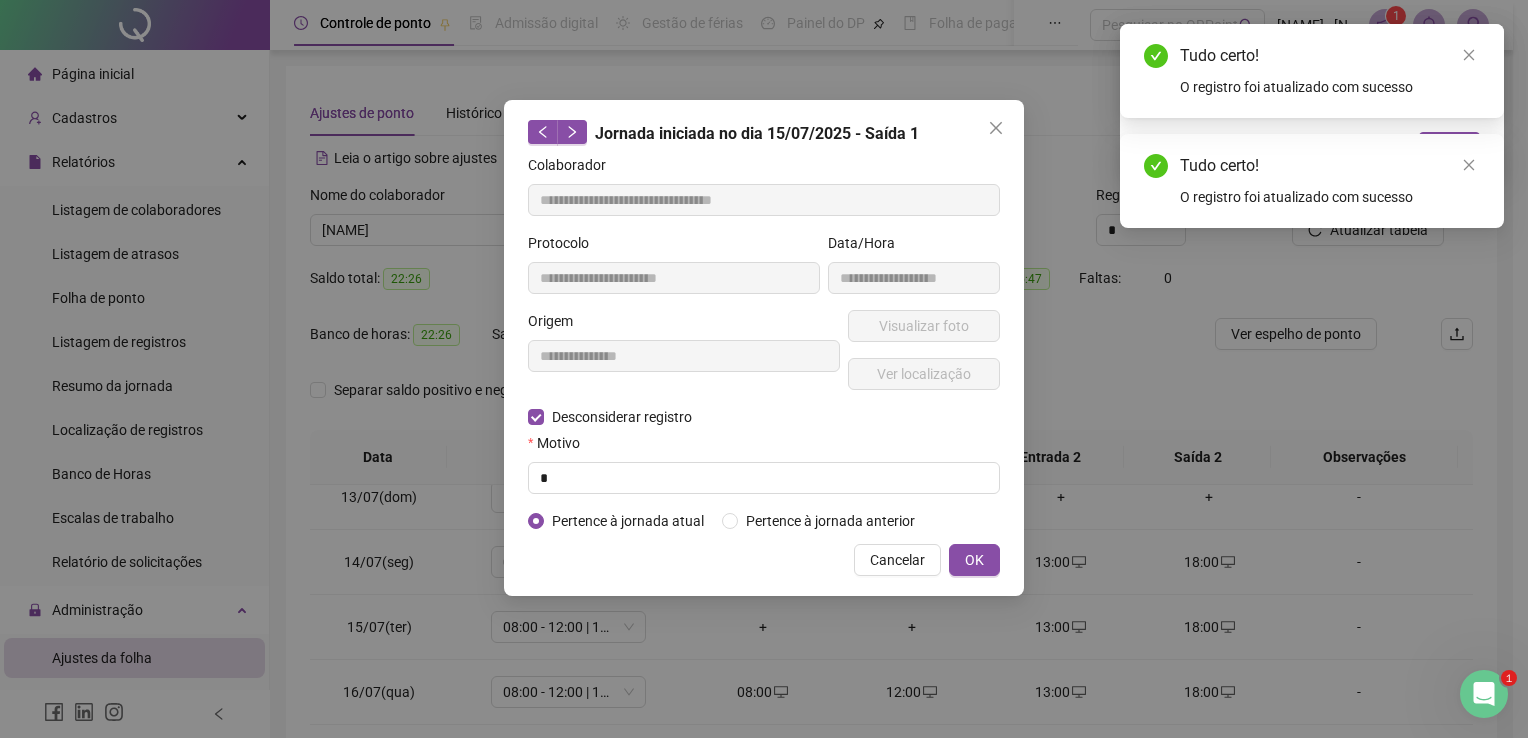 type on "**********" 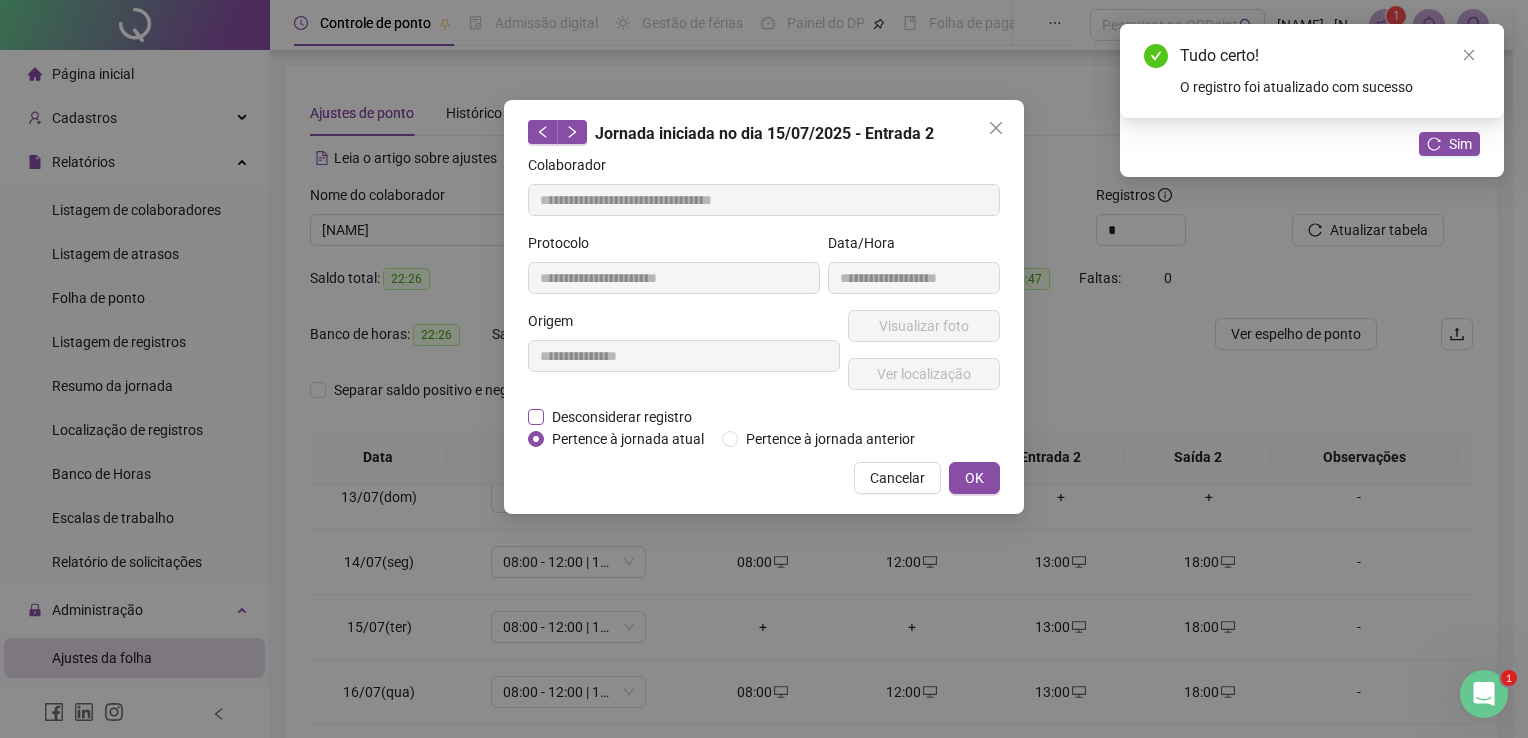 click on "Desconsiderar registro" at bounding box center (622, 417) 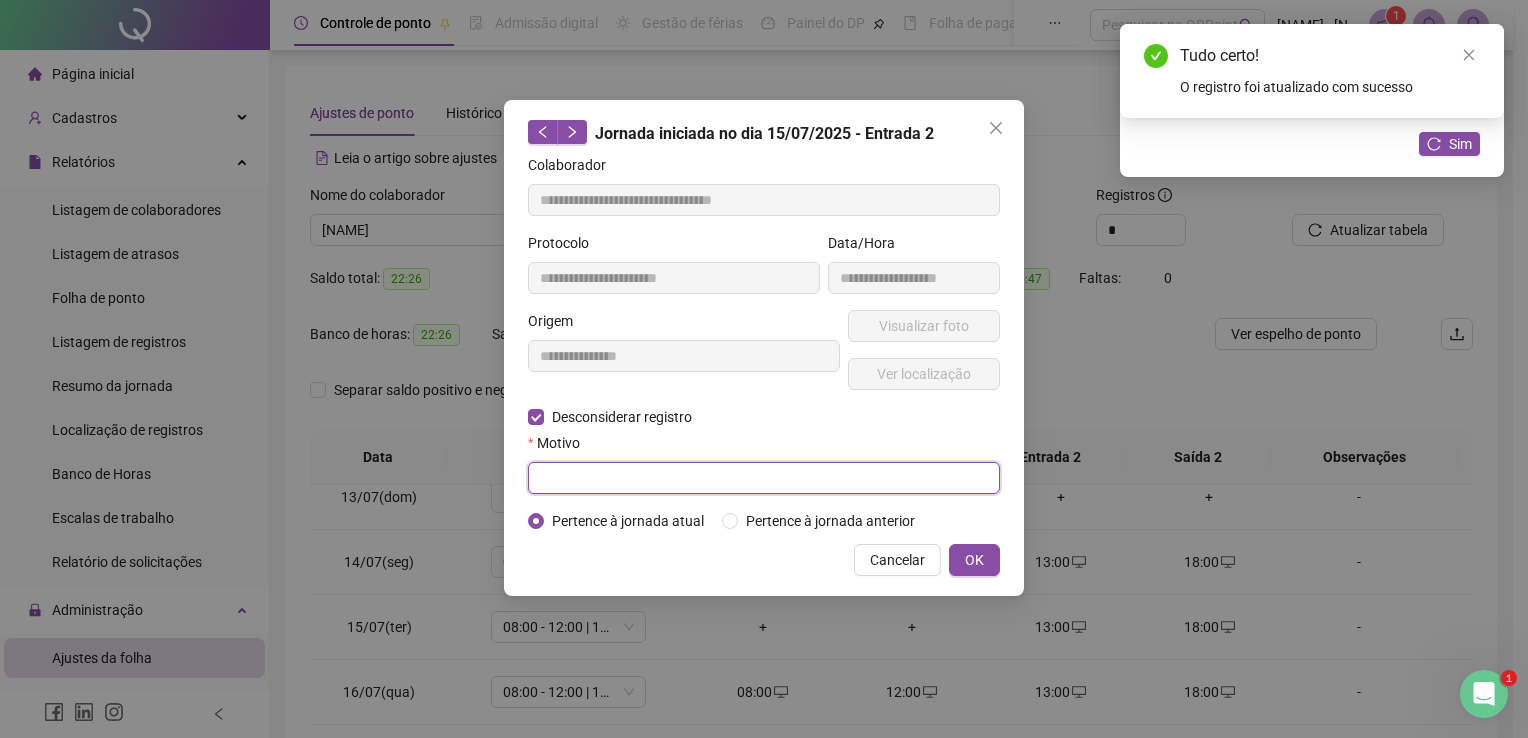 click at bounding box center [764, 478] 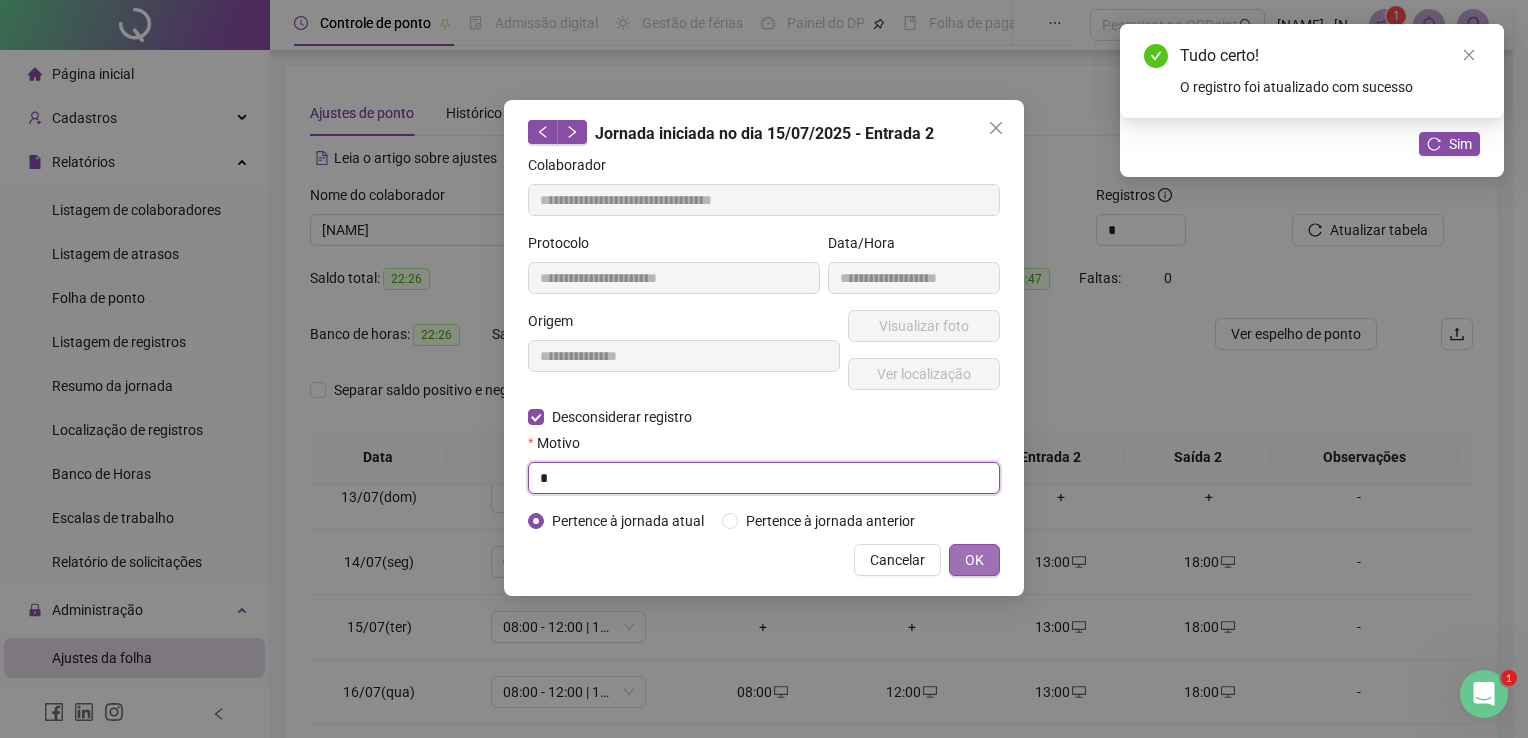 type on "*" 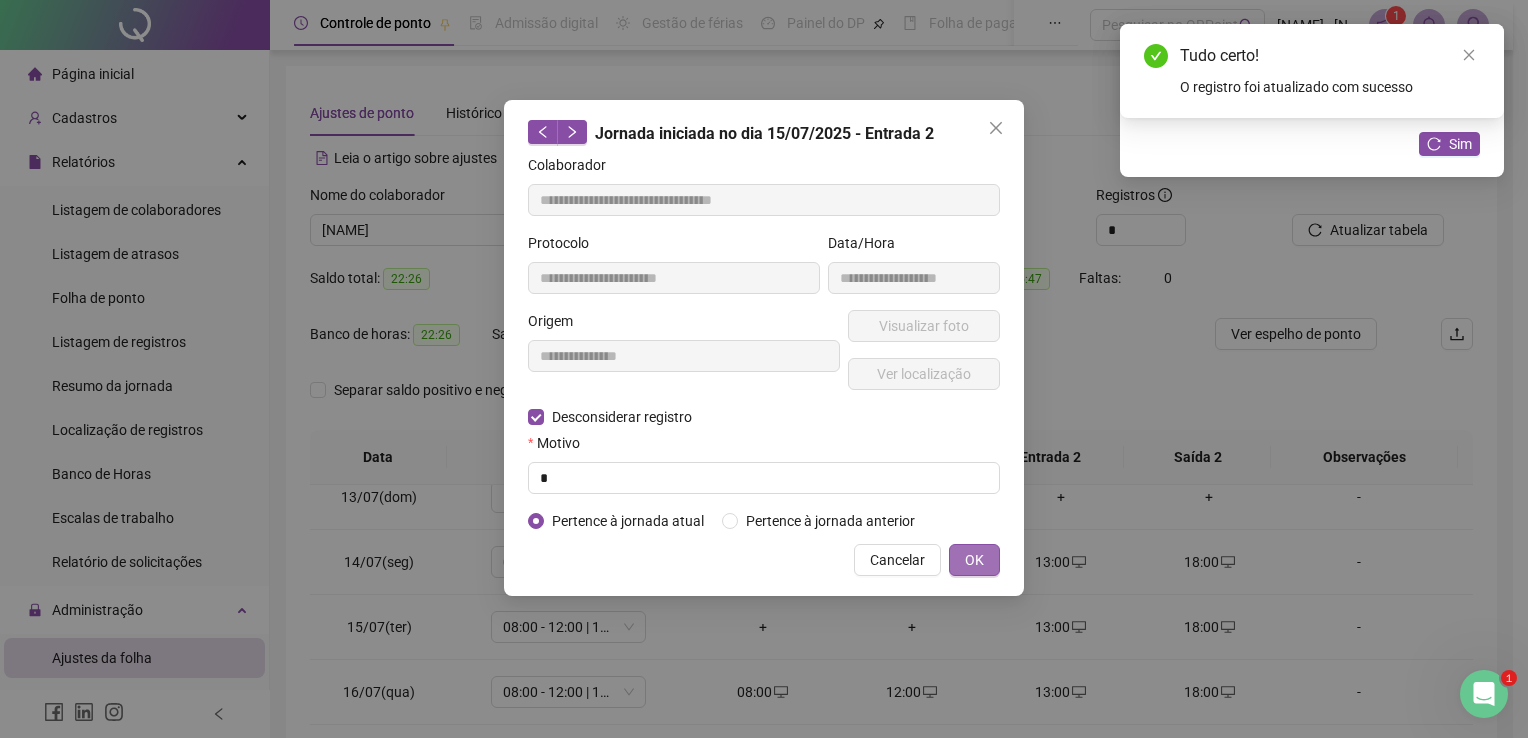 click on "OK" at bounding box center [974, 560] 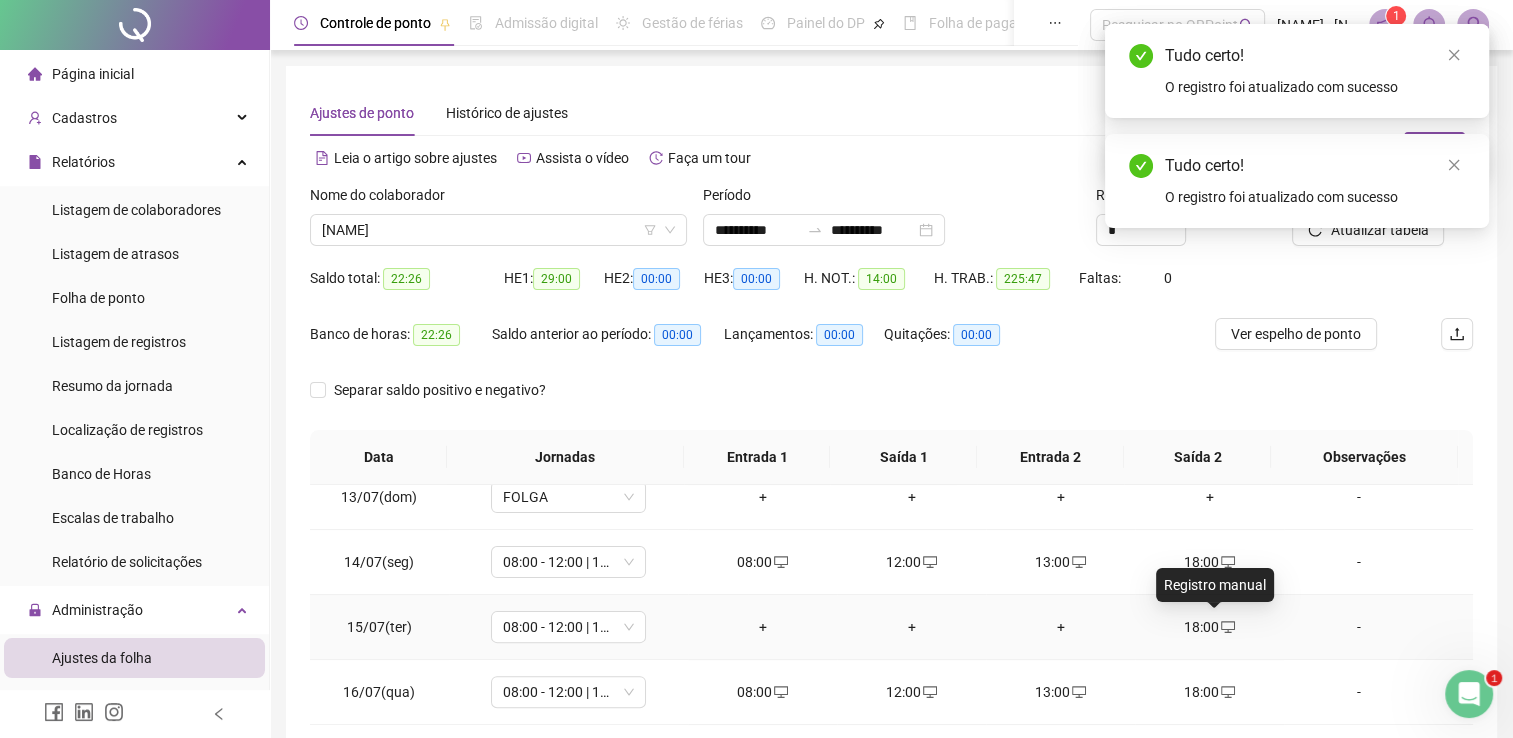 click 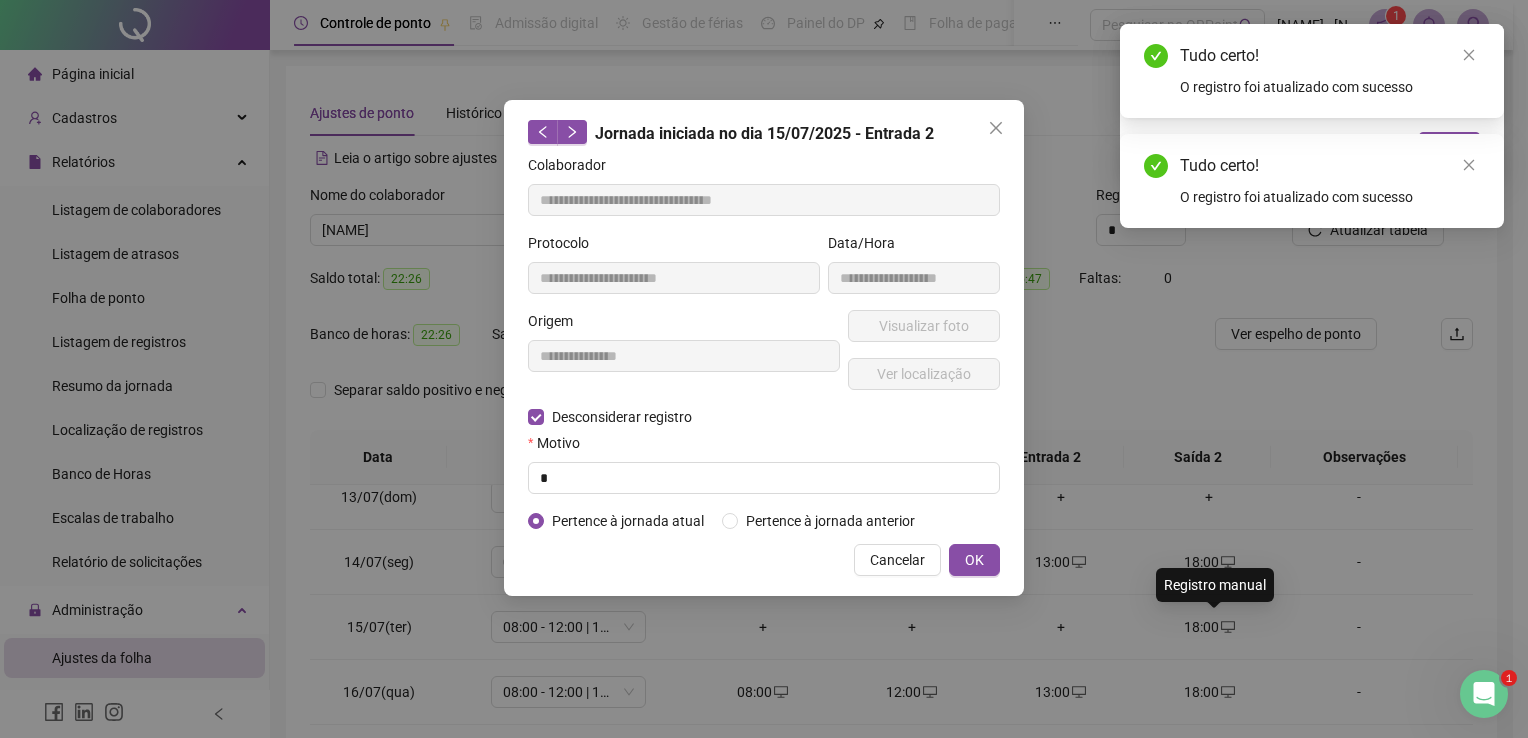 type on "**********" 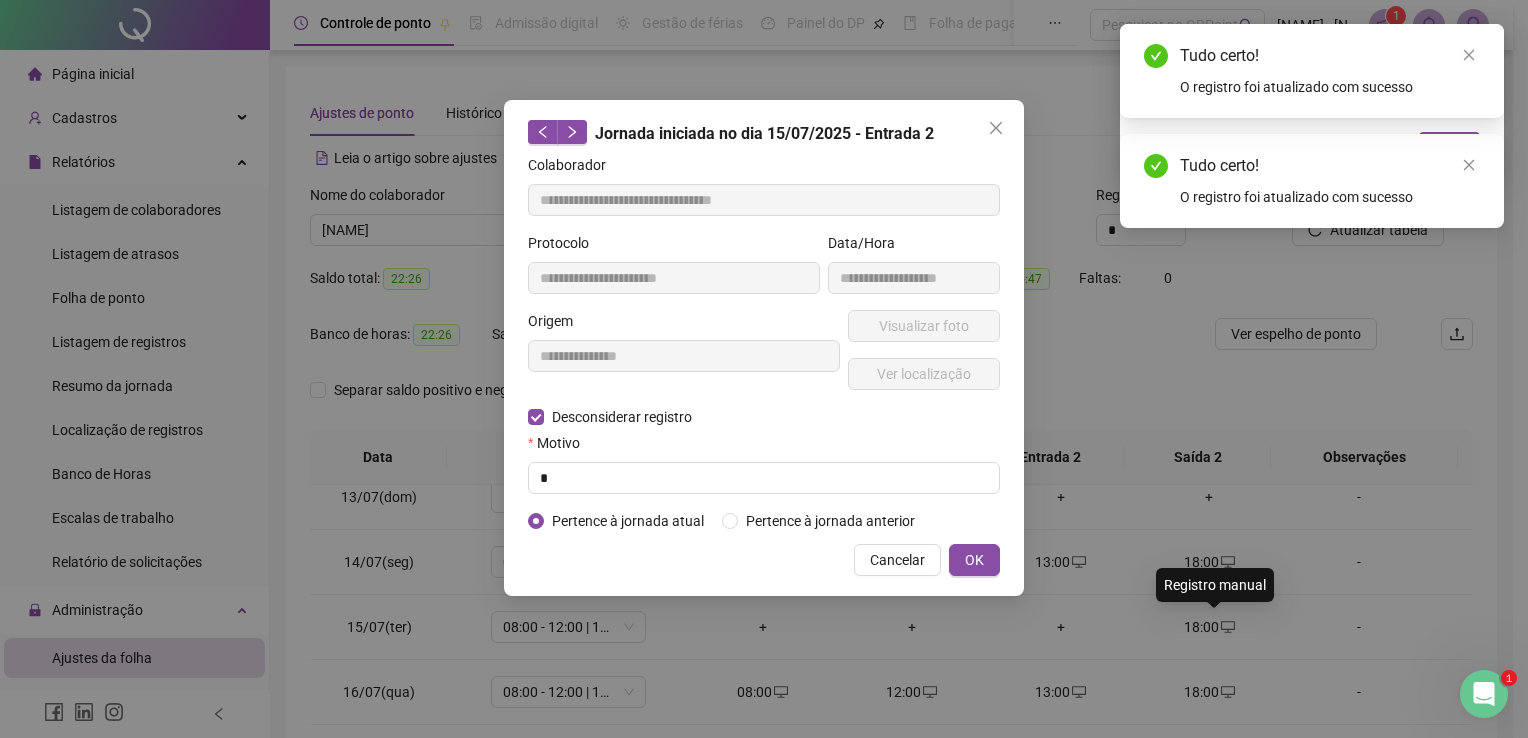 type on "**********" 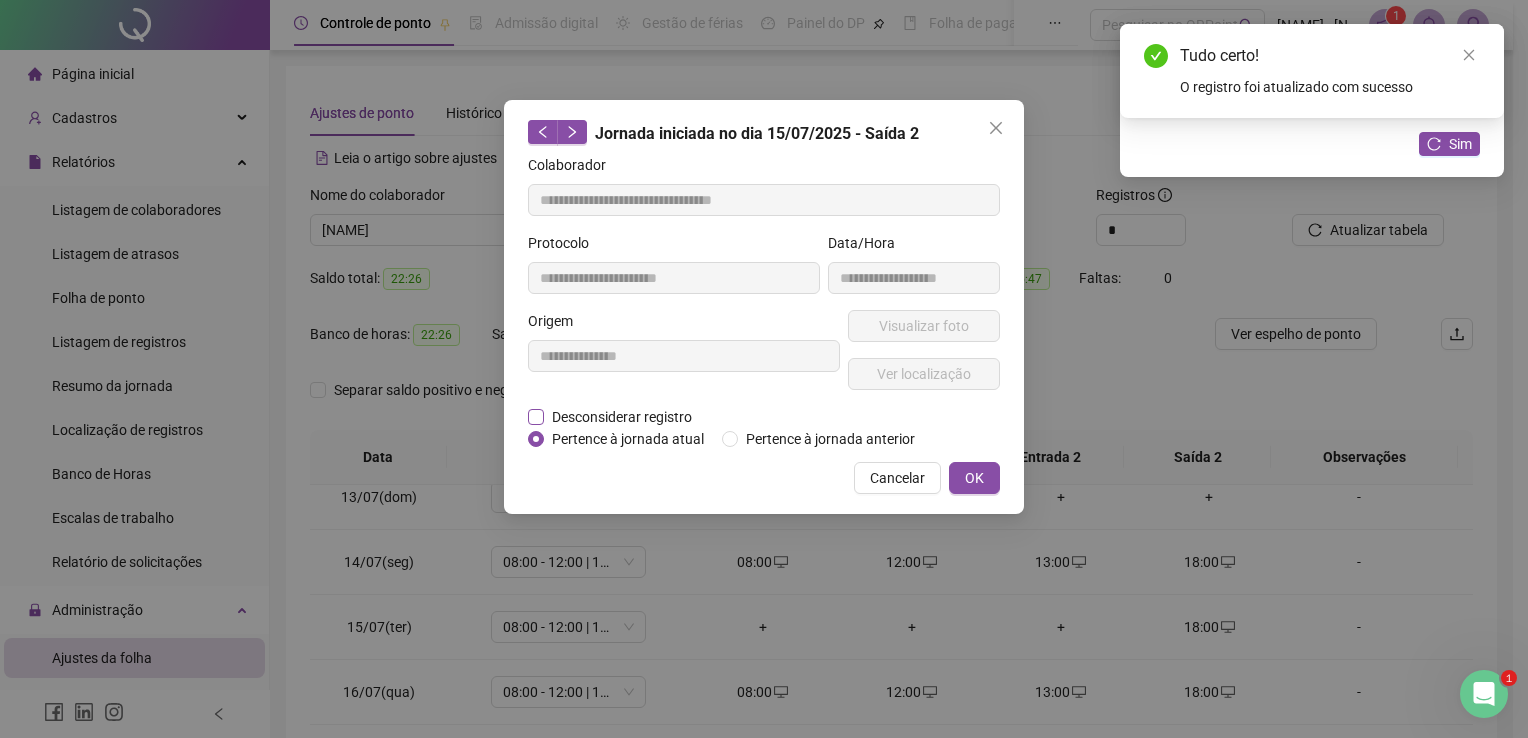 click on "Desconsiderar registro" at bounding box center (622, 417) 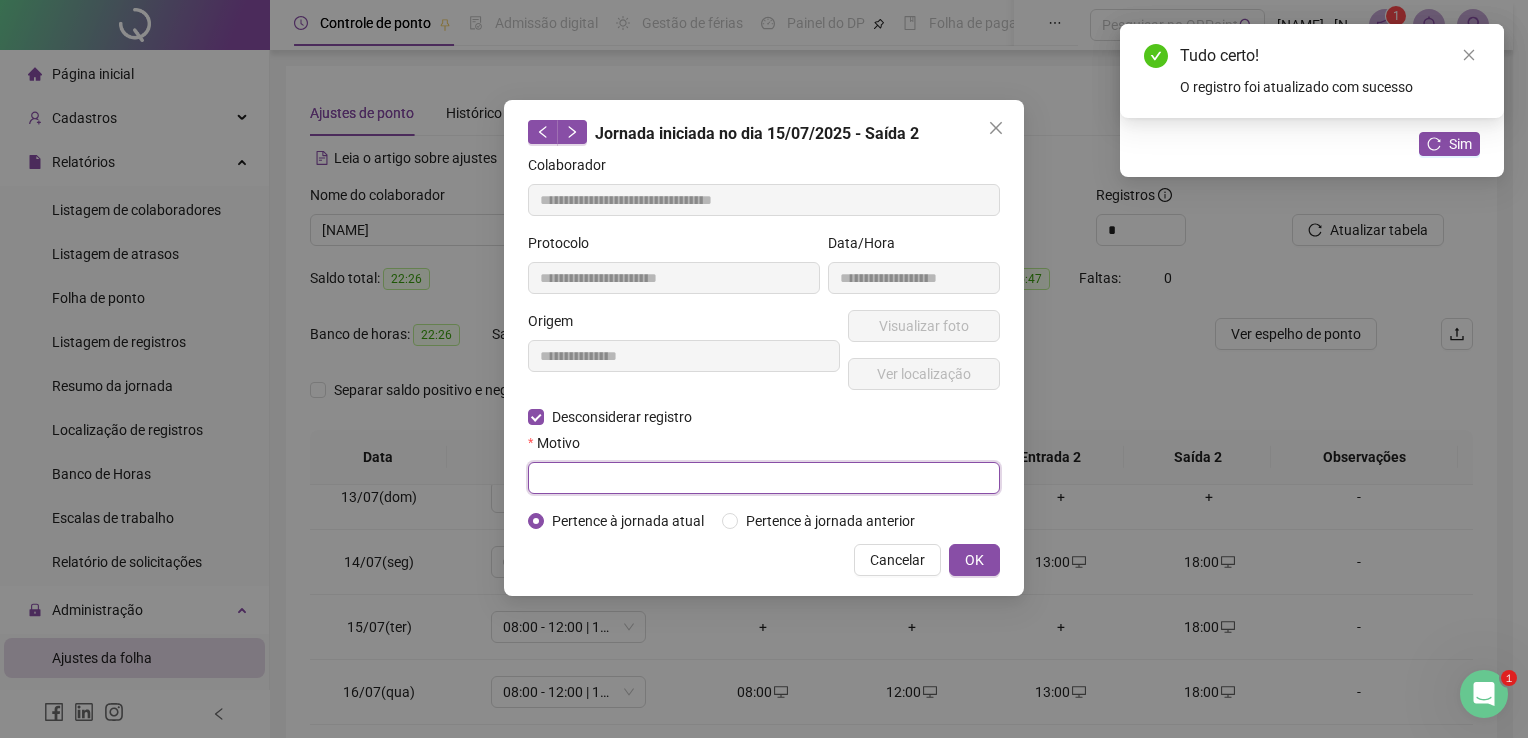 click at bounding box center (764, 478) 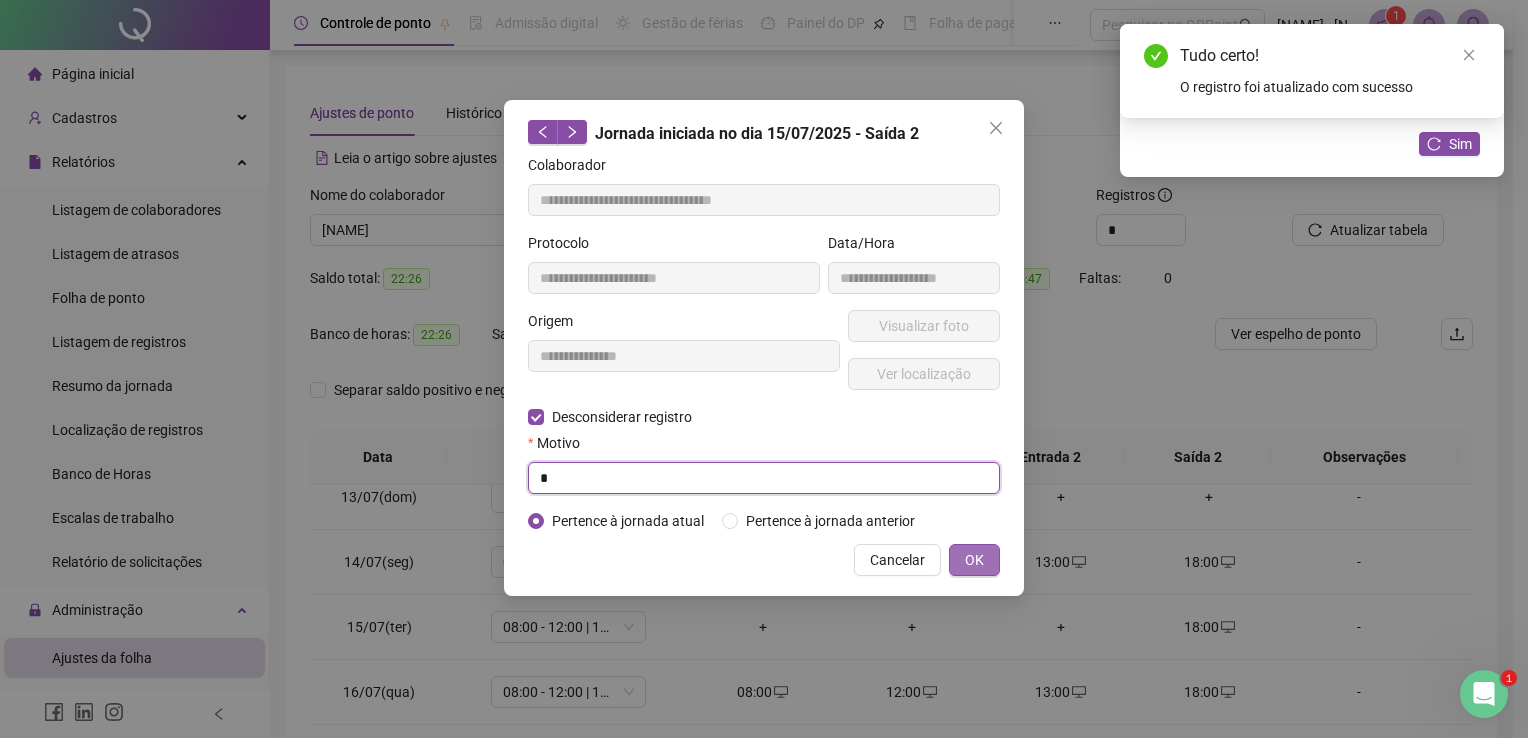 type on "*" 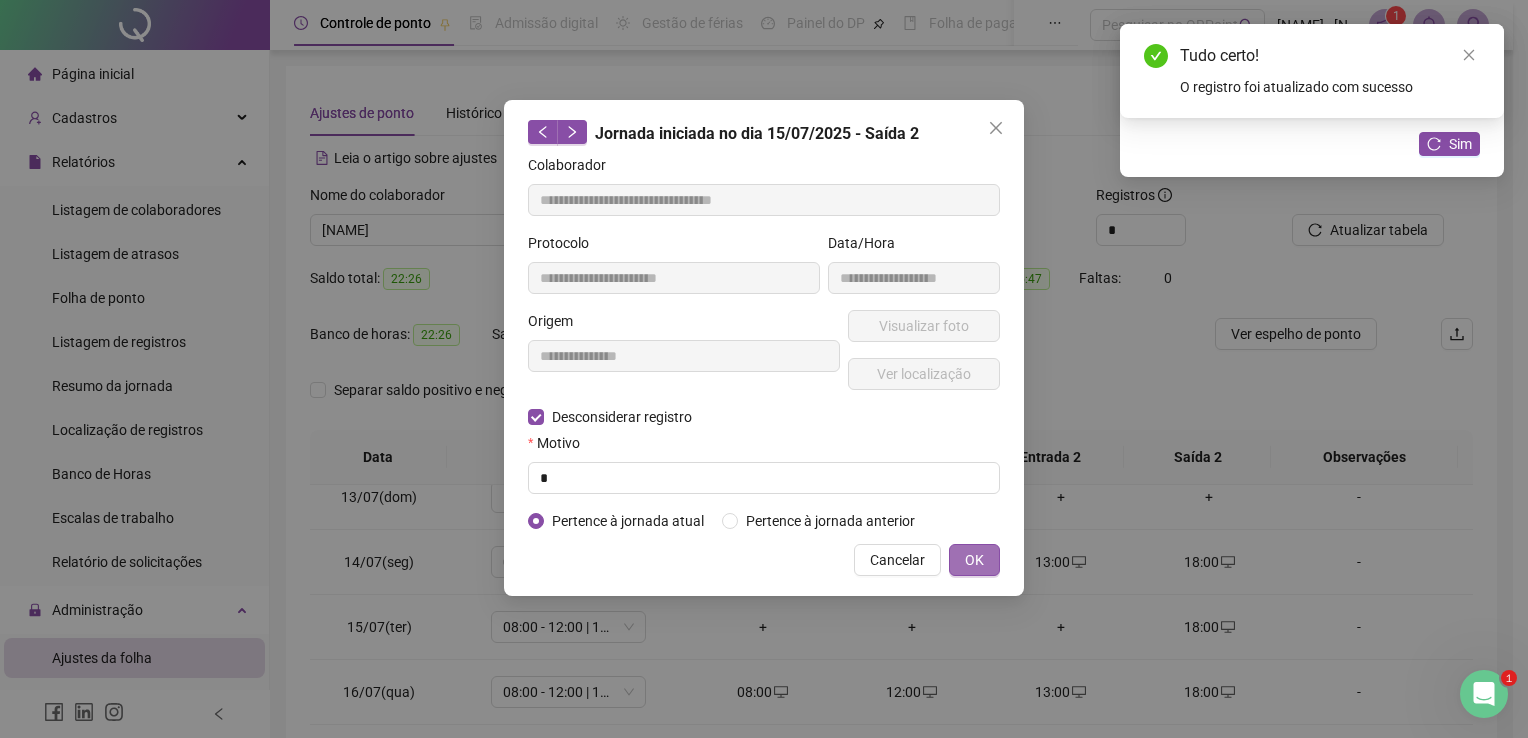 click on "OK" at bounding box center [974, 560] 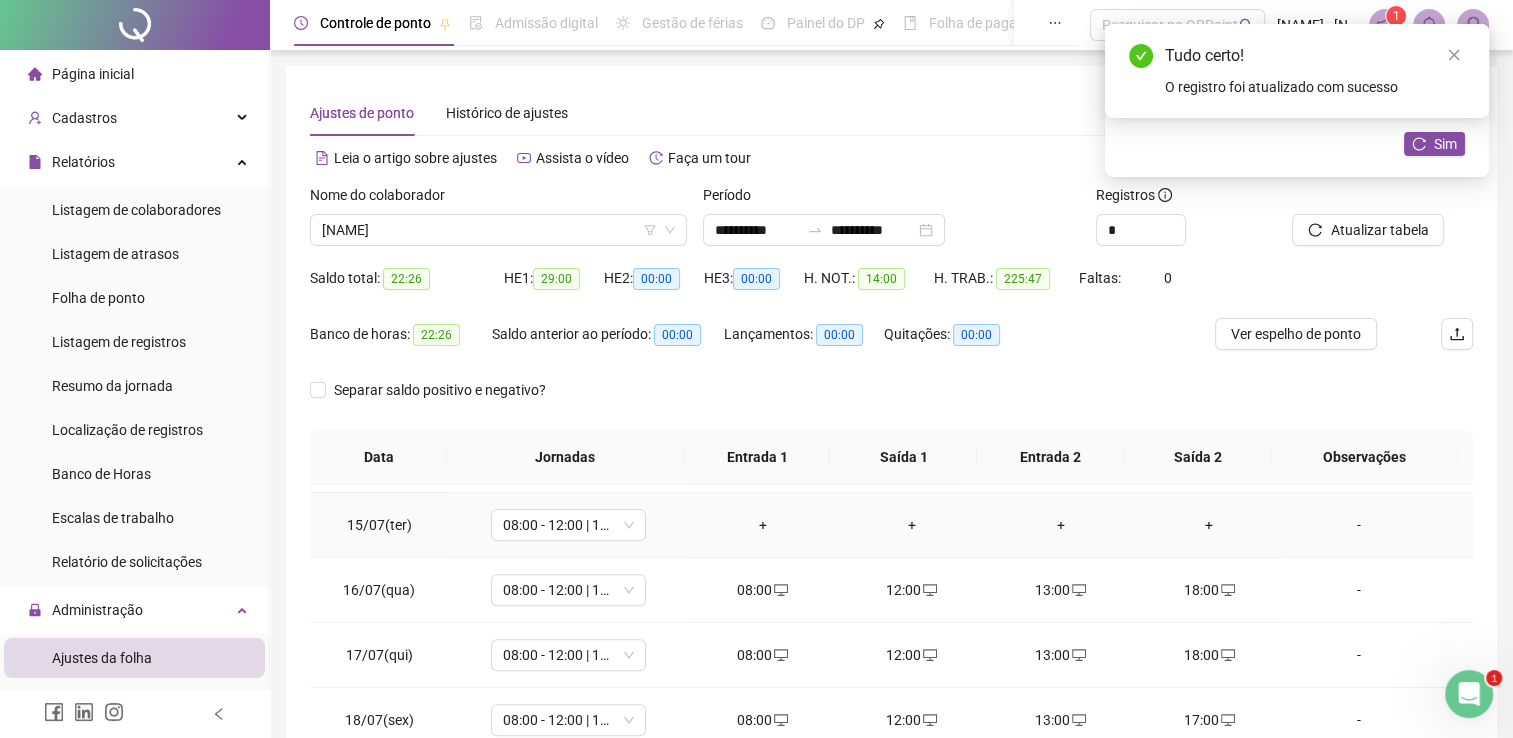 scroll, scrollTop: 1000, scrollLeft: 0, axis: vertical 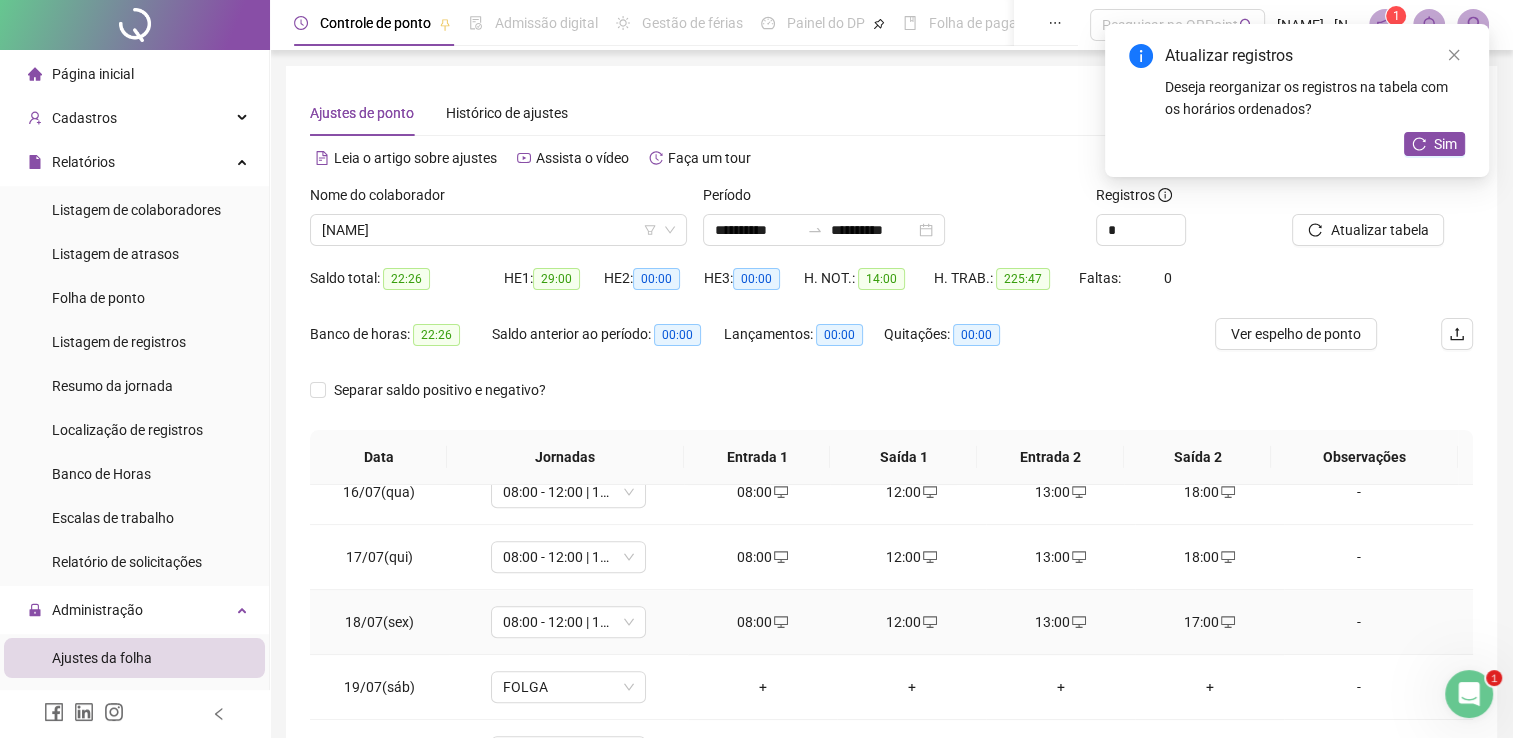 click on "08:00" at bounding box center [762, 622] 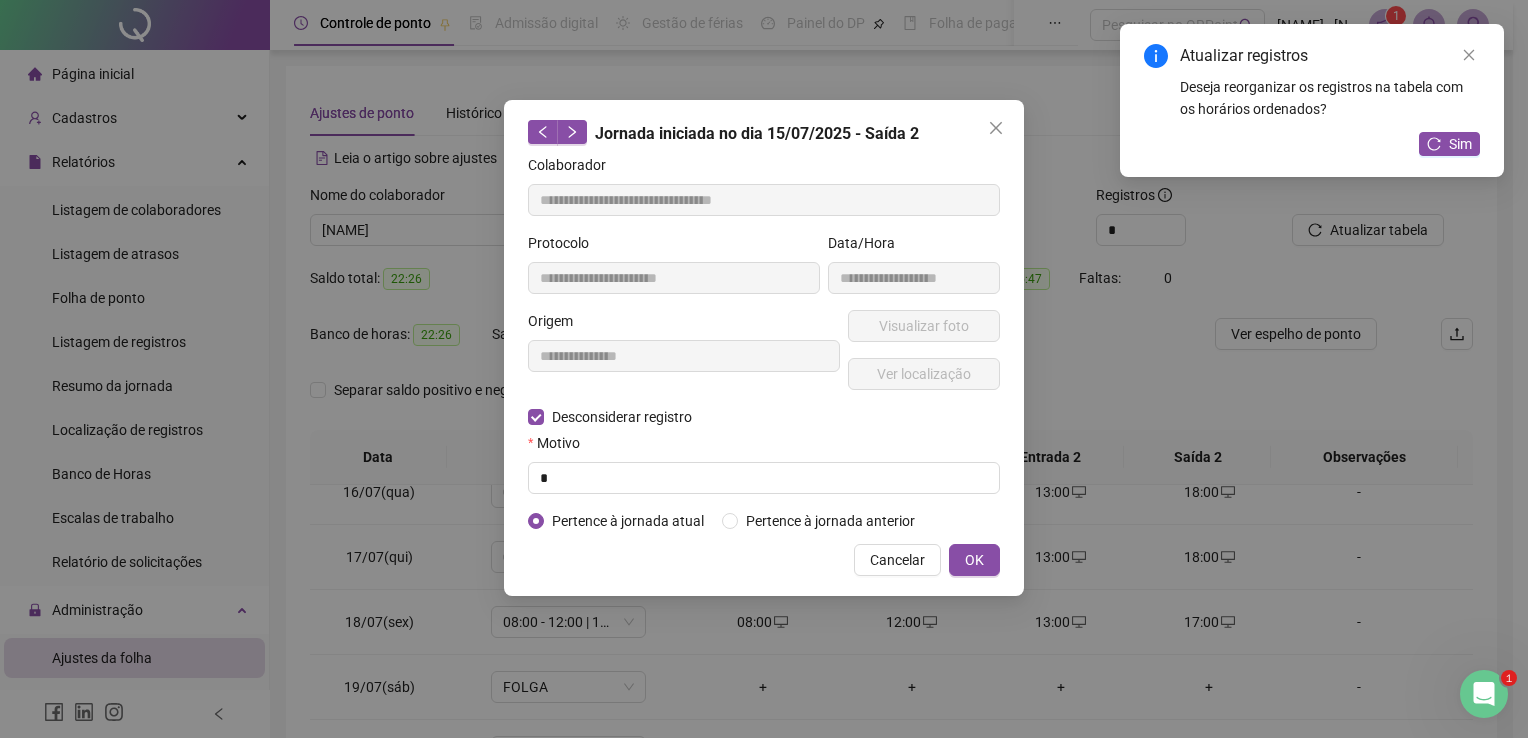 type on "**********" 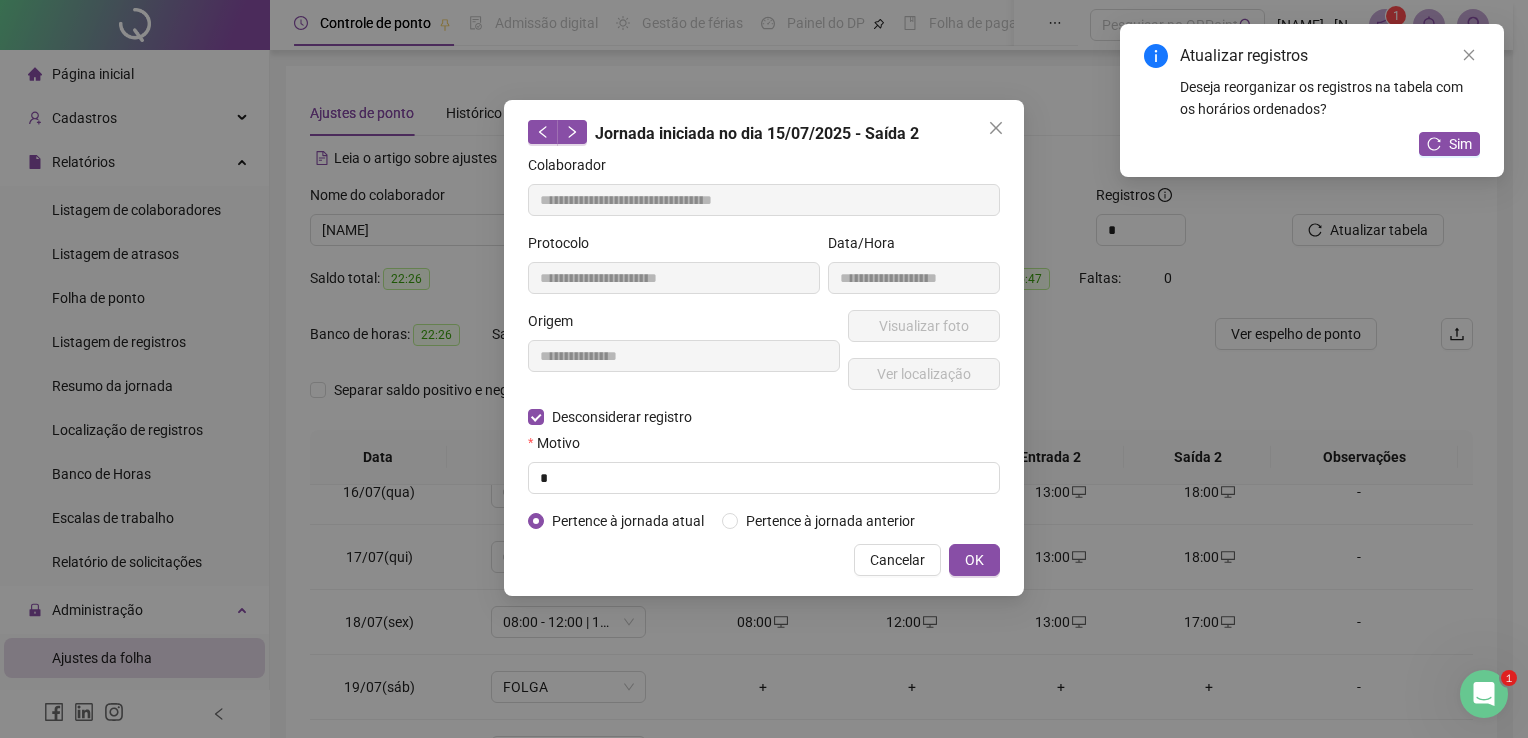 type on "**********" 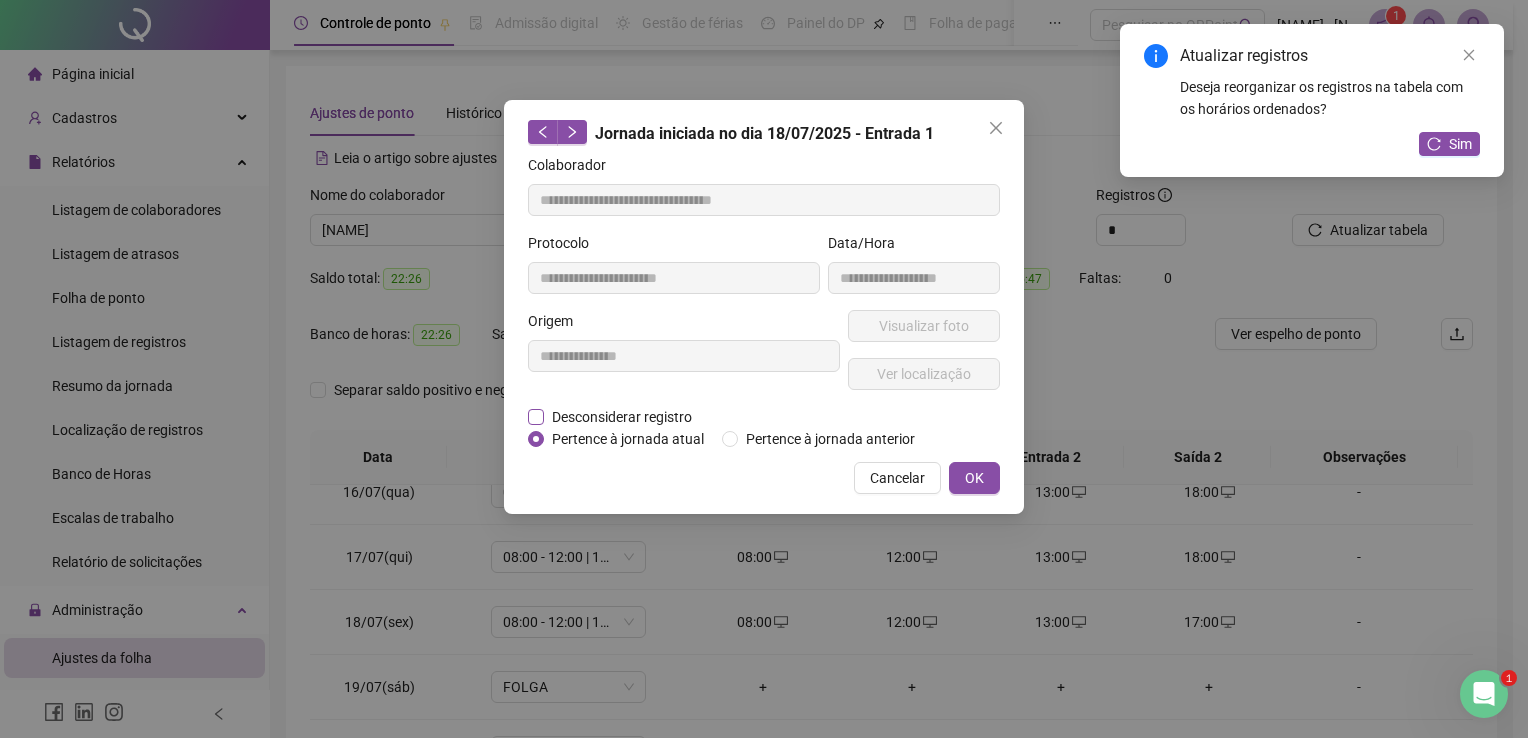 click on "Desconsiderar registro" at bounding box center (622, 417) 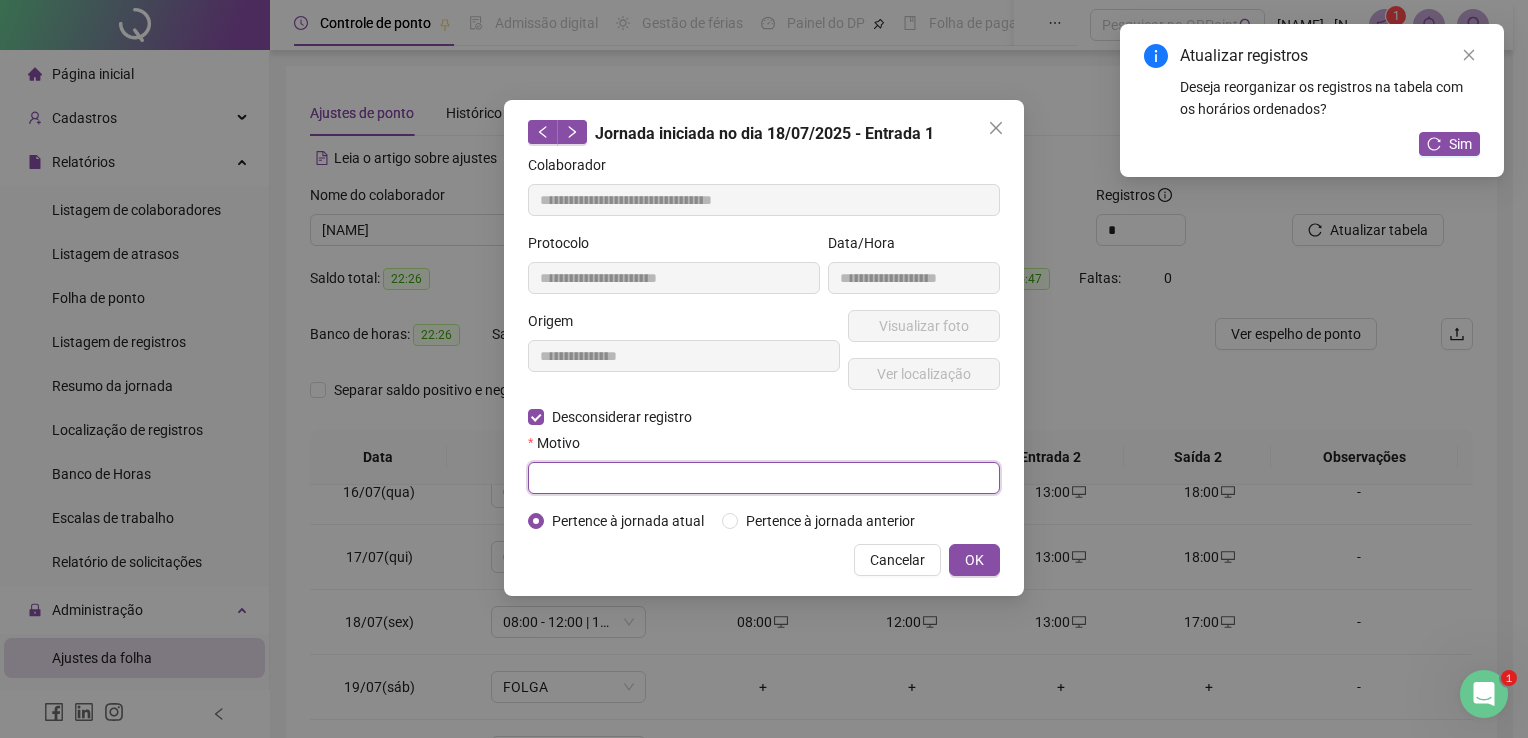 click at bounding box center [764, 478] 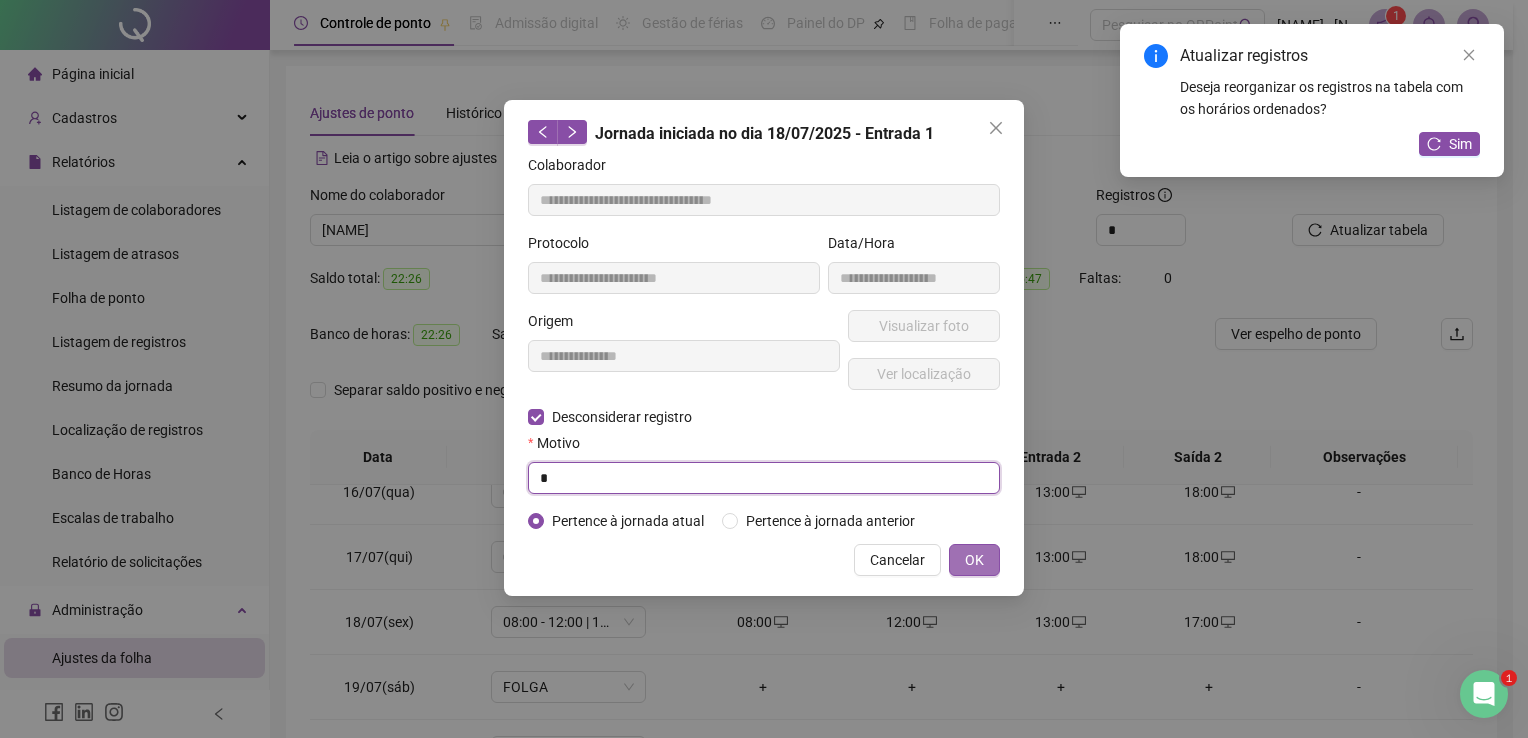 type on "*" 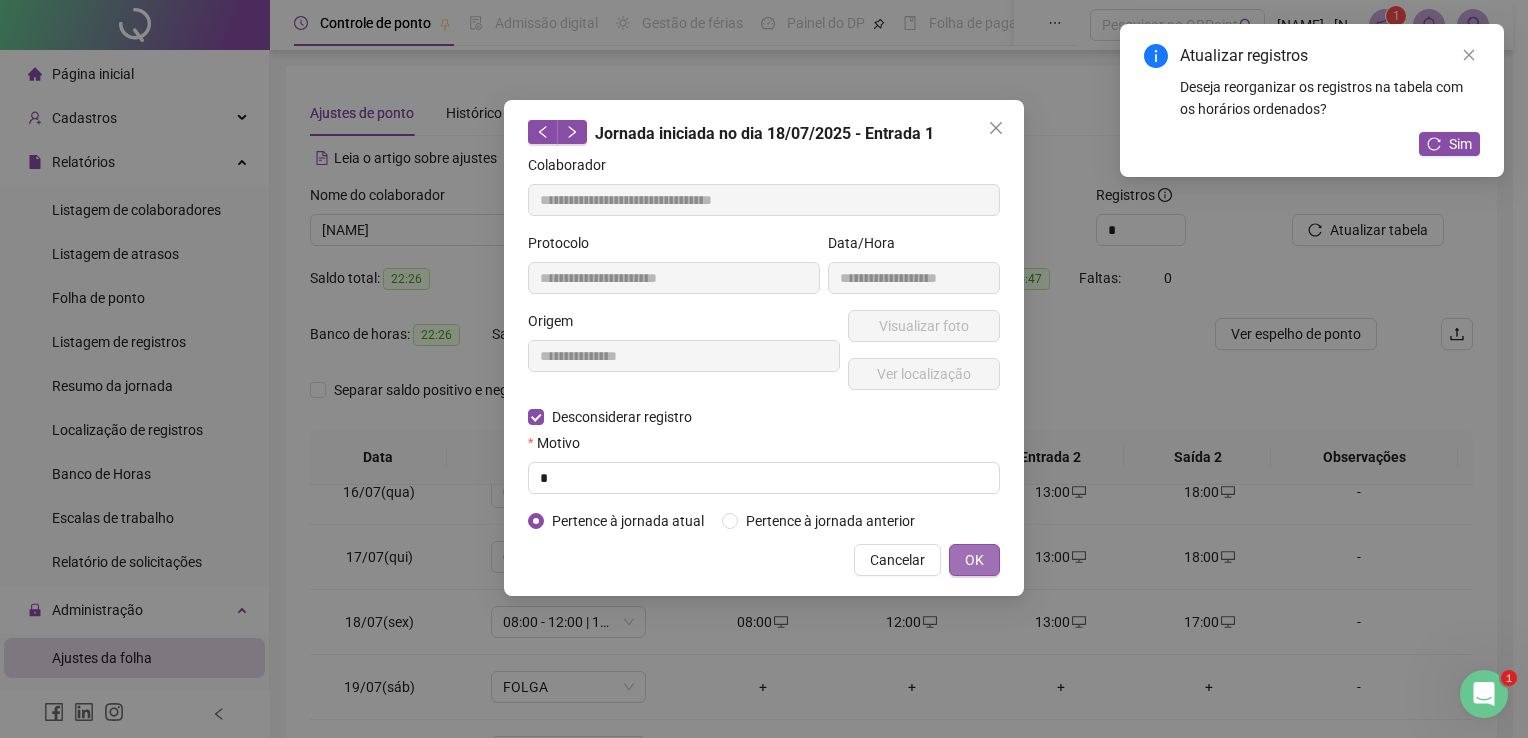 click on "OK" at bounding box center (974, 560) 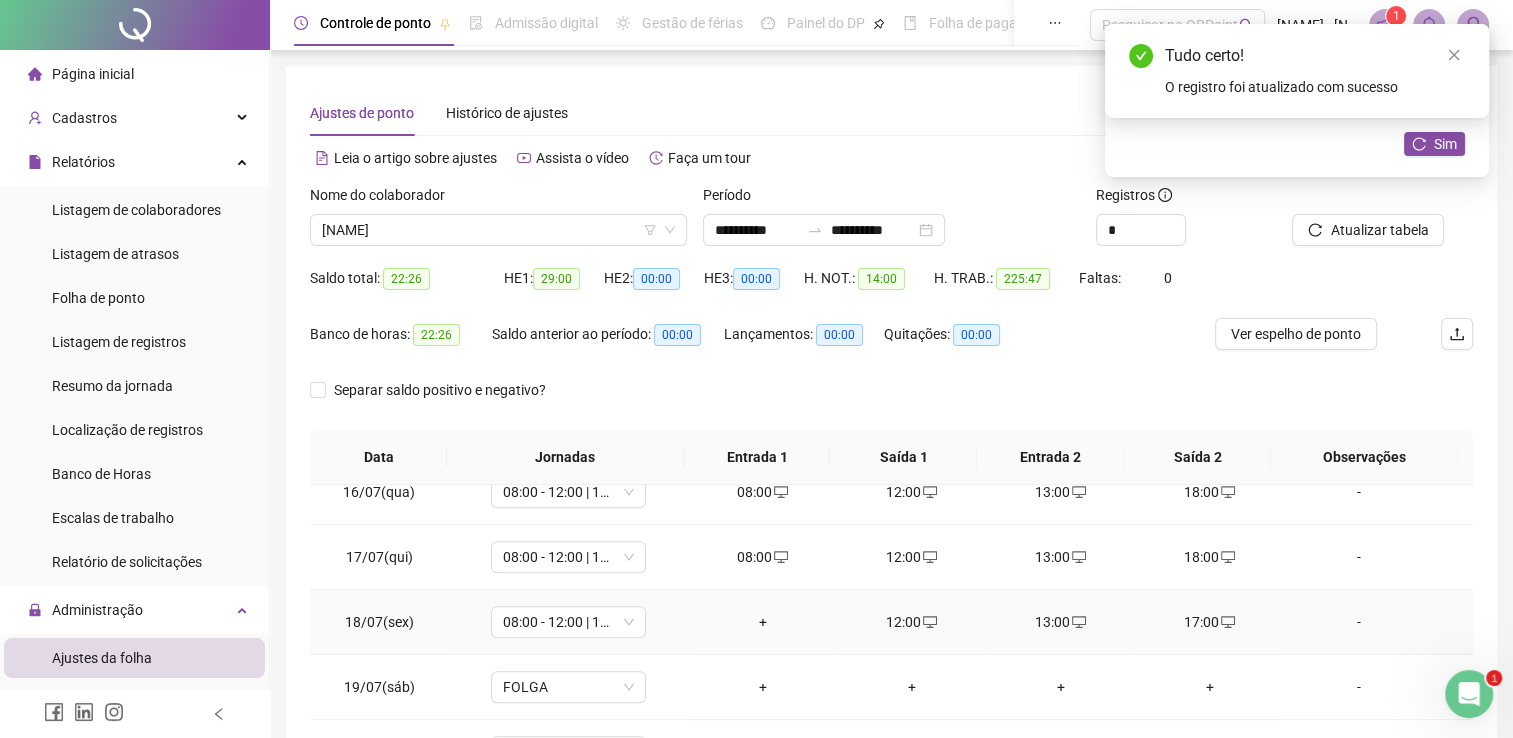 click on "12:00" at bounding box center [911, 622] 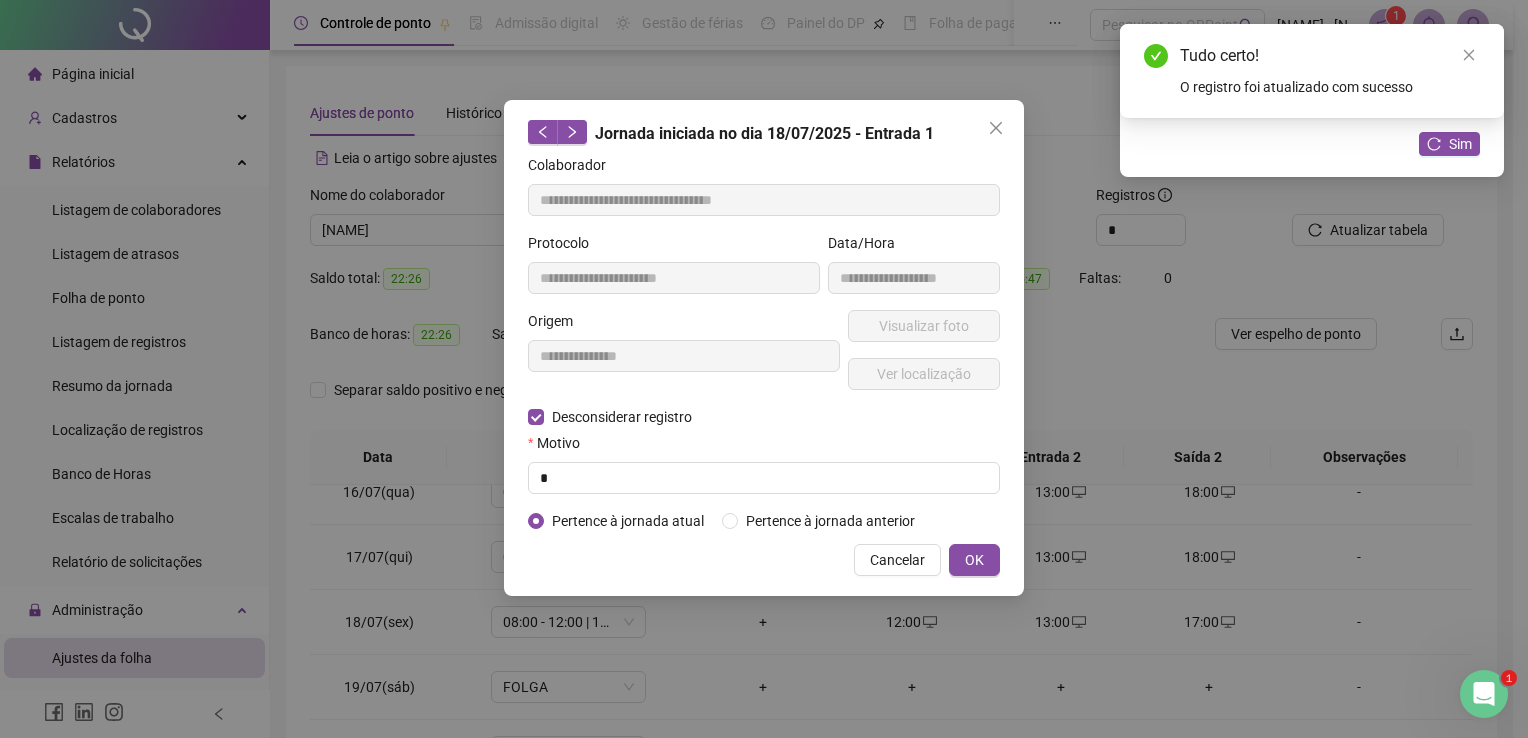 click on "Motivo *" at bounding box center [764, 461] 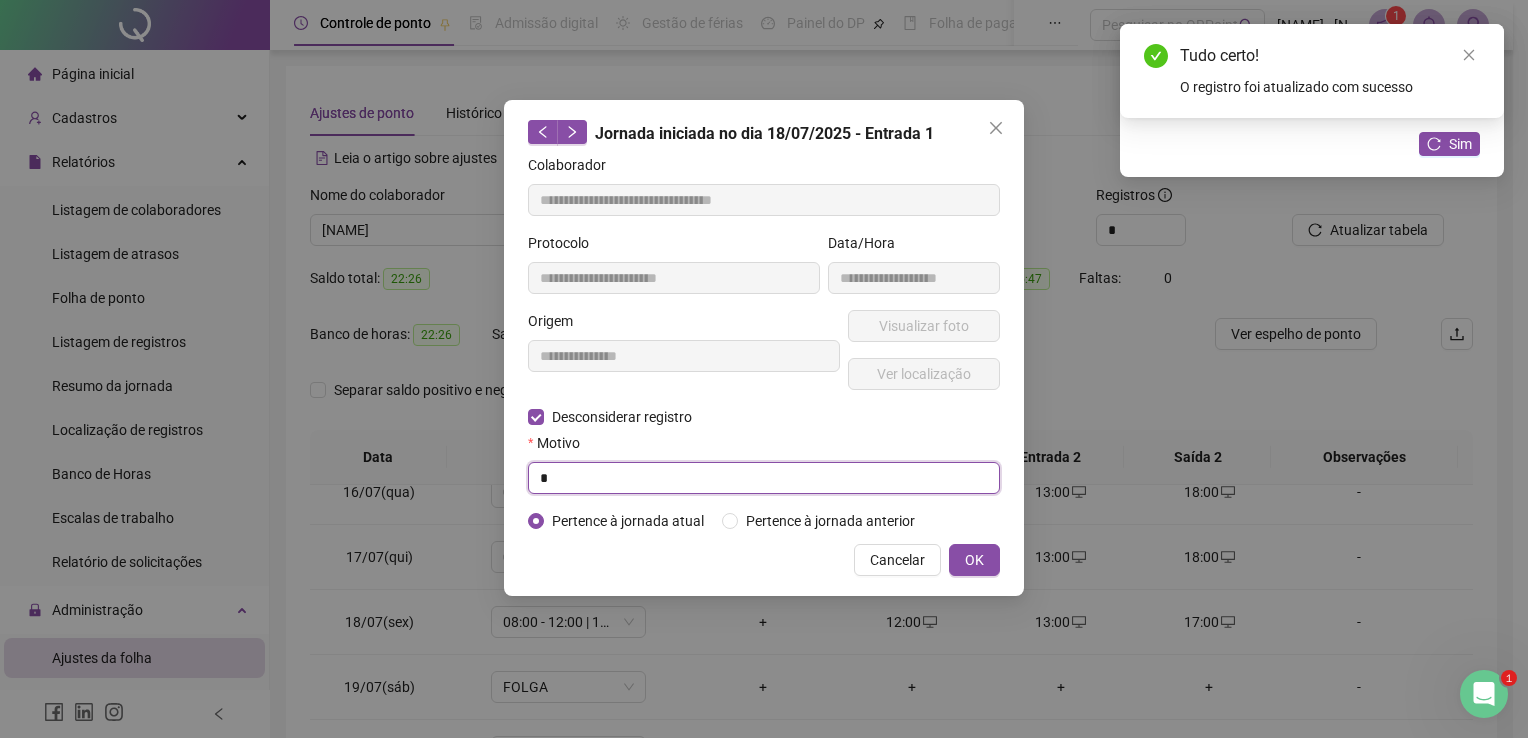 click on "*" at bounding box center (764, 478) 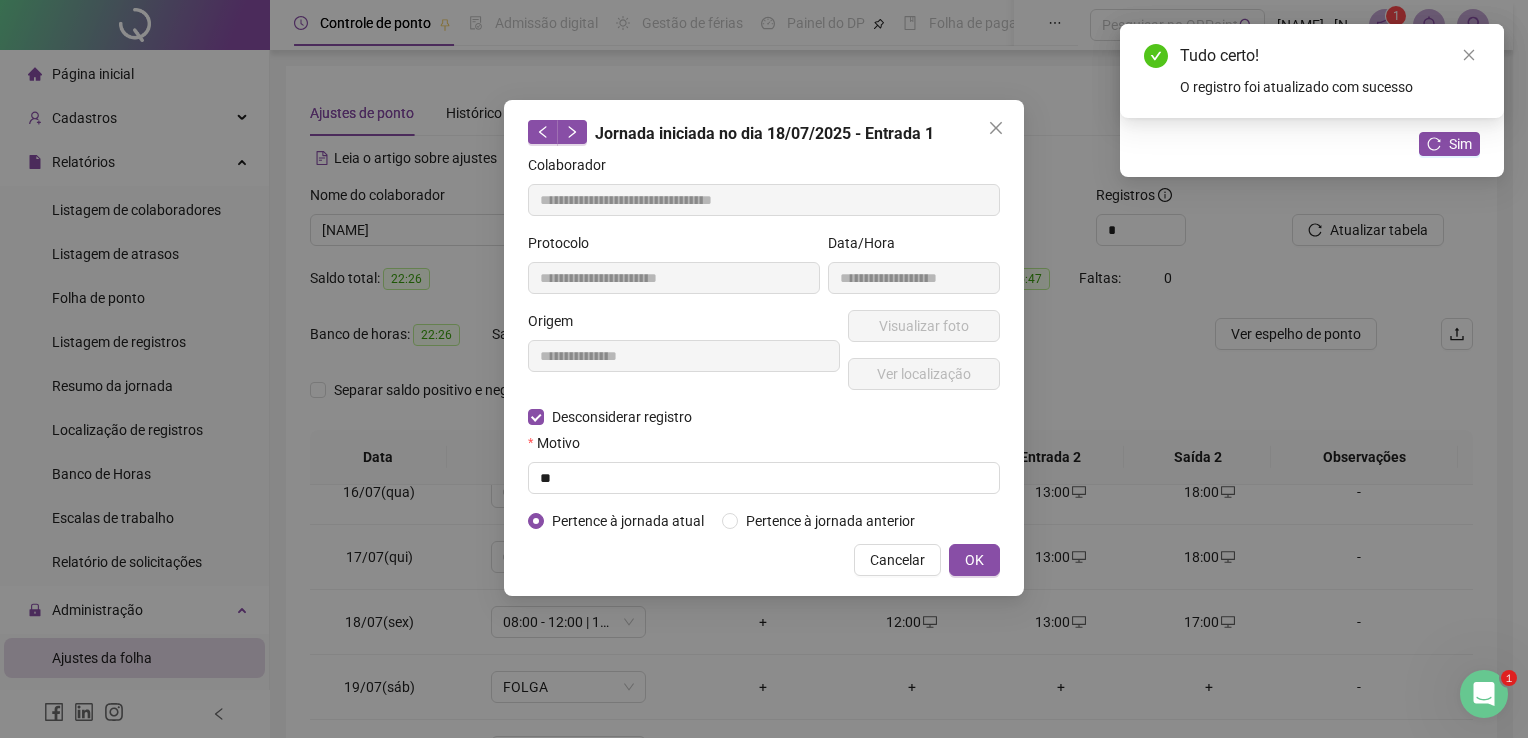 type on "**********" 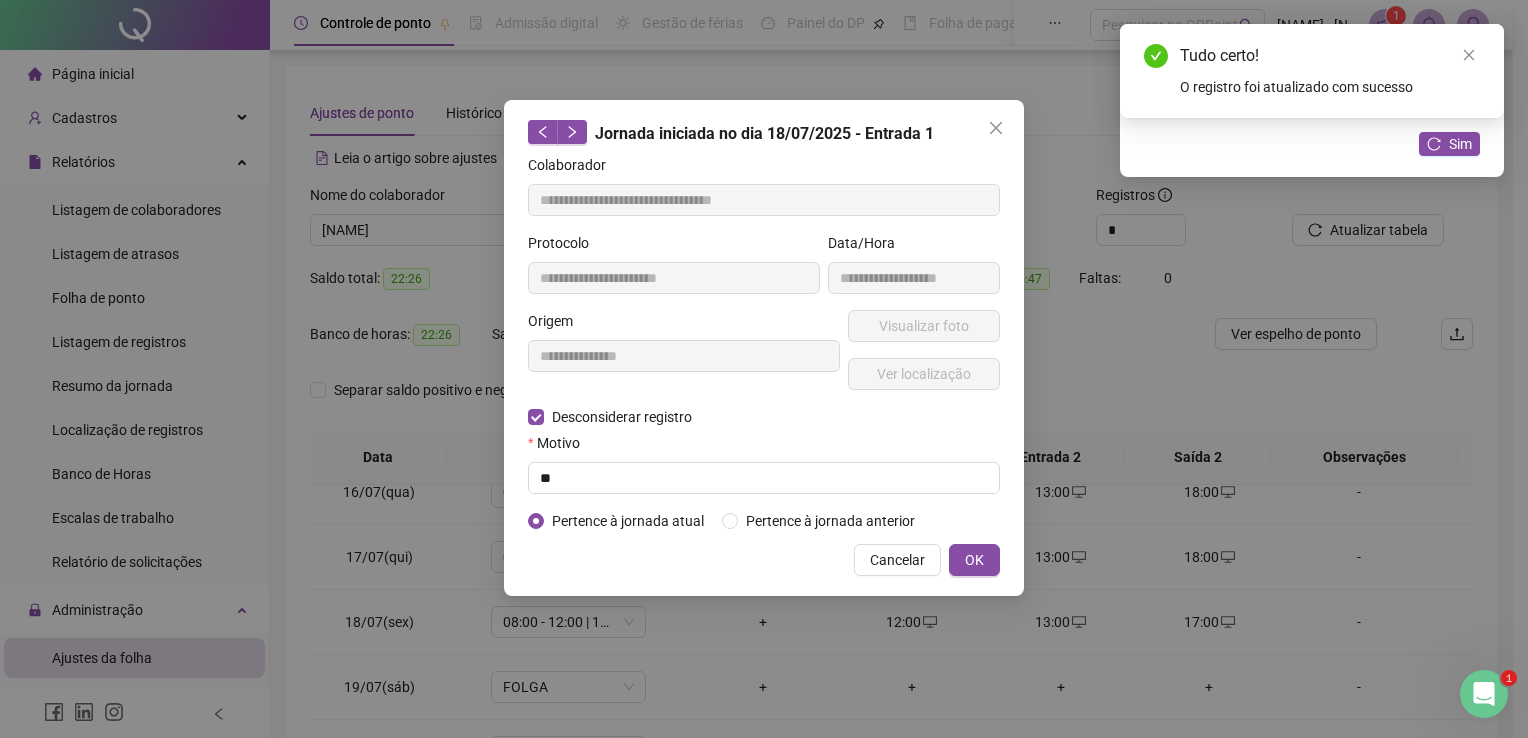 type on "**********" 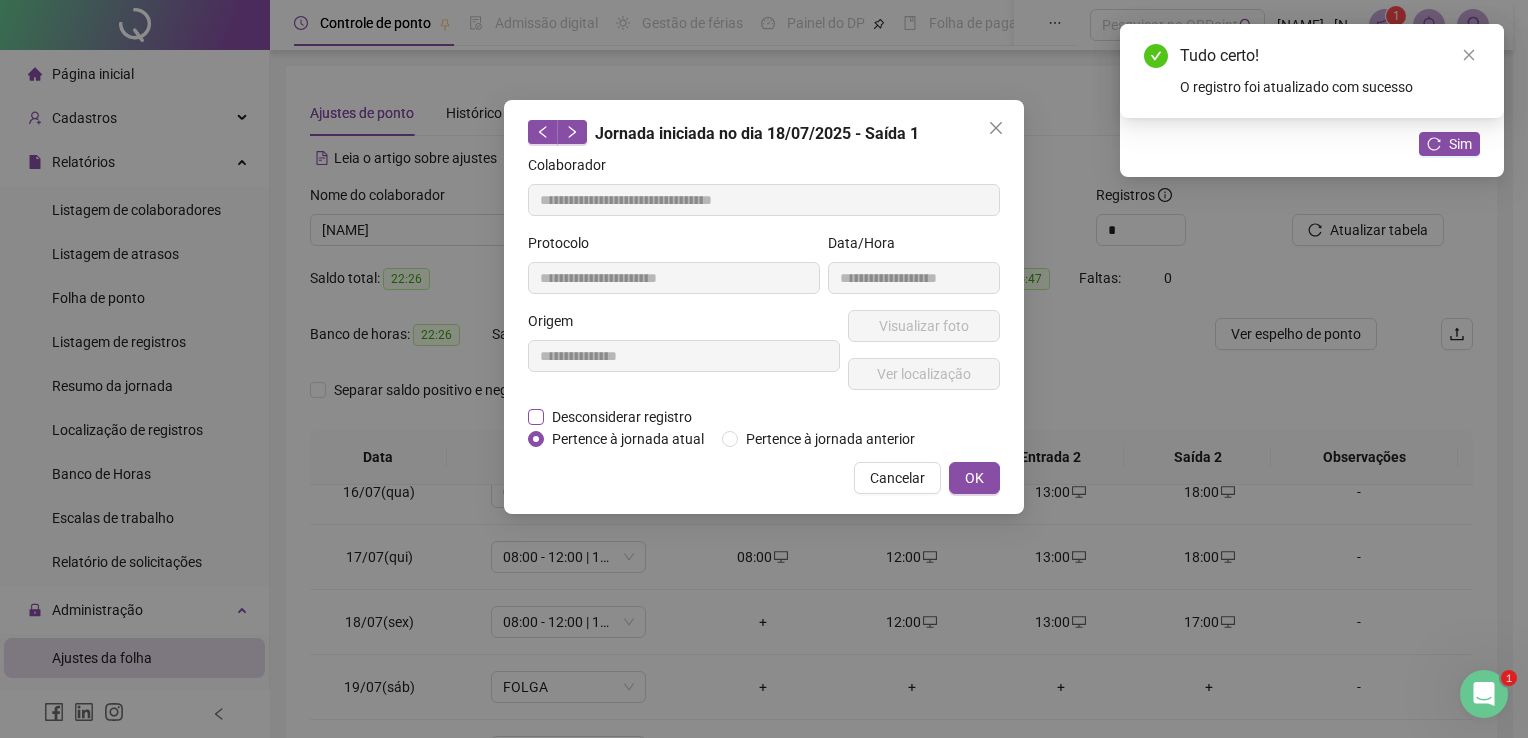 drag, startPoint x: 557, startPoint y: 414, endPoint x: 601, endPoint y: 413, distance: 44.011364 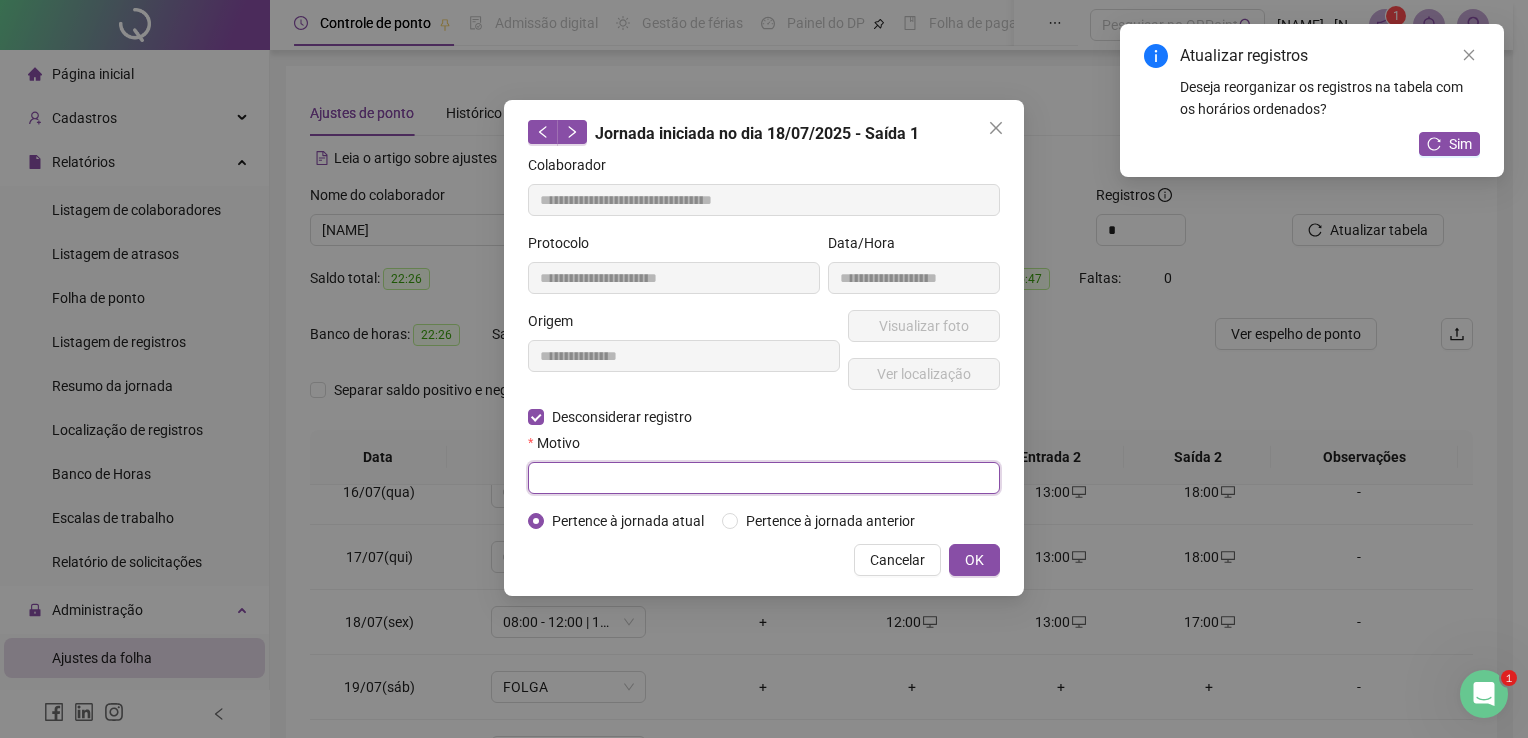 click at bounding box center [764, 478] 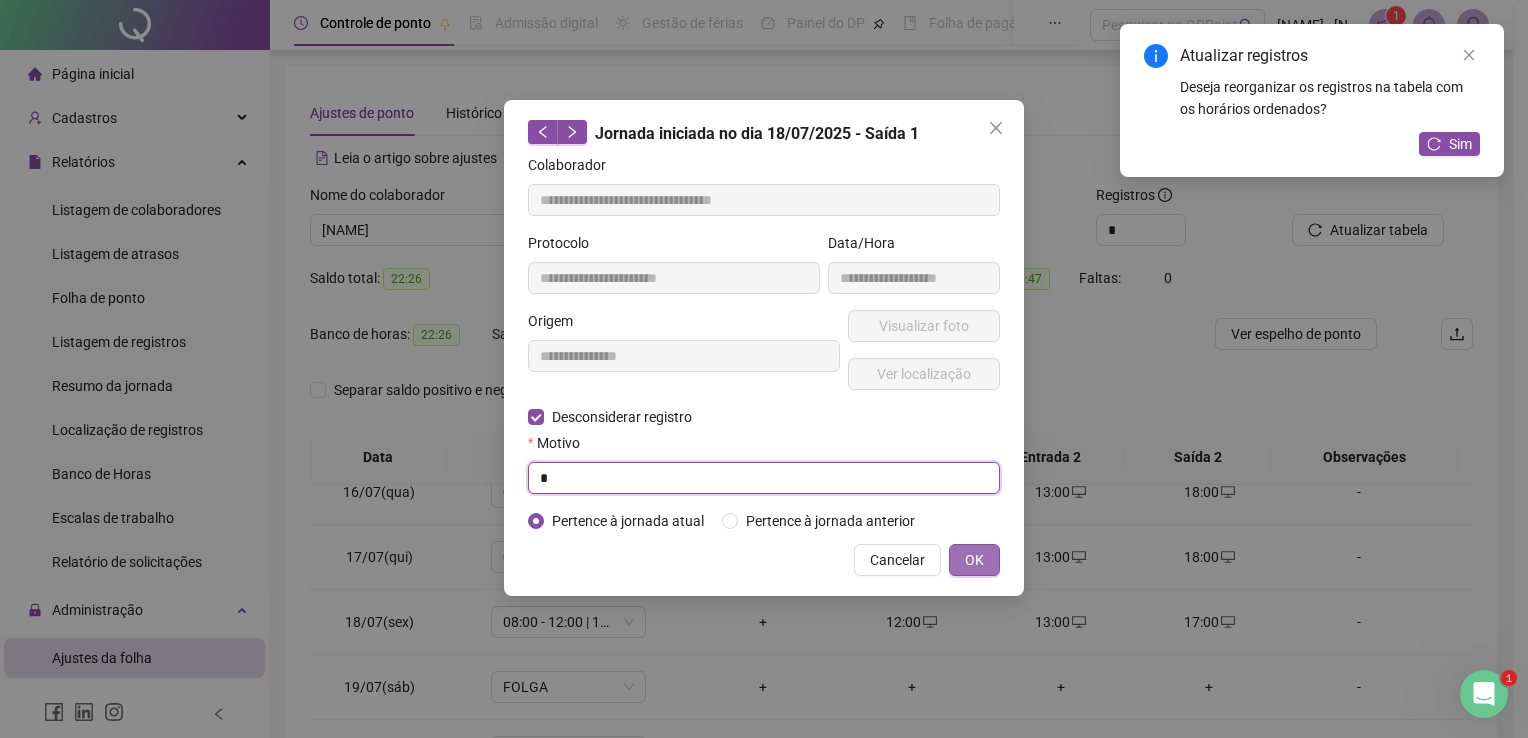 type on "*" 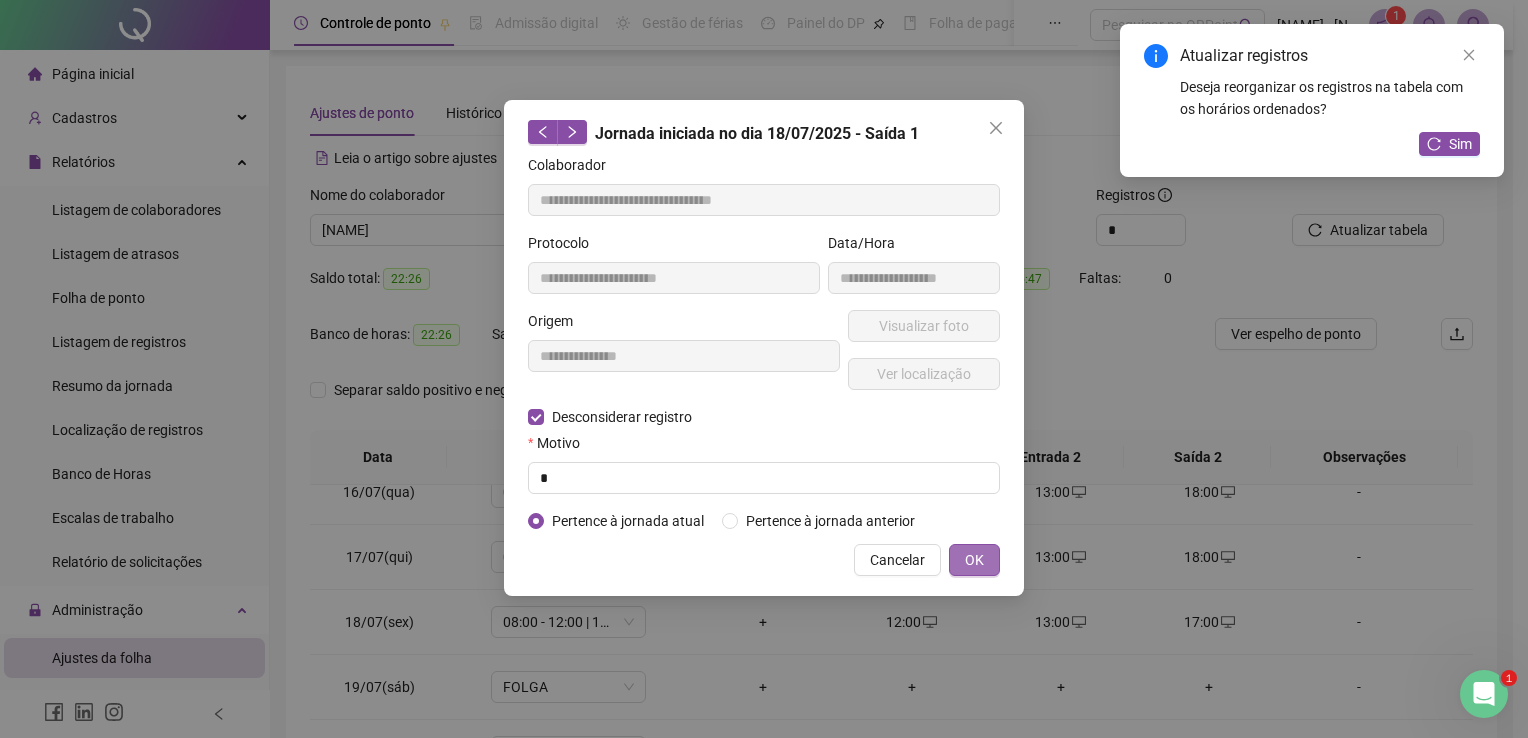 click on "OK" at bounding box center [974, 560] 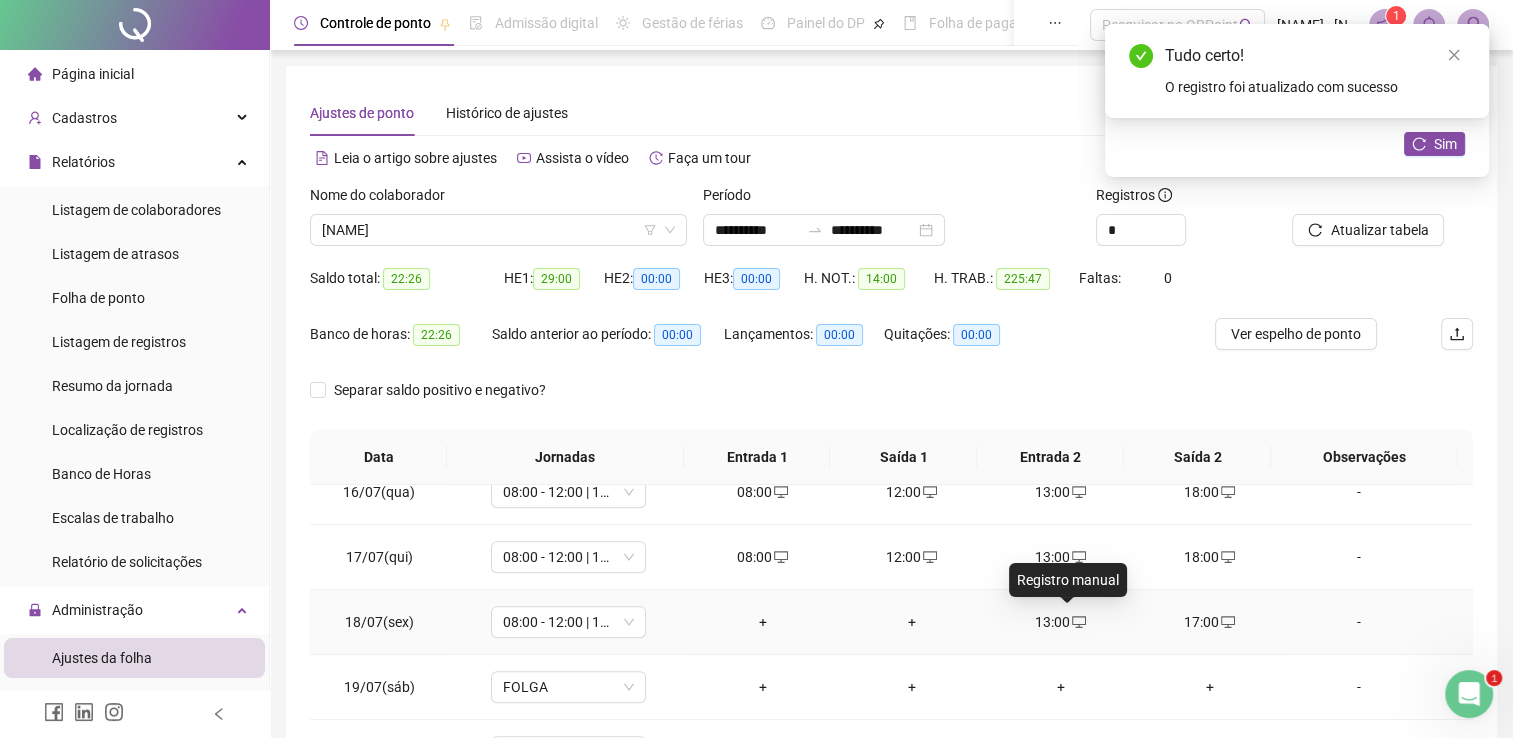 click 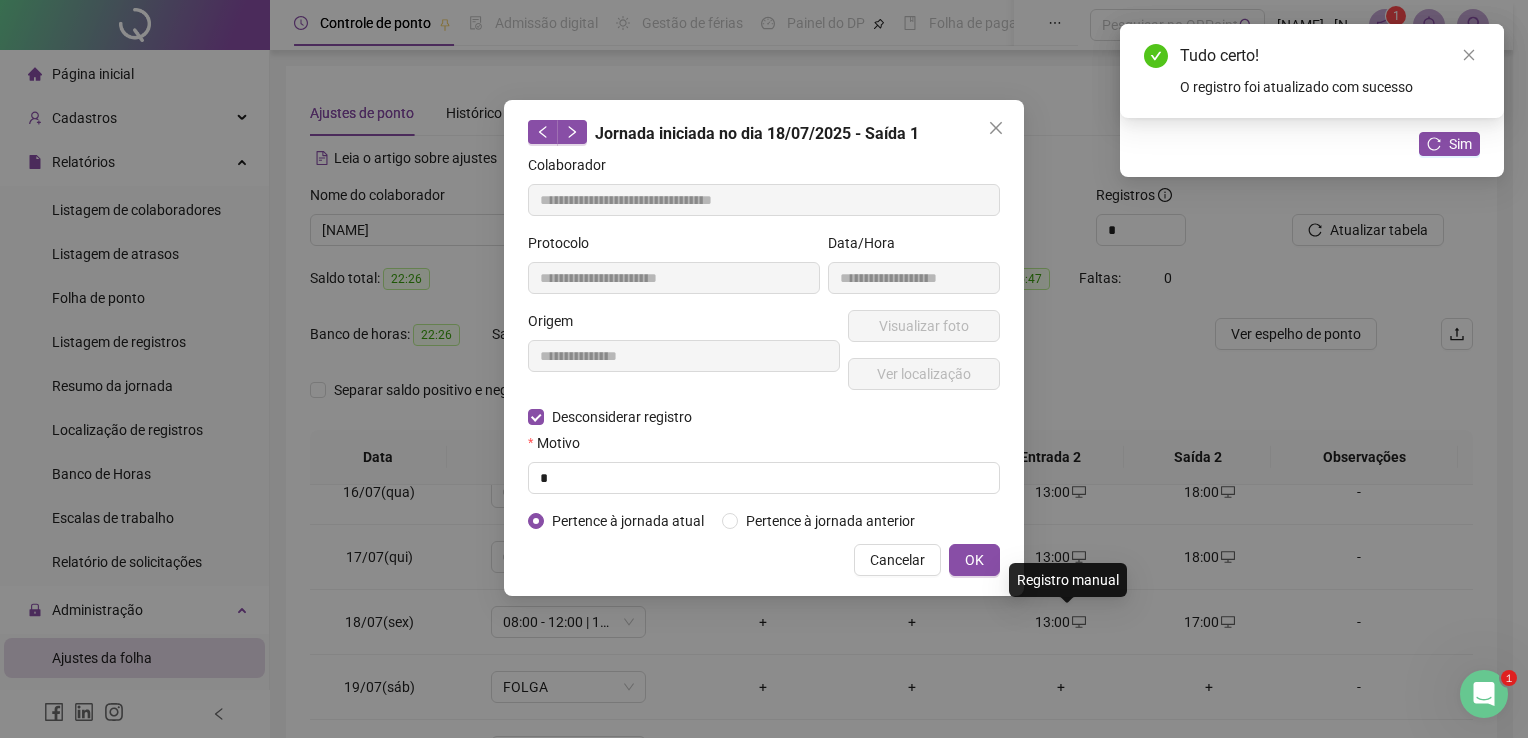 type on "**********" 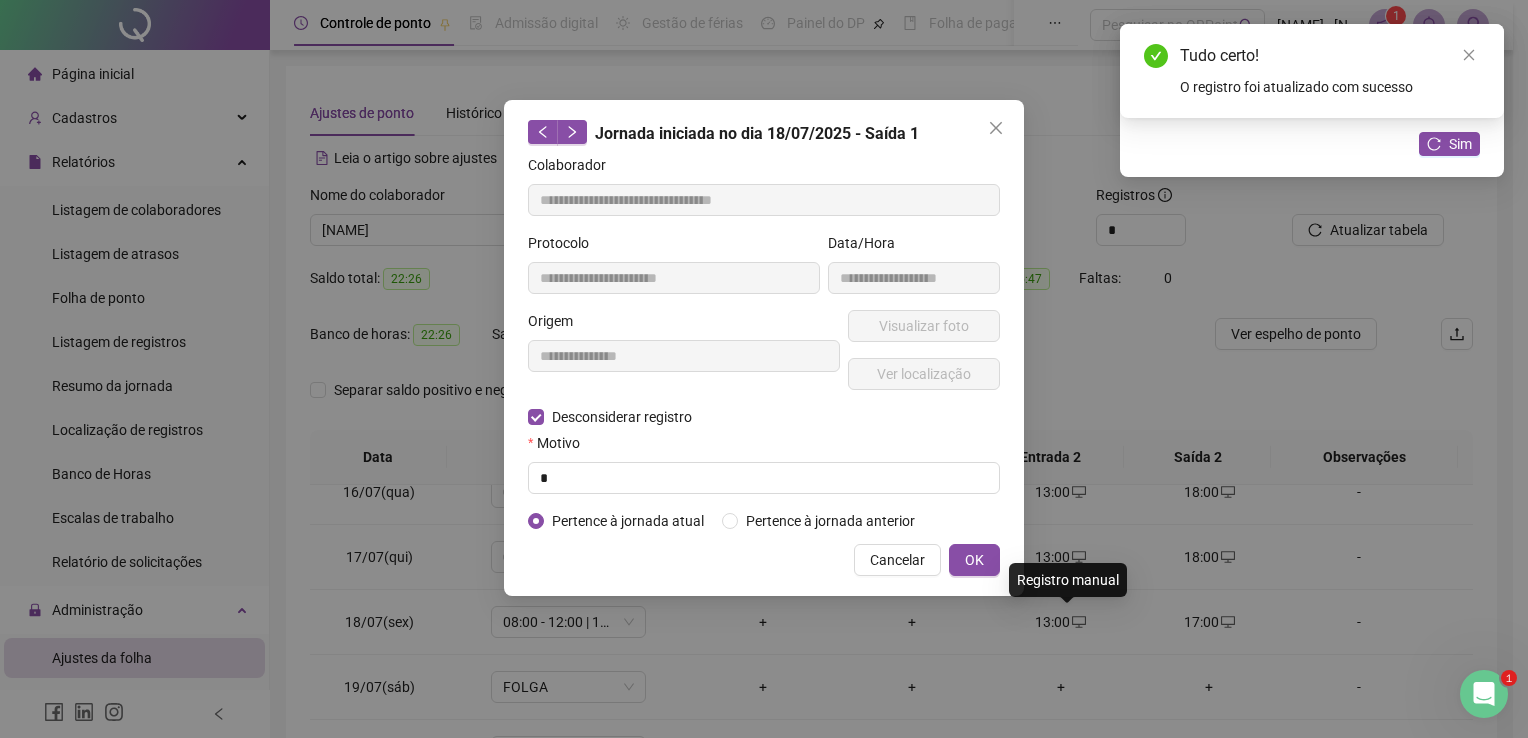 type on "**********" 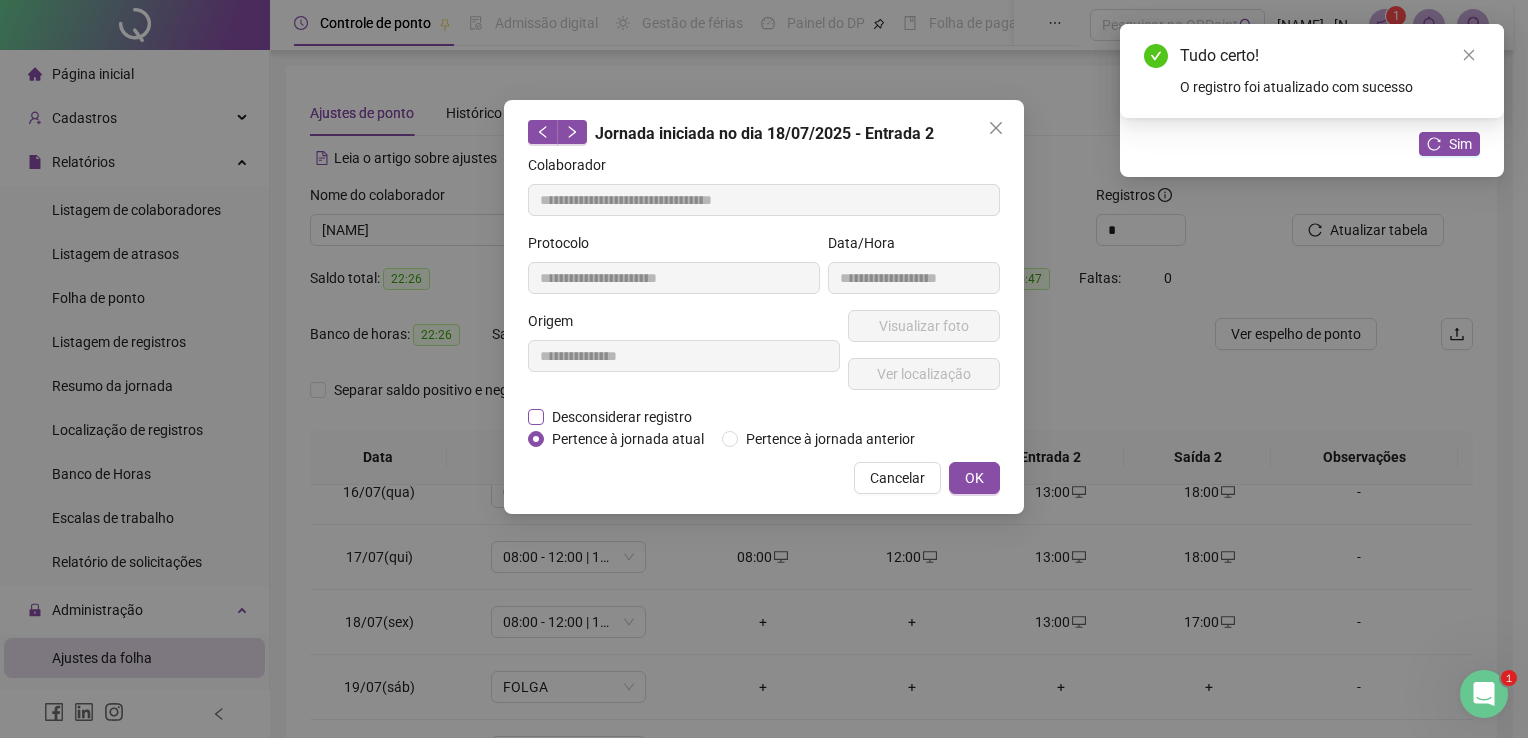 click on "Desconsiderar registro" at bounding box center [622, 417] 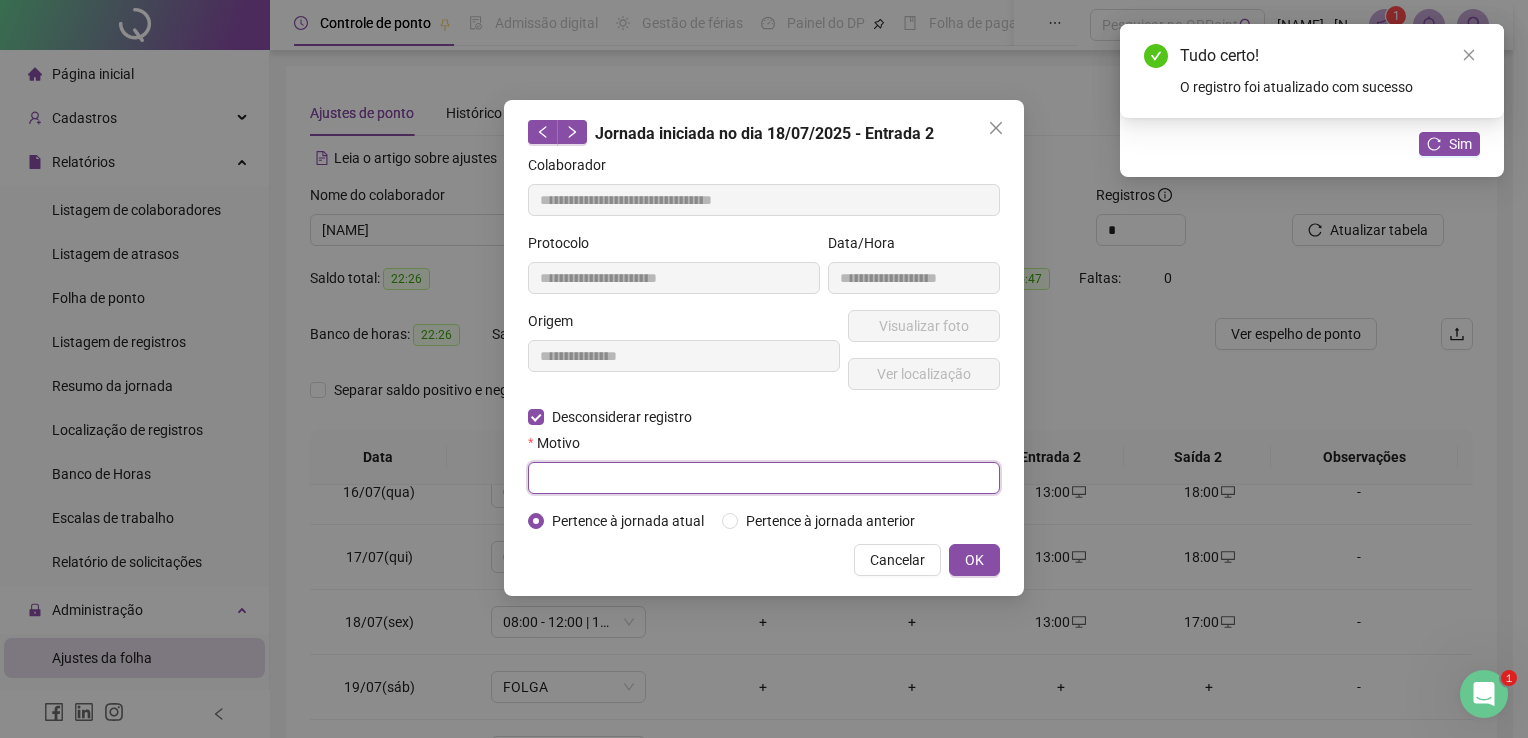 click at bounding box center (764, 478) 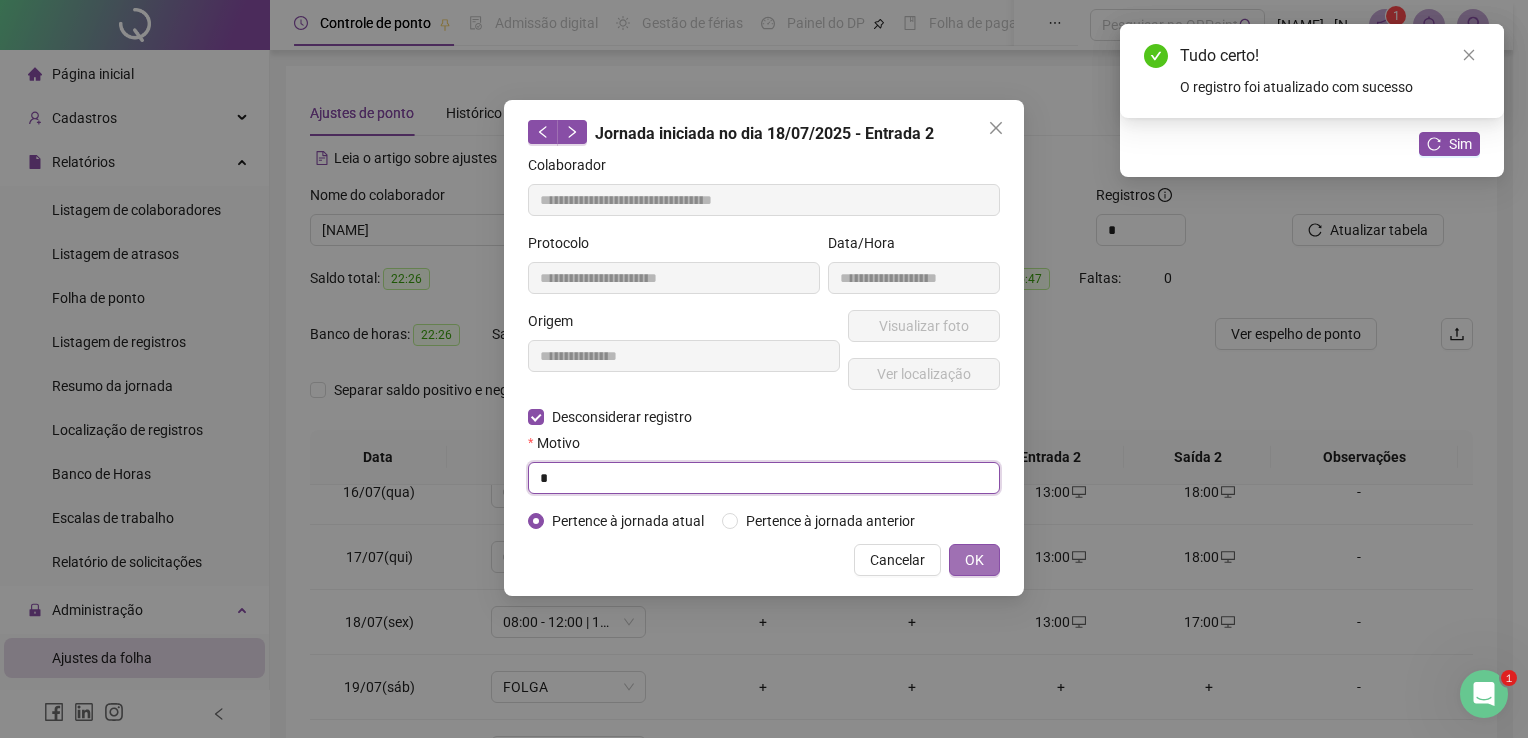 type on "*" 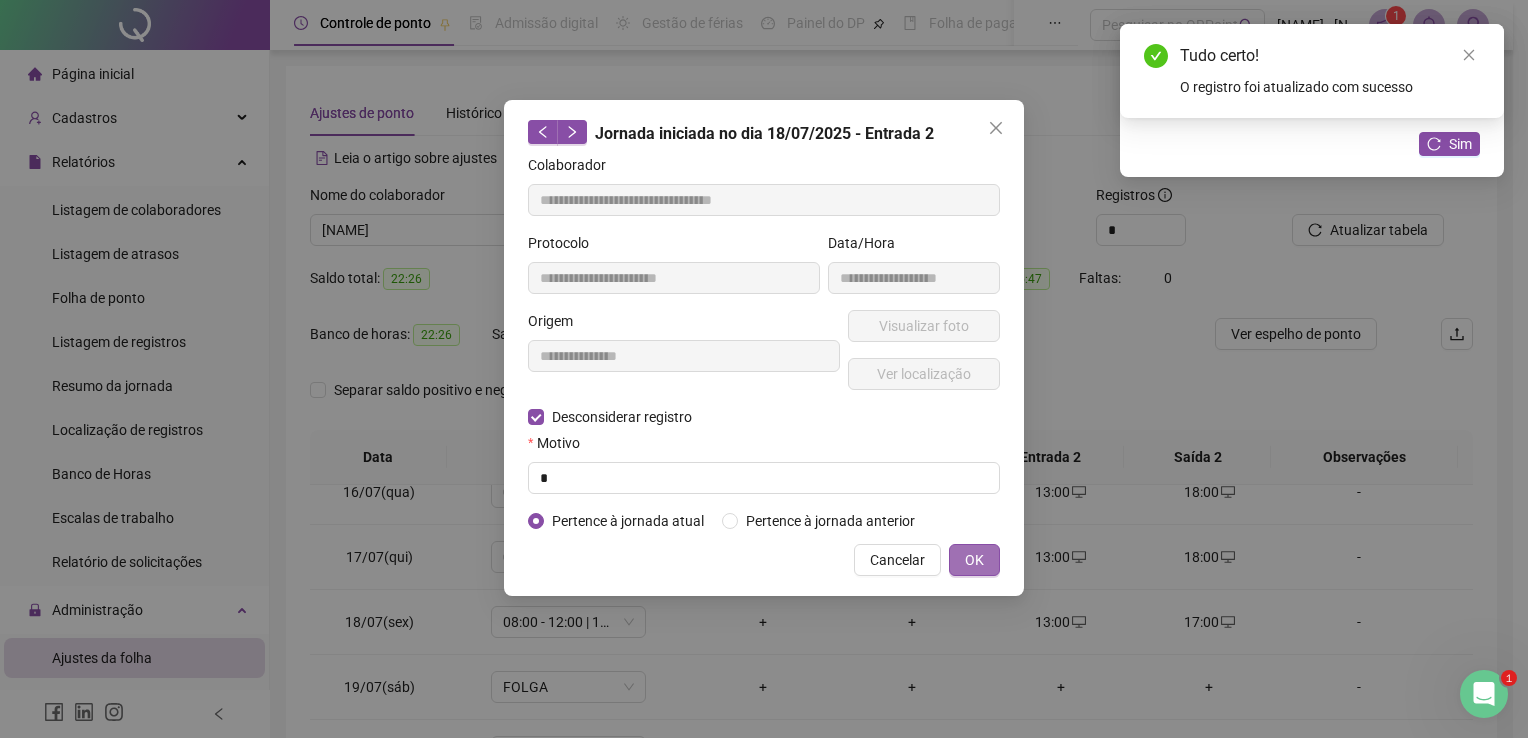 click on "OK" at bounding box center (974, 560) 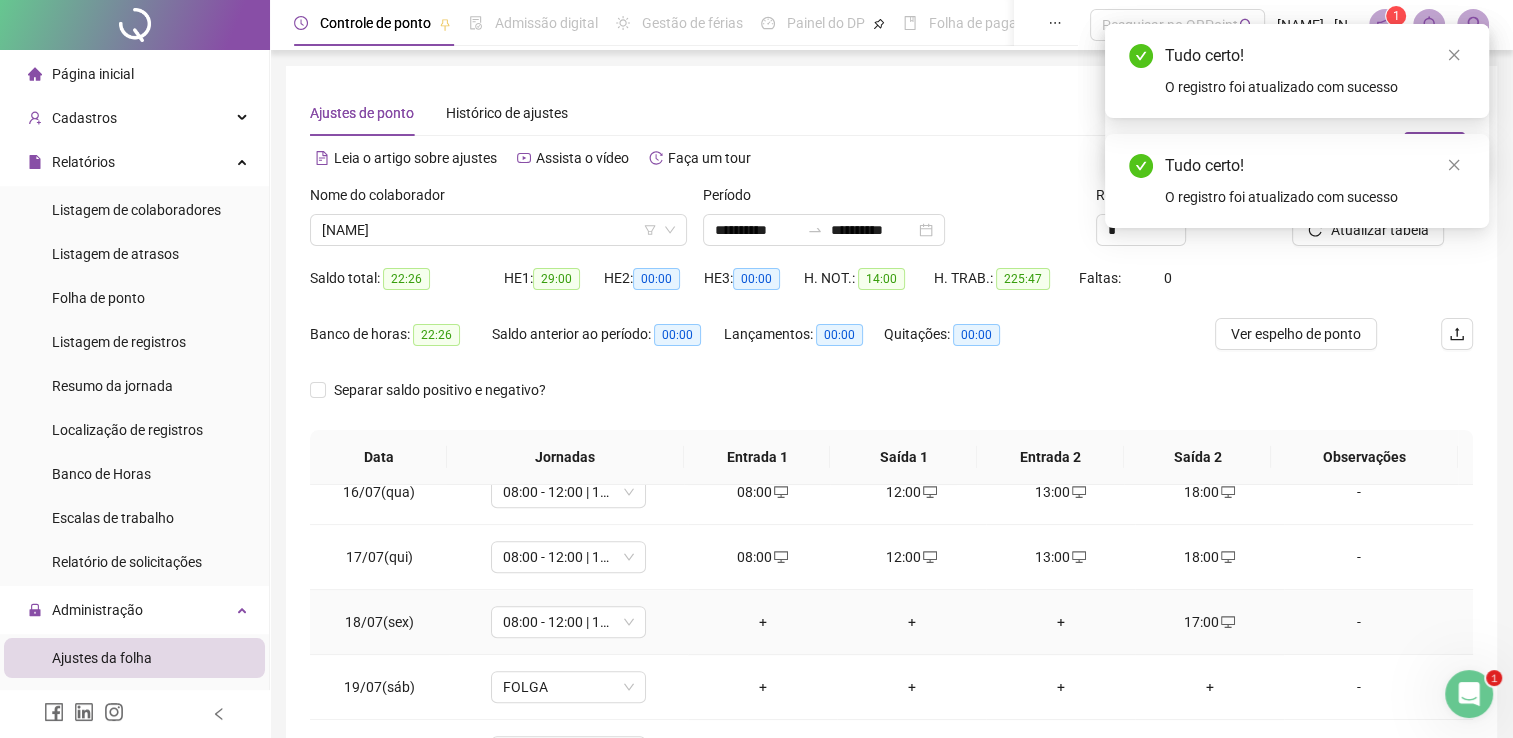 click 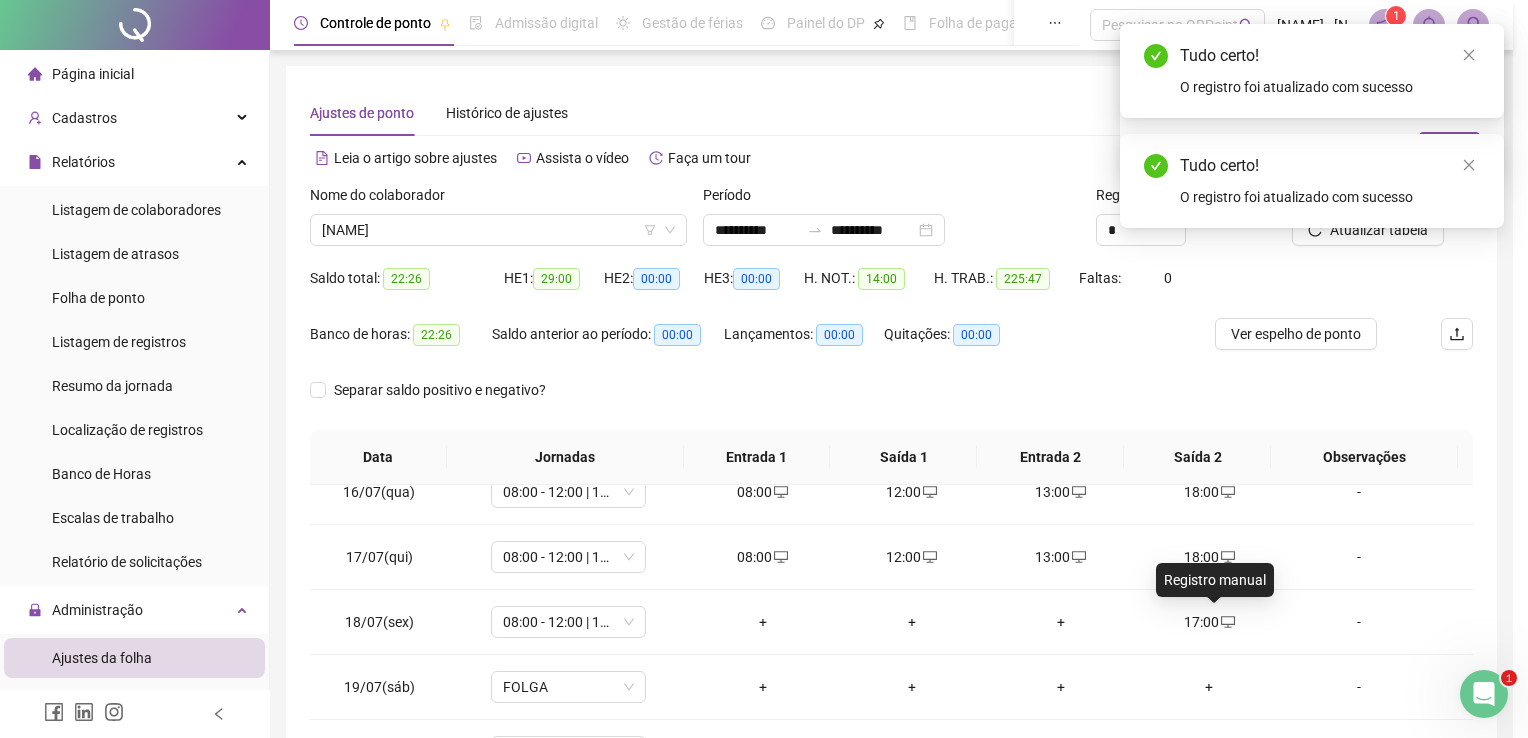 type on "**********" 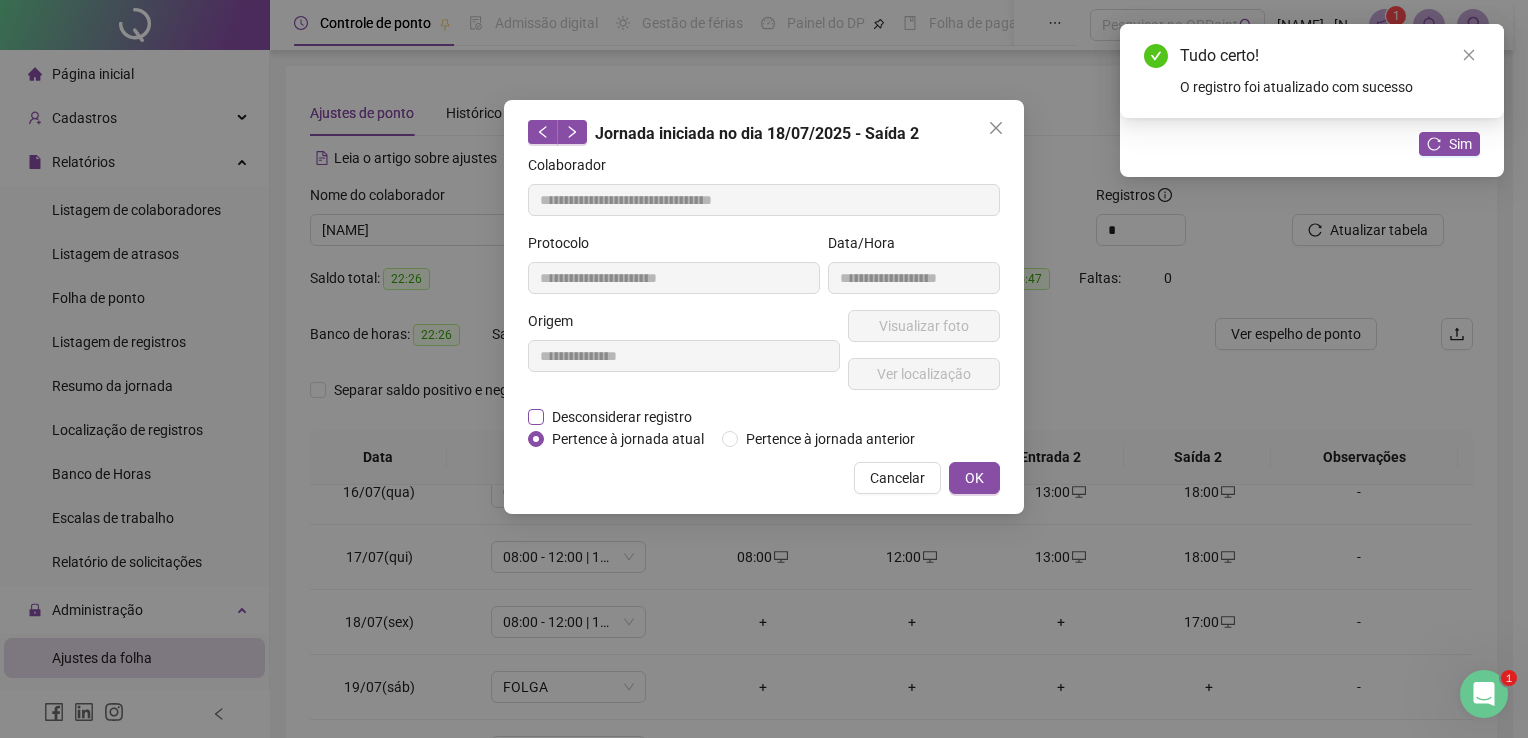 click on "Desconsiderar registro" at bounding box center [622, 417] 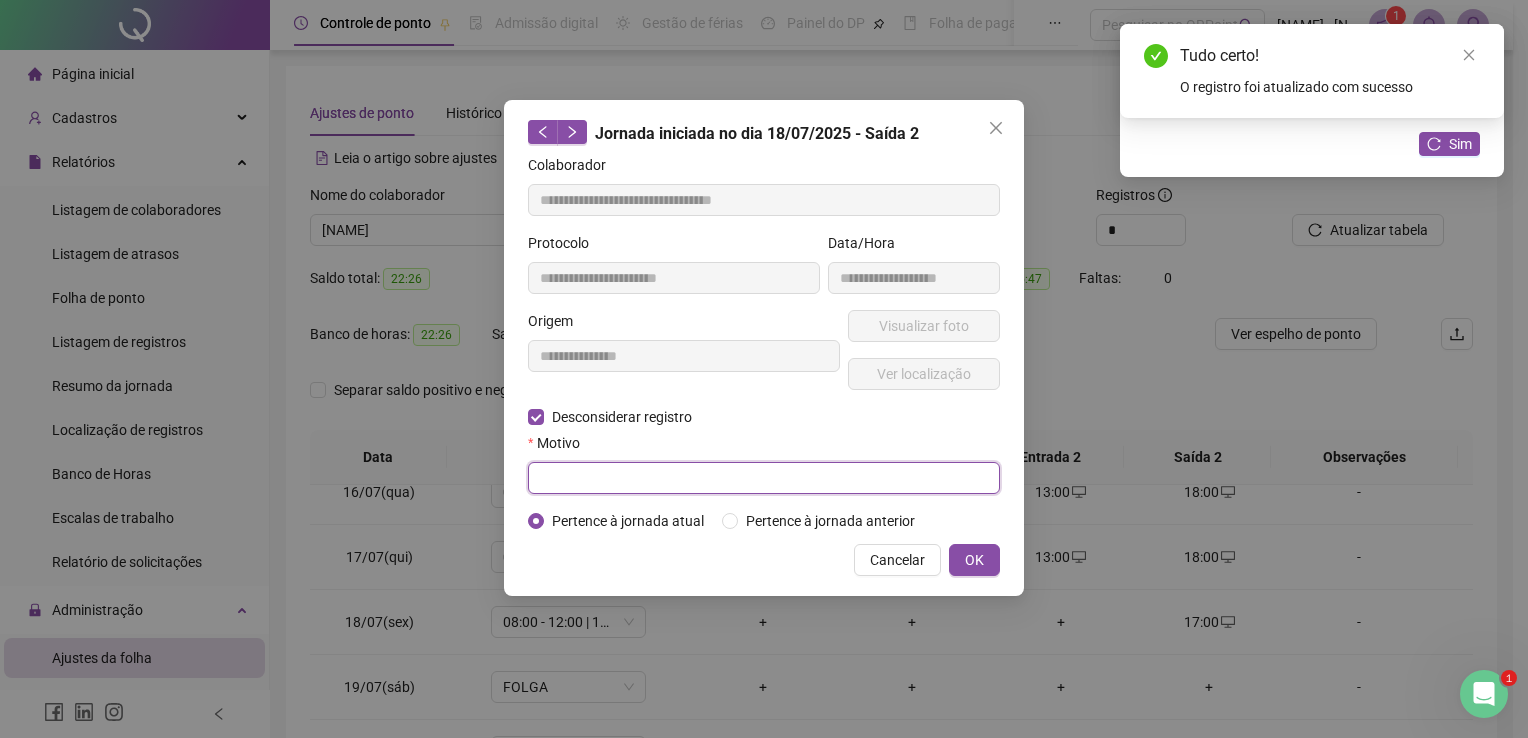 click at bounding box center [764, 478] 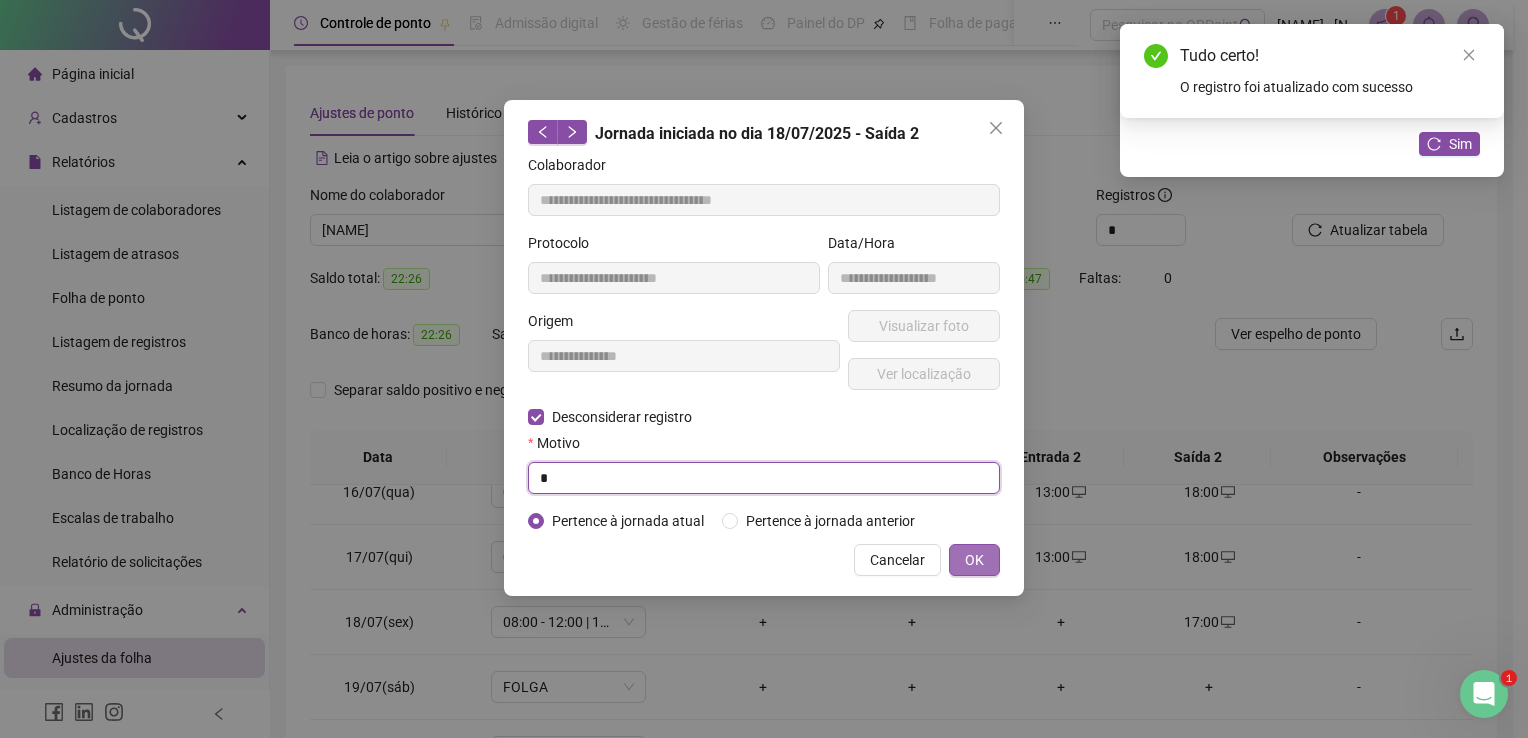 type on "*" 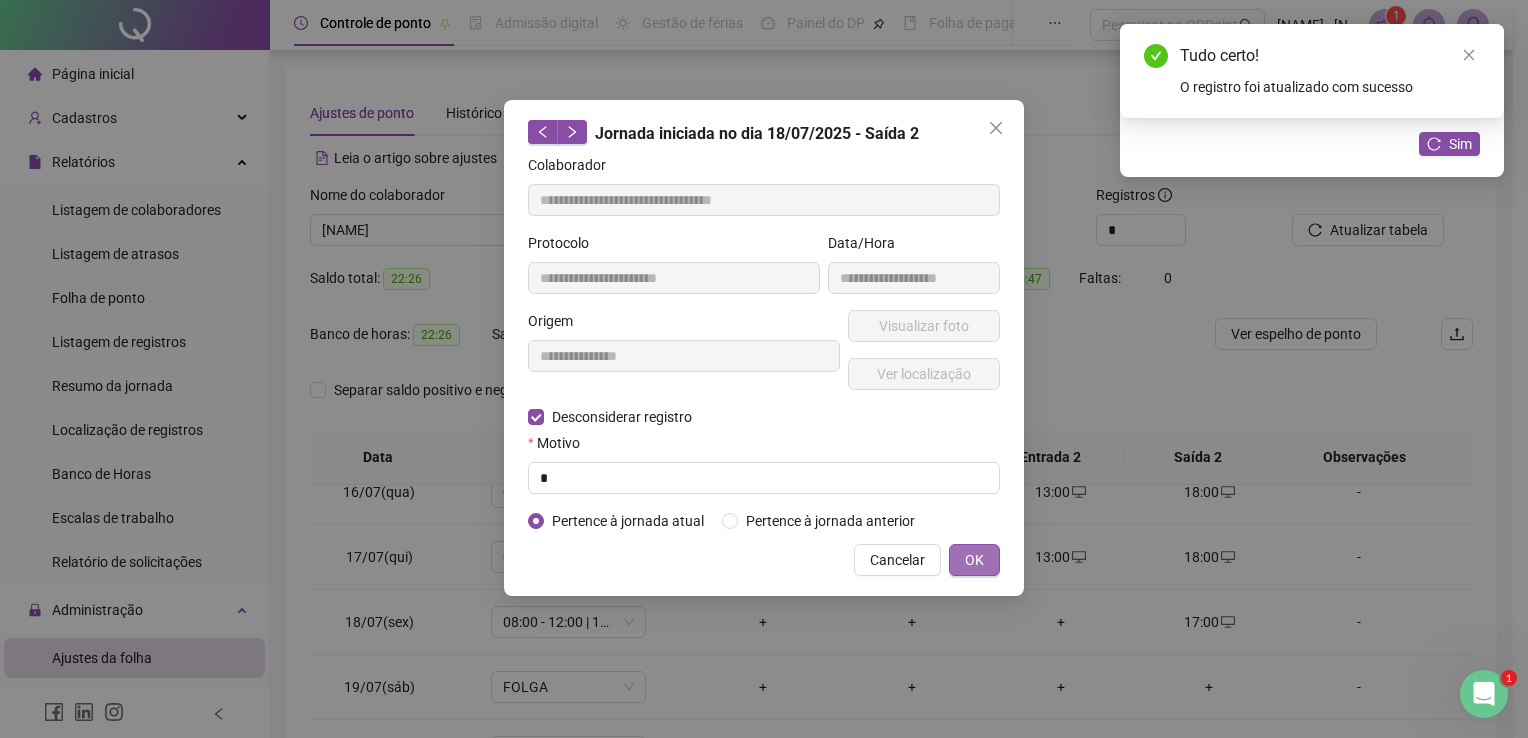click on "OK" at bounding box center [974, 560] 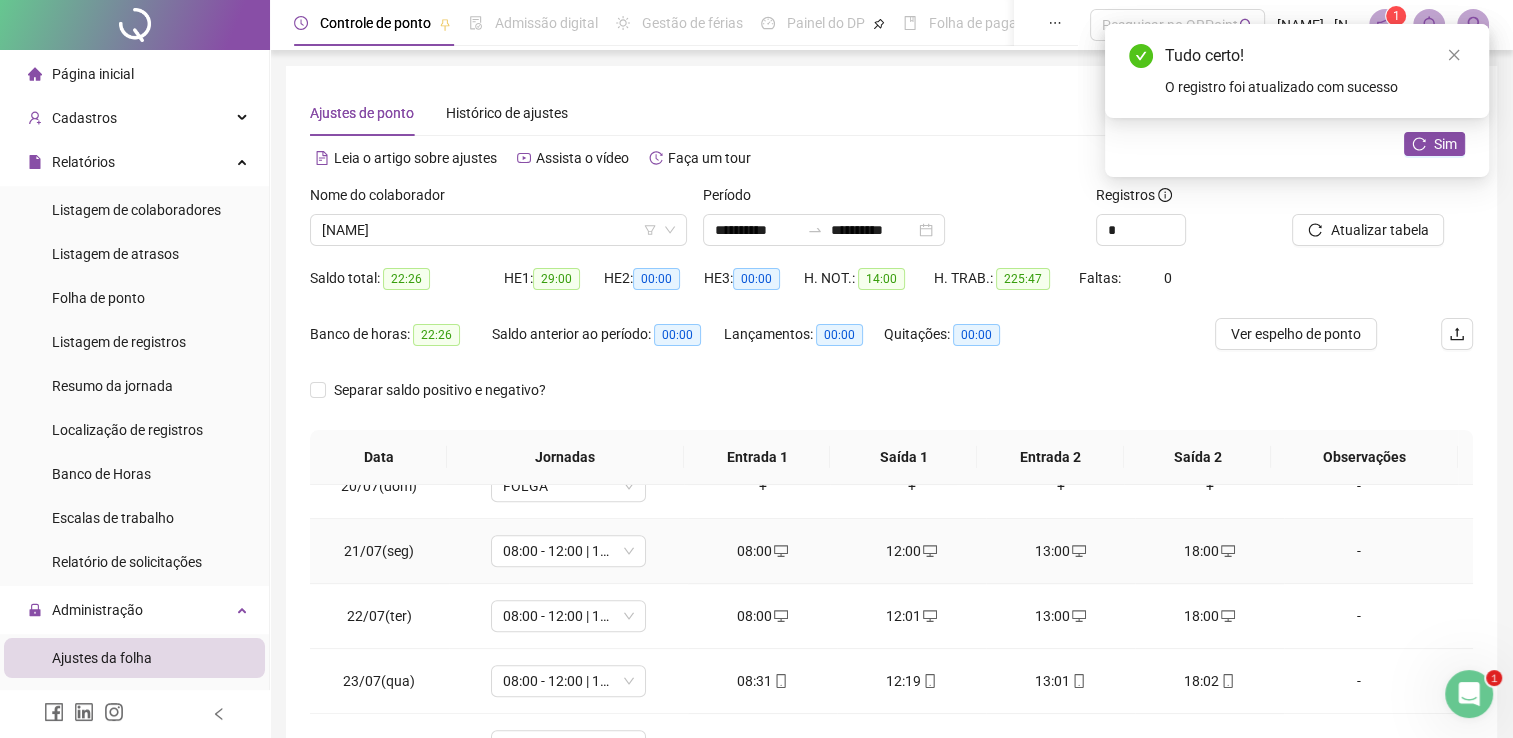 scroll, scrollTop: 1300, scrollLeft: 0, axis: vertical 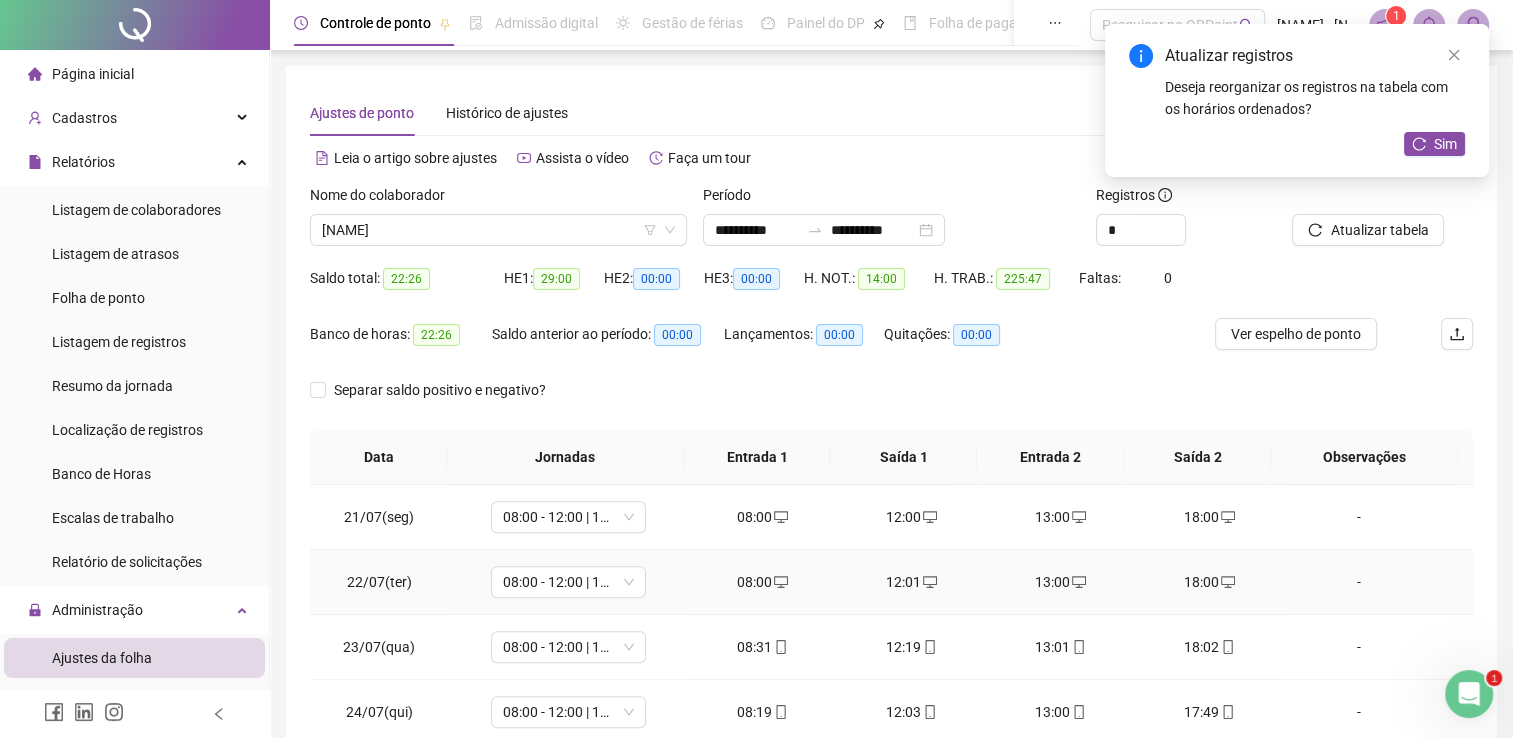 drag, startPoint x: 751, startPoint y: 584, endPoint x: 766, endPoint y: 637, distance: 55.081757 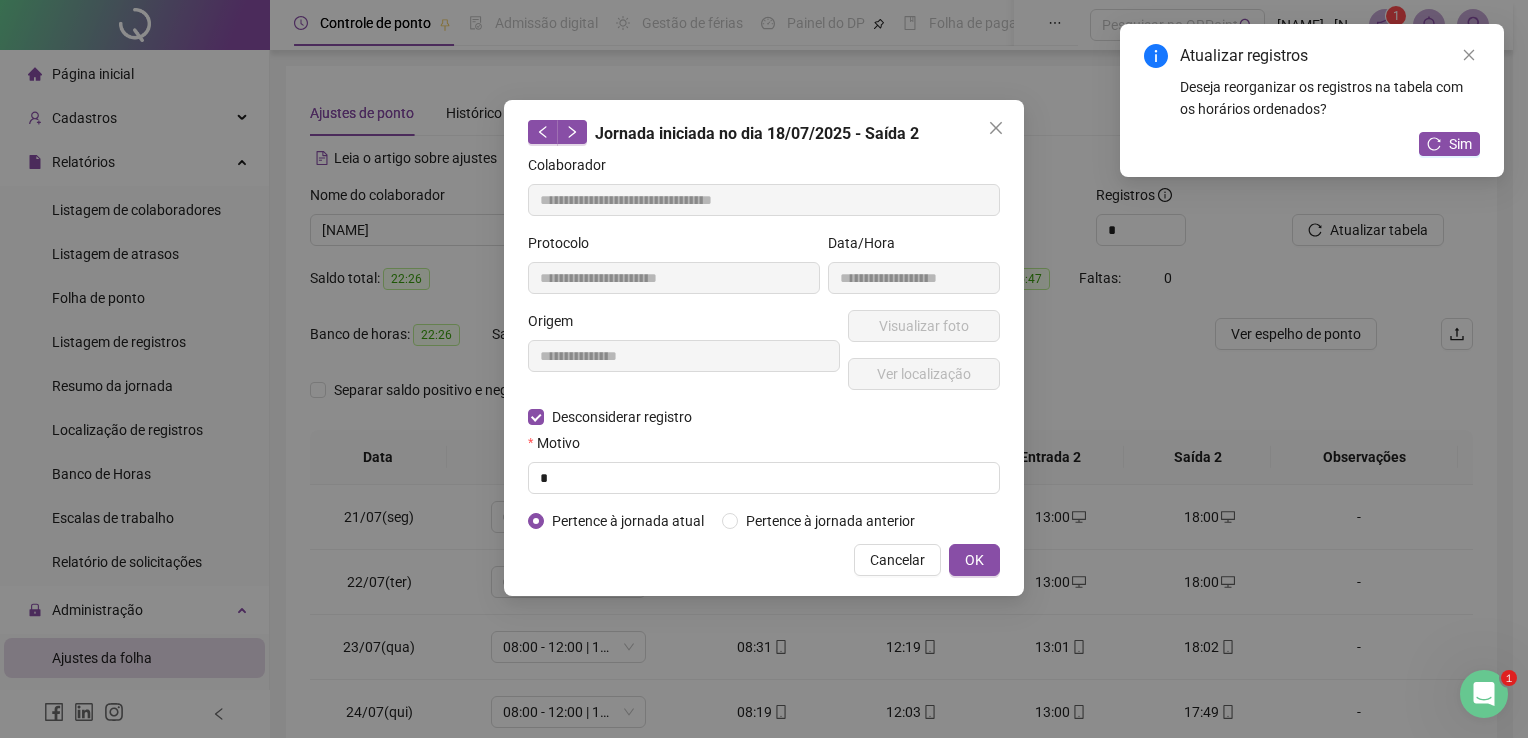 type on "**********" 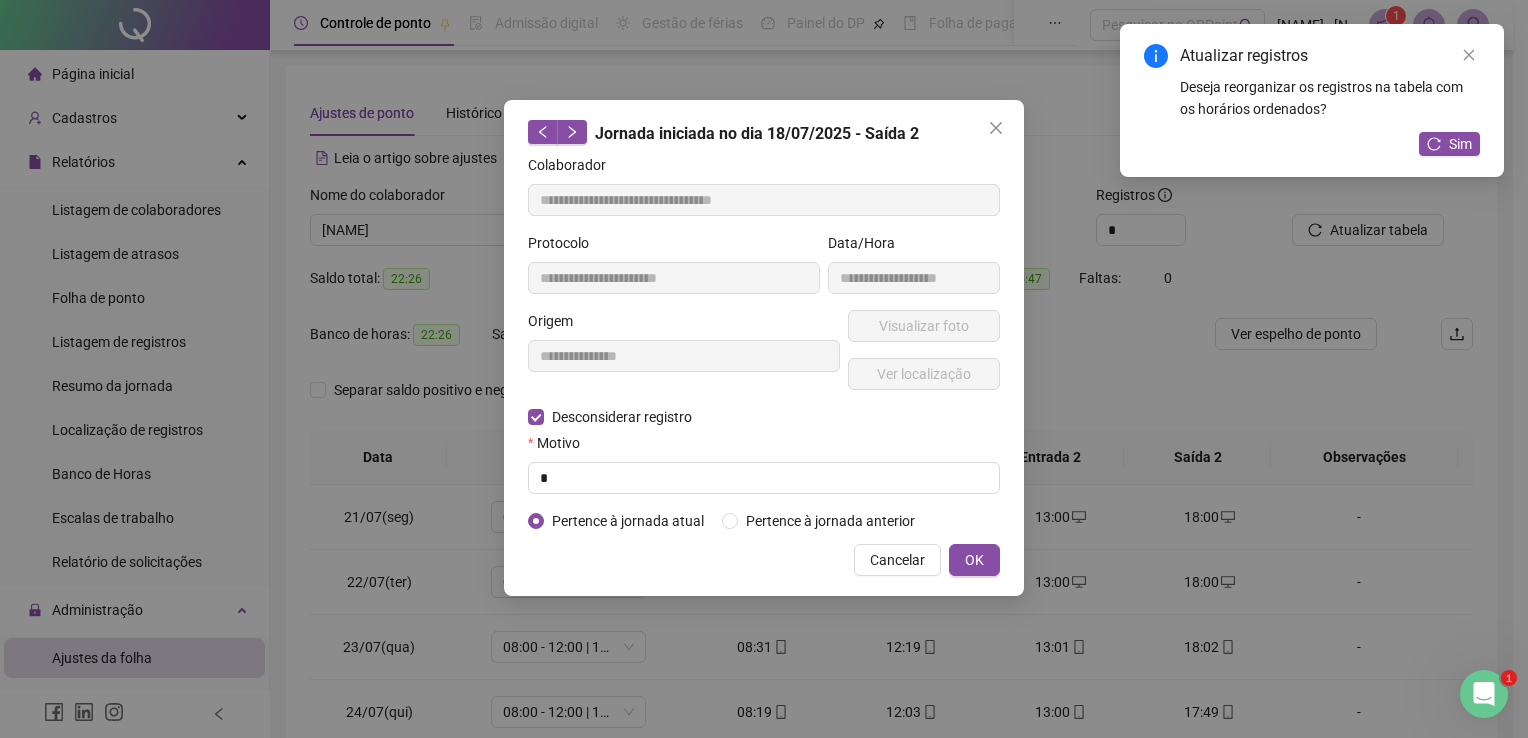 type on "**********" 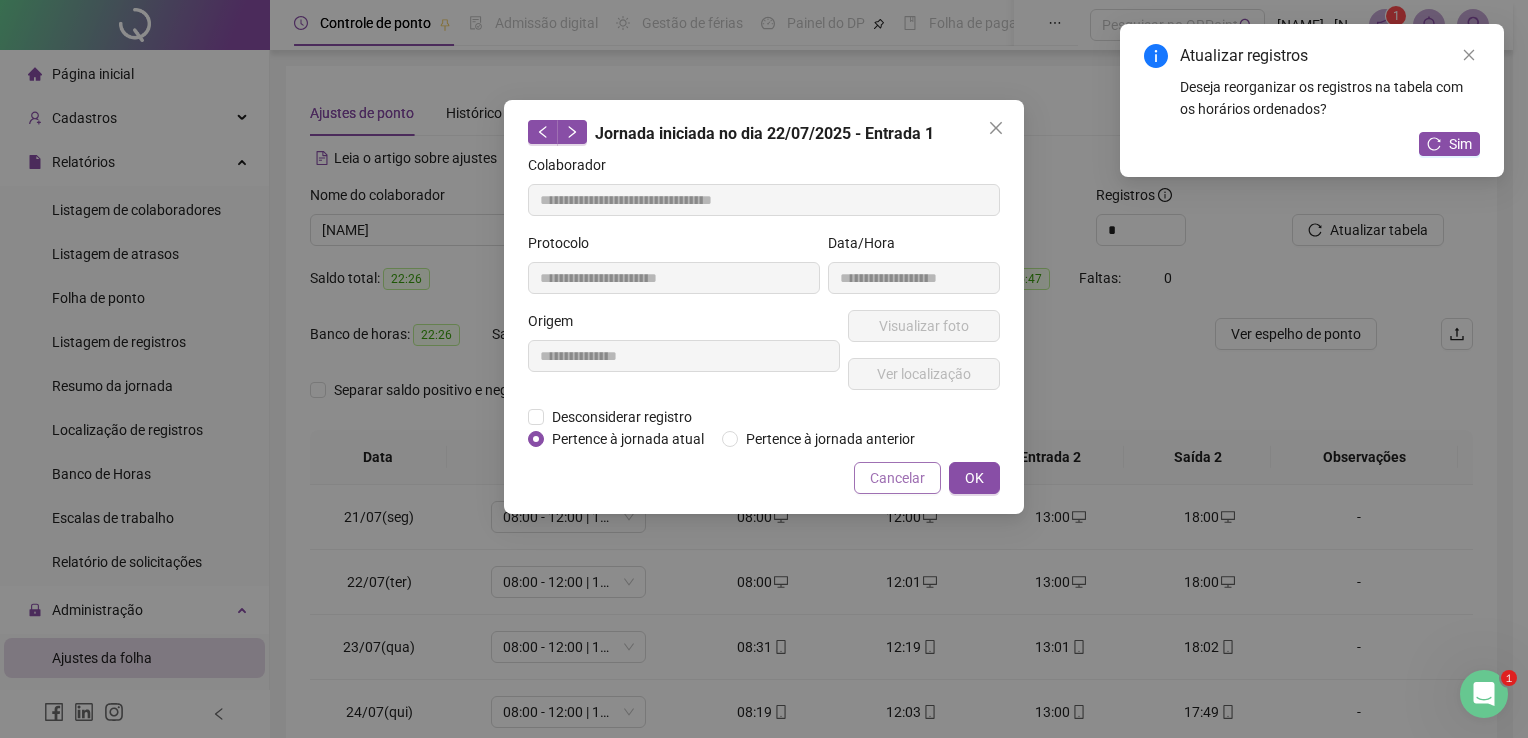 click on "Cancelar" at bounding box center [897, 478] 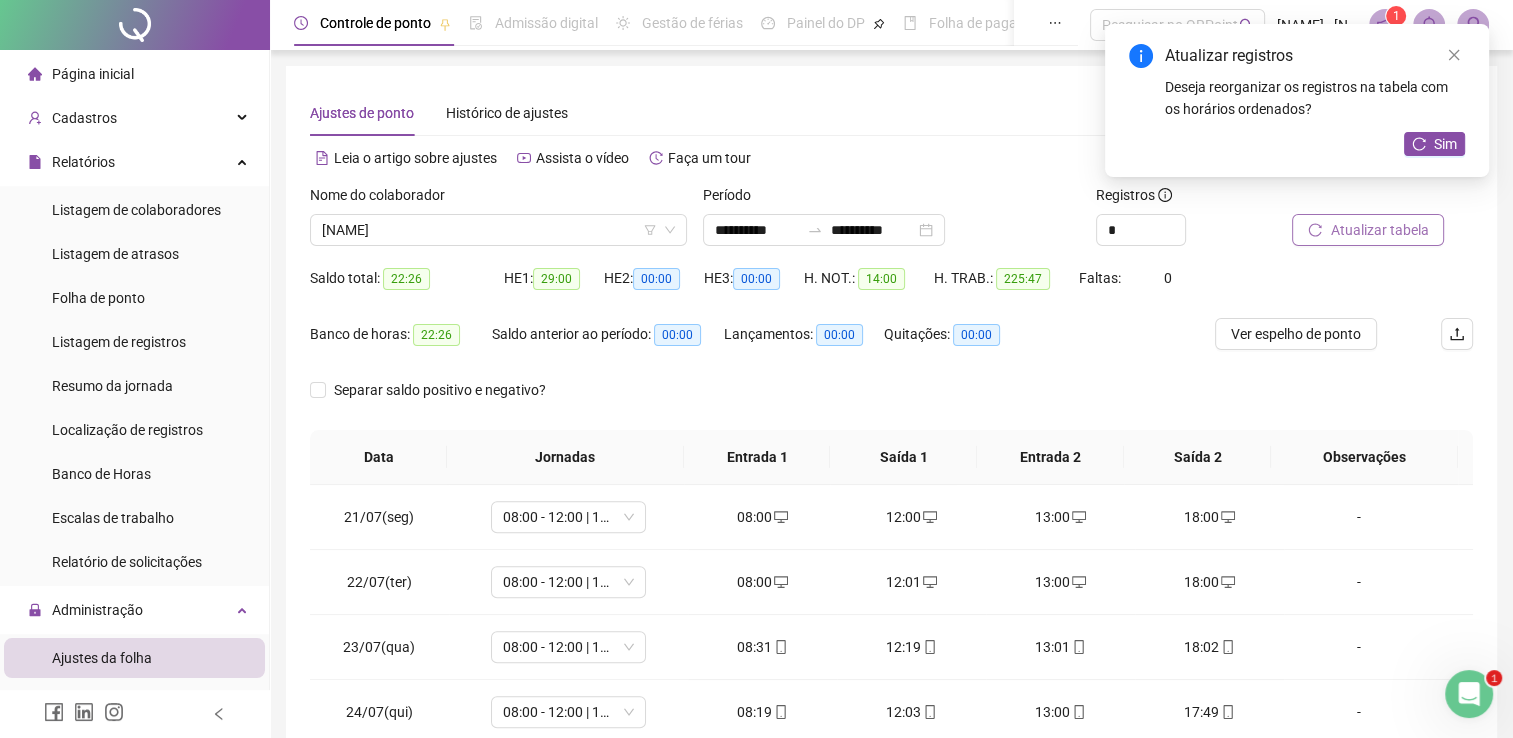 click on "Atualizar tabela" at bounding box center [1379, 230] 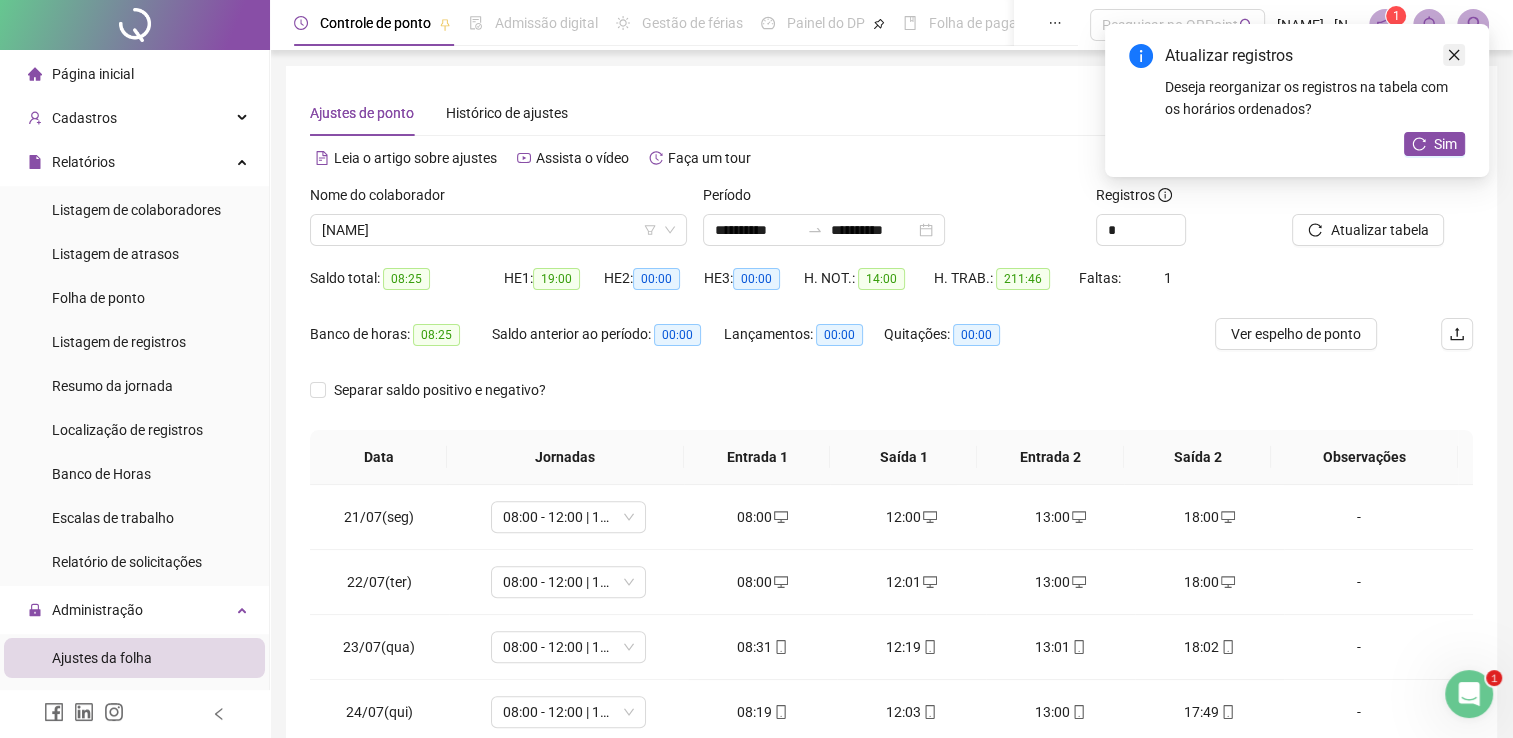 click 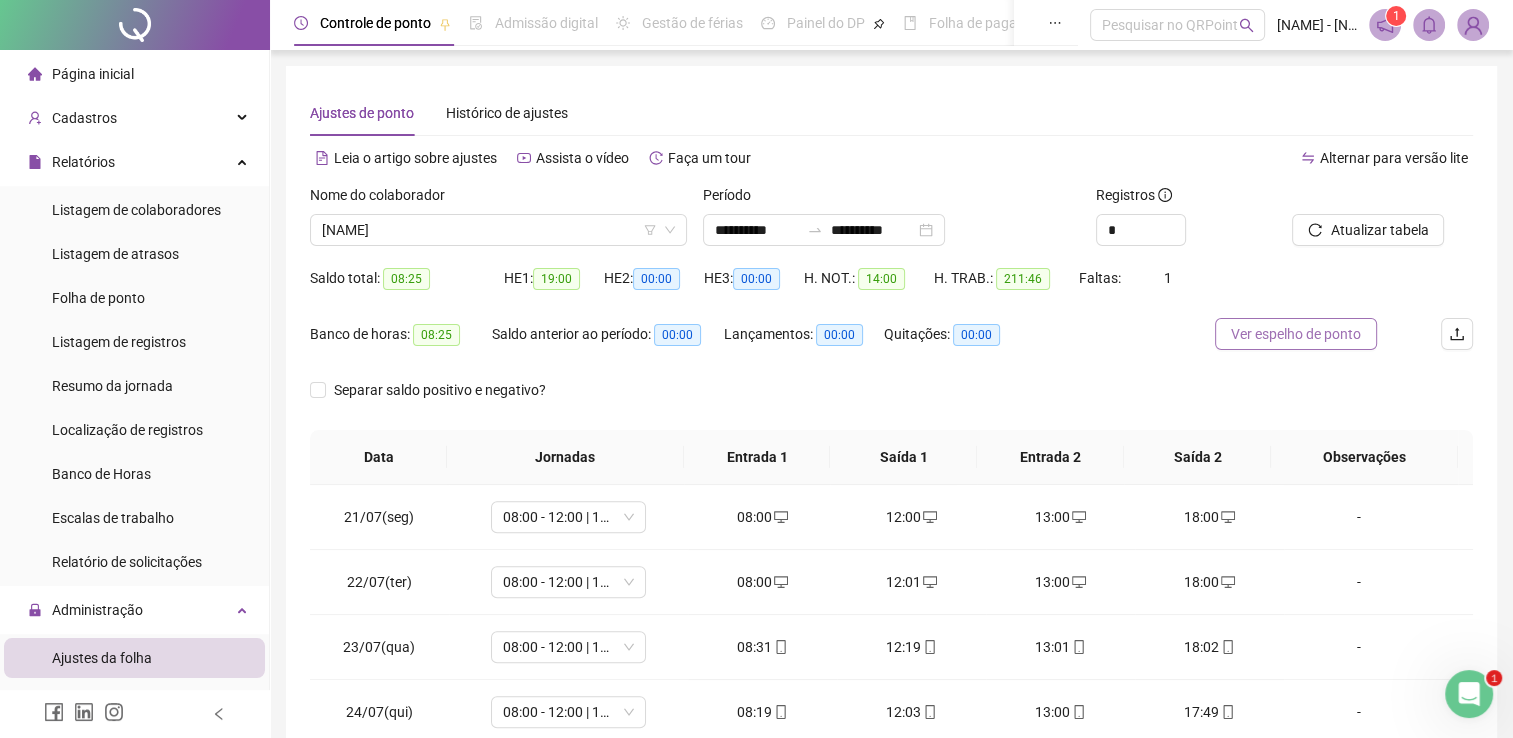 click on "Ver espelho de ponto" at bounding box center [1296, 334] 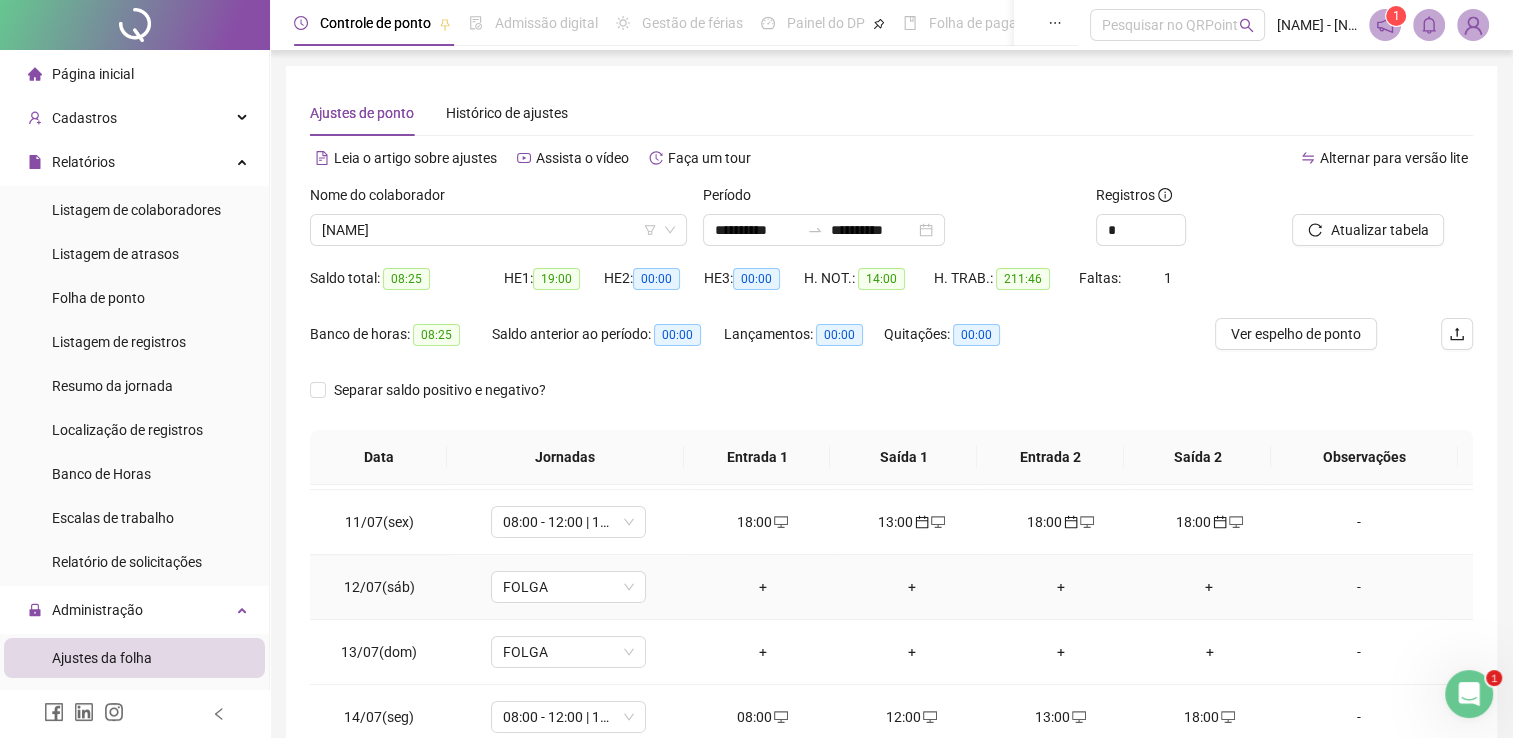 scroll, scrollTop: 600, scrollLeft: 0, axis: vertical 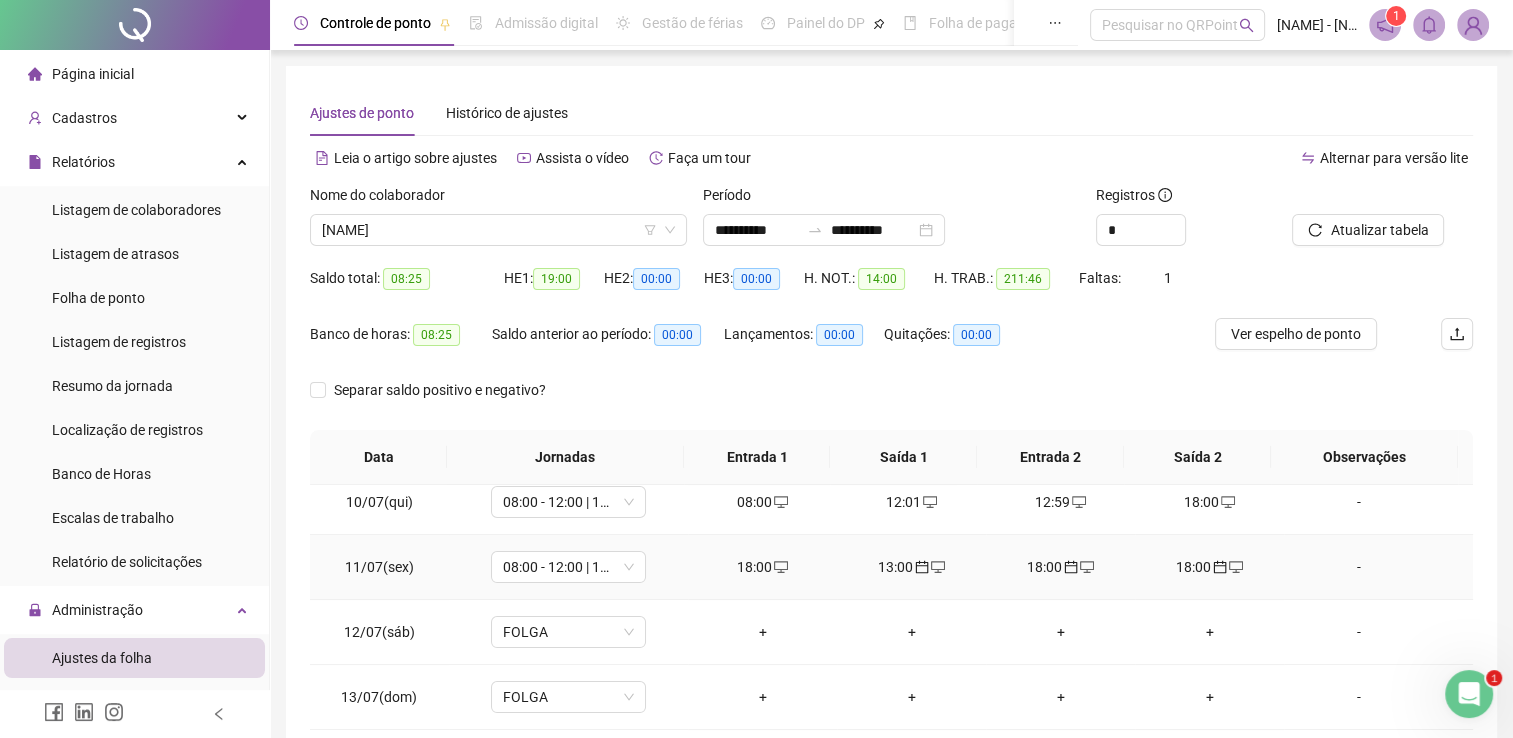 click on "18:00" at bounding box center [762, 567] 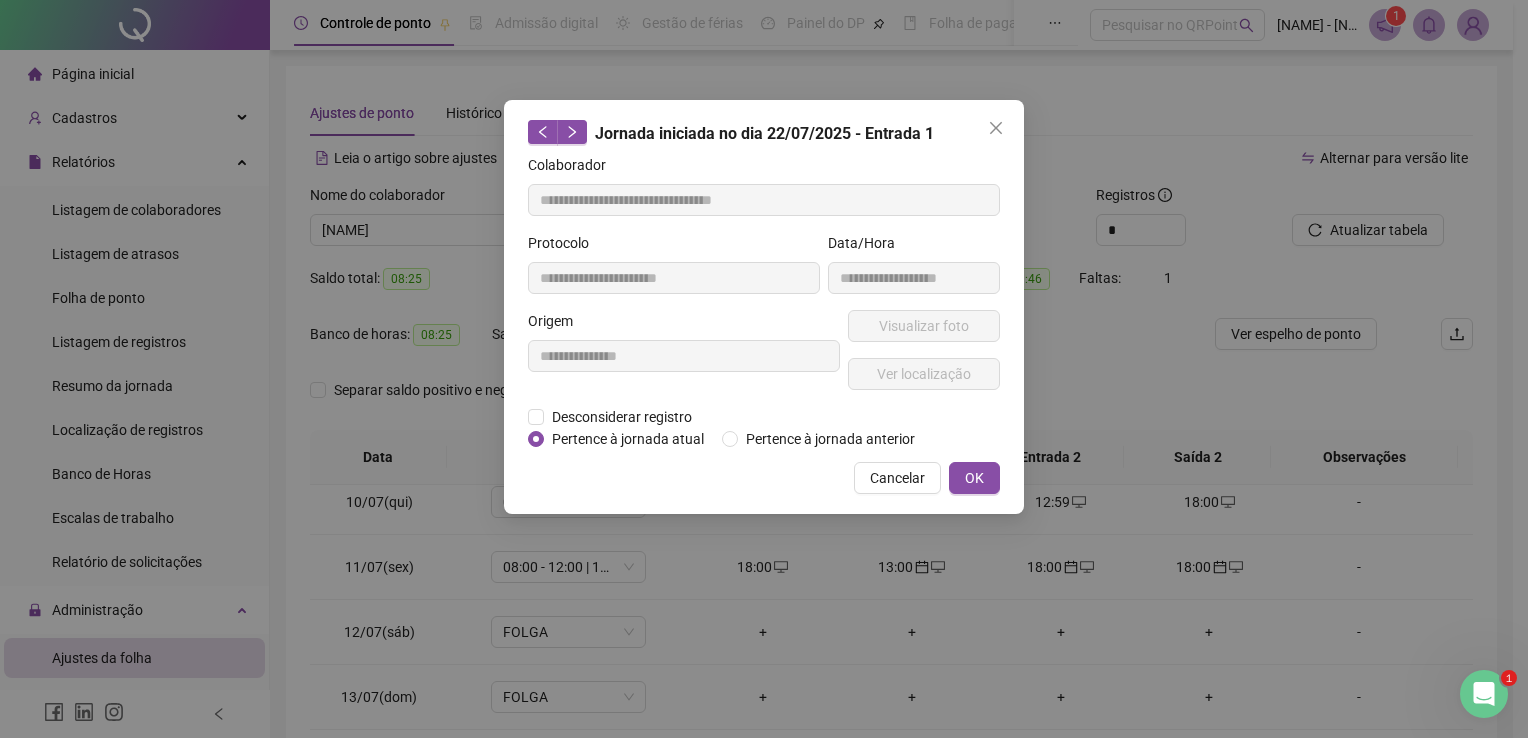 type on "**********" 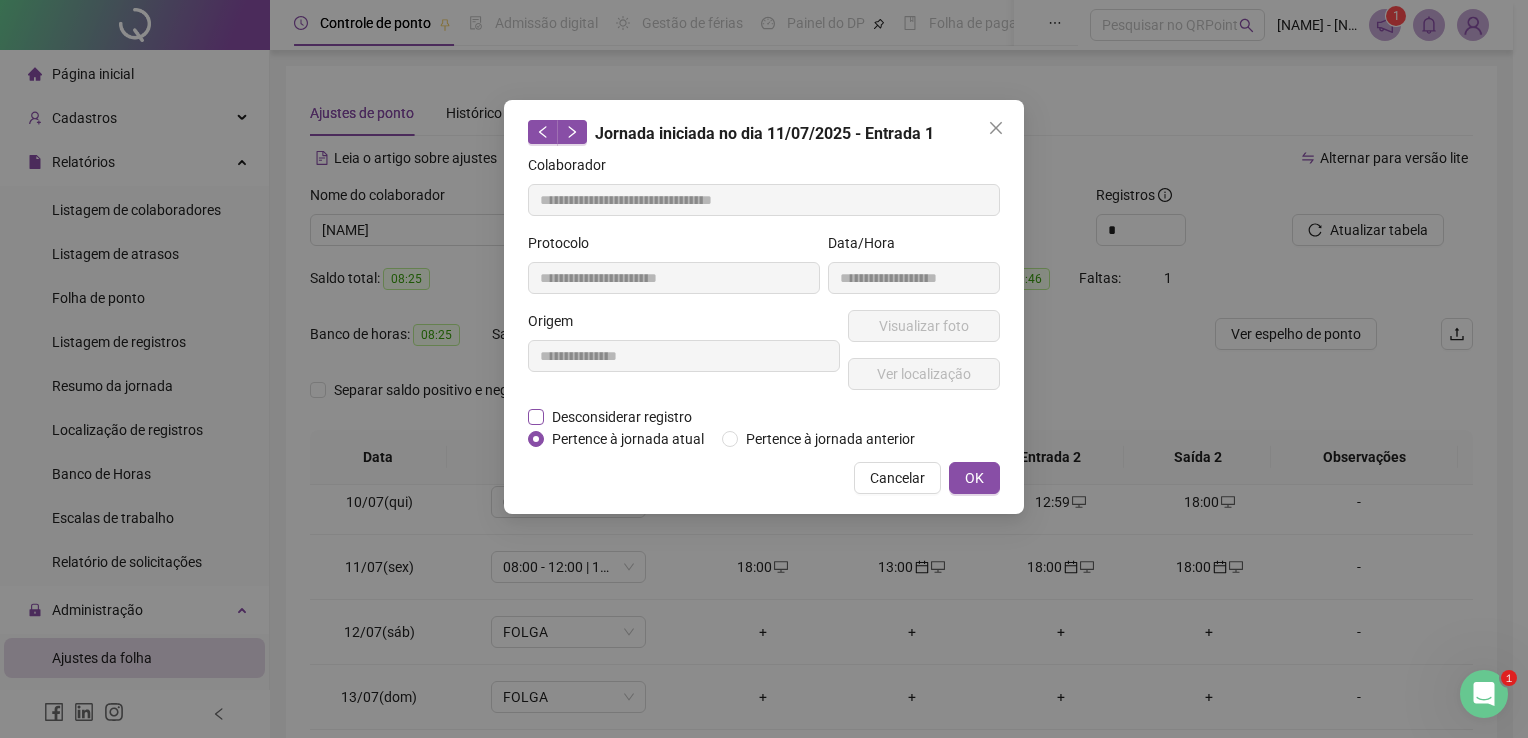 click on "Desconsiderar registro" at bounding box center (622, 417) 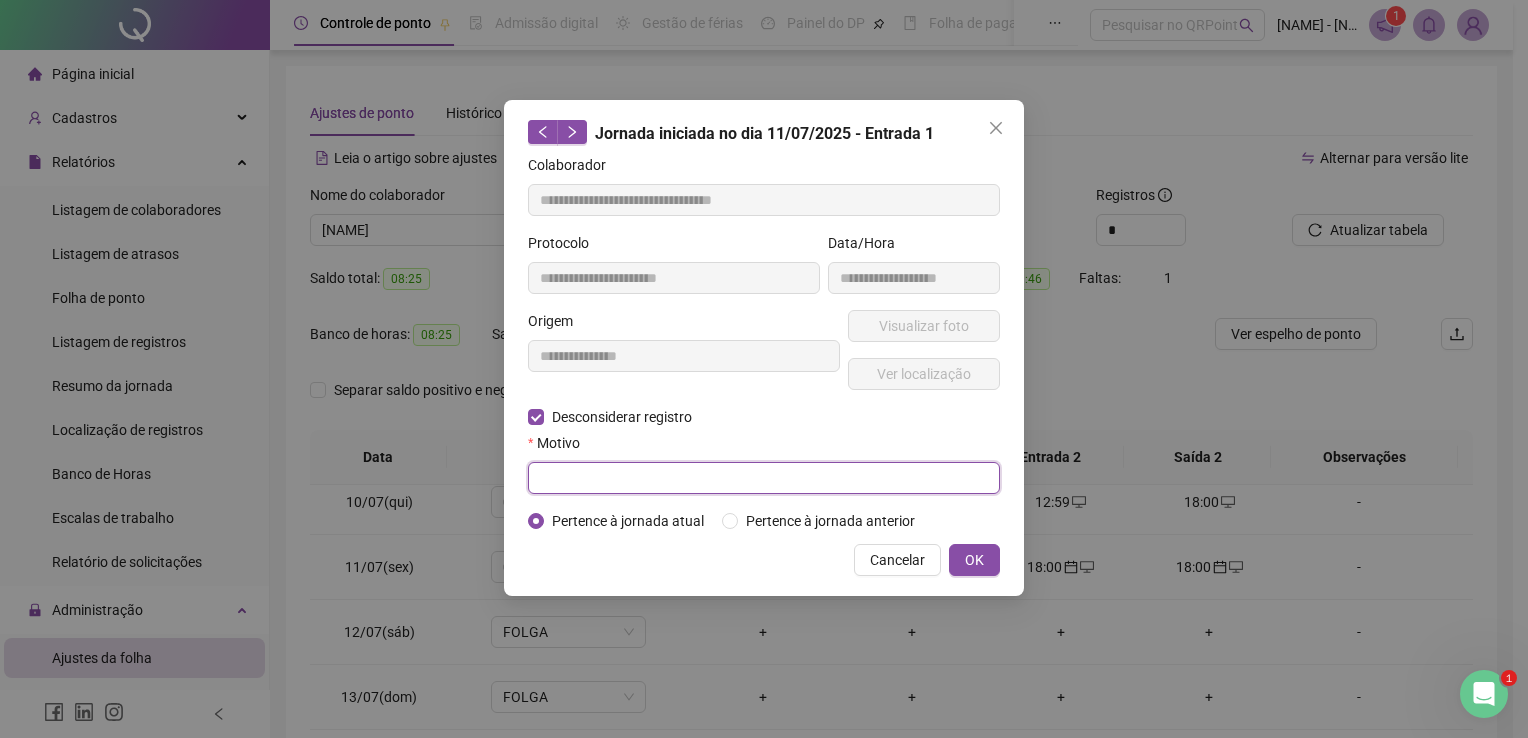 click at bounding box center (764, 478) 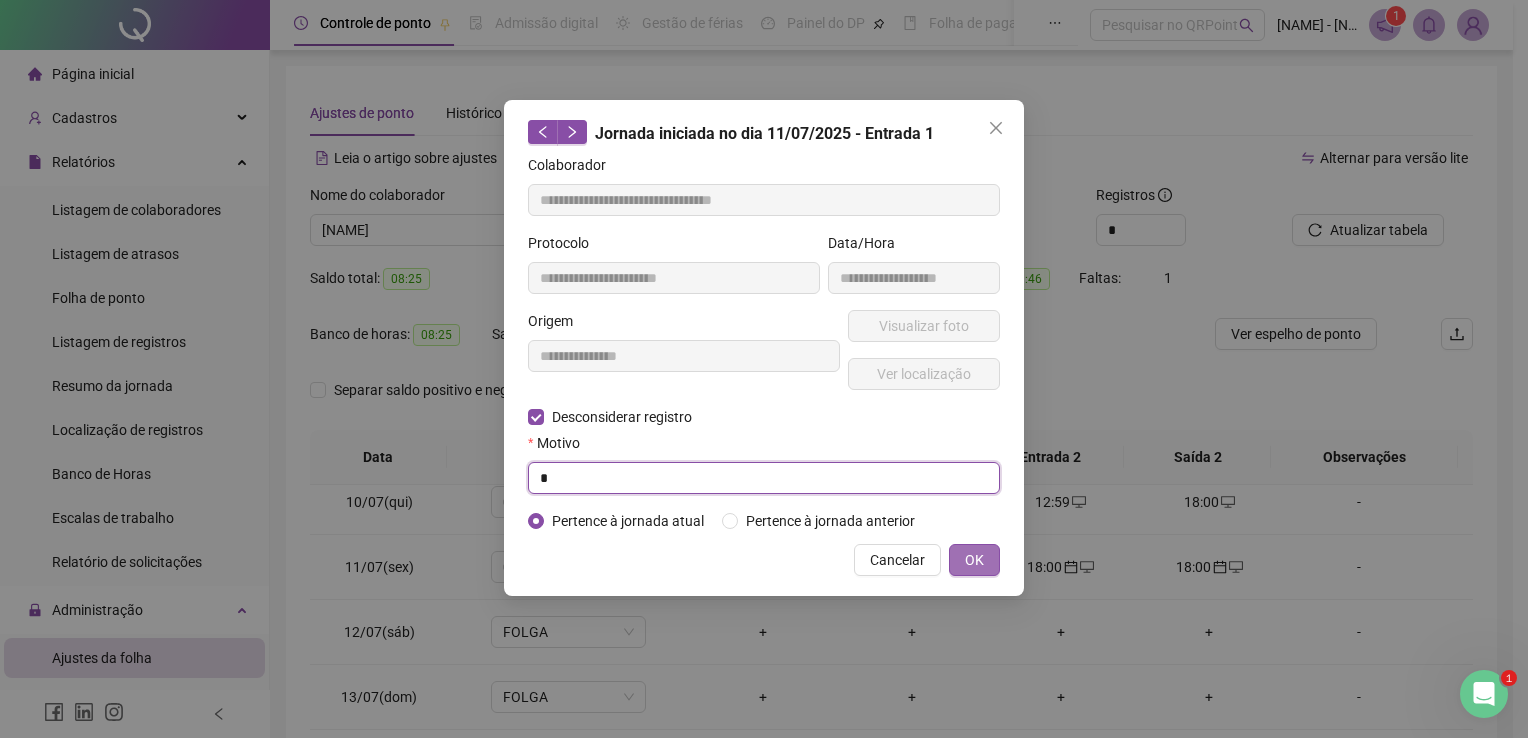 type on "*" 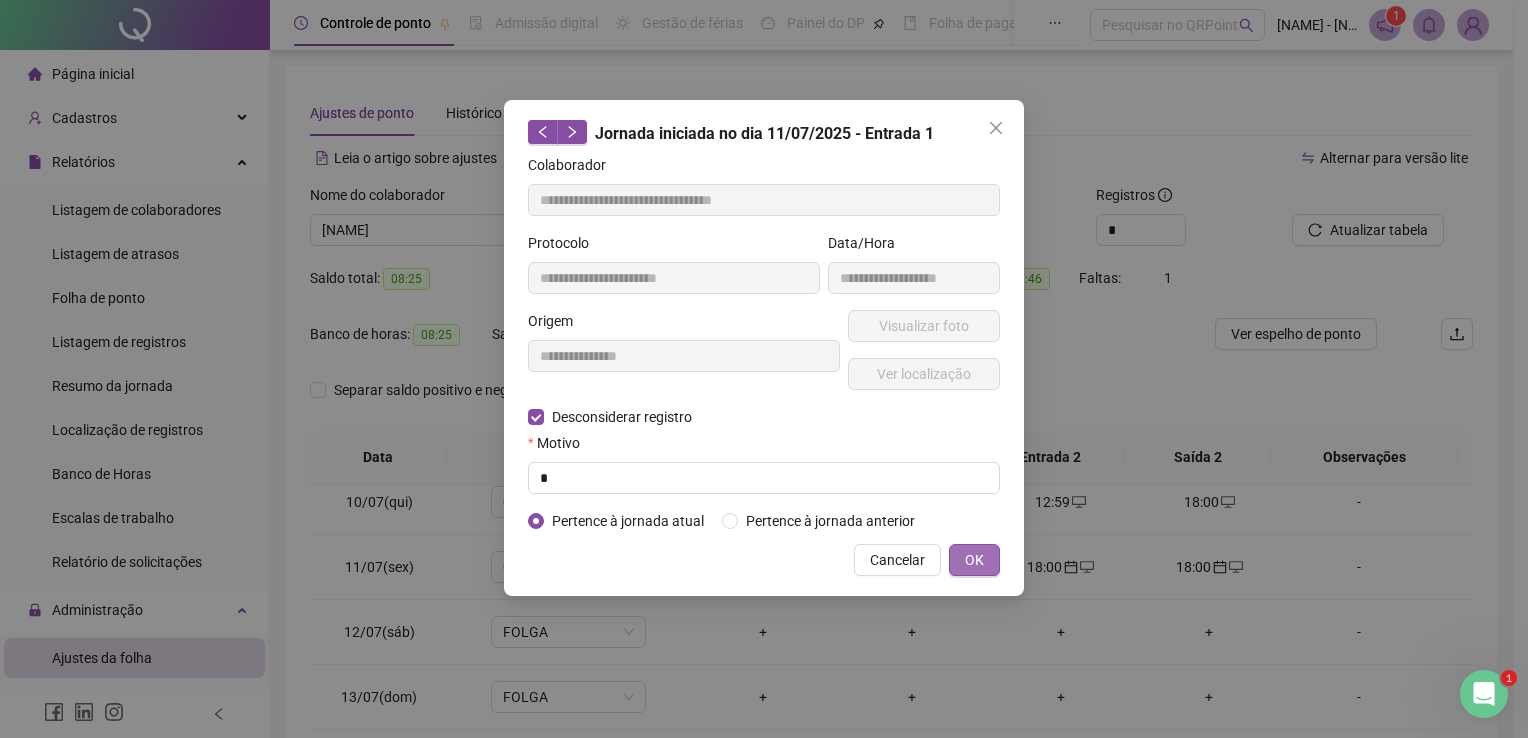 click on "OK" at bounding box center (974, 560) 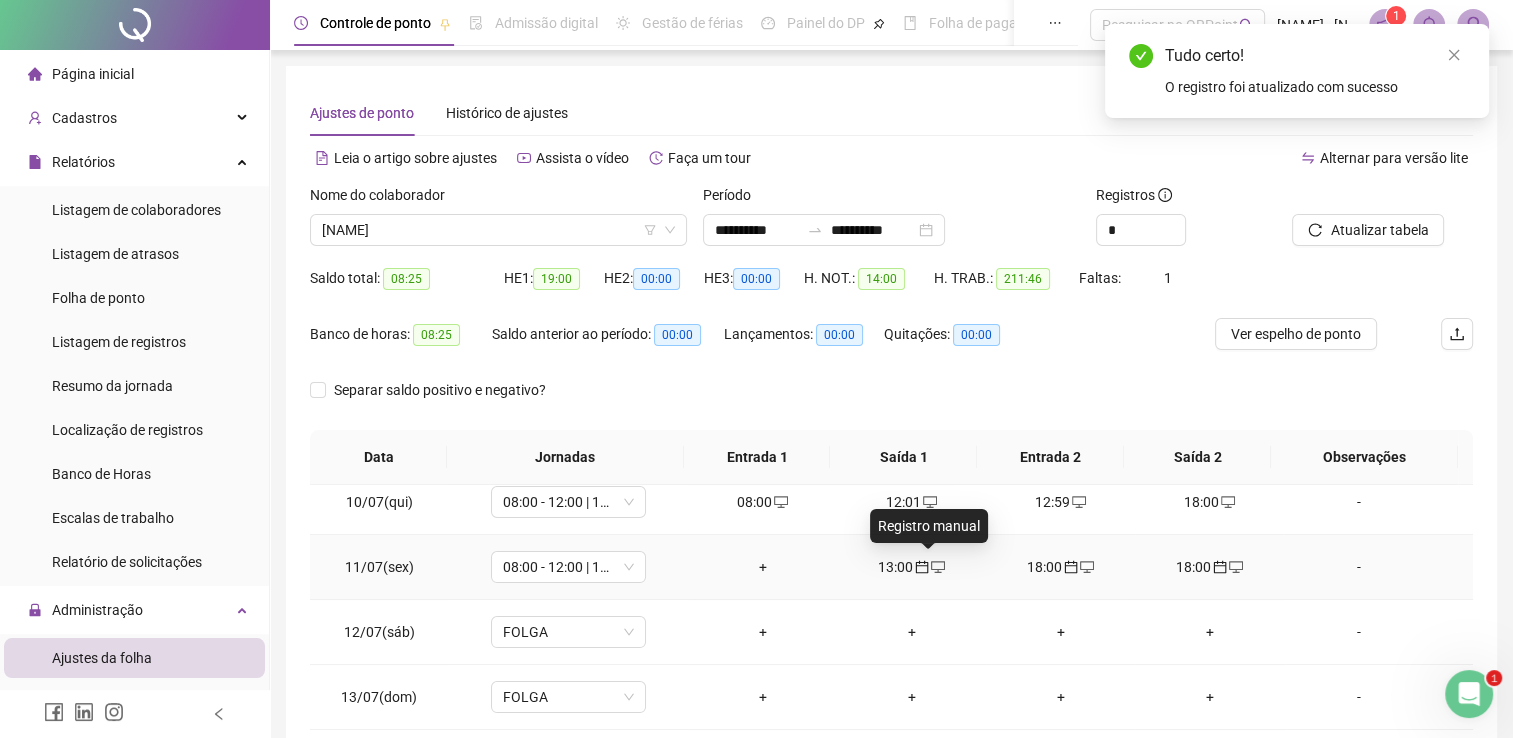 click 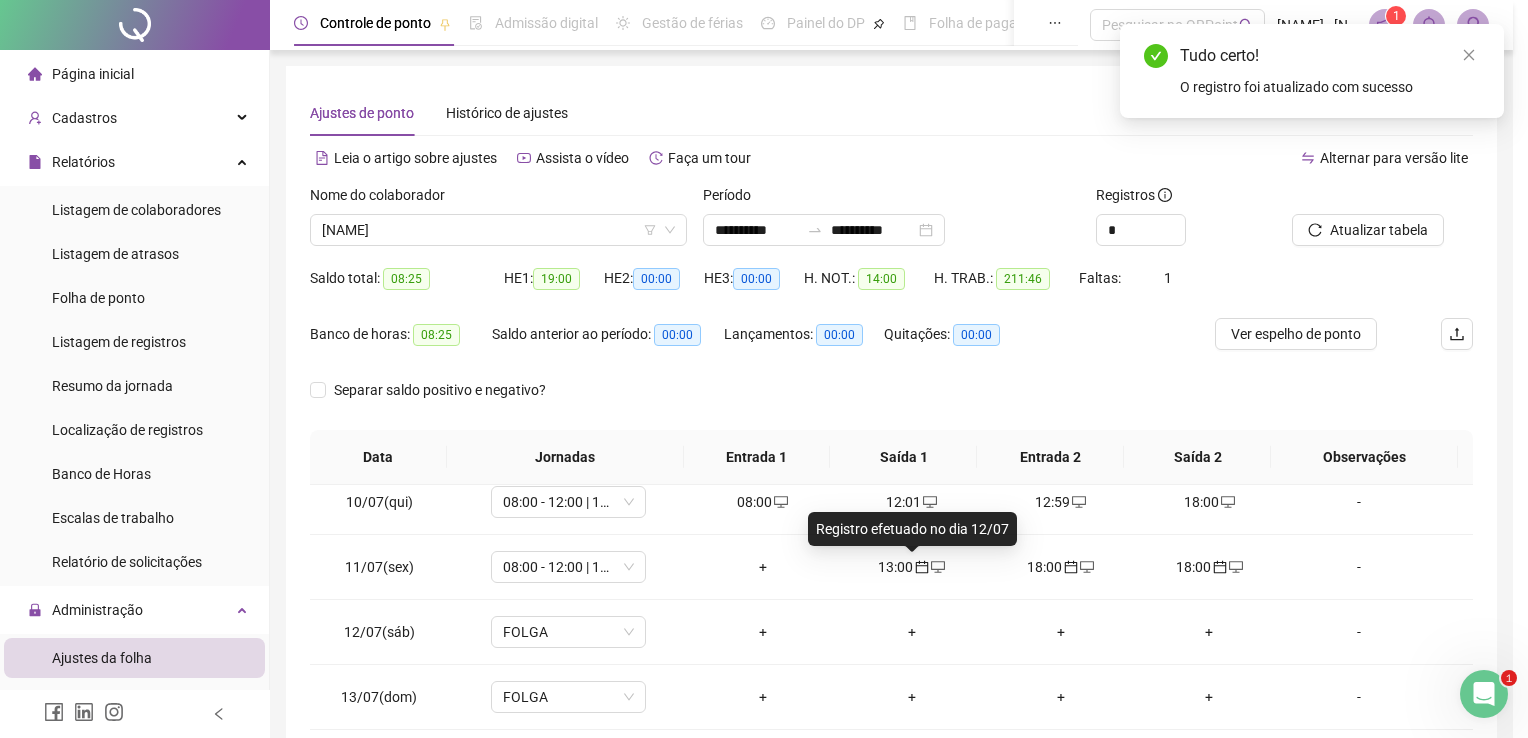 type on "**********" 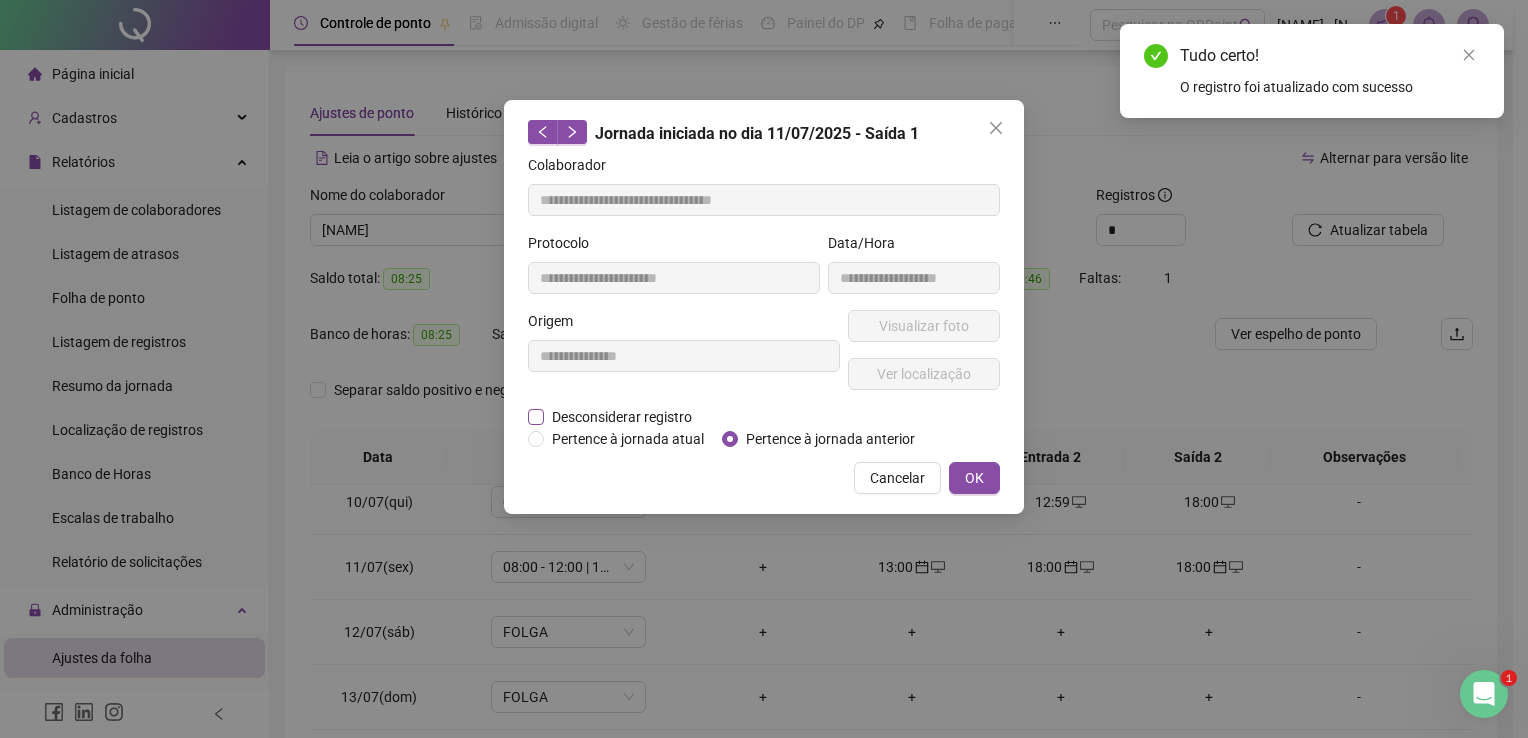 click on "Desconsiderar registro" at bounding box center [622, 417] 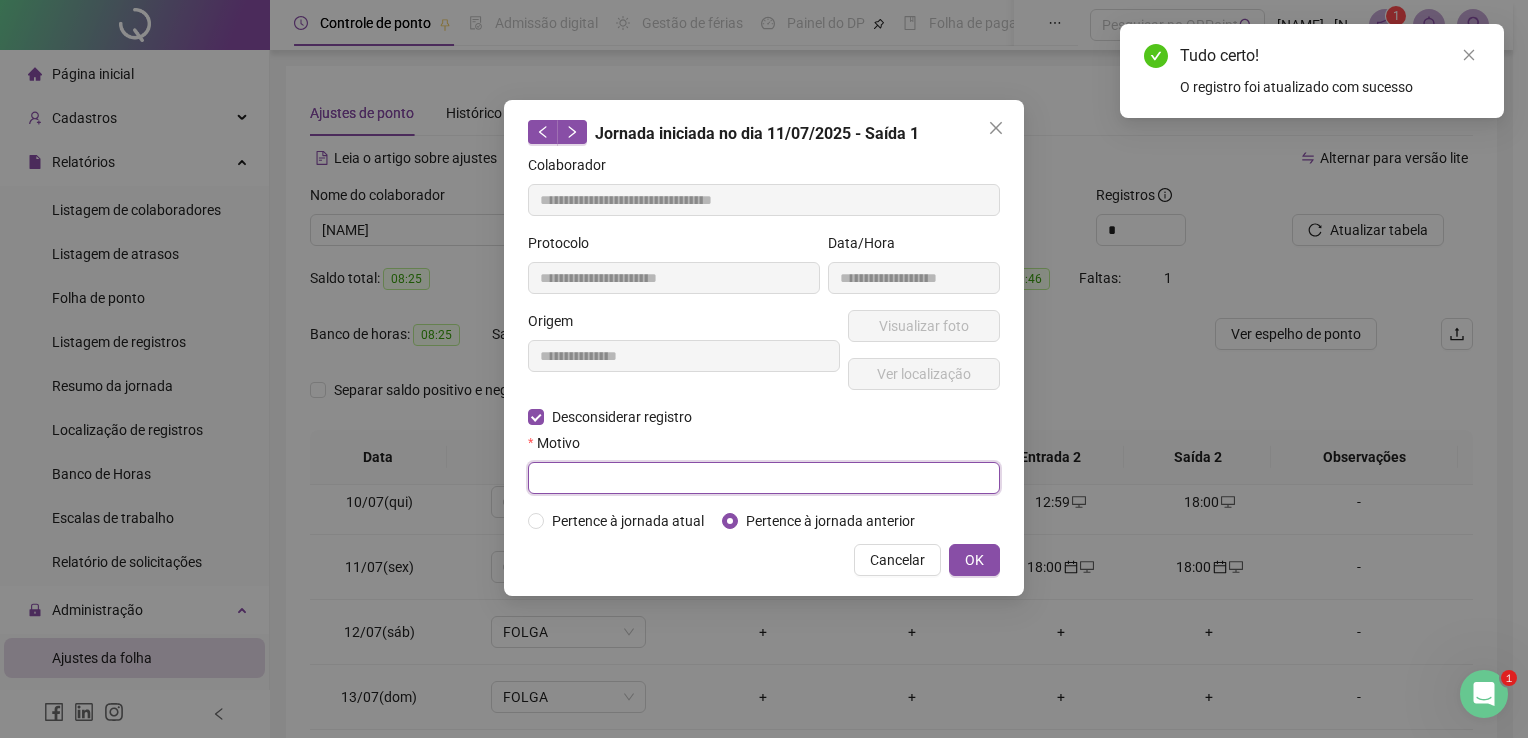click at bounding box center [764, 478] 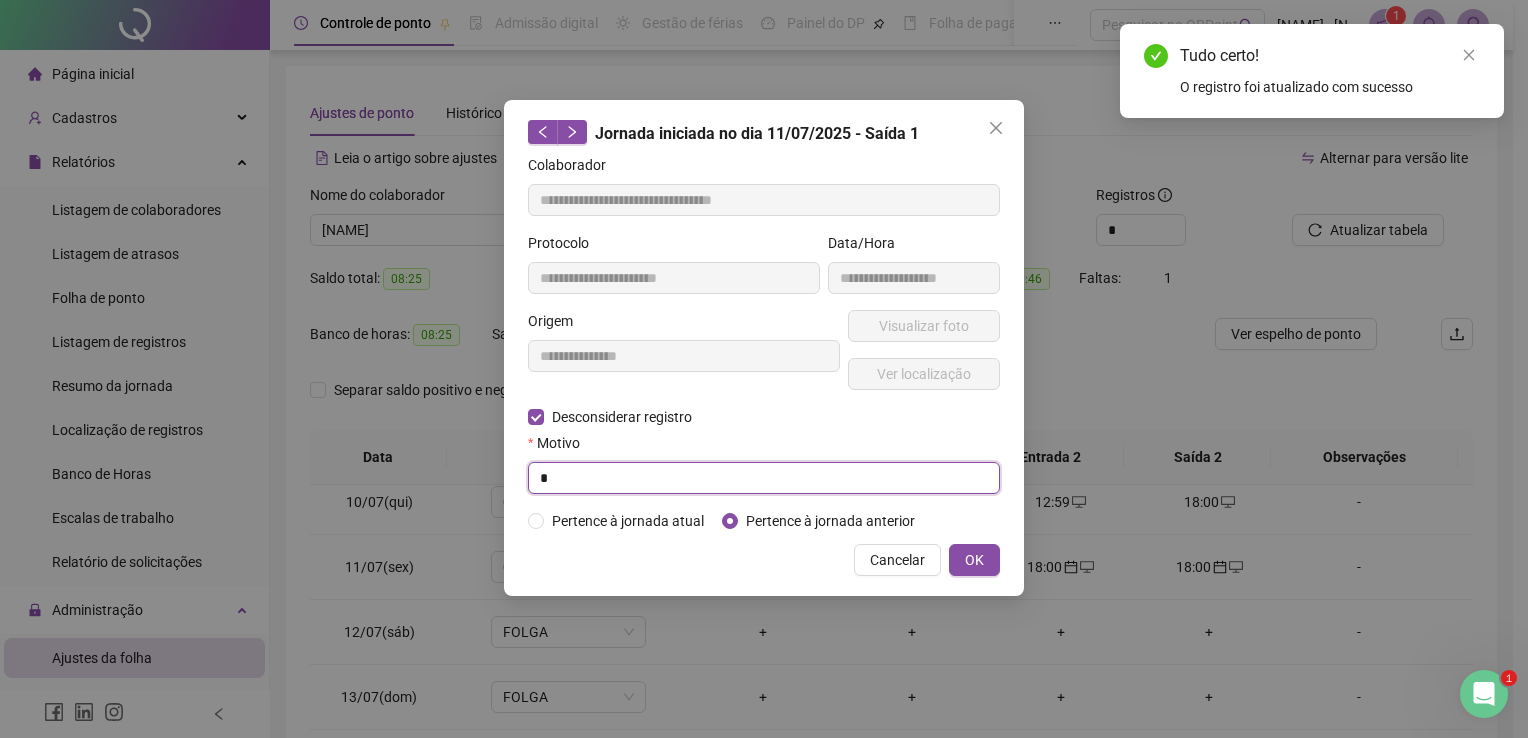 type on "*" 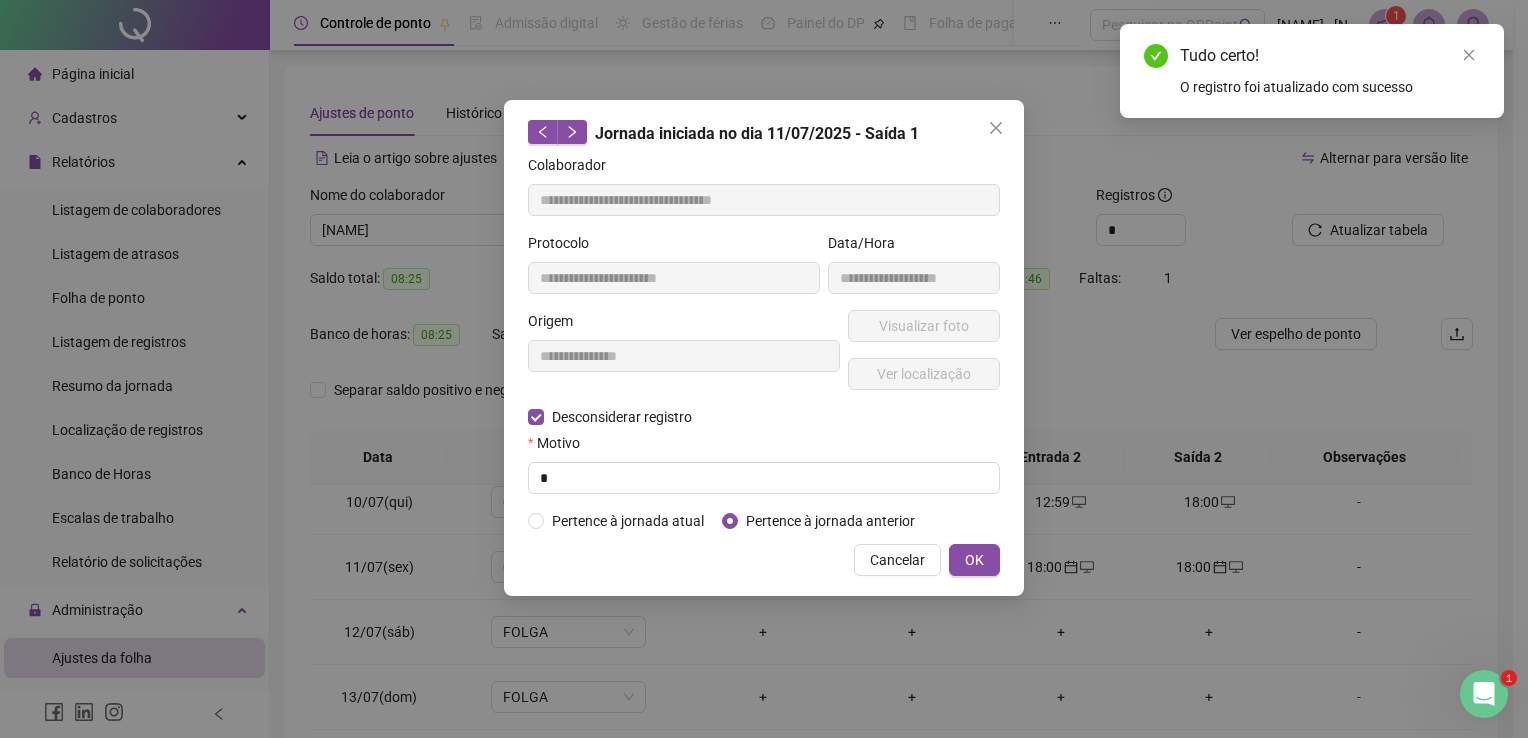 click on "**********" at bounding box center [764, 348] 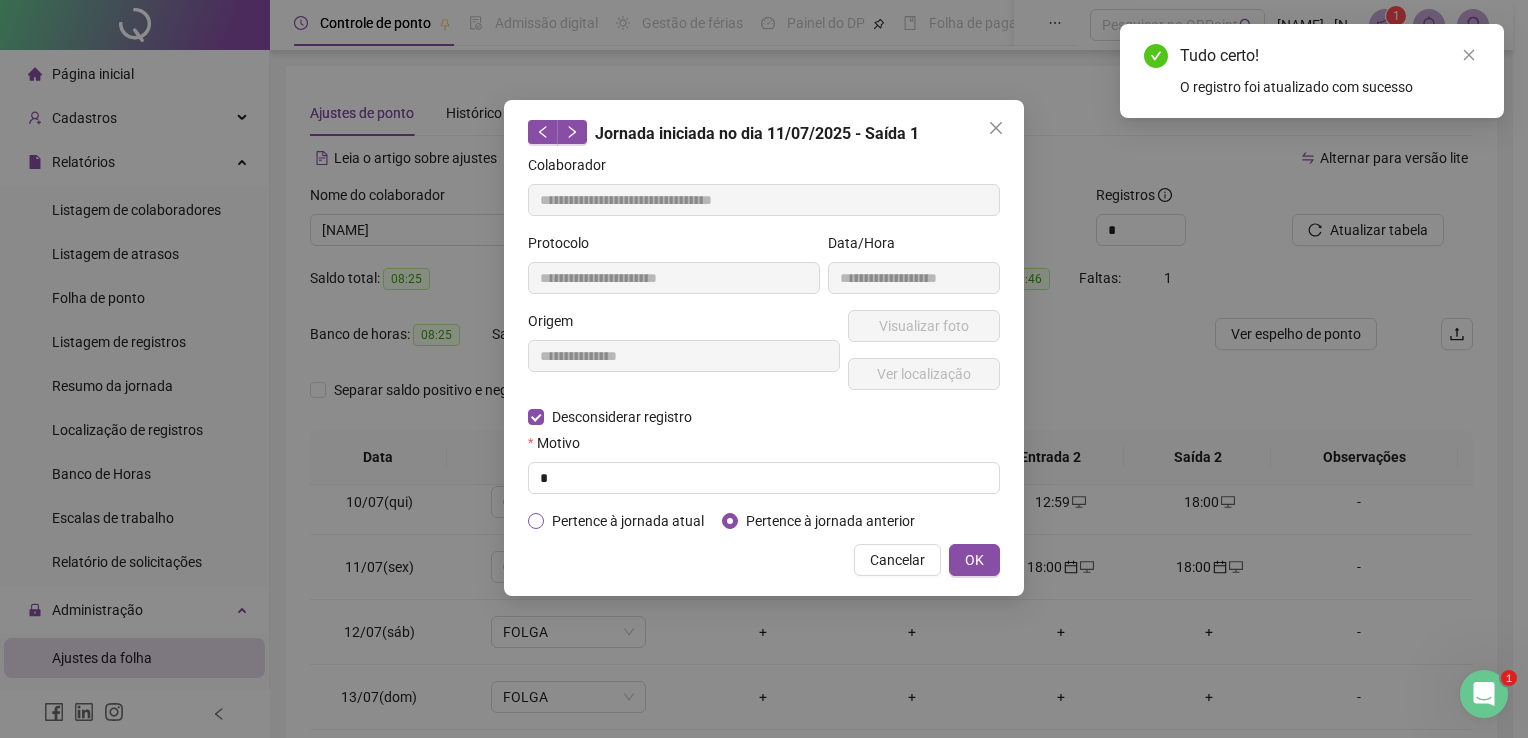 click on "Pertence à jornada atual" at bounding box center (628, 521) 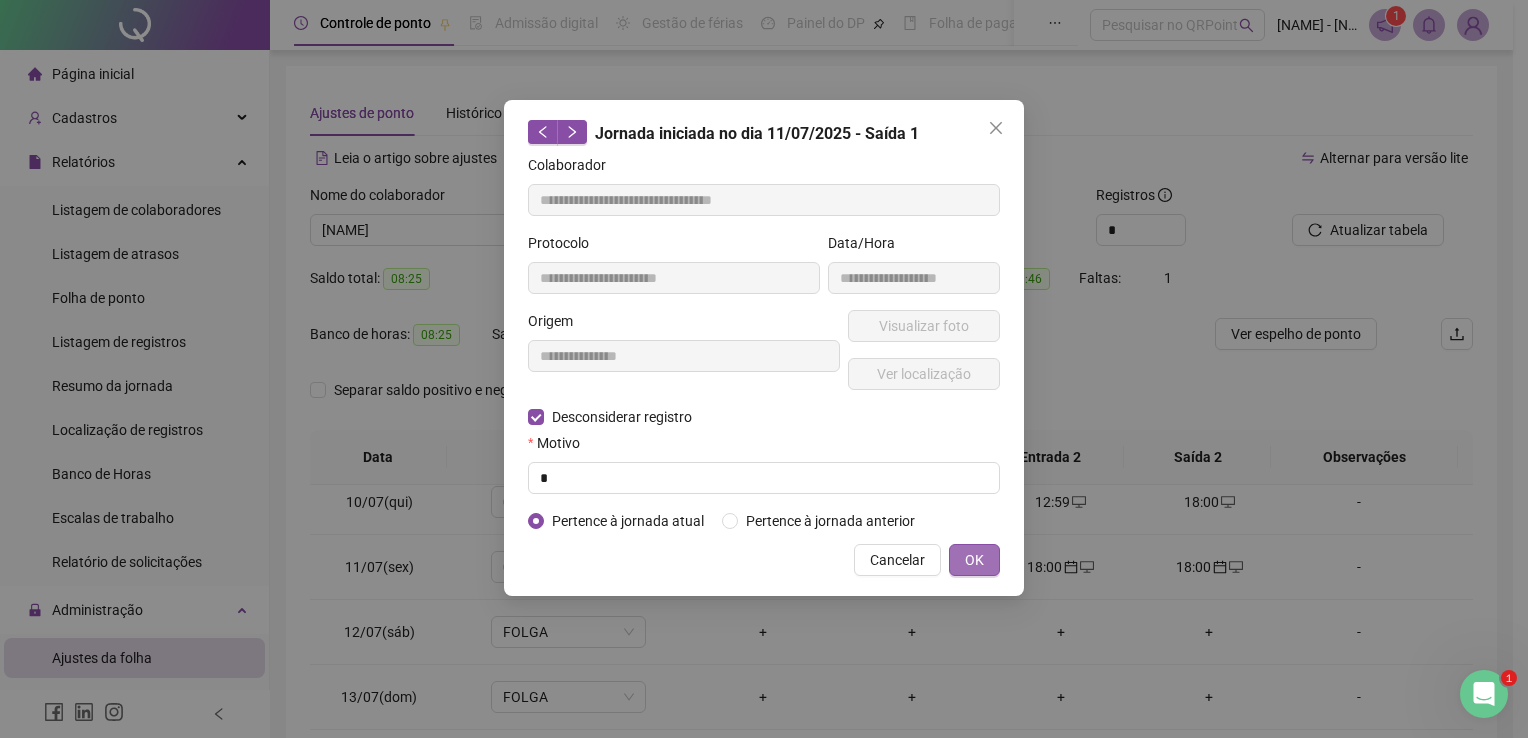 click on "OK" at bounding box center [974, 560] 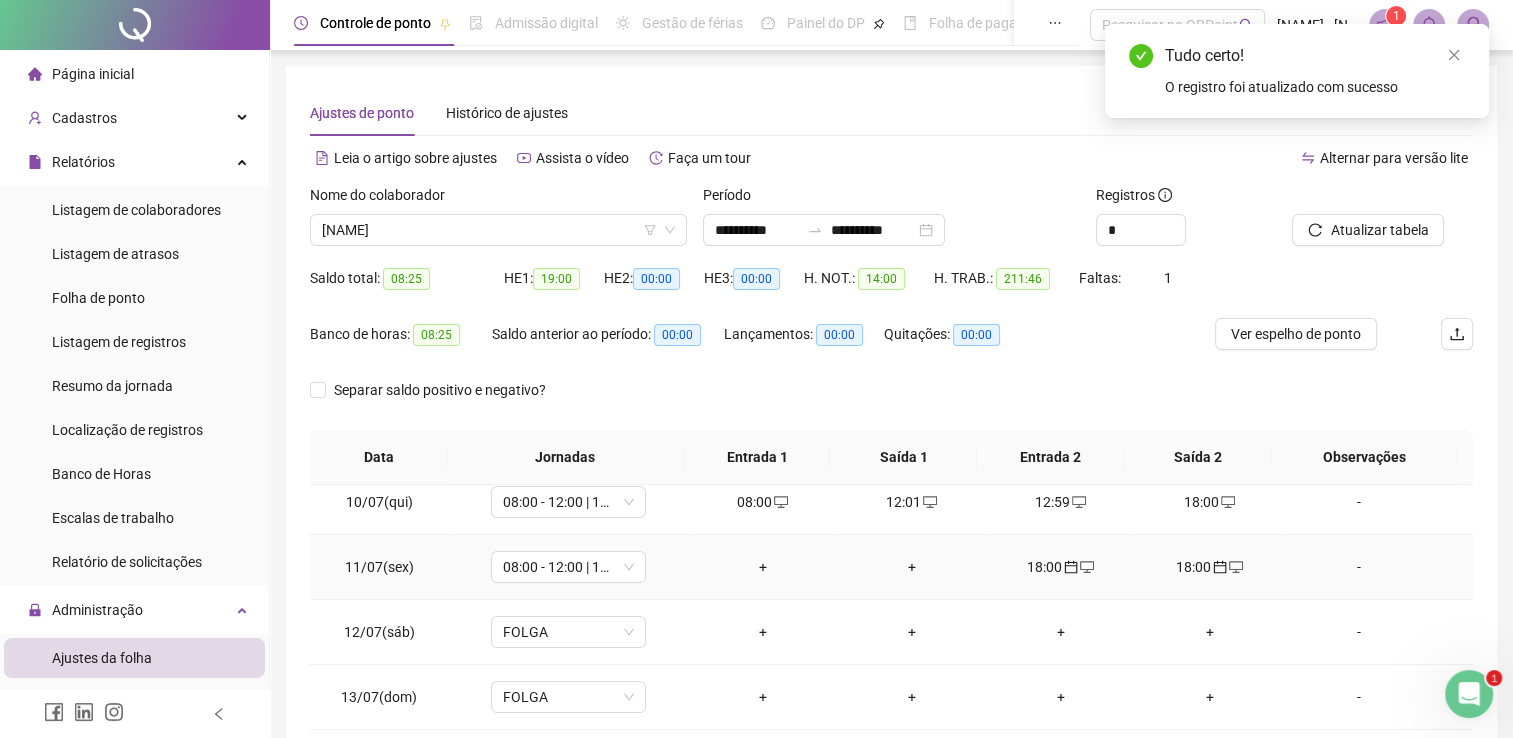 click on "18:00" at bounding box center (1060, 567) 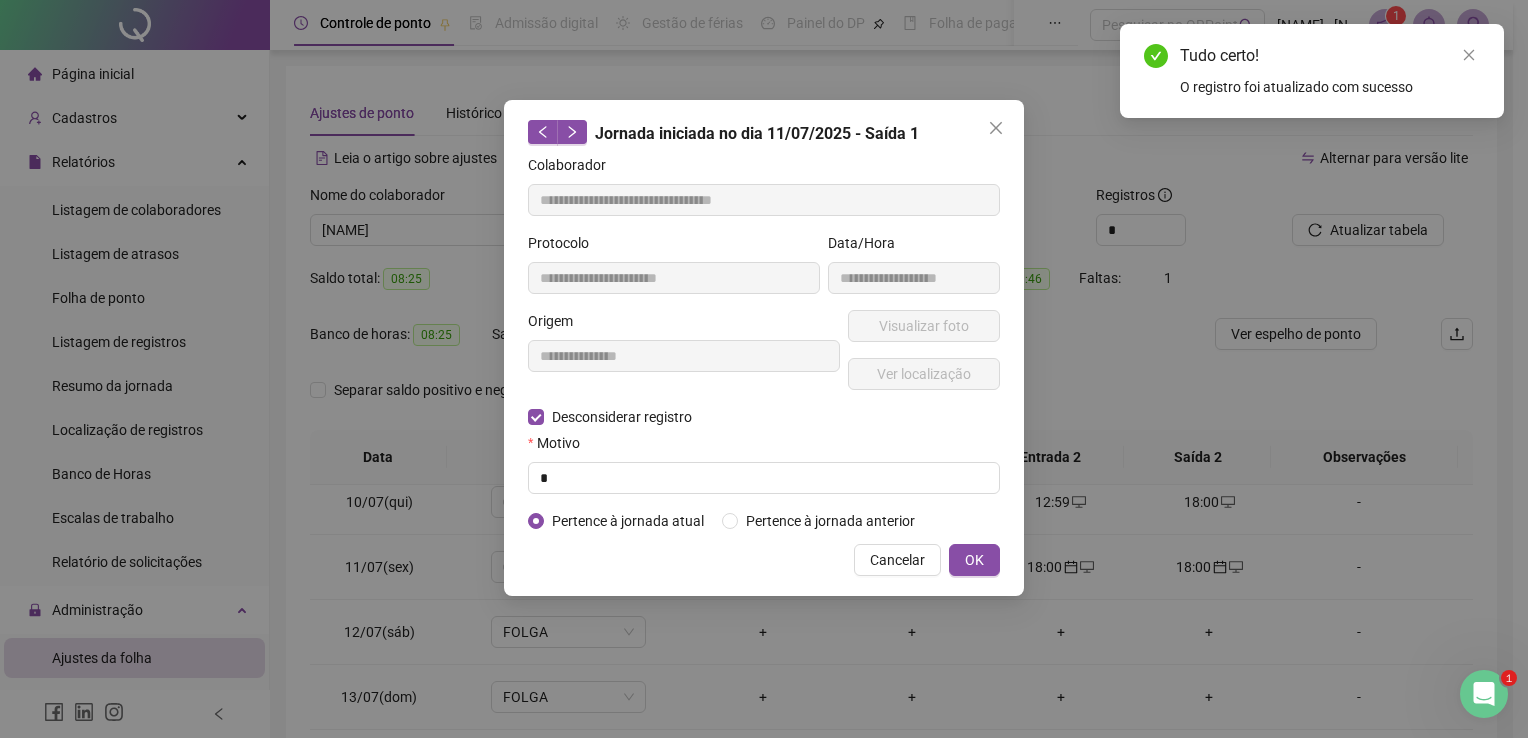 type on "**********" 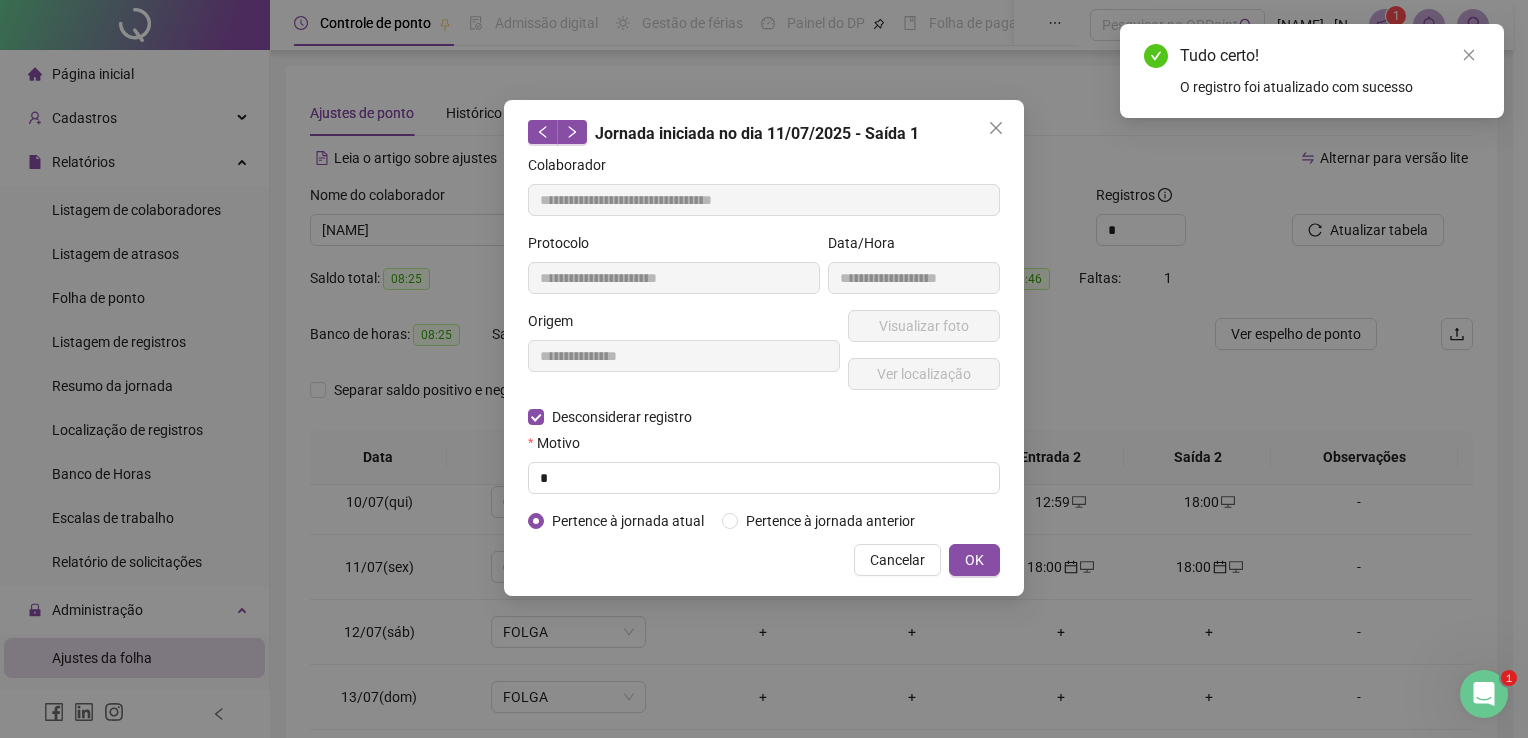 type on "**********" 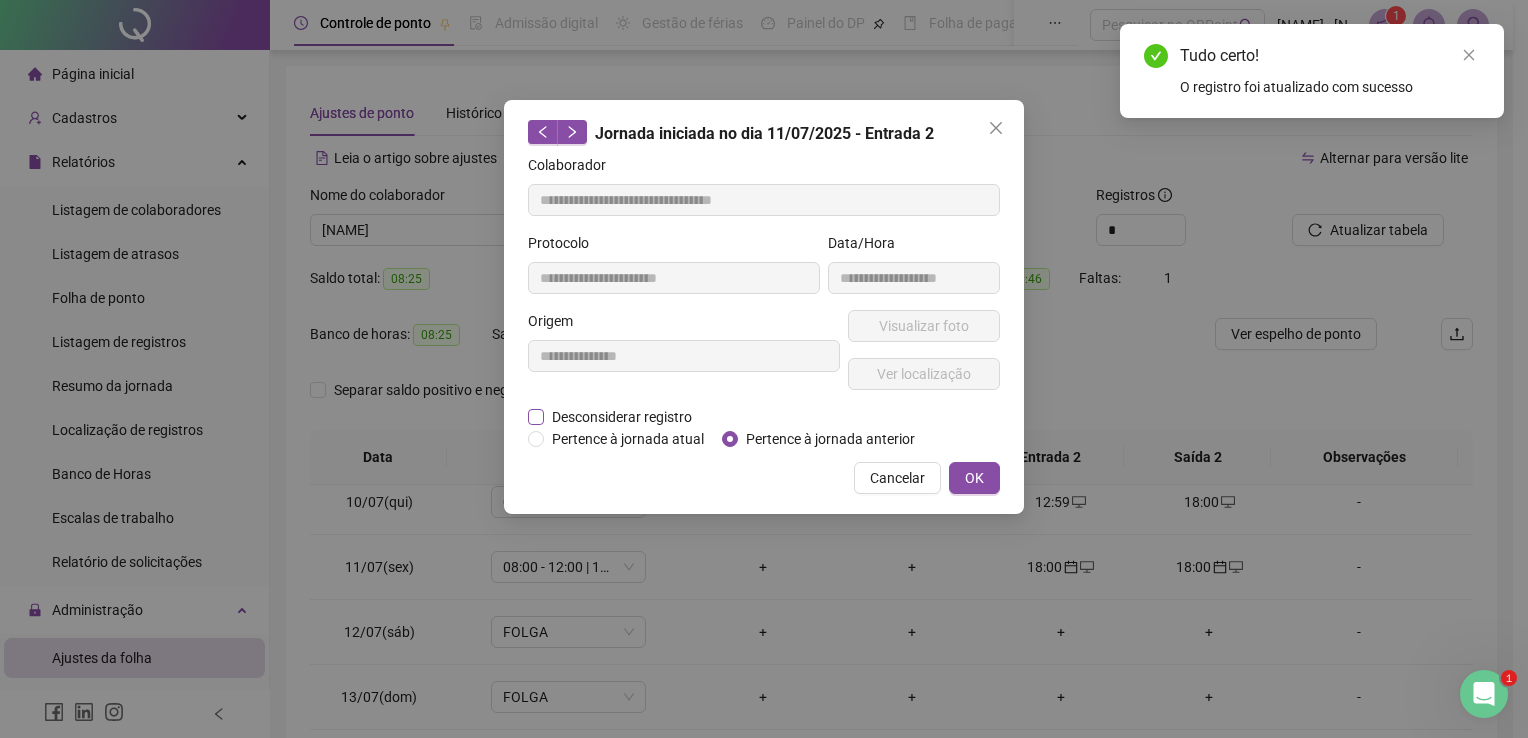 click on "Desconsiderar registro" at bounding box center [622, 417] 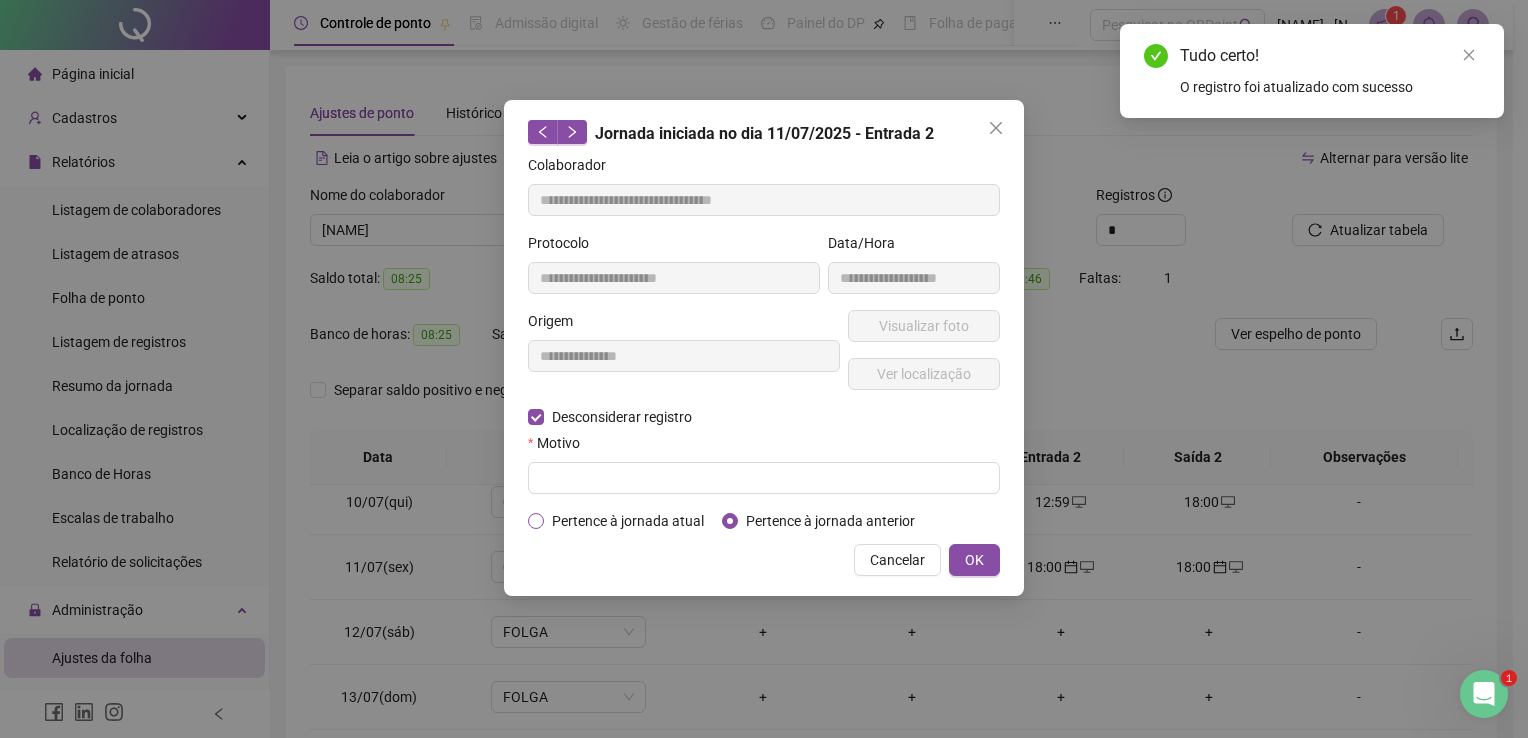 click on "Pertence à jornada atual" at bounding box center [628, 521] 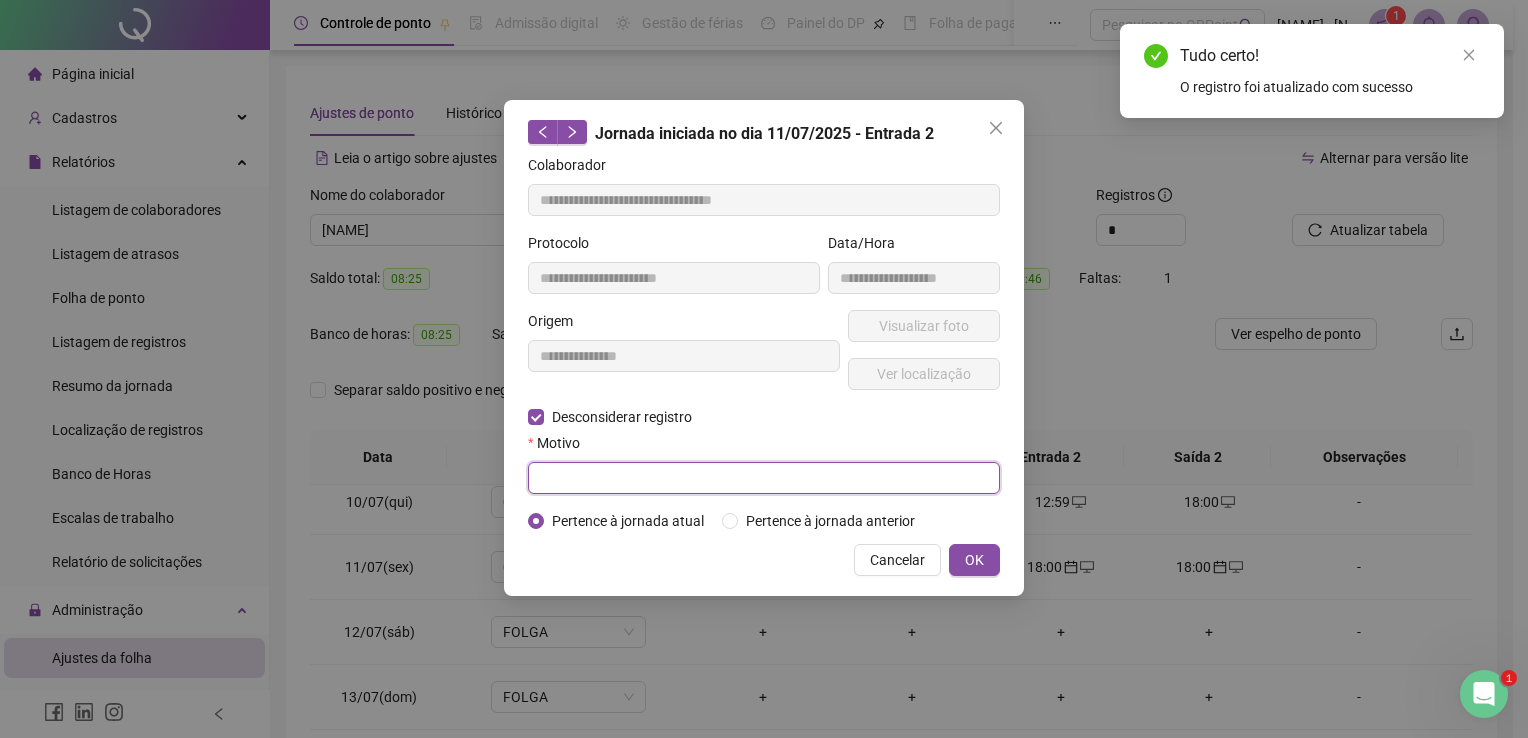 click at bounding box center [764, 478] 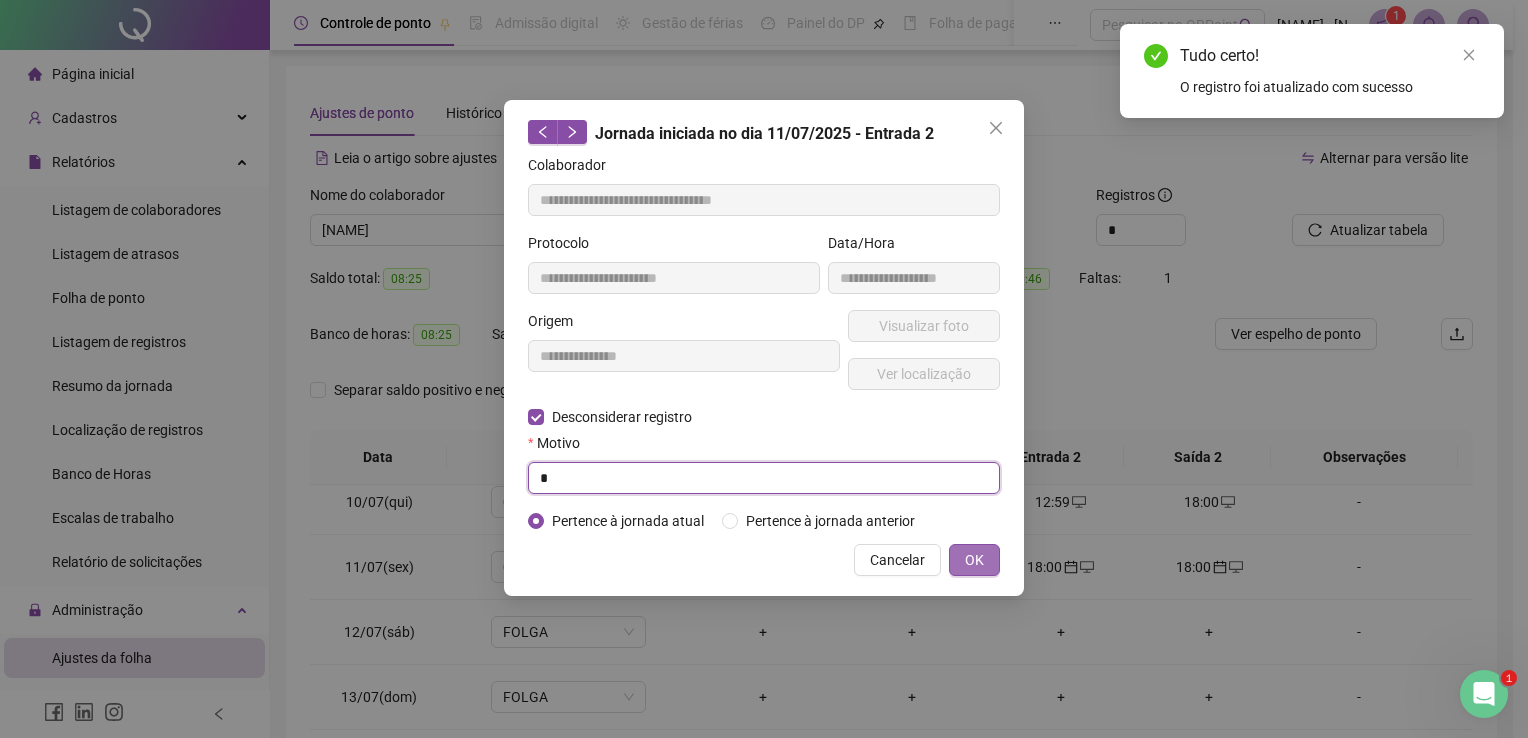 type on "*" 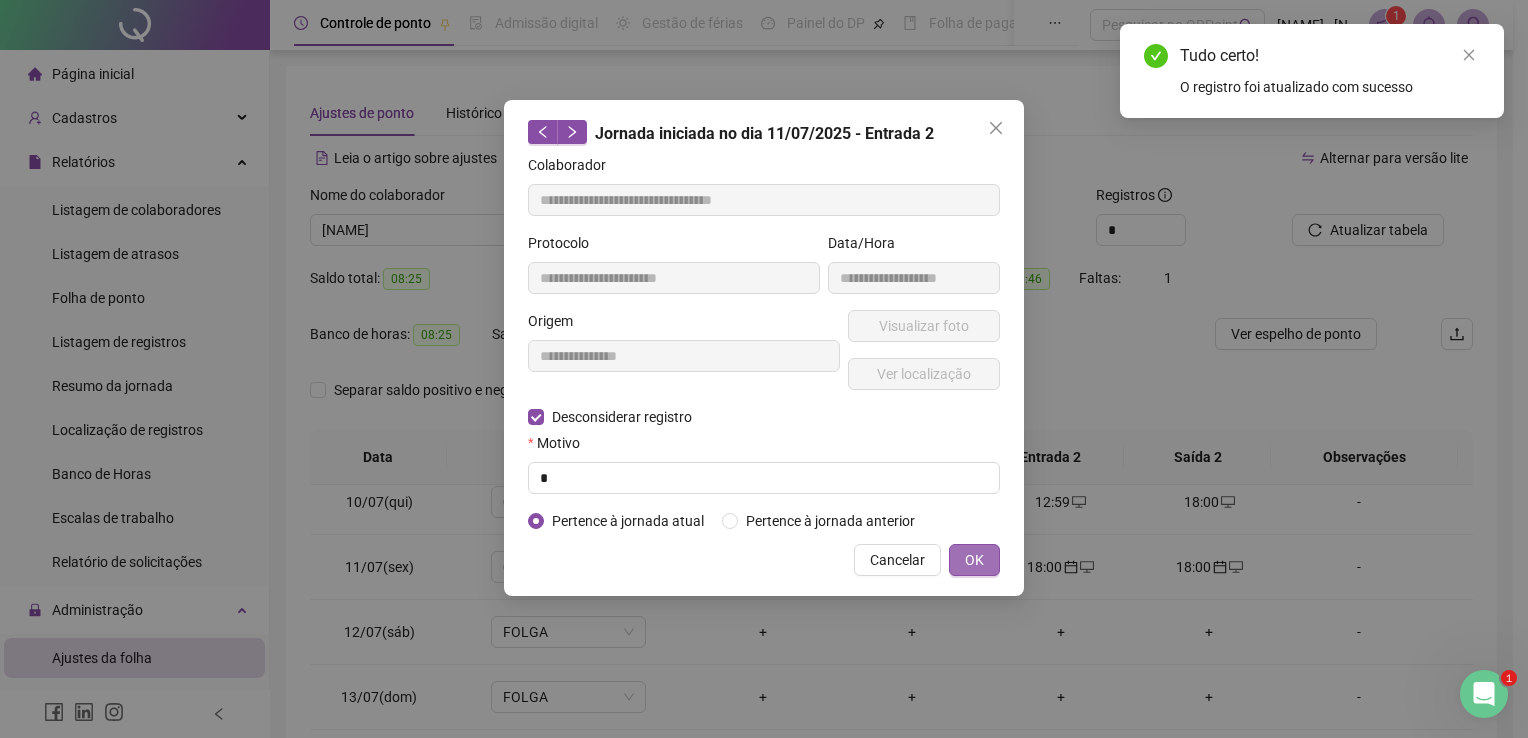 click on "OK" at bounding box center [974, 560] 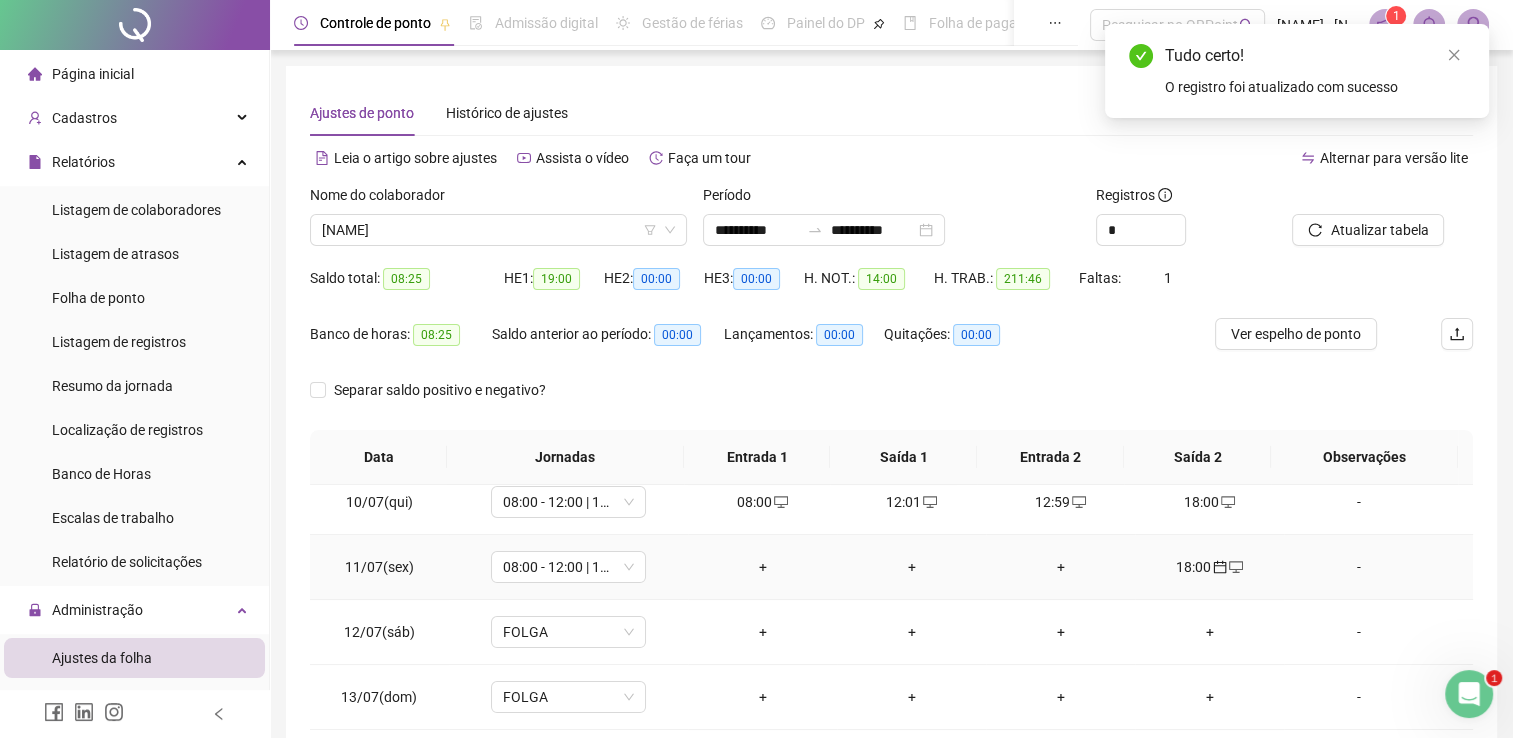 click on "18:00" at bounding box center [1209, 567] 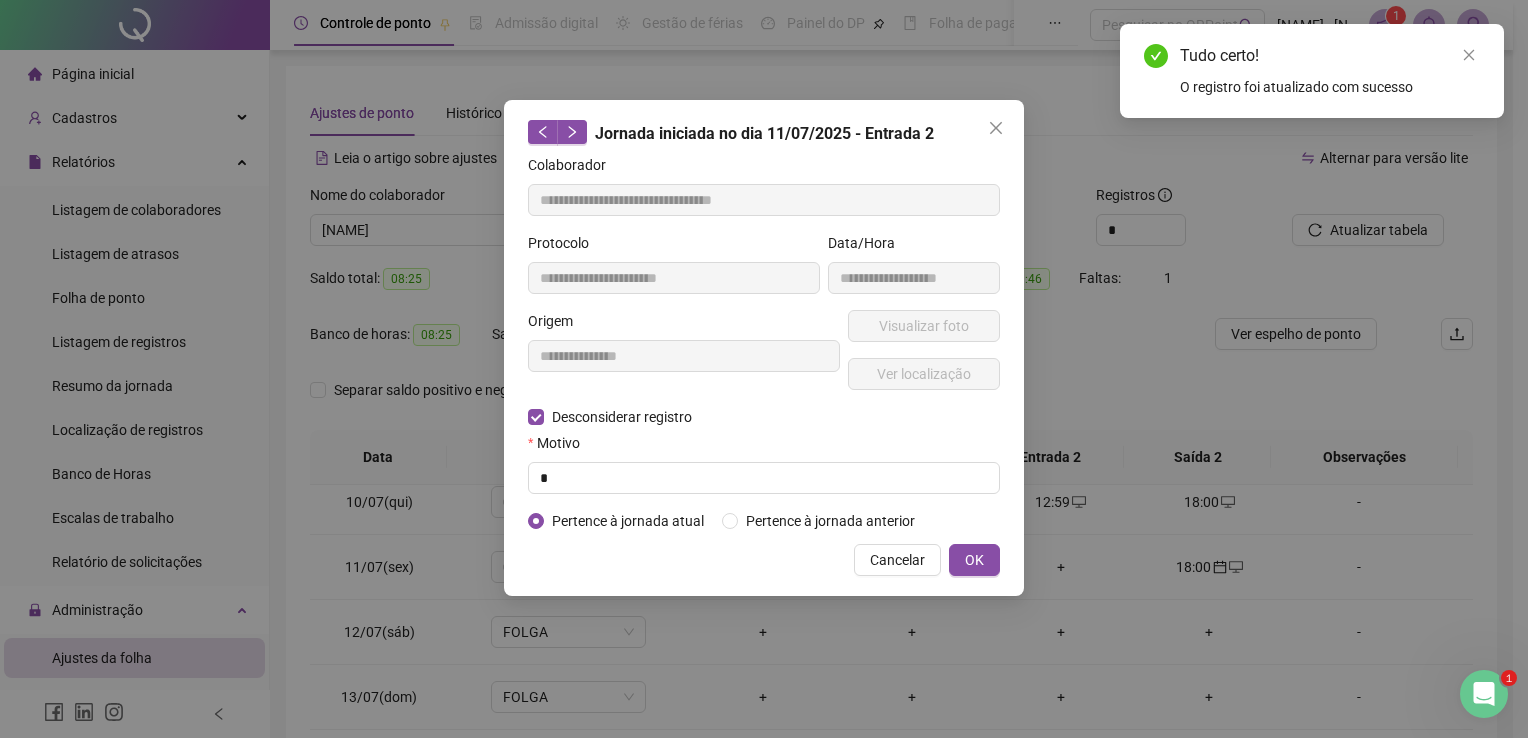 type on "**********" 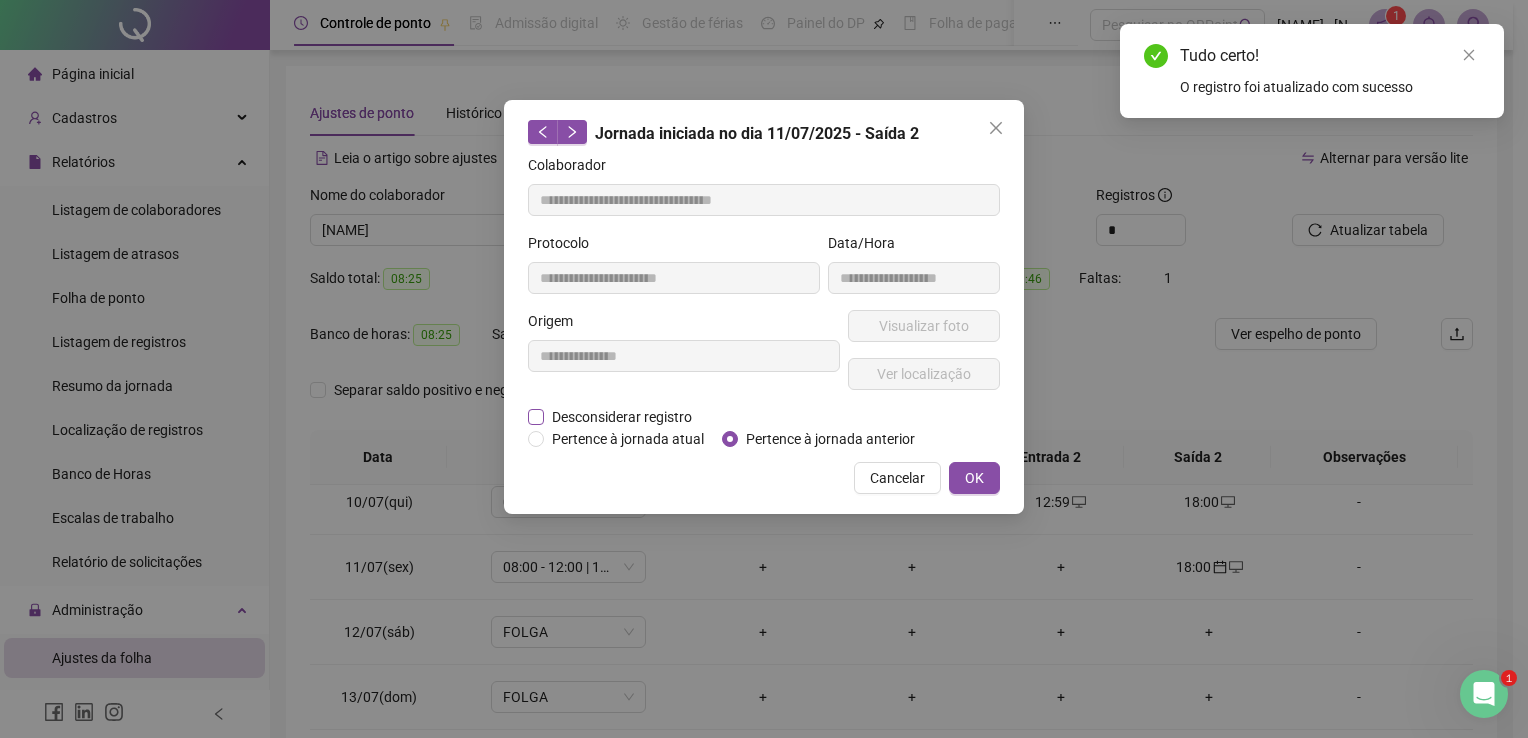 click on "Desconsiderar registro" at bounding box center [622, 417] 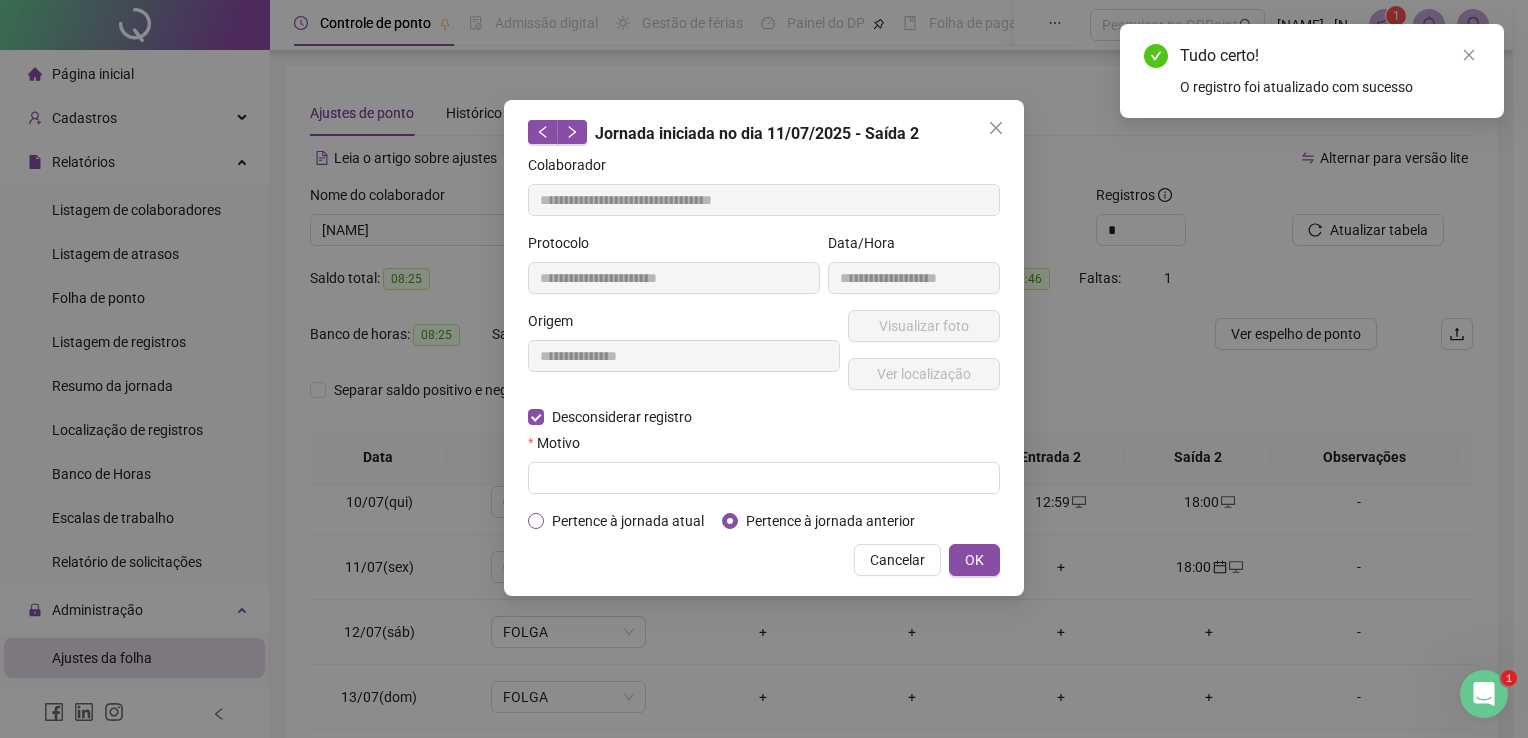 click on "Pertence à jornada atual" at bounding box center [628, 521] 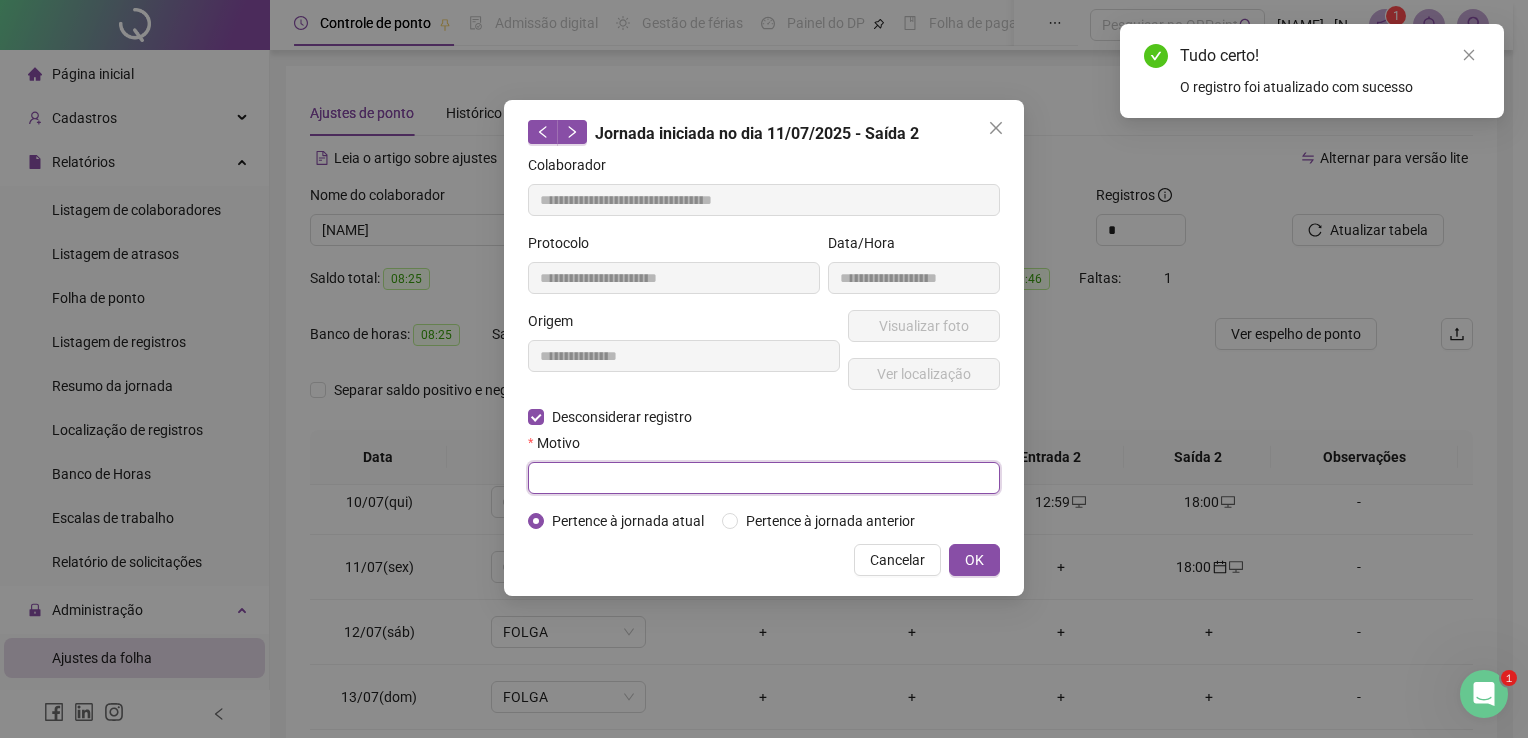 click at bounding box center (764, 478) 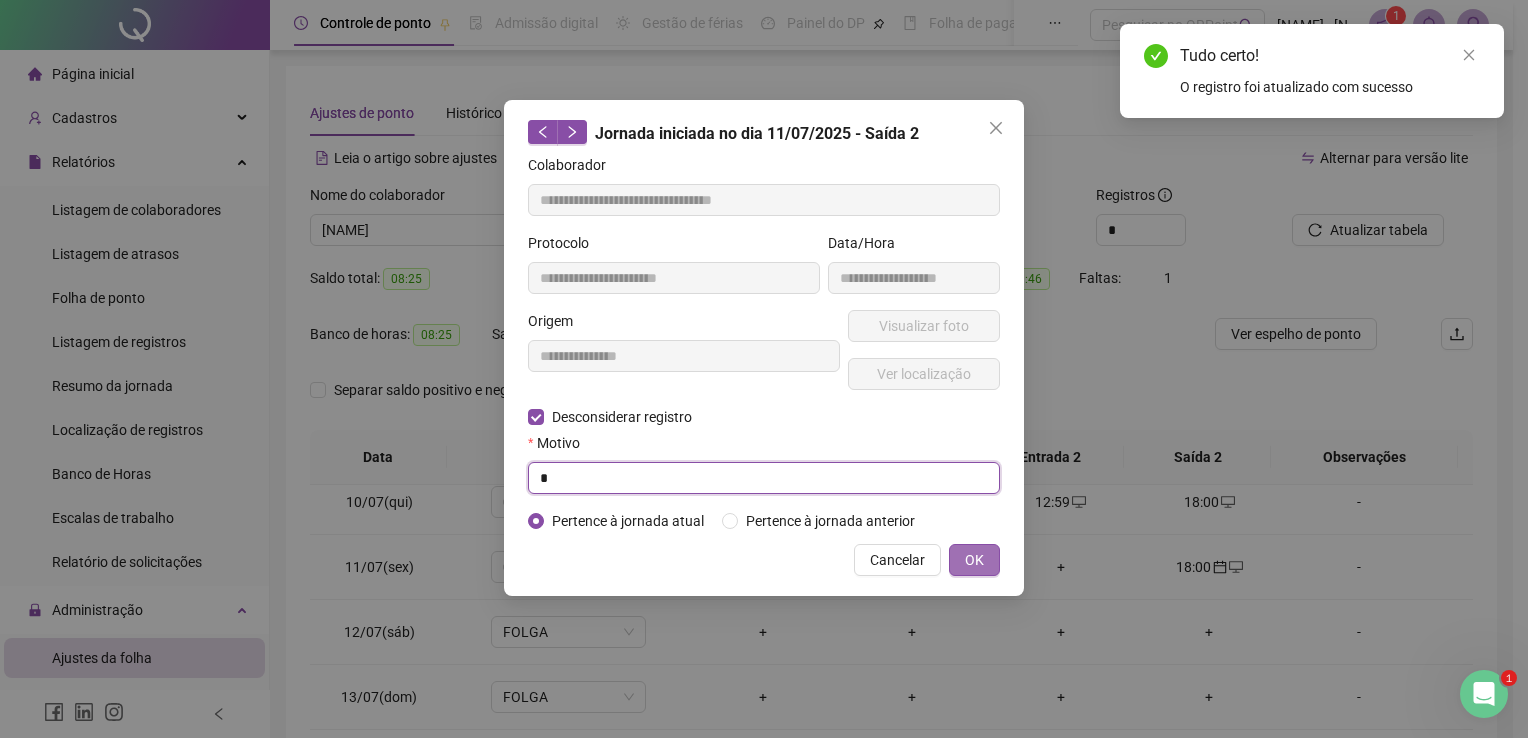 type on "*" 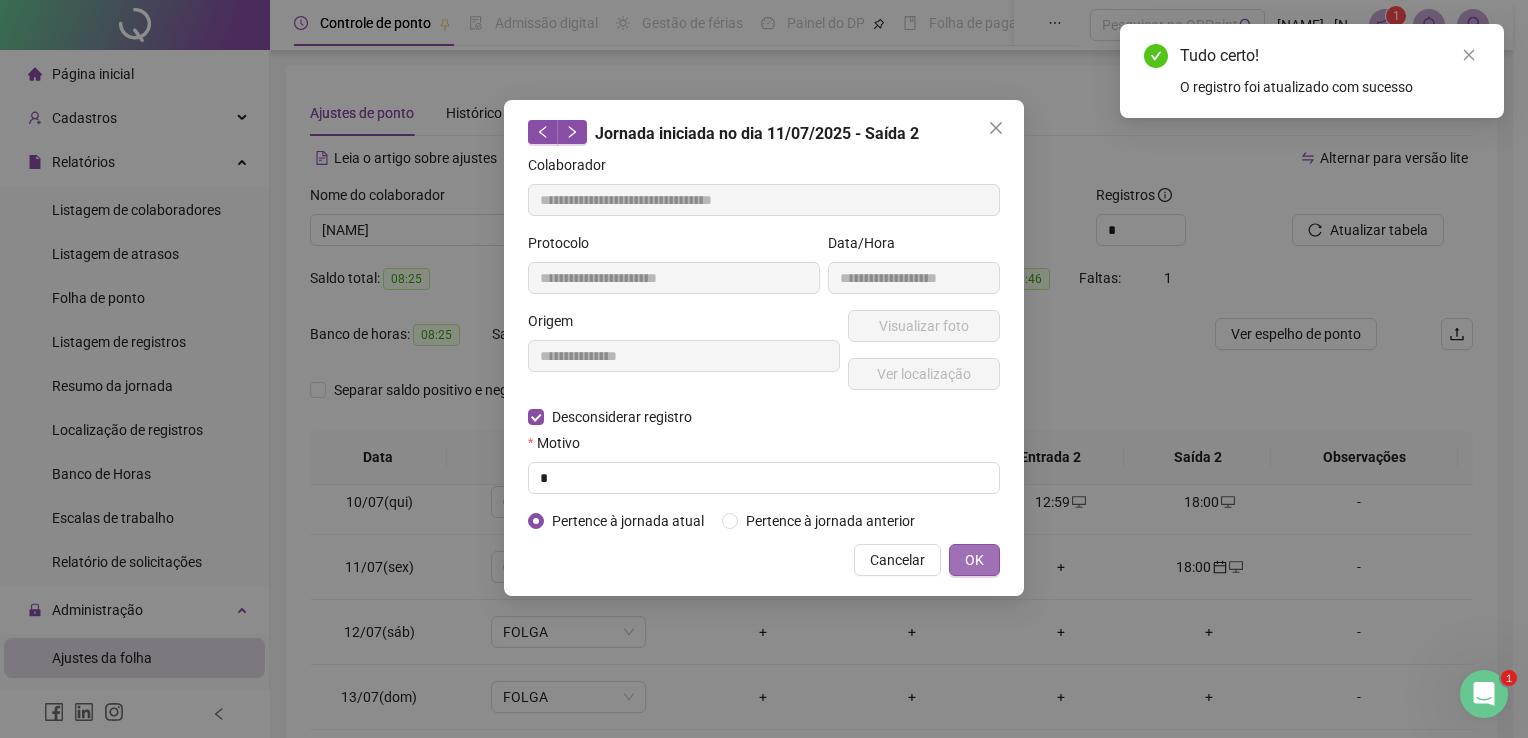 click on "OK" at bounding box center [974, 560] 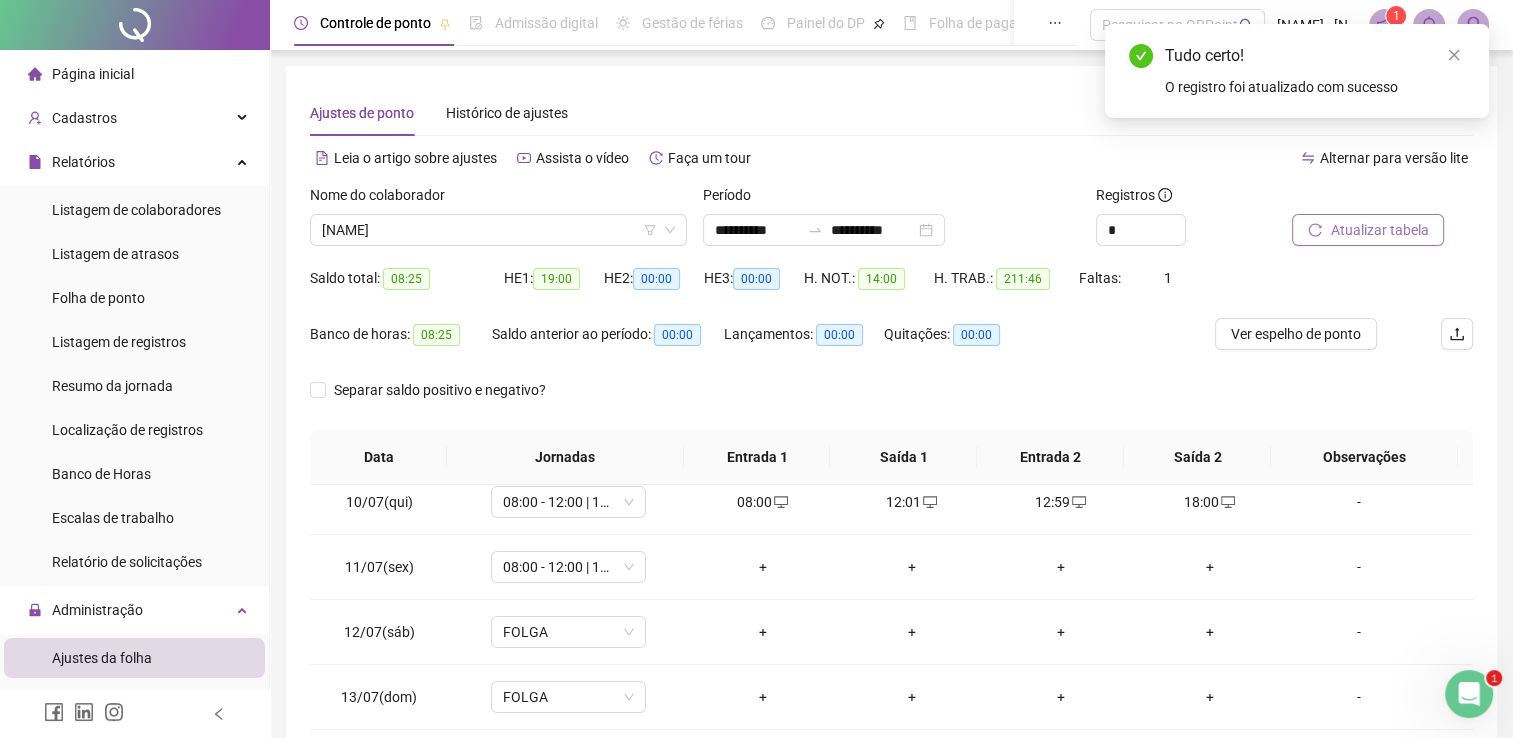 click on "Atualizar tabela" at bounding box center (1379, 230) 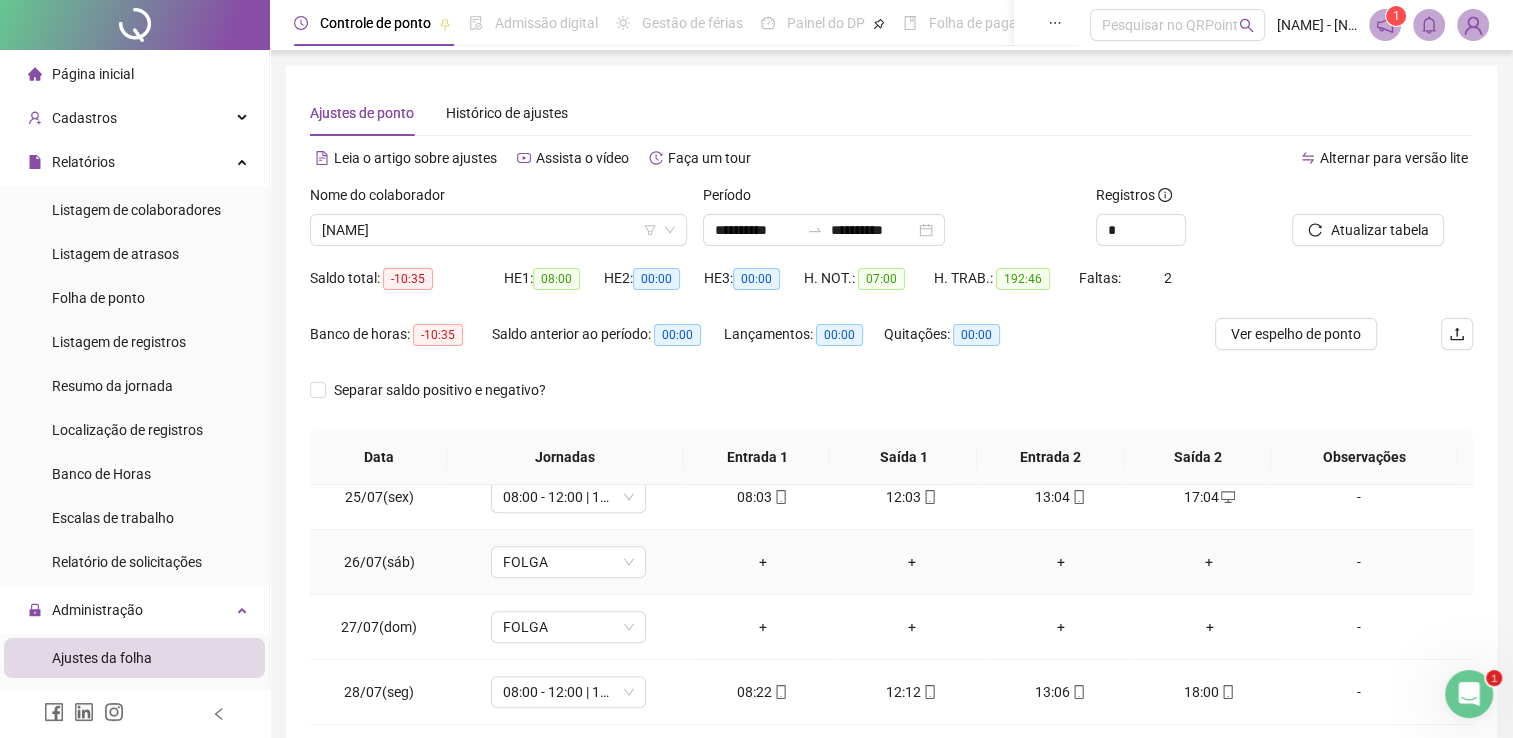 scroll, scrollTop: 1581, scrollLeft: 0, axis: vertical 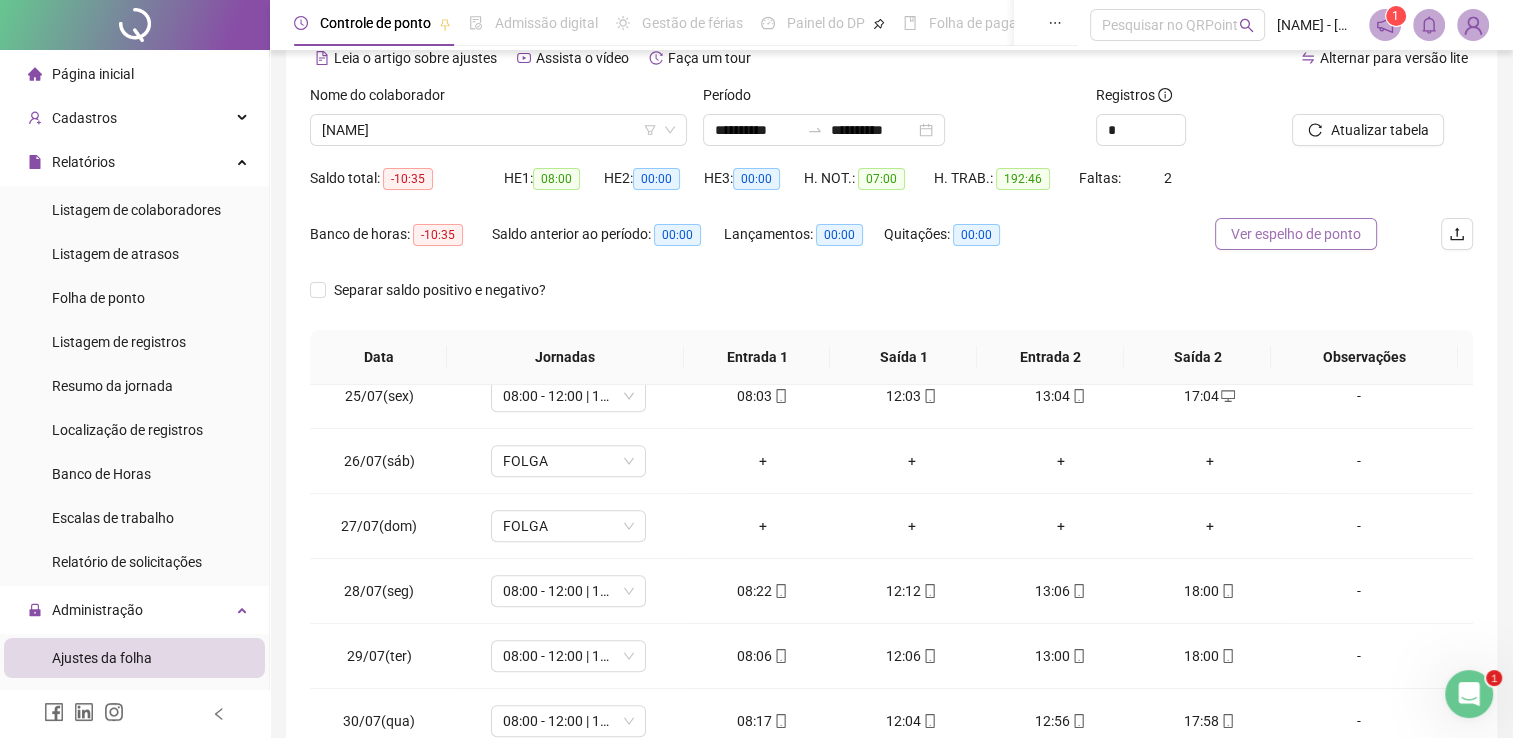 click on "Ver espelho de ponto" at bounding box center (1296, 234) 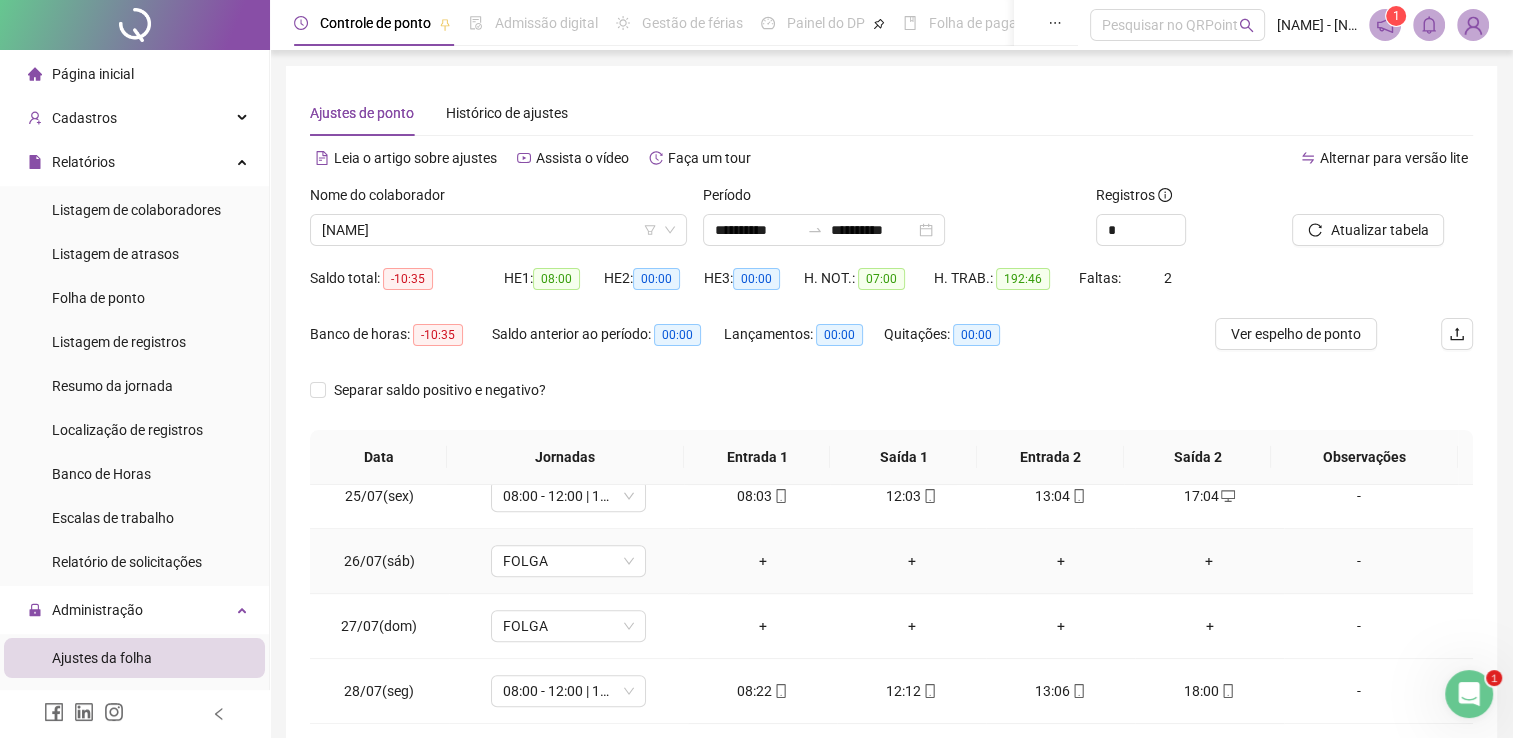scroll, scrollTop: 0, scrollLeft: 0, axis: both 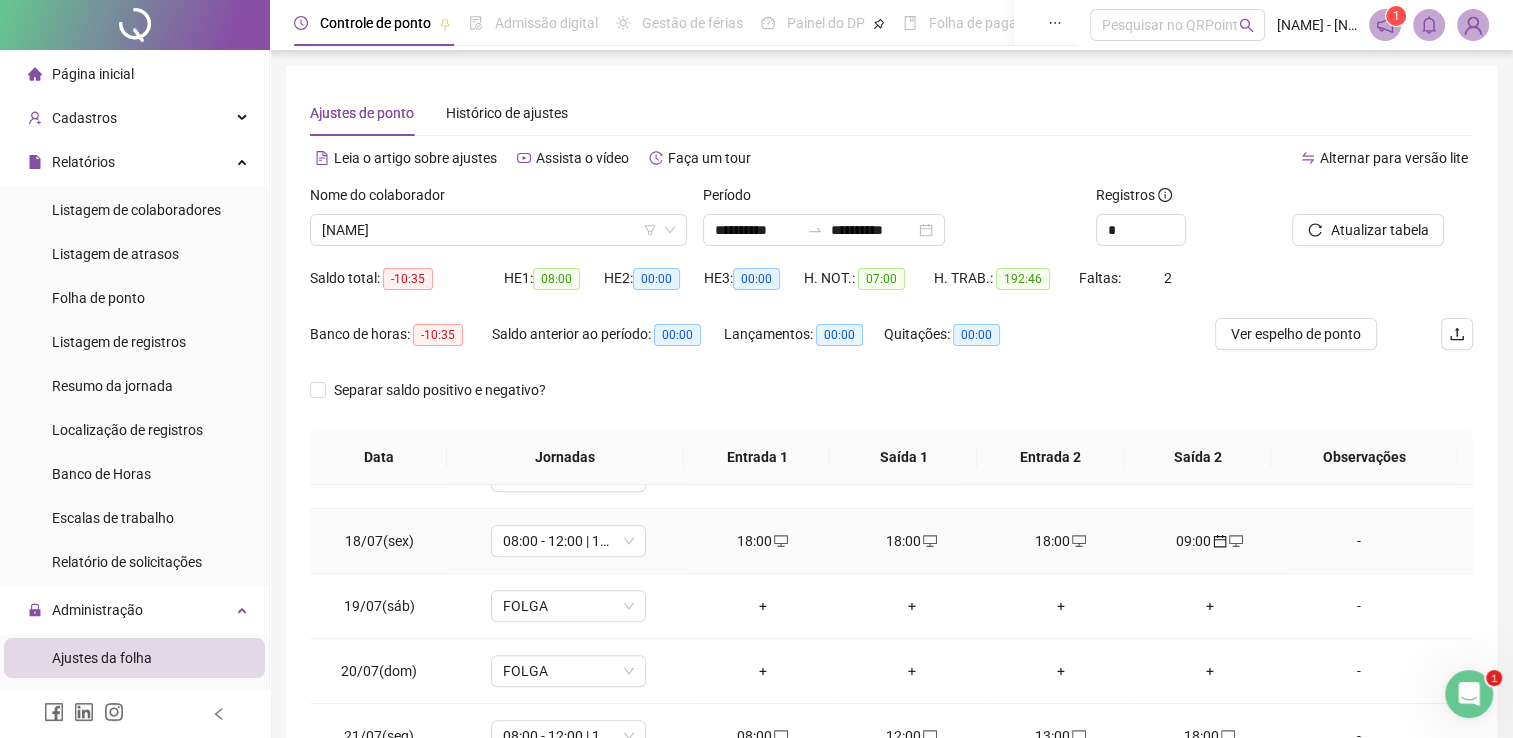 click 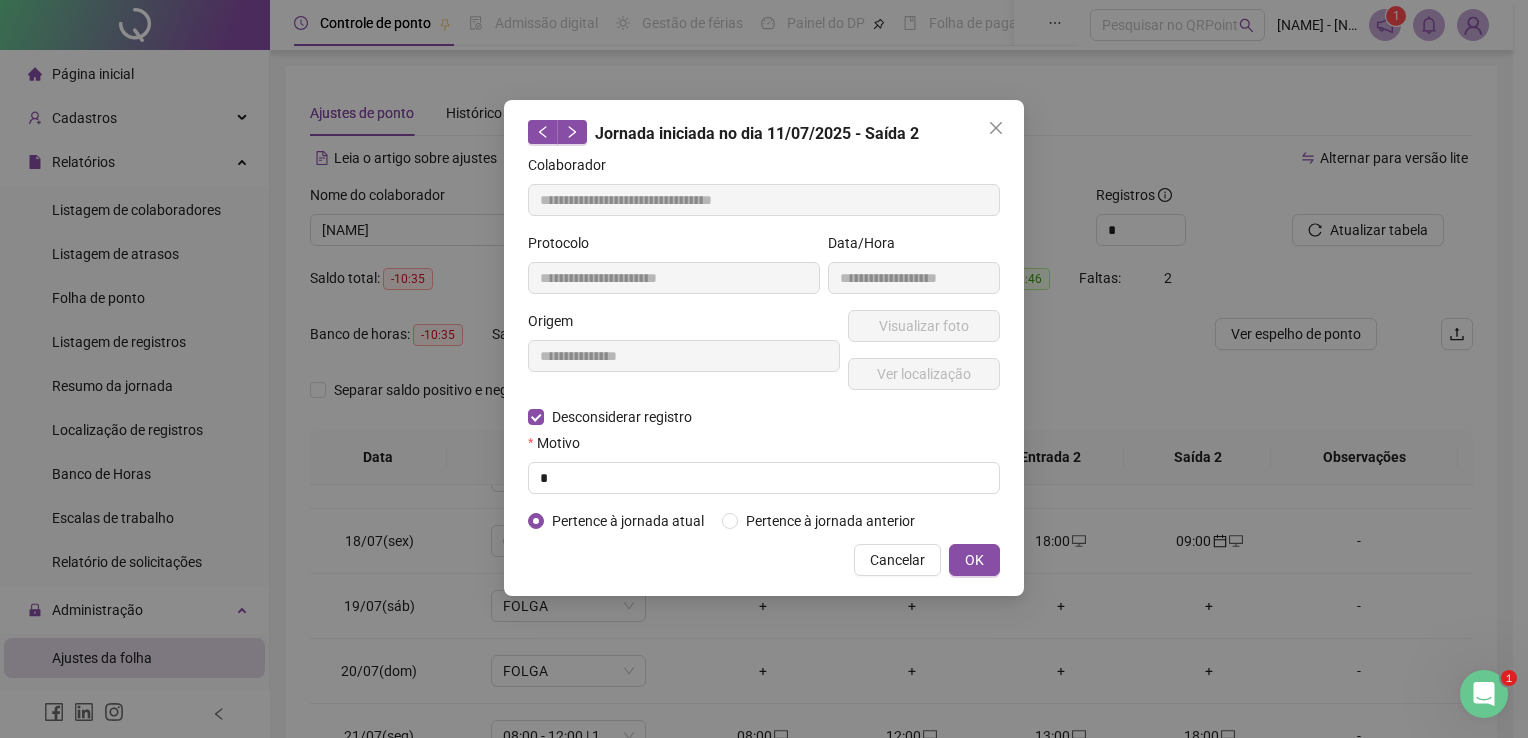 type on "**********" 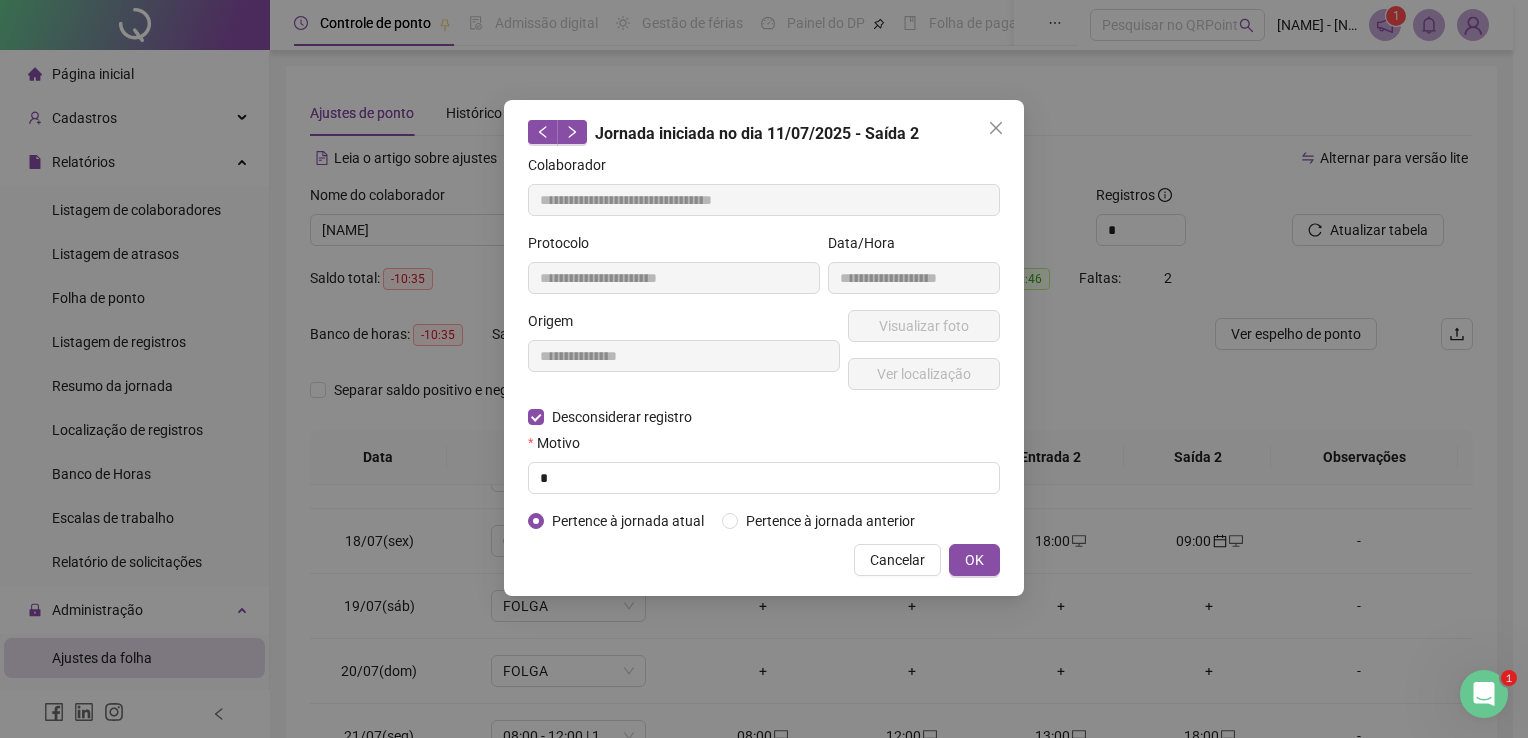 type on "**********" 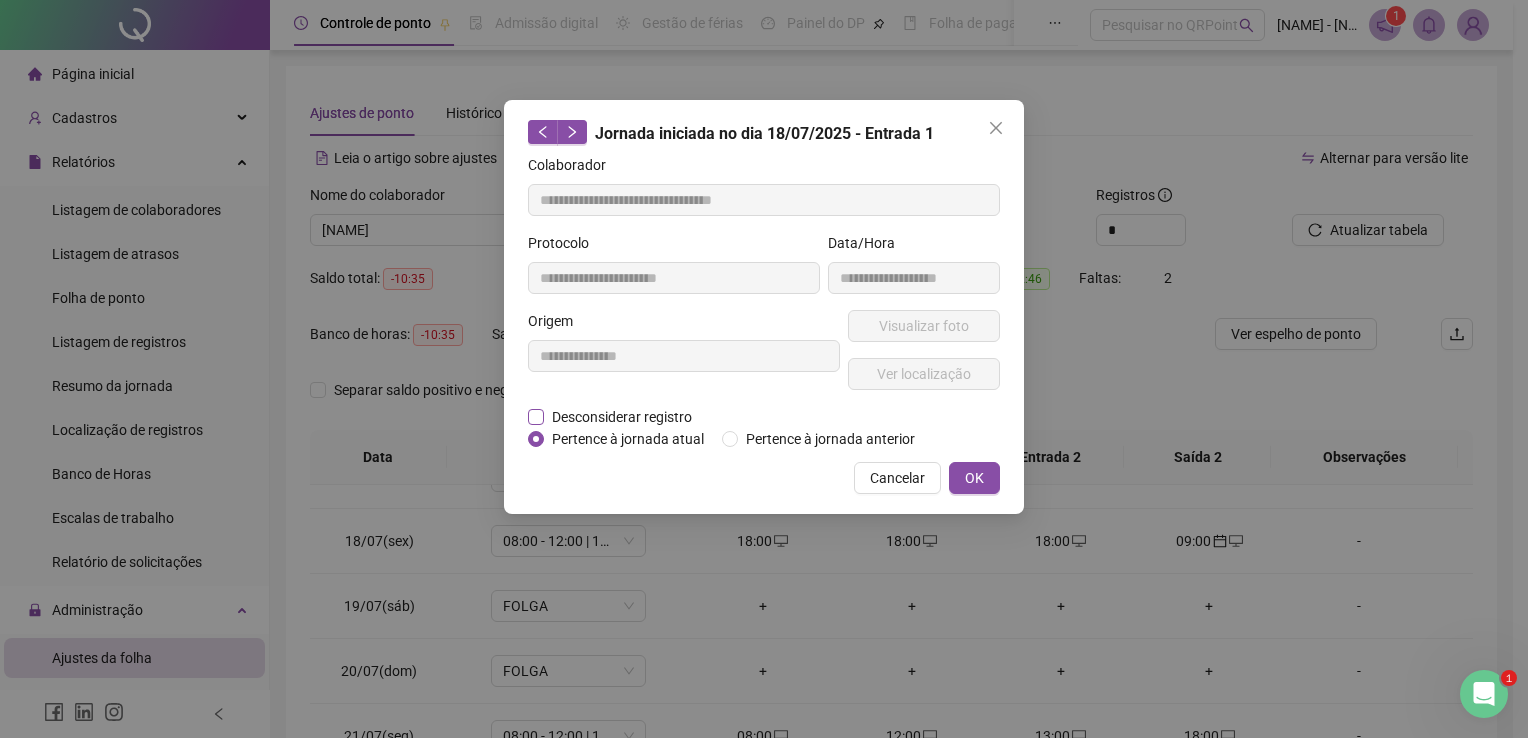 click on "Desconsiderar registro" at bounding box center (622, 417) 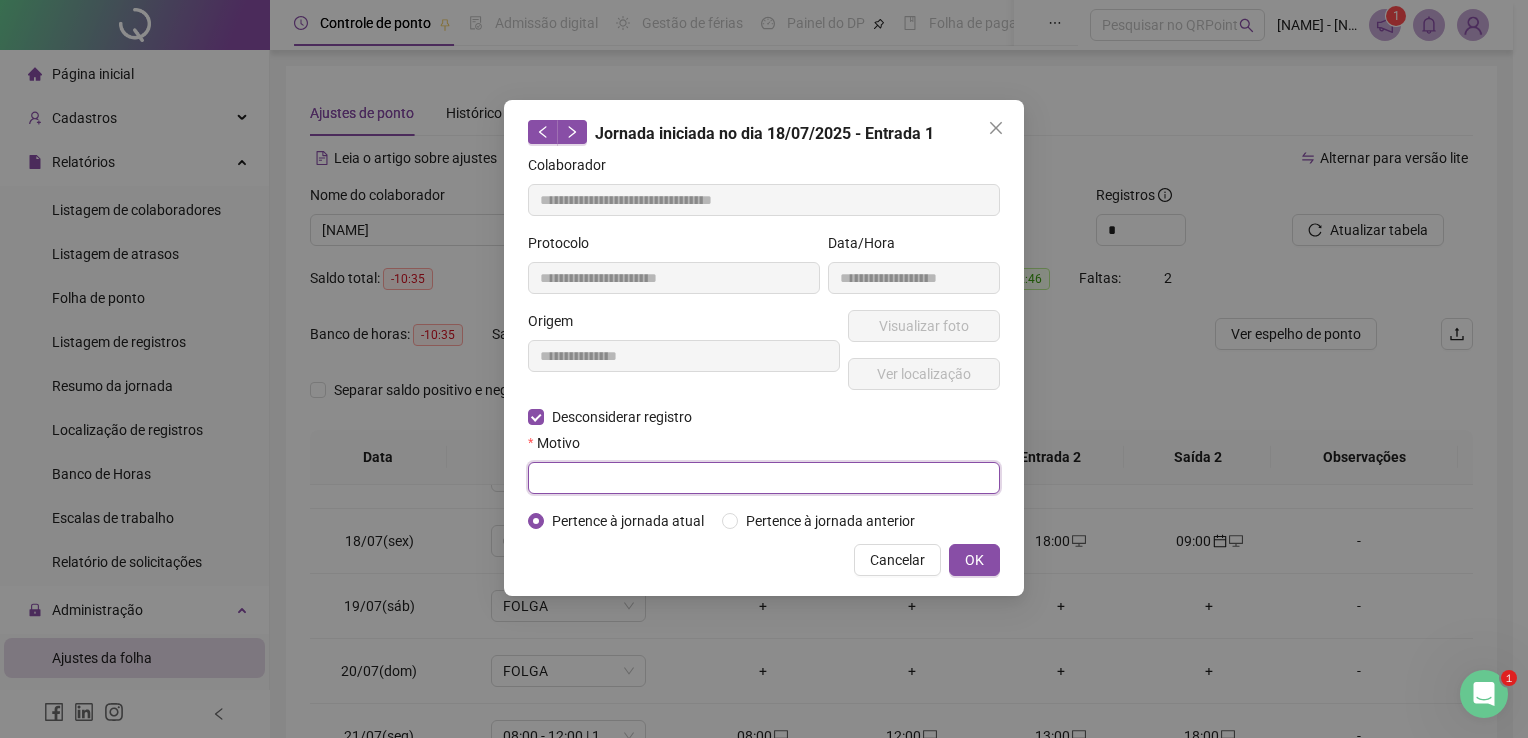 click at bounding box center (764, 478) 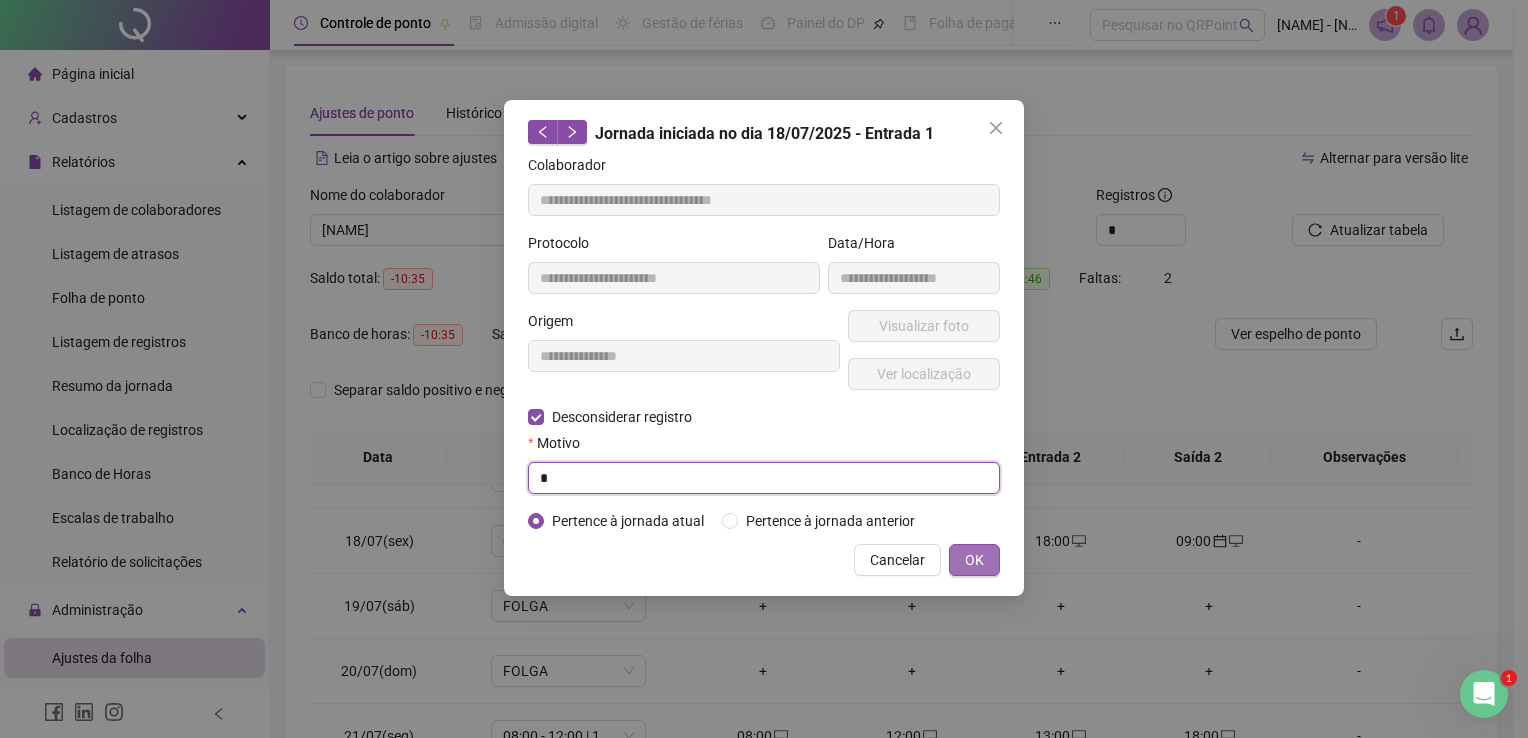 type on "*" 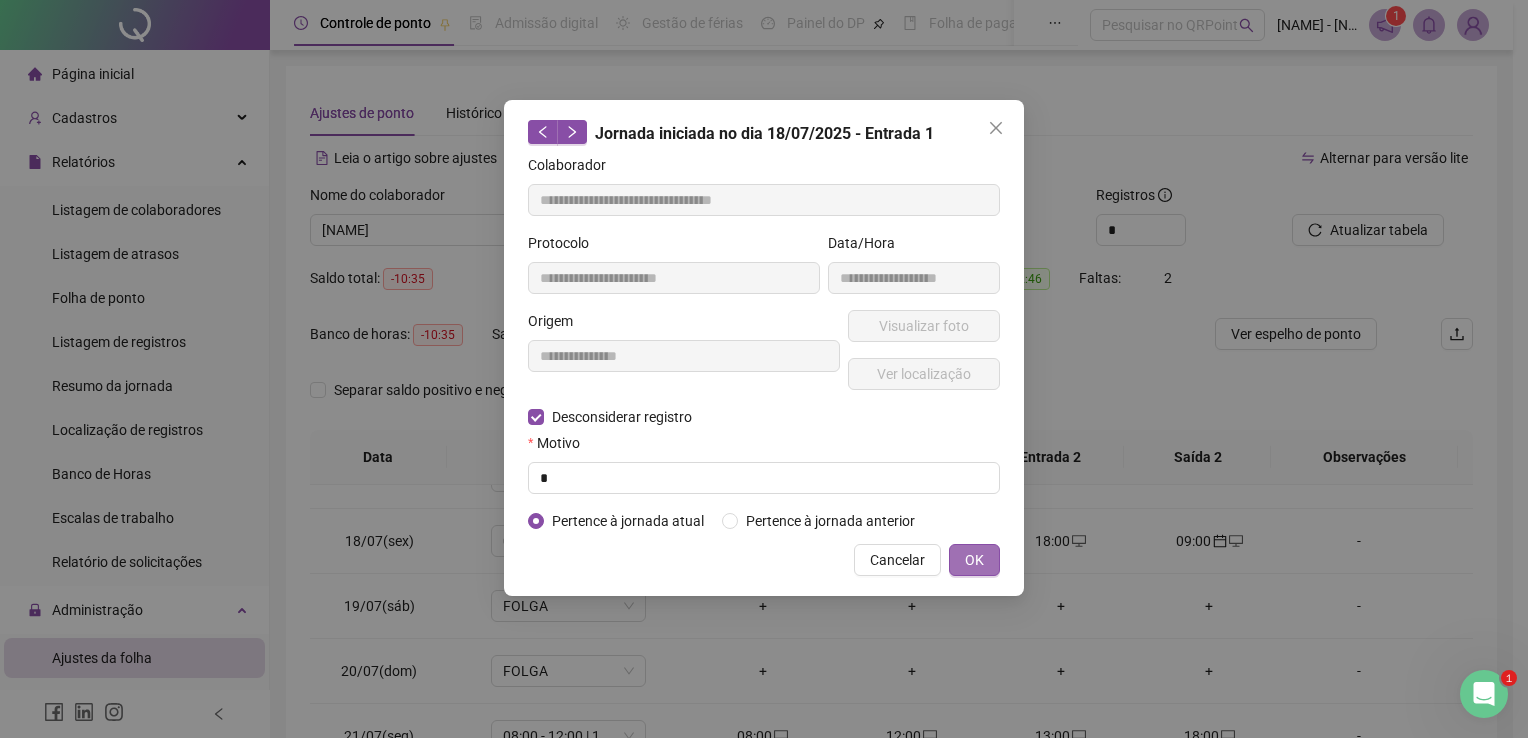 click on "OK" at bounding box center (974, 560) 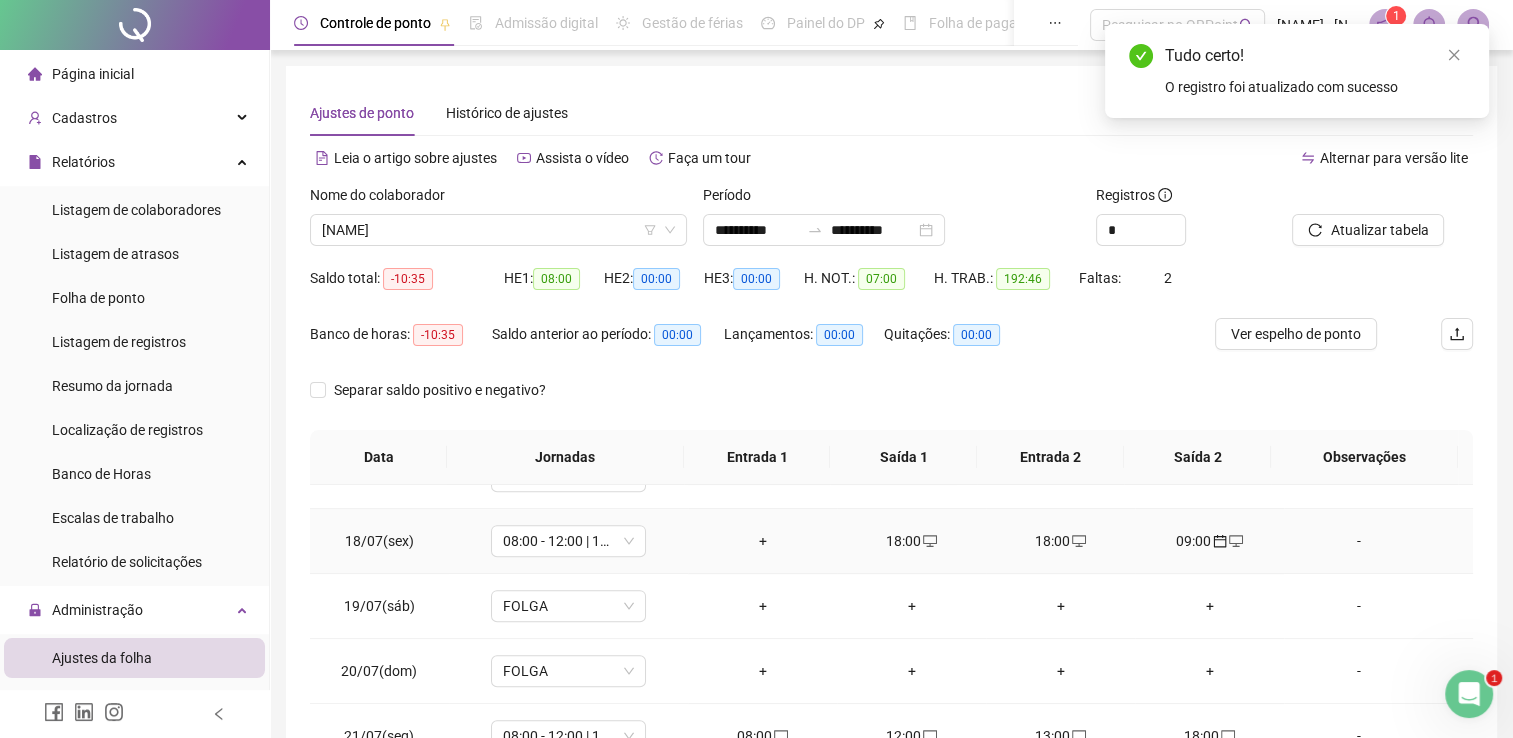 click on "18:00" at bounding box center (911, 541) 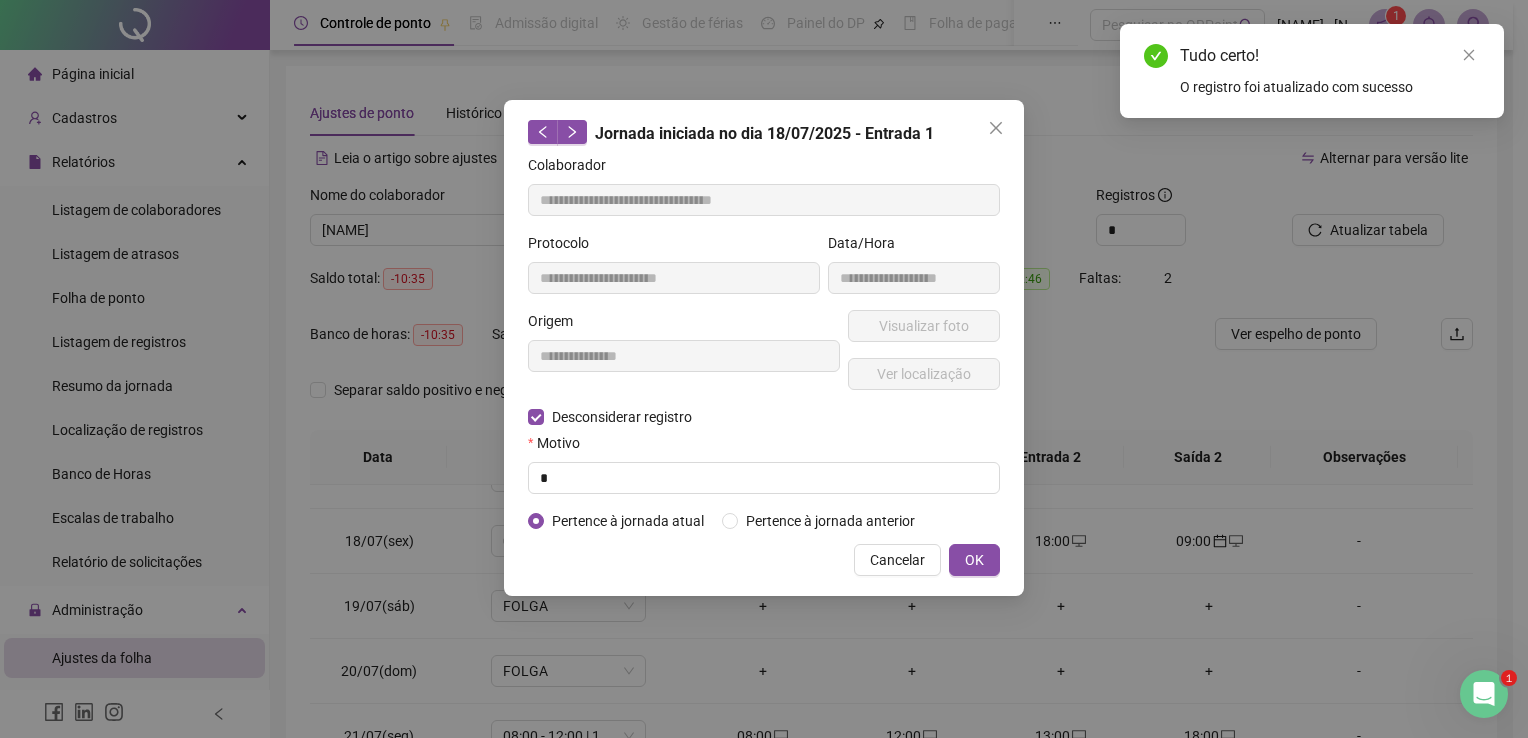 type on "**********" 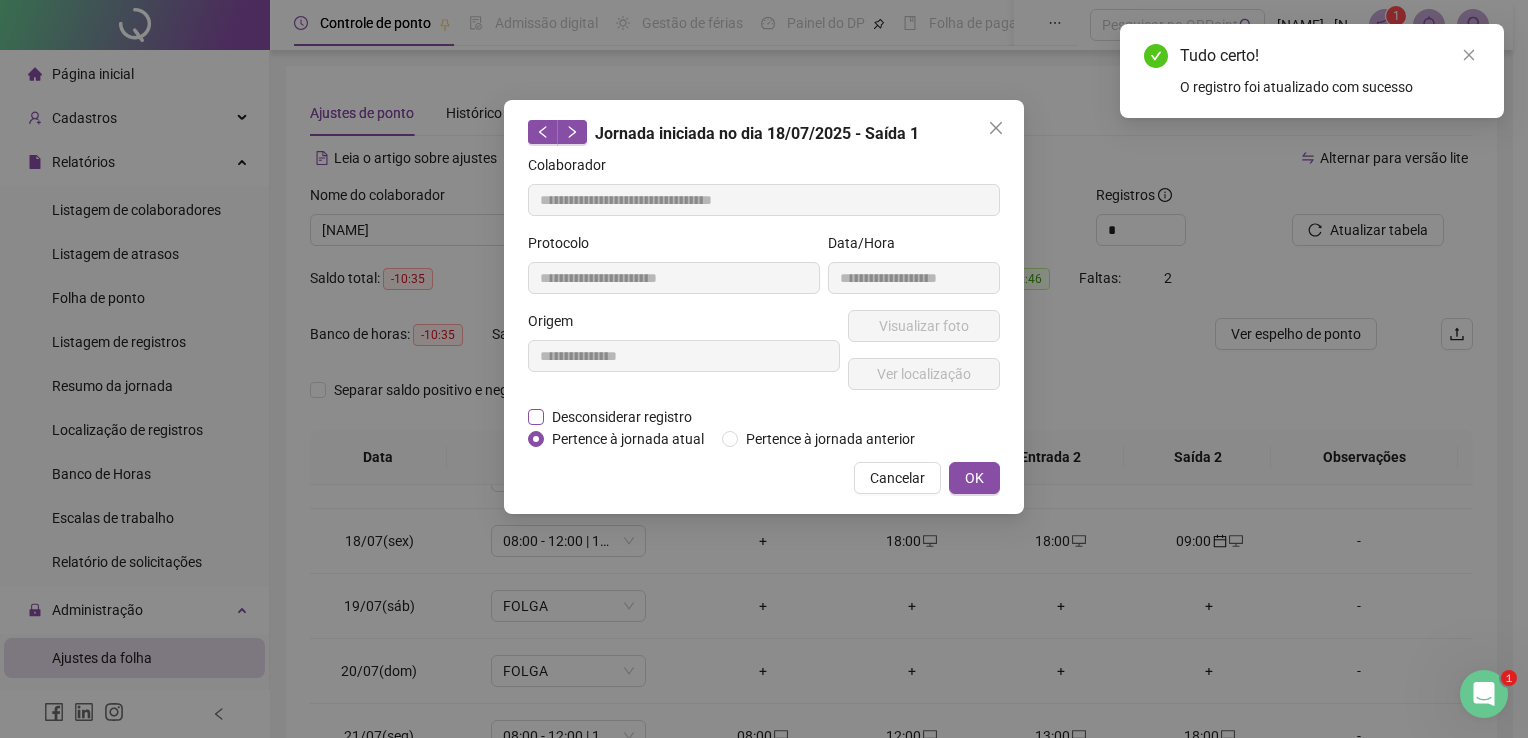click on "Desconsiderar registro" at bounding box center [622, 417] 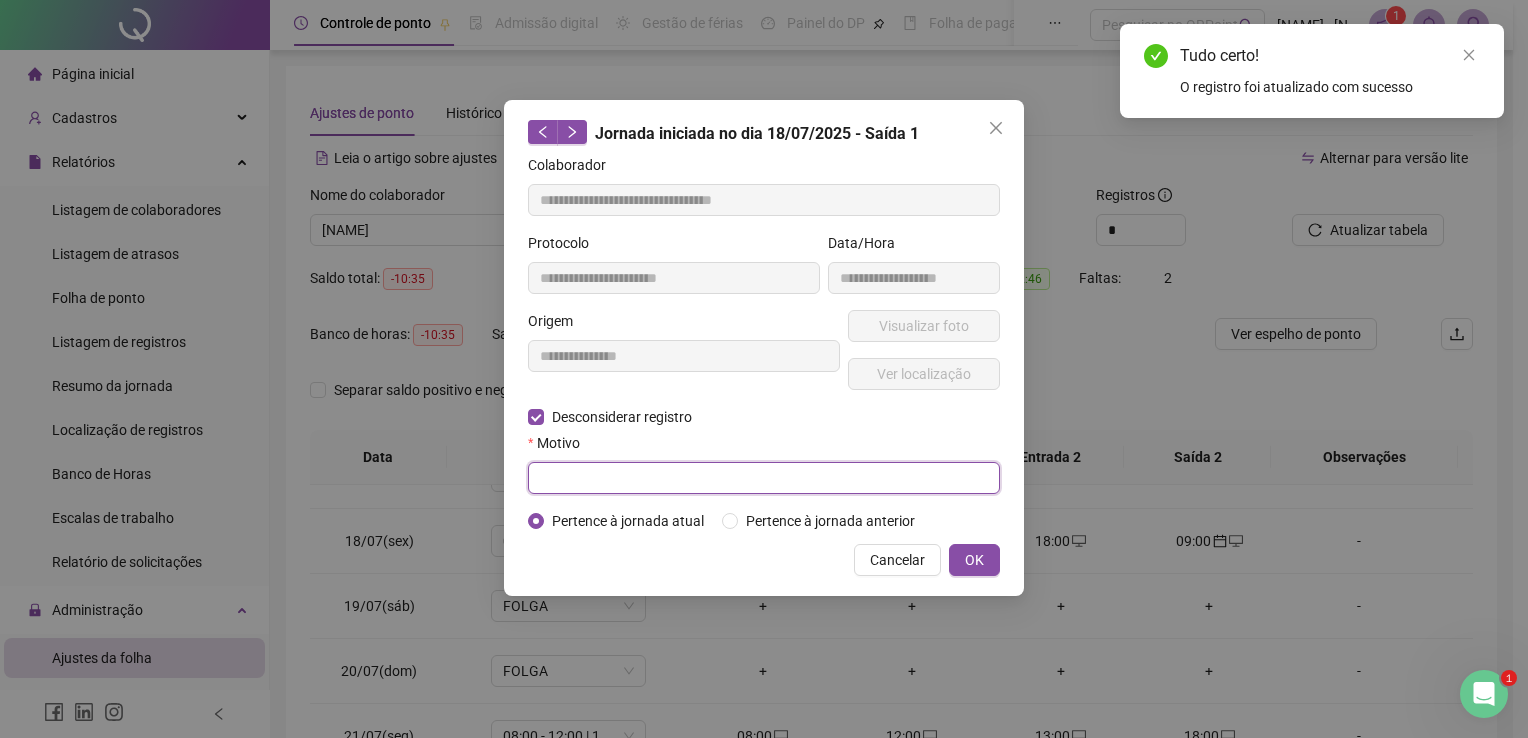 click at bounding box center [764, 478] 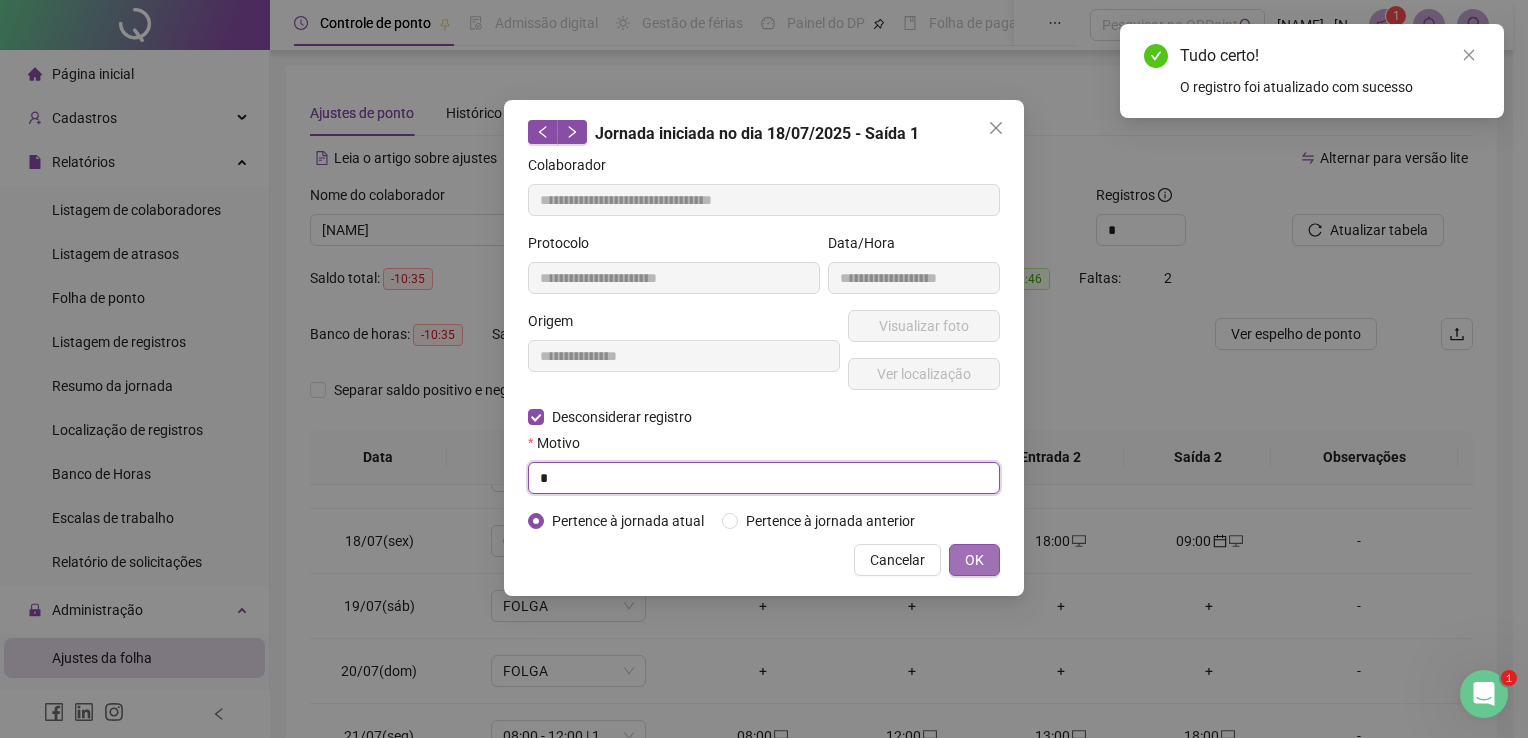 type on "*" 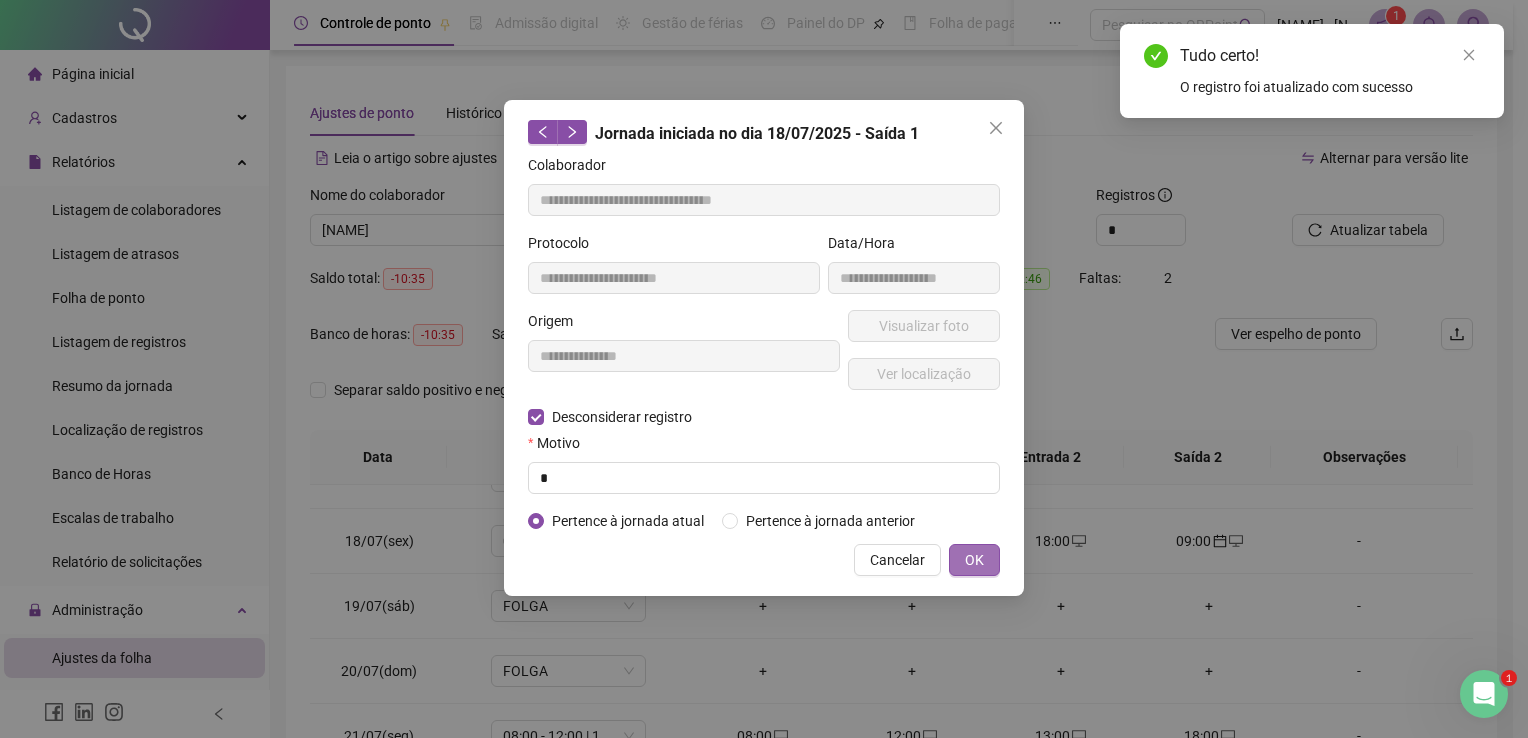 click on "OK" at bounding box center [974, 560] 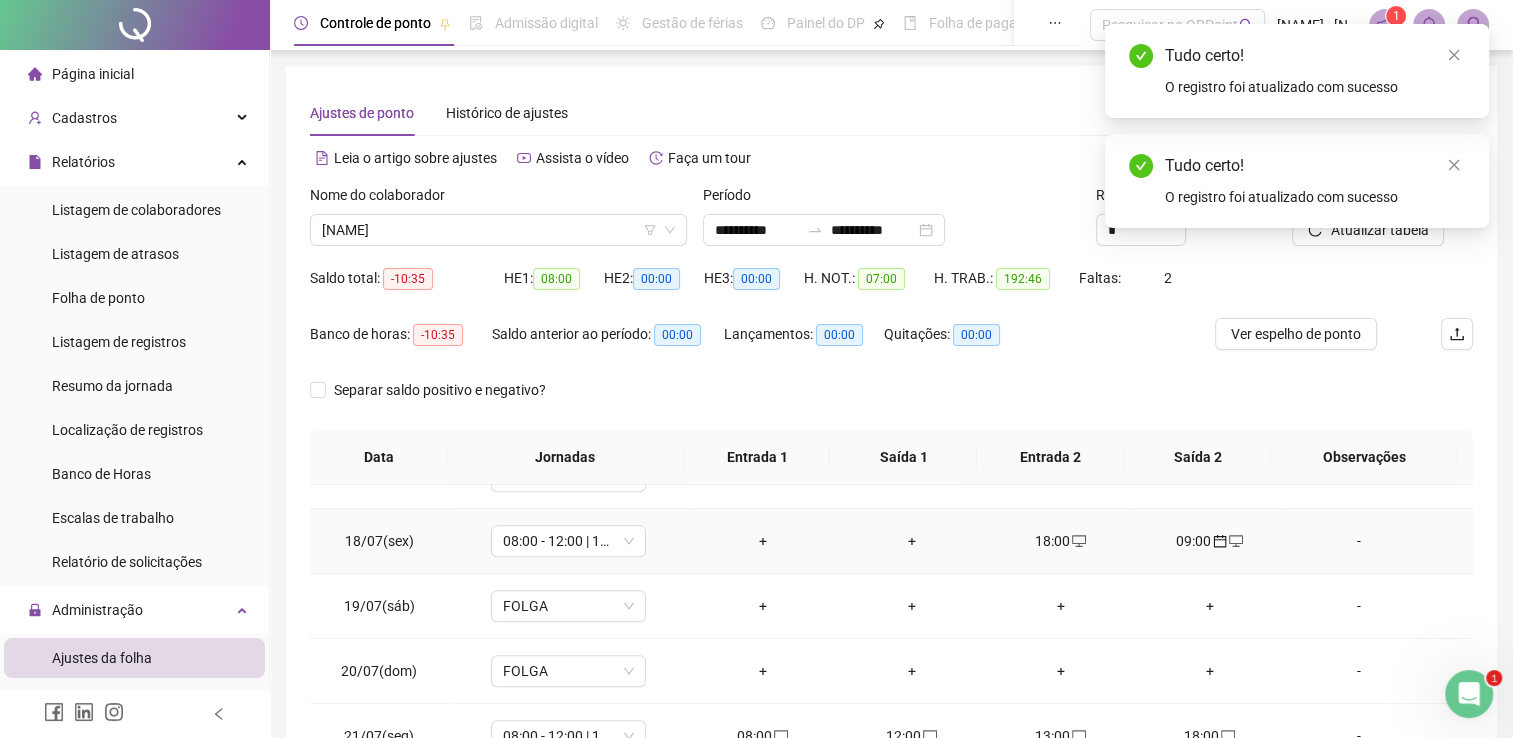 click on "18:00" at bounding box center [1060, 541] 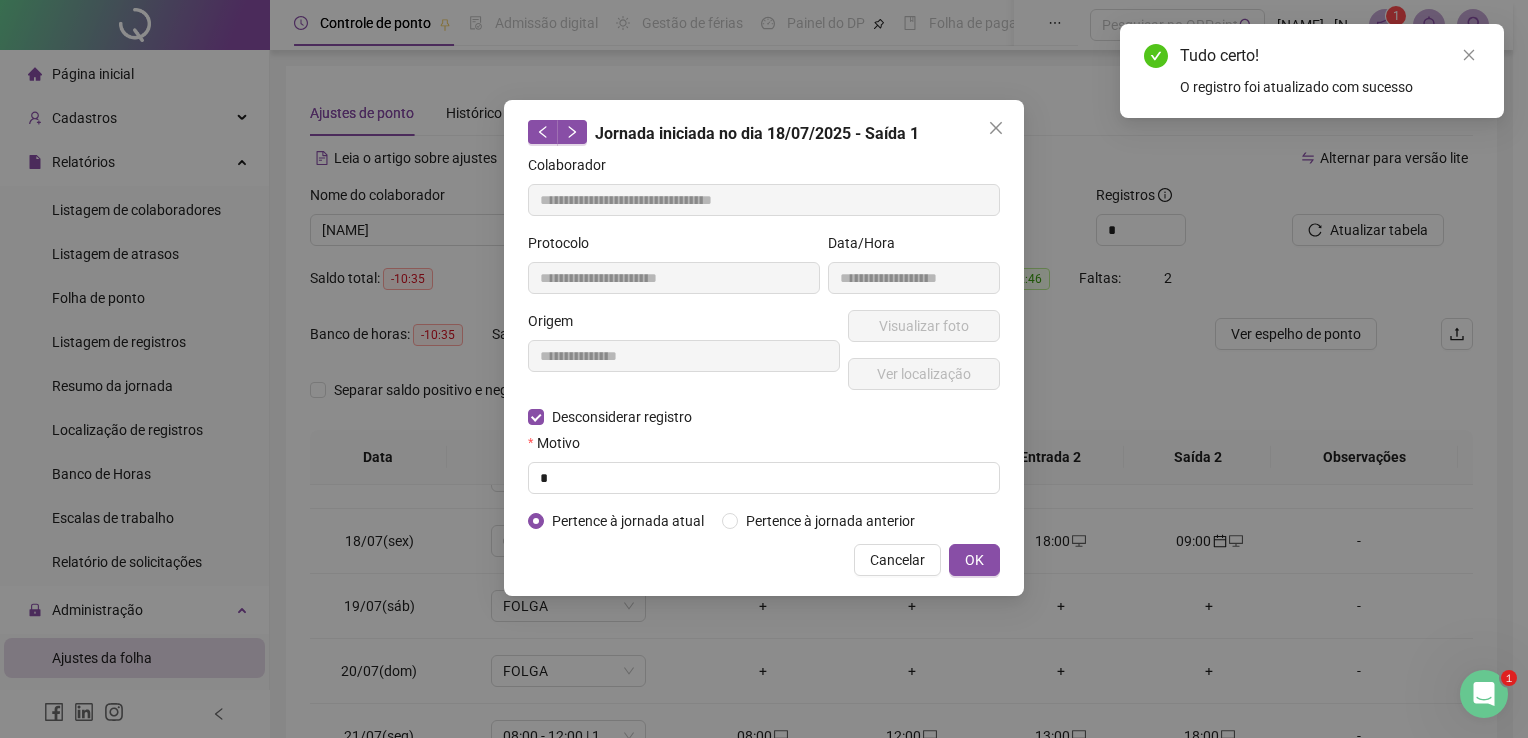 type on "**********" 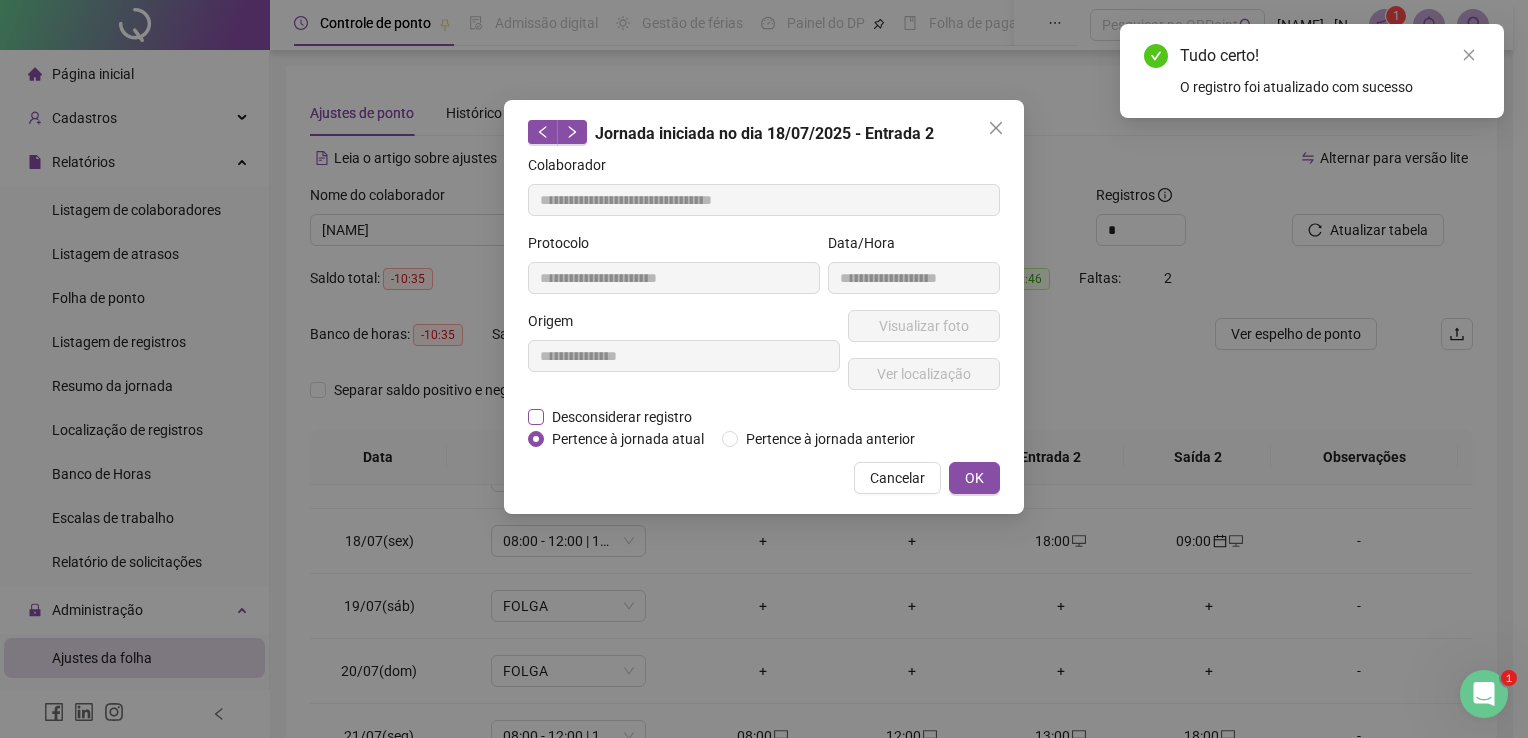 click on "Desconsiderar registro" at bounding box center (622, 417) 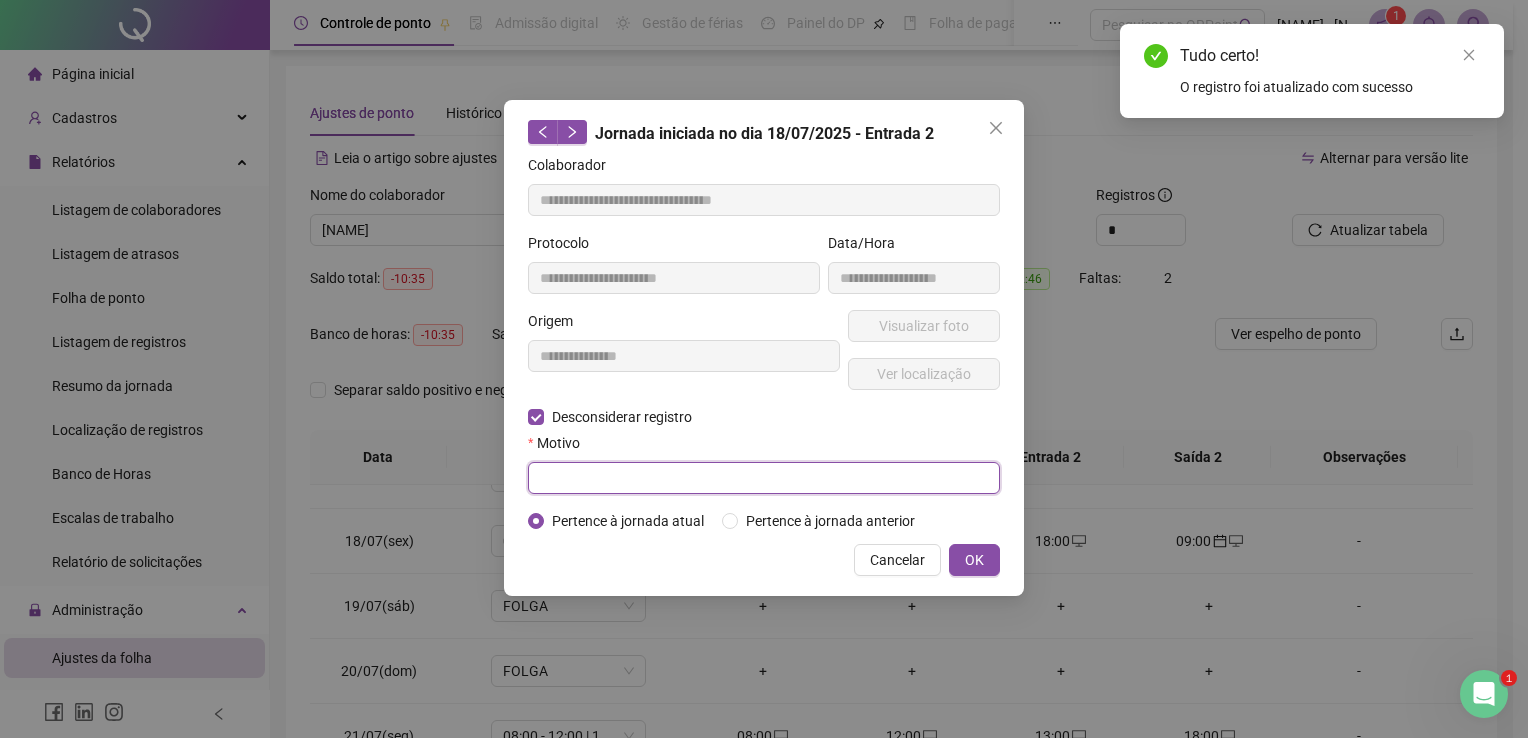 click at bounding box center (764, 478) 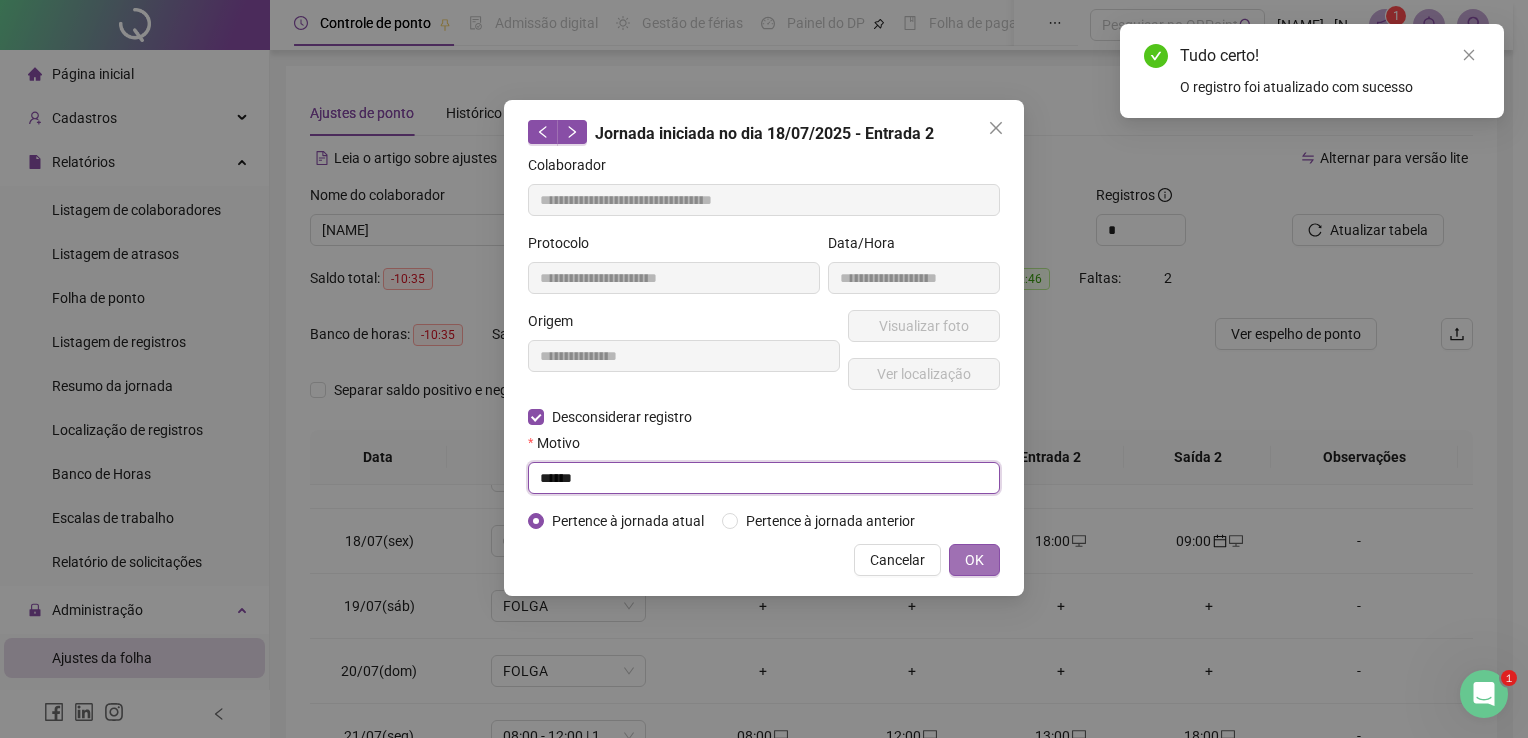 type on "******" 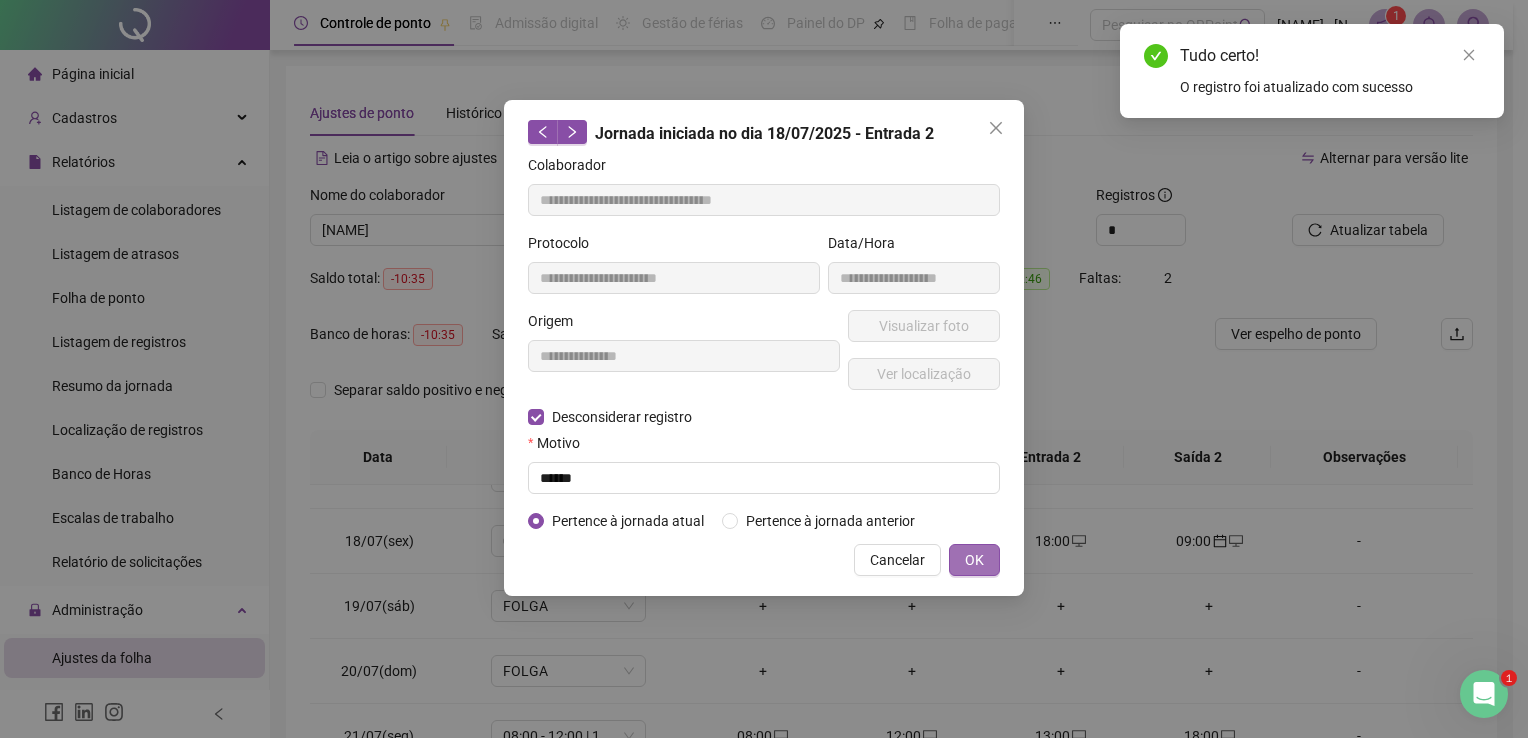 click on "OK" at bounding box center [974, 560] 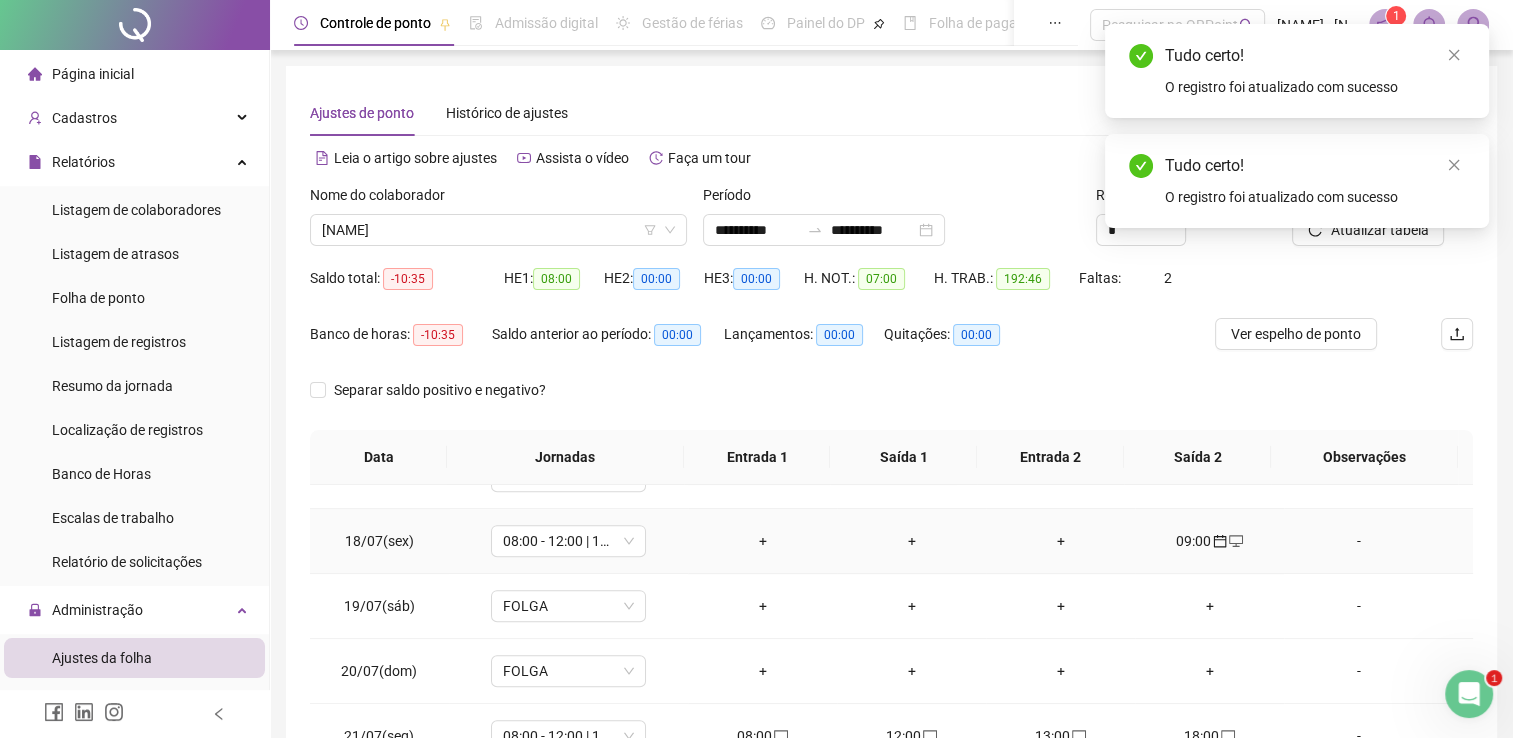 click on "09:00" at bounding box center [1209, 541] 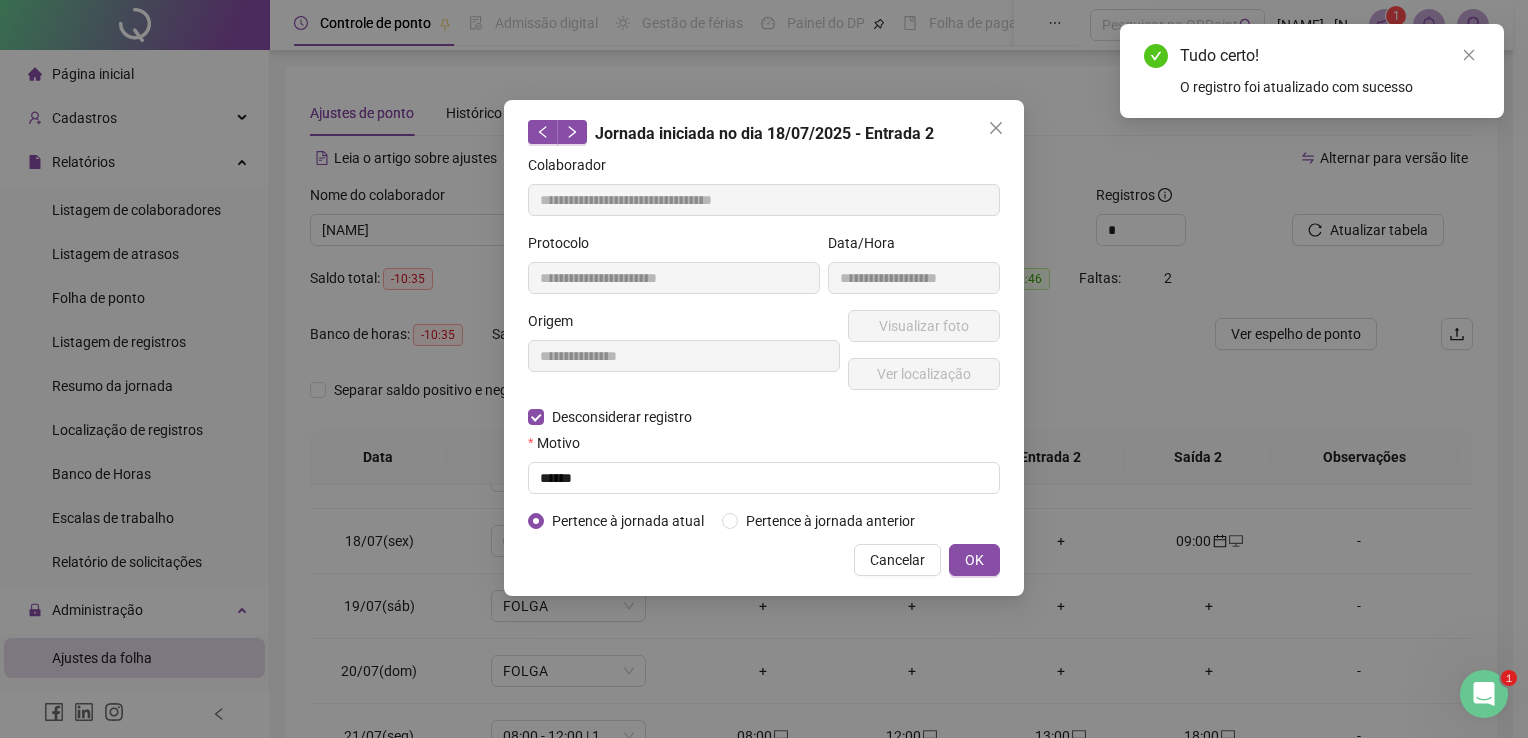 type on "**********" 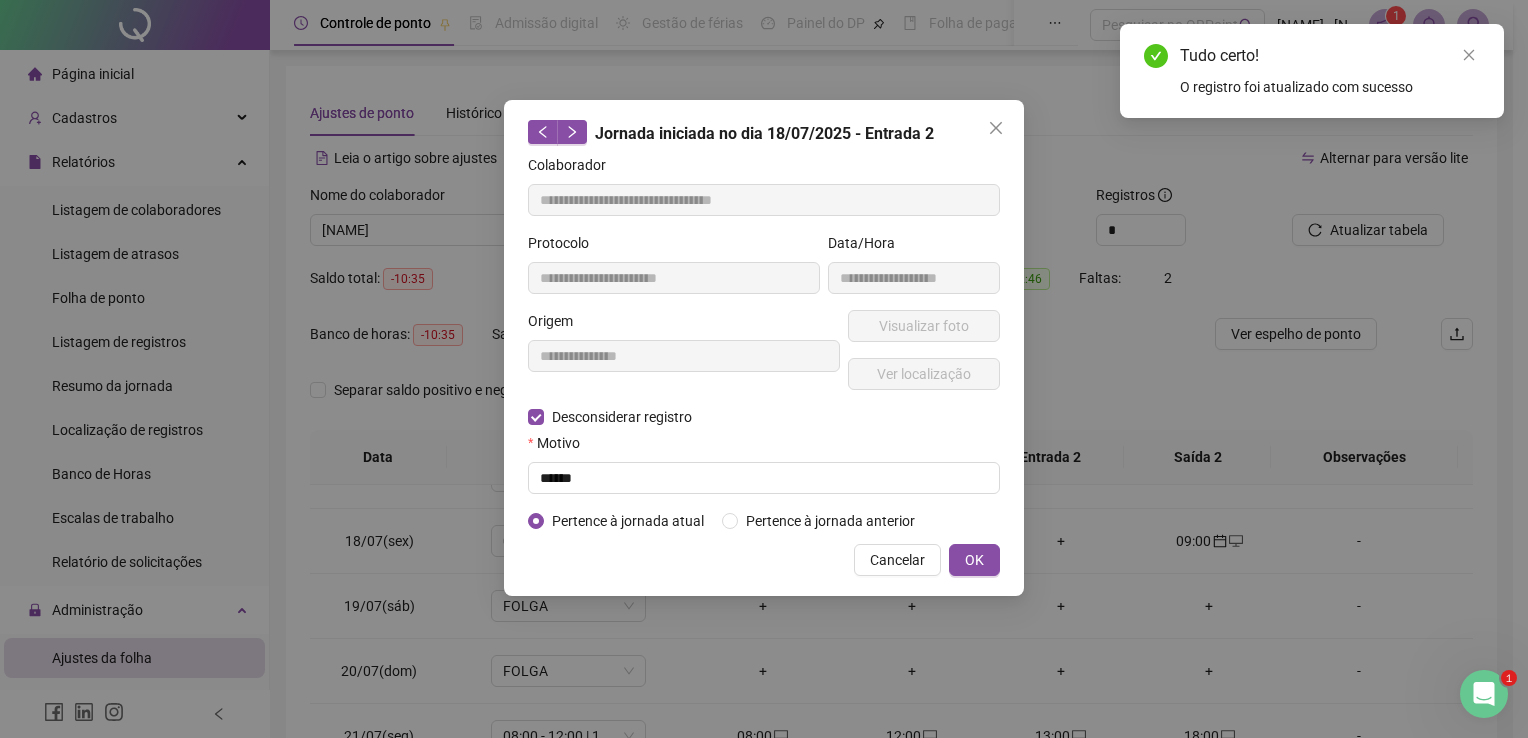 type on "**********" 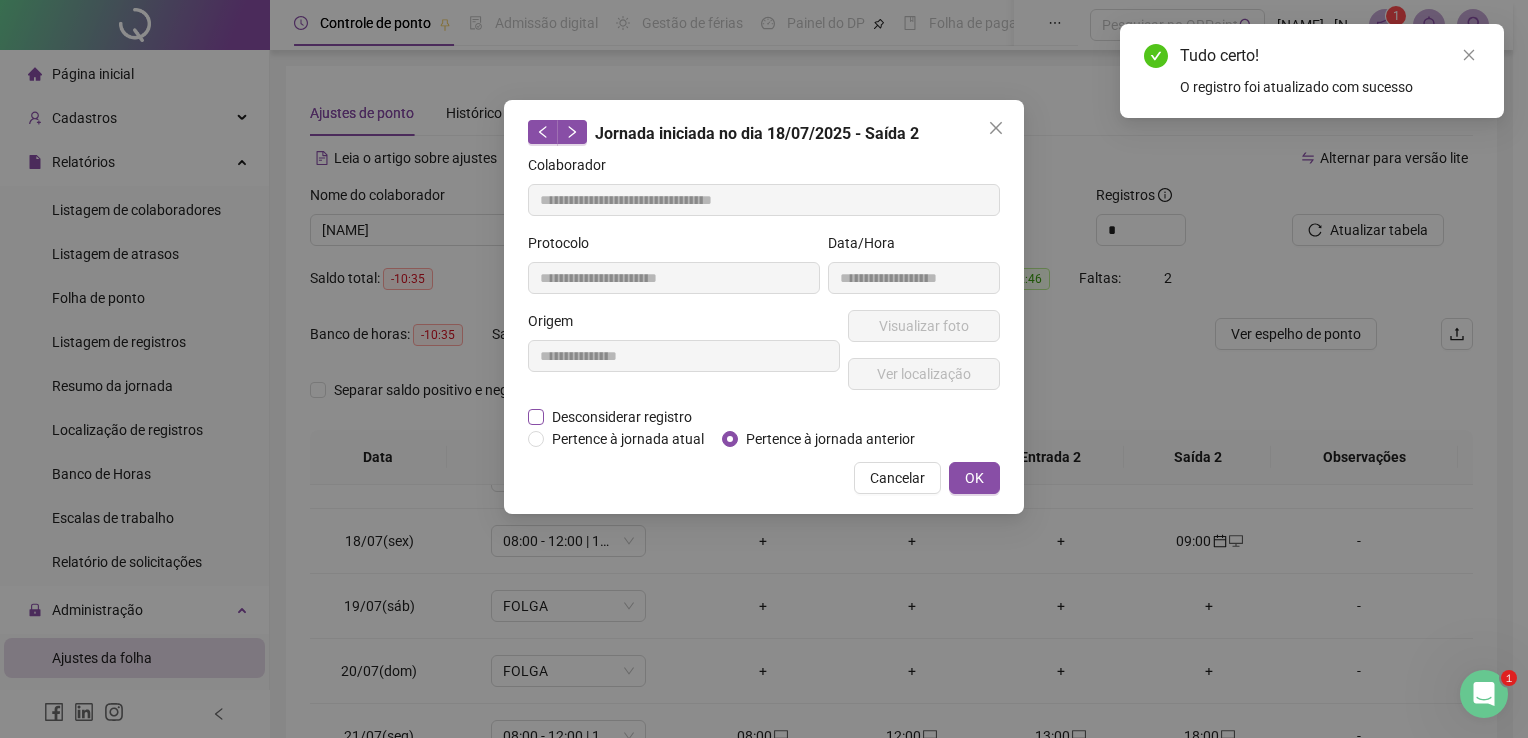 click on "Desconsiderar registro" at bounding box center [622, 417] 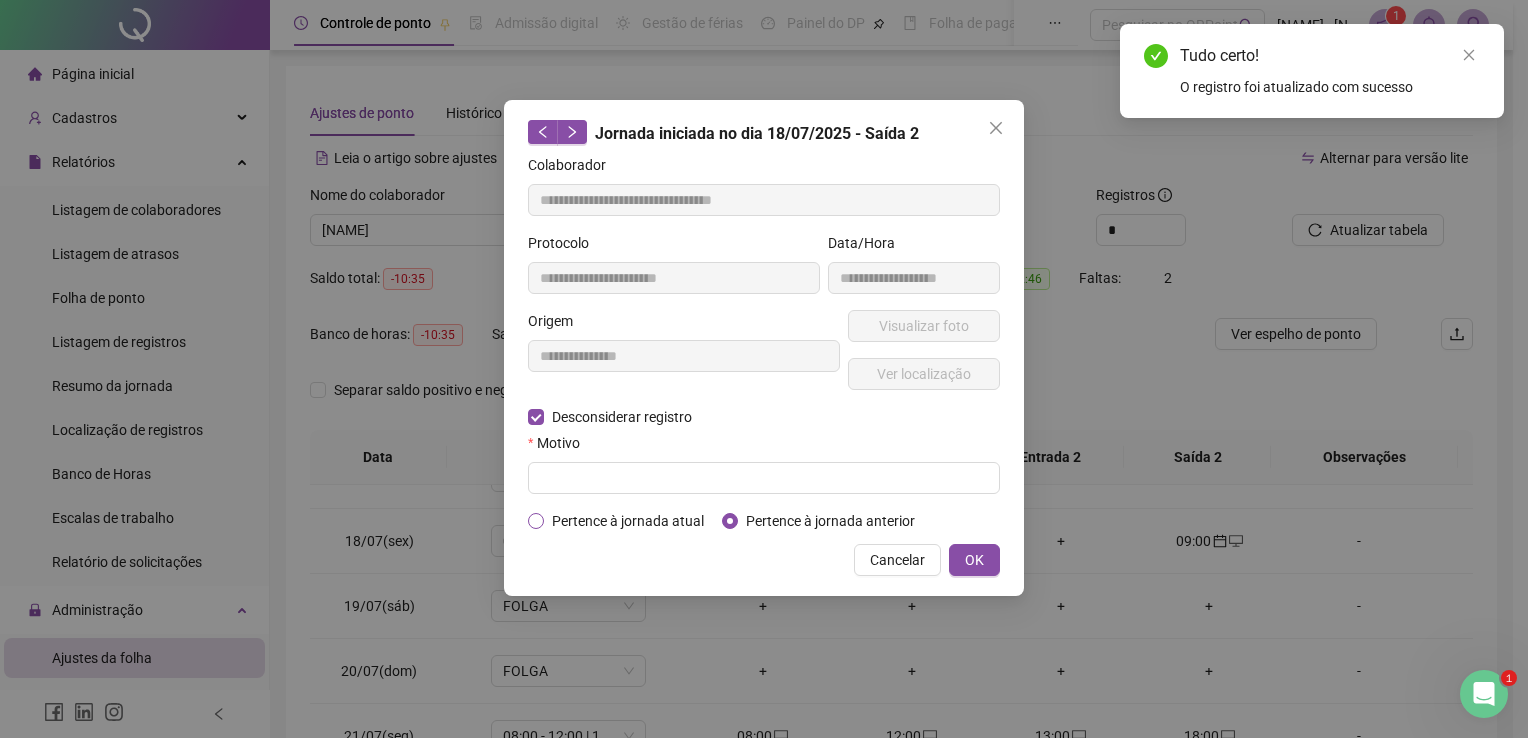 click on "Pertence à jornada atual" at bounding box center [628, 521] 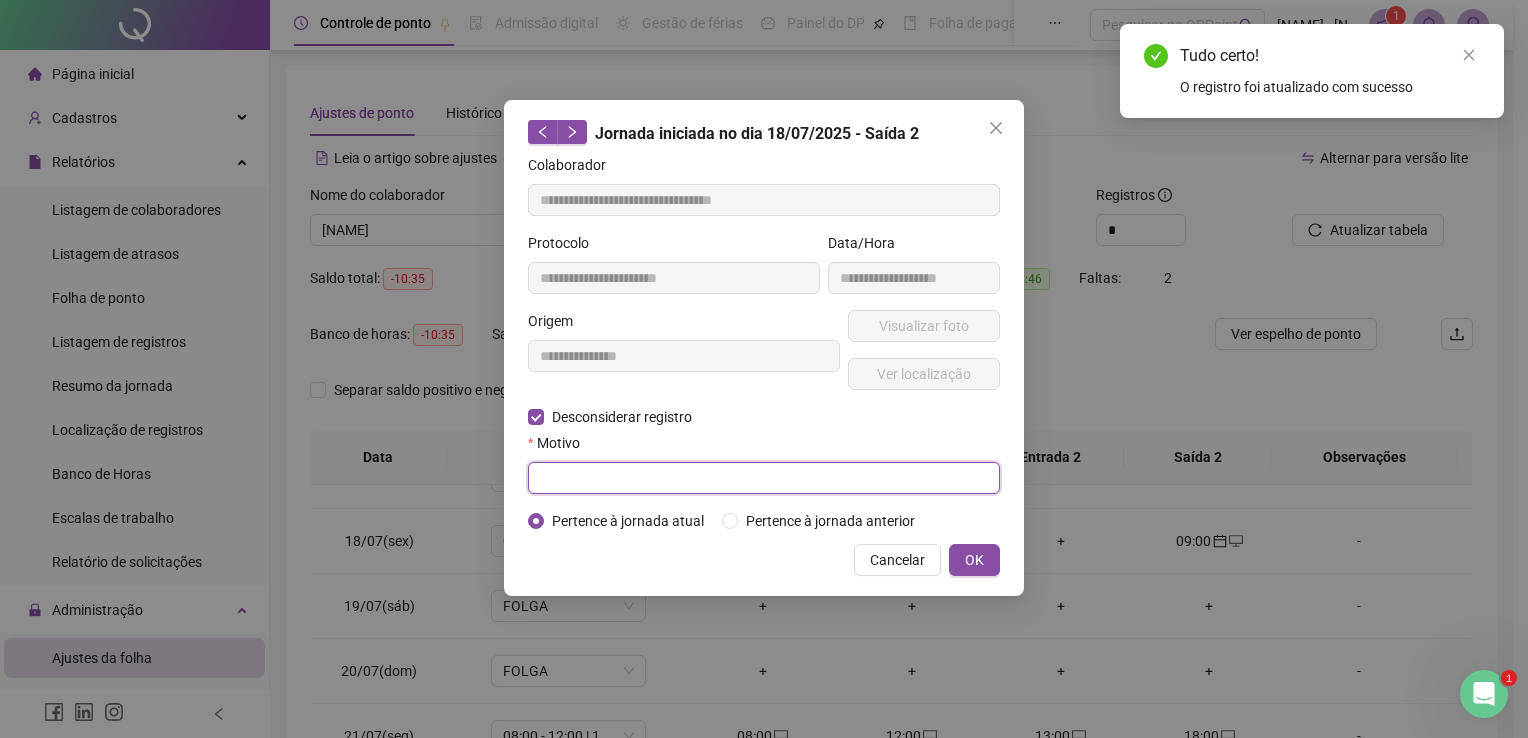 click at bounding box center (764, 478) 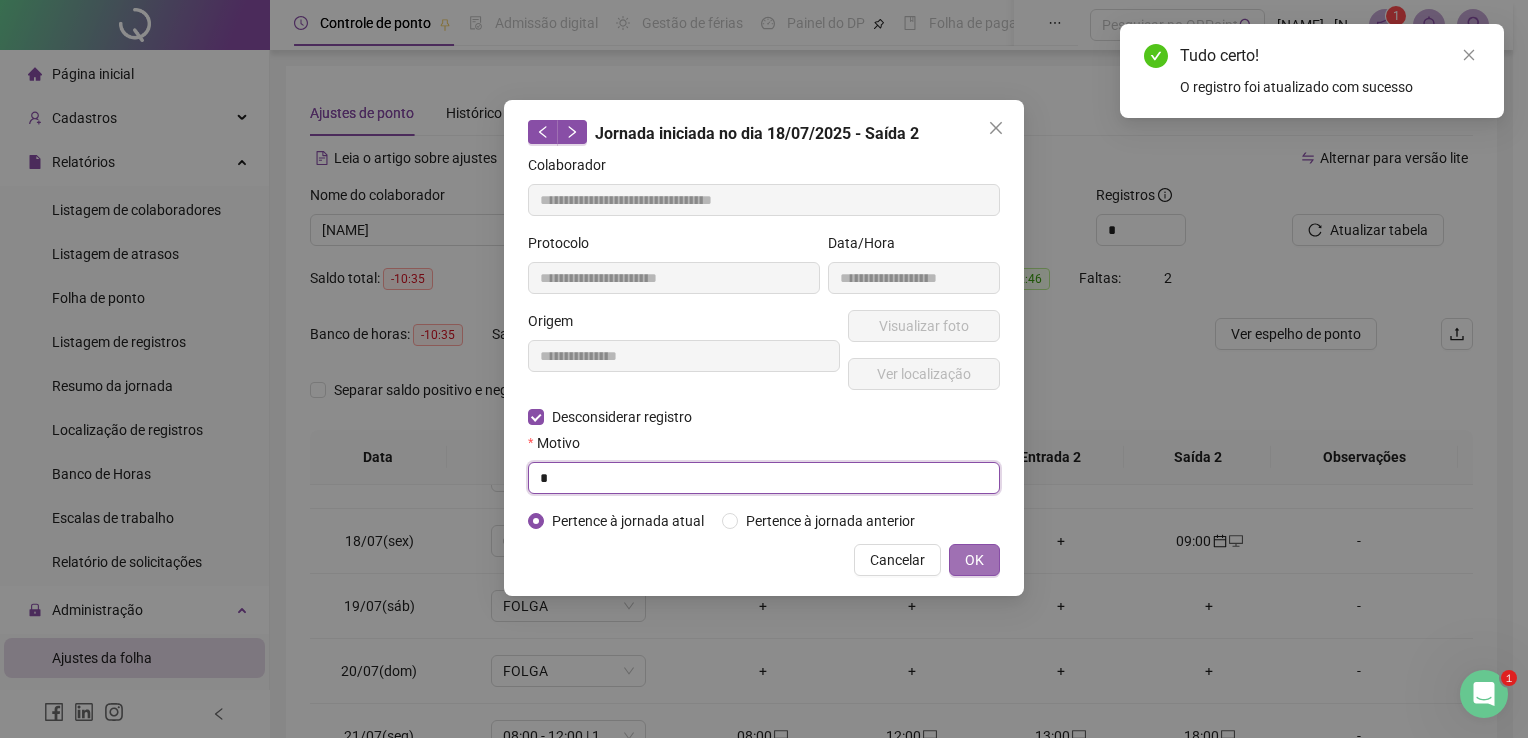 type on "*" 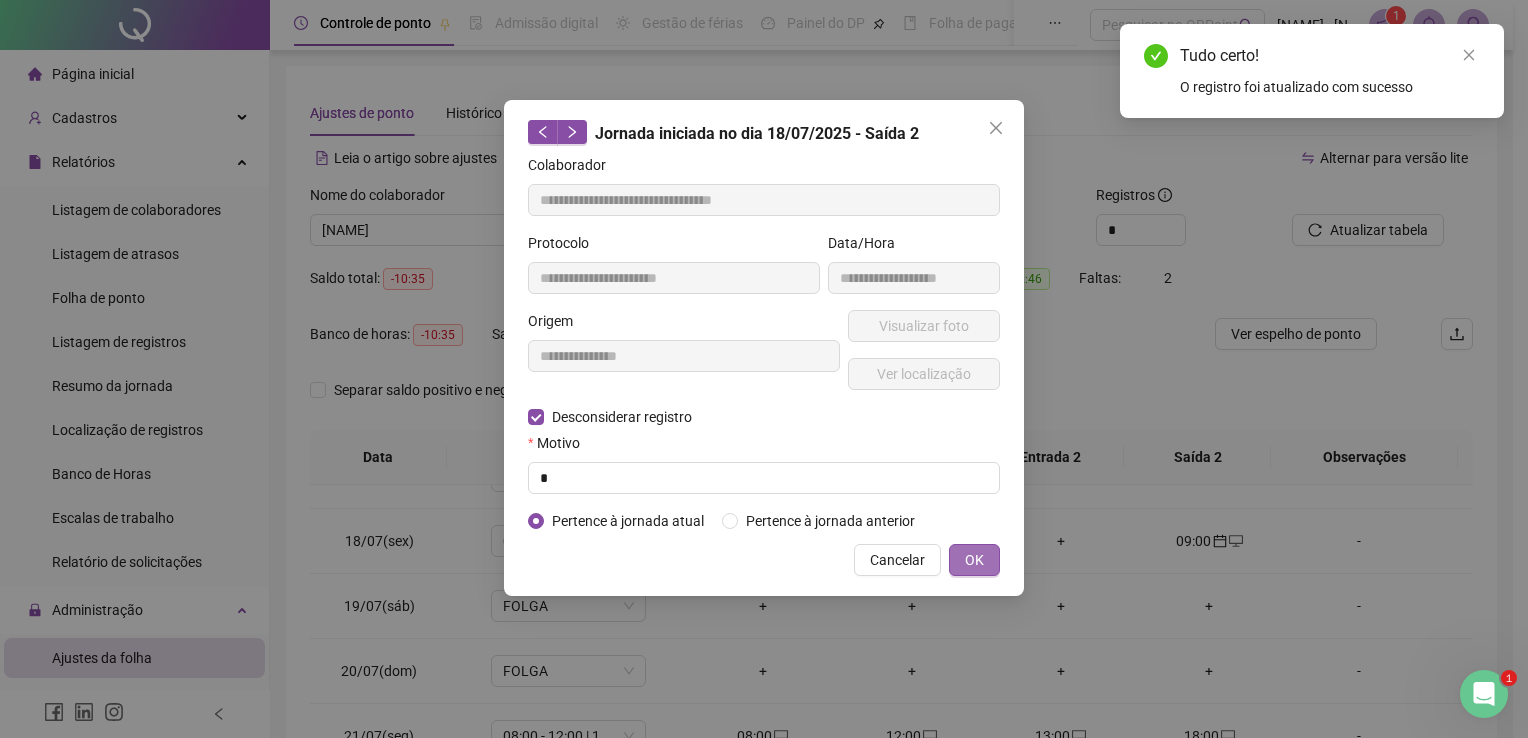 click on "OK" at bounding box center [974, 560] 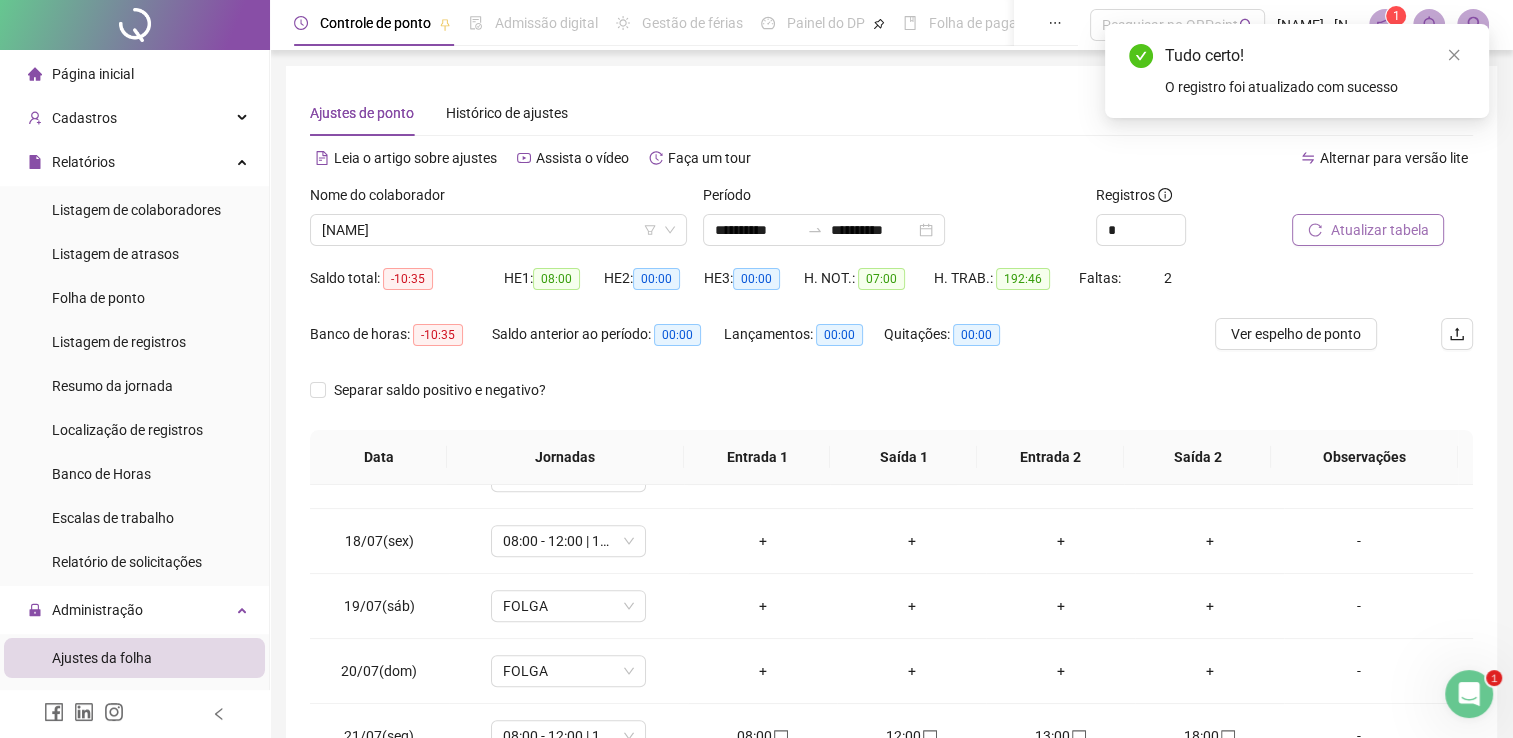 click on "Atualizar tabela" at bounding box center (1379, 230) 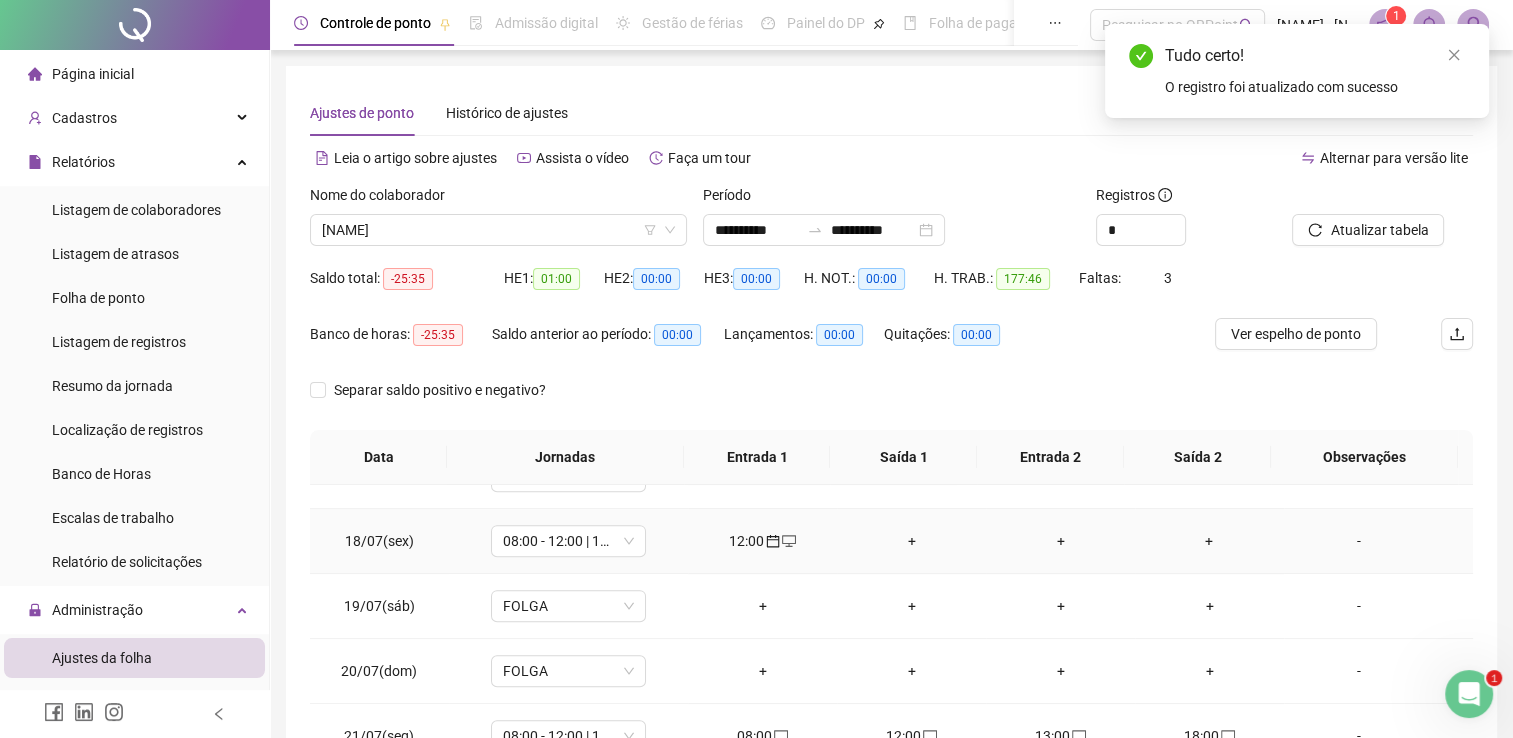 click on "12:00" at bounding box center (762, 541) 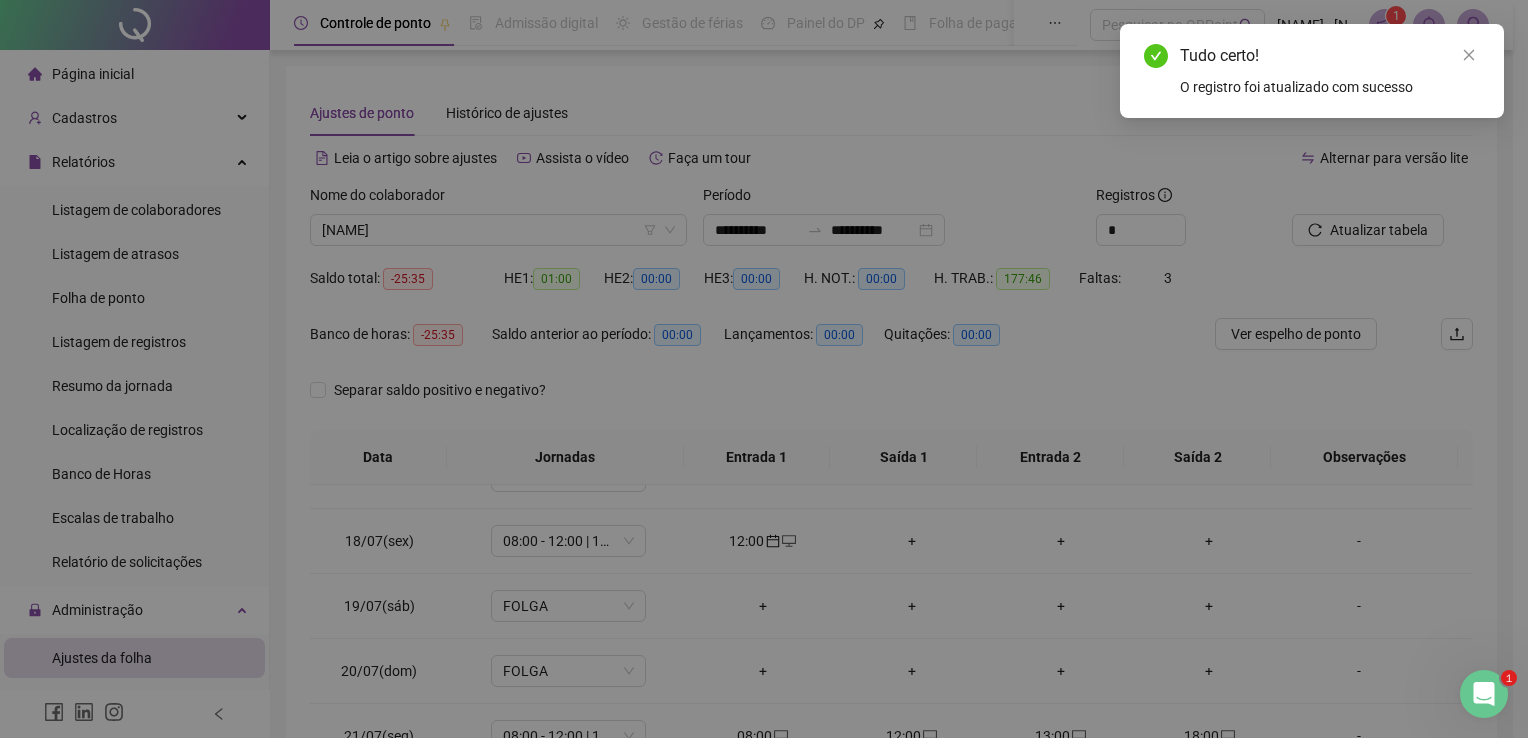 type on "**********" 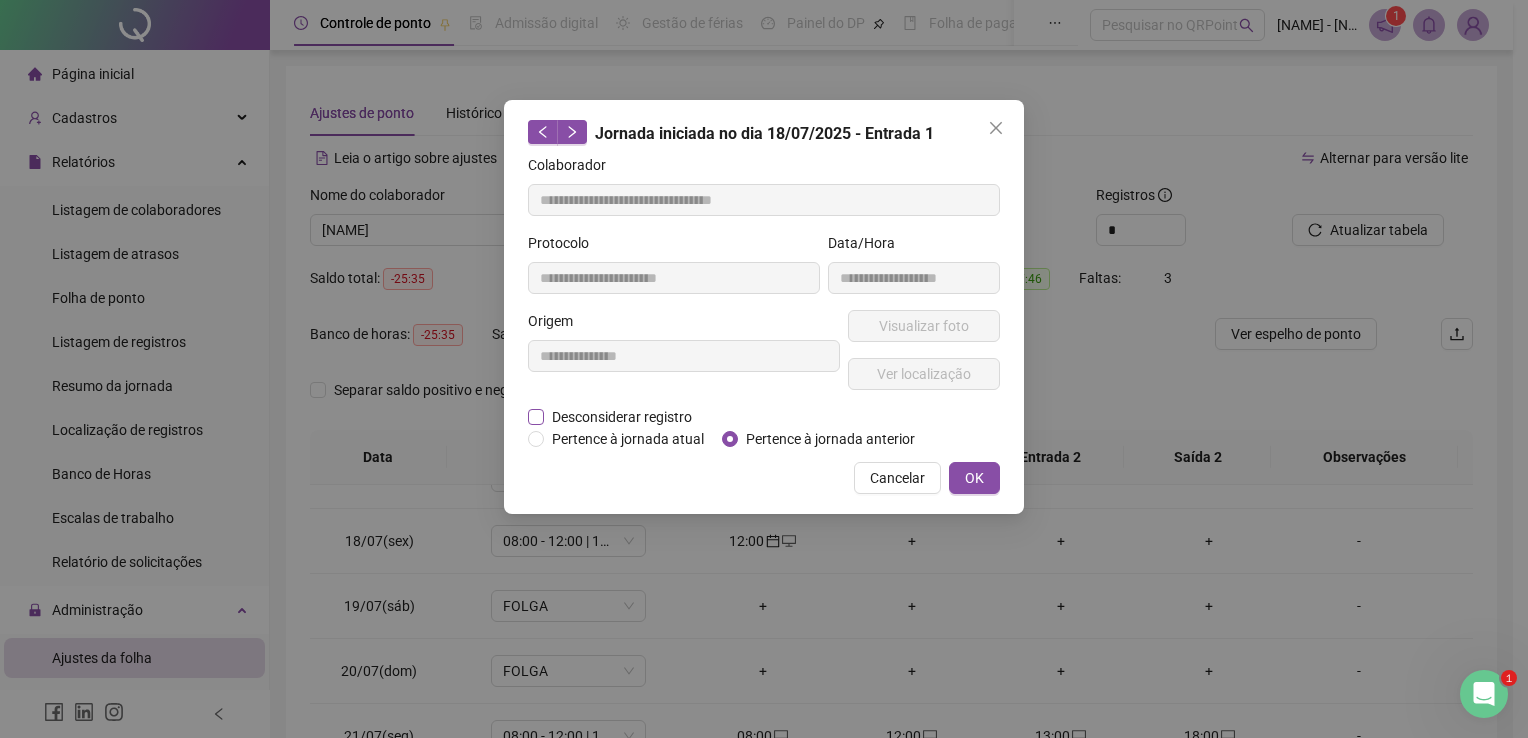 click on "Desconsiderar registro" at bounding box center [622, 417] 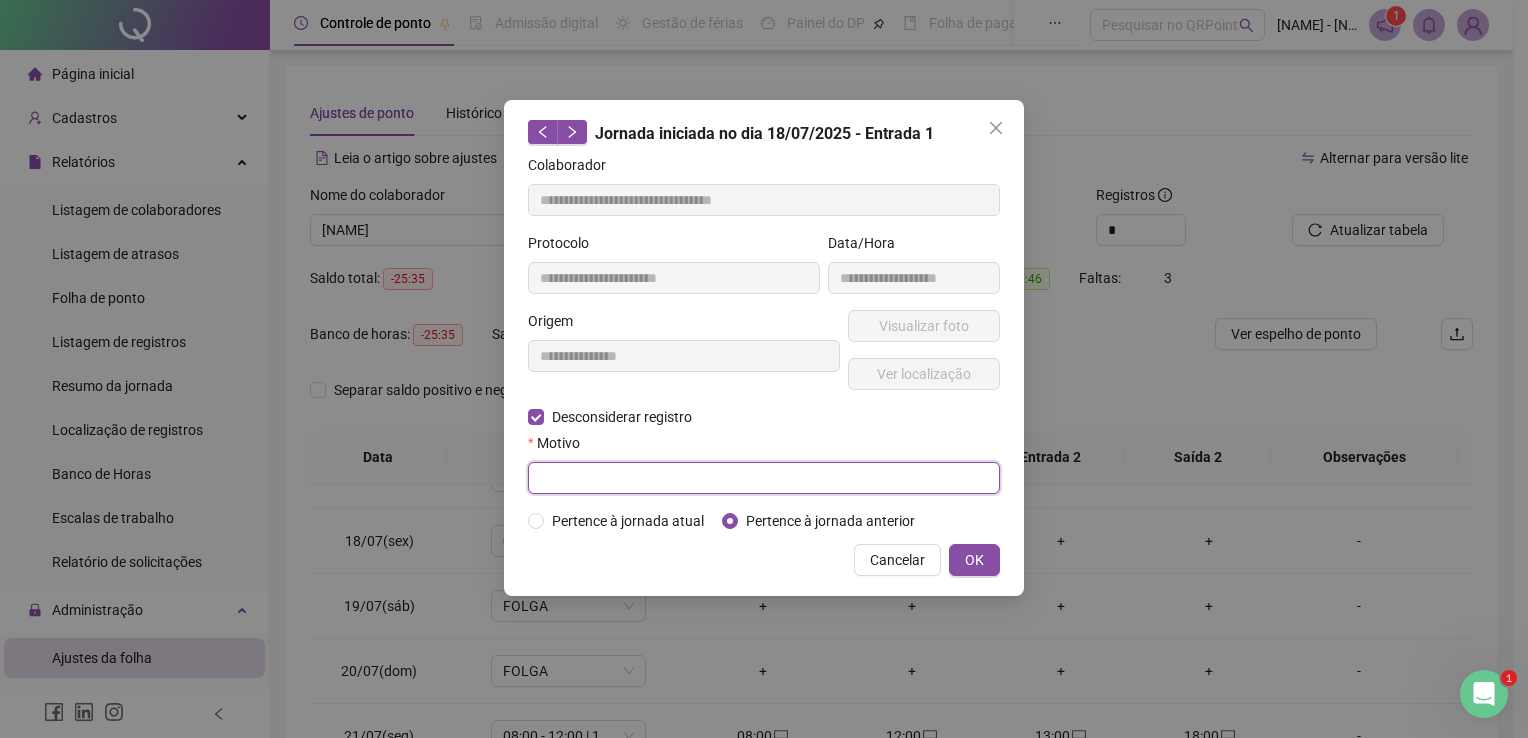 click at bounding box center (764, 478) 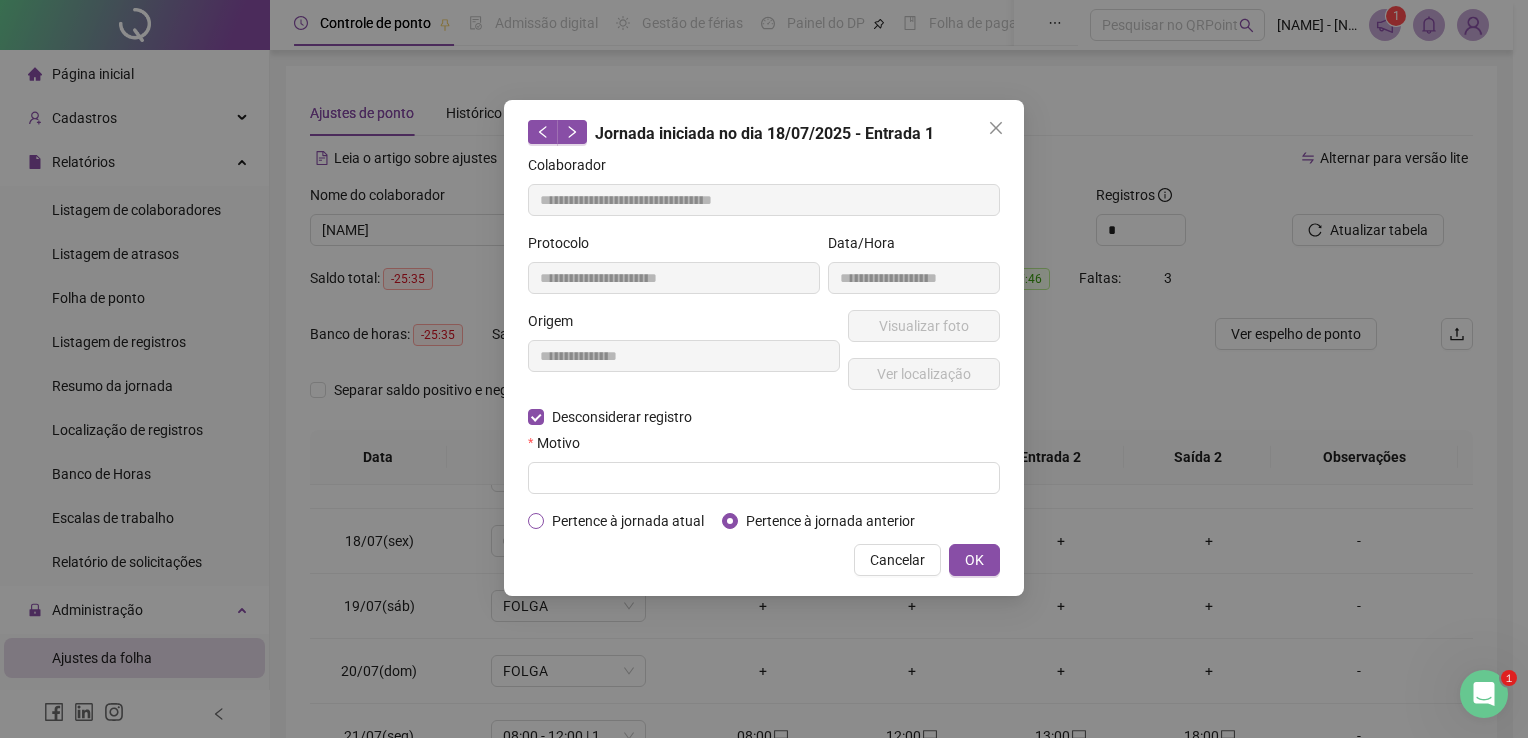 click on "Pertence à jornada atual" at bounding box center (628, 521) 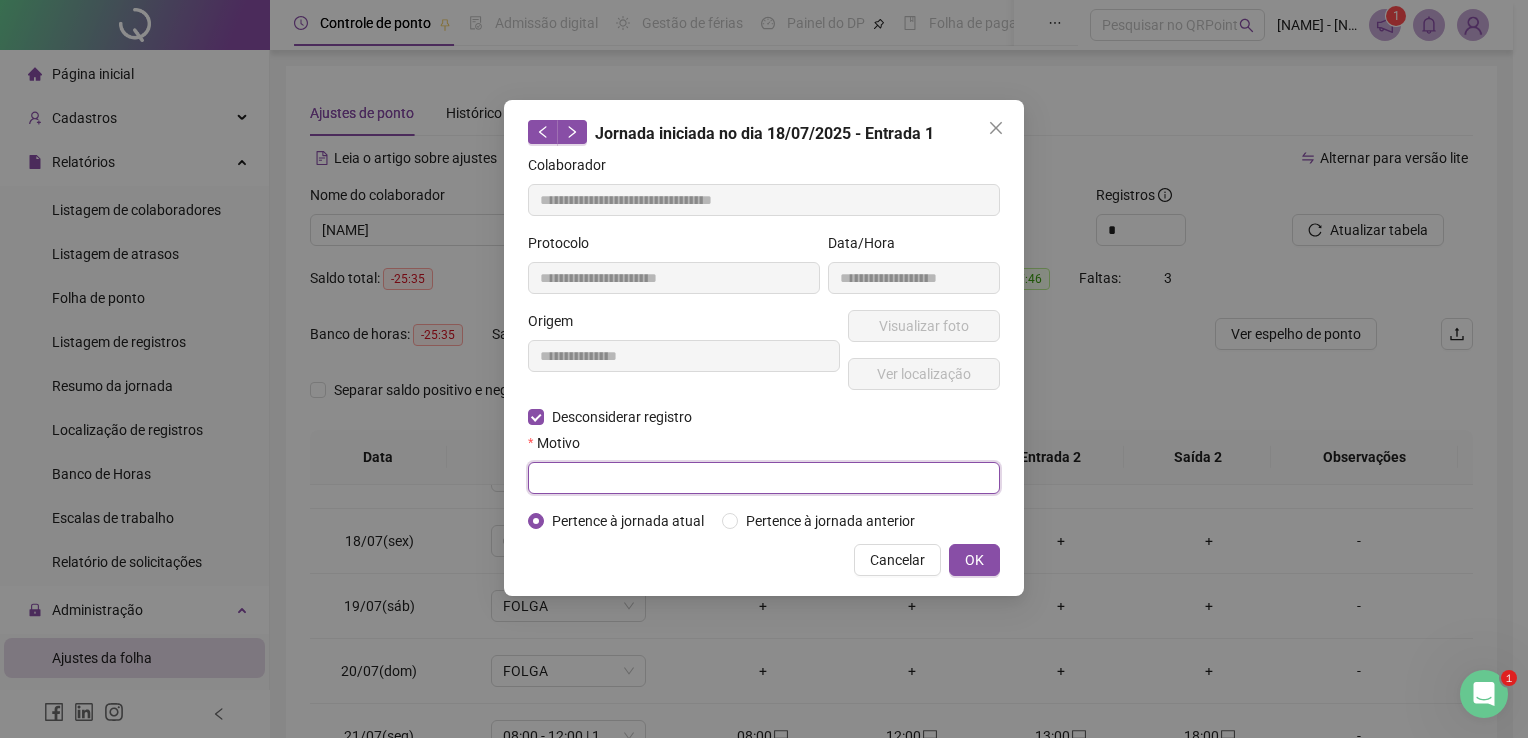 click at bounding box center [764, 478] 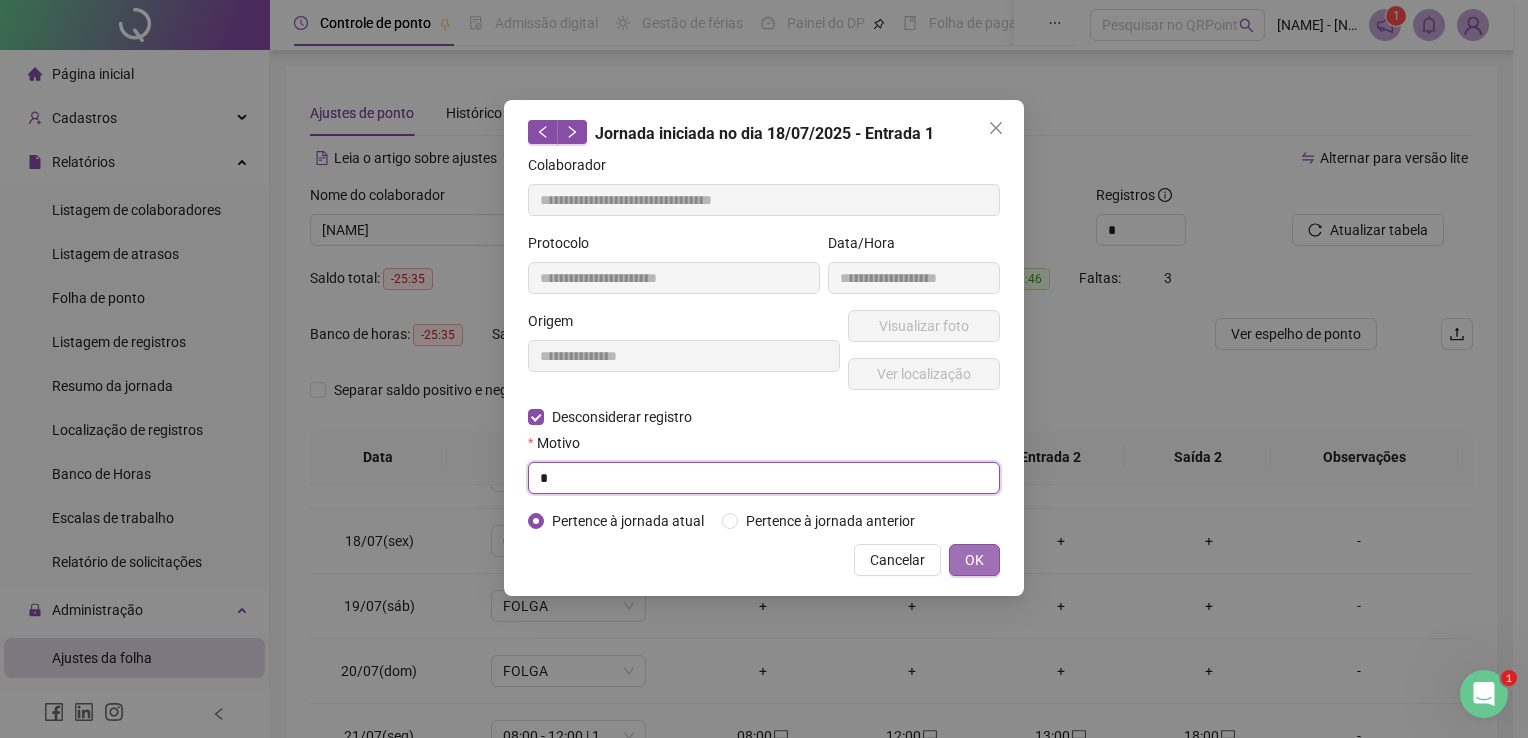 type on "*" 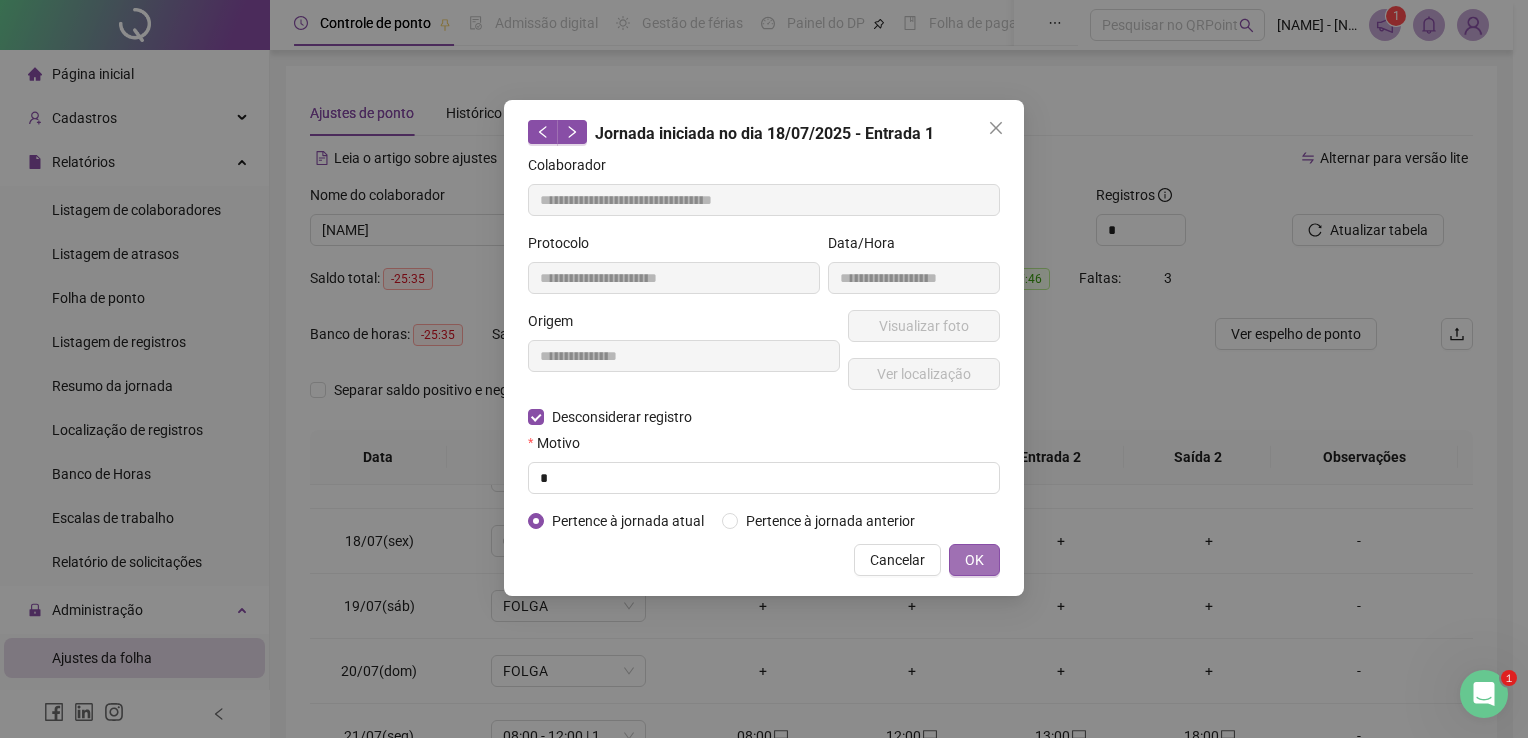 click on "OK" at bounding box center (974, 560) 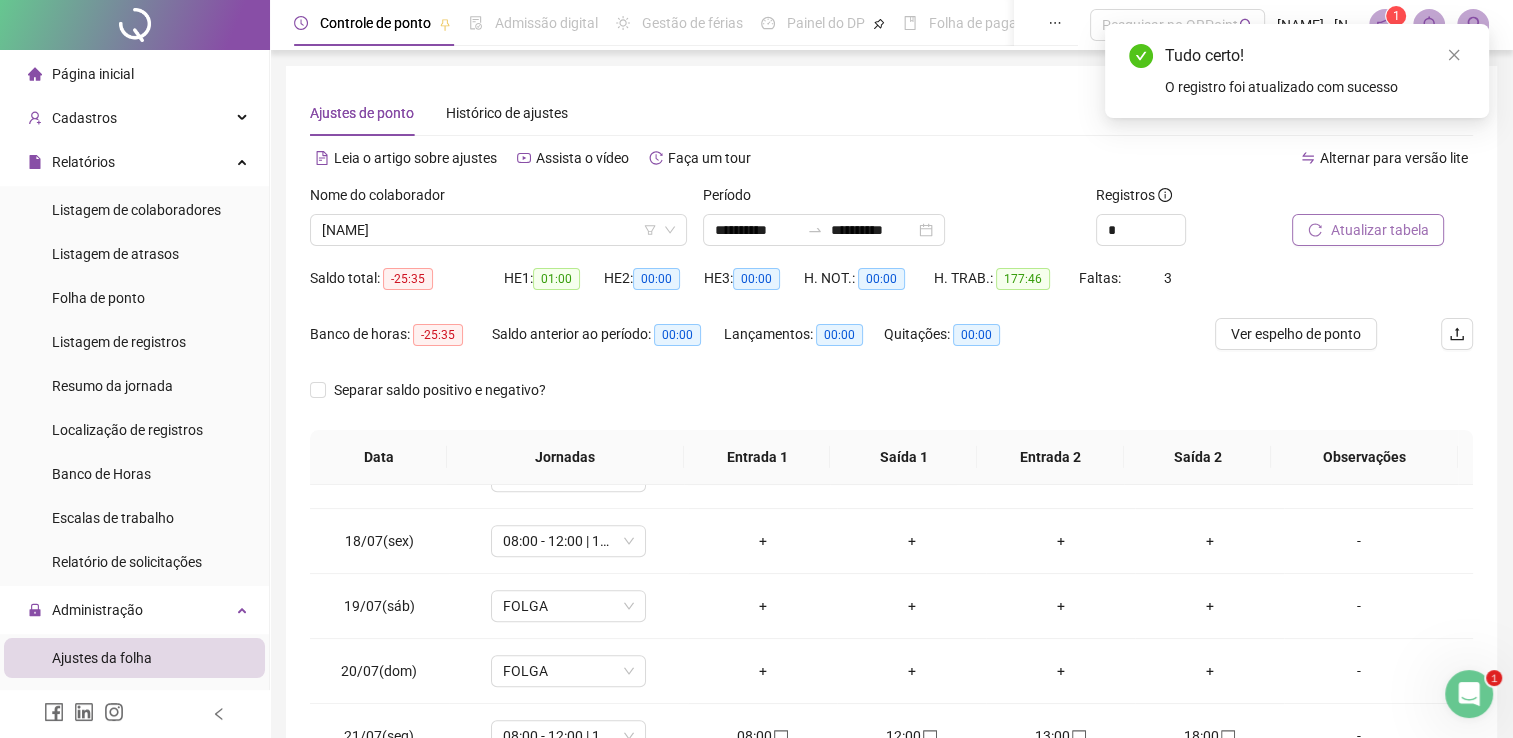 click on "Atualizar tabela" at bounding box center (1379, 230) 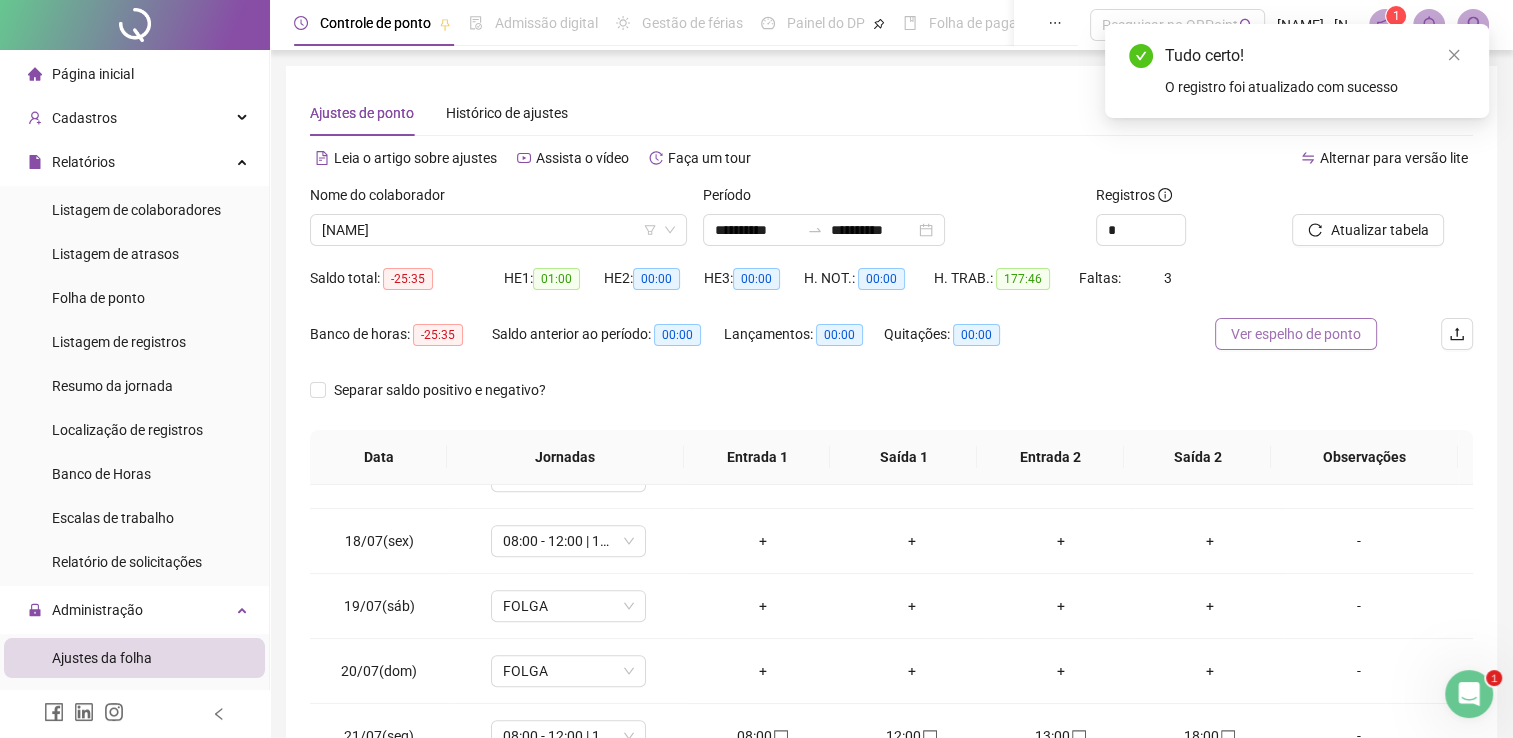click on "Ver espelho de ponto" at bounding box center [1296, 334] 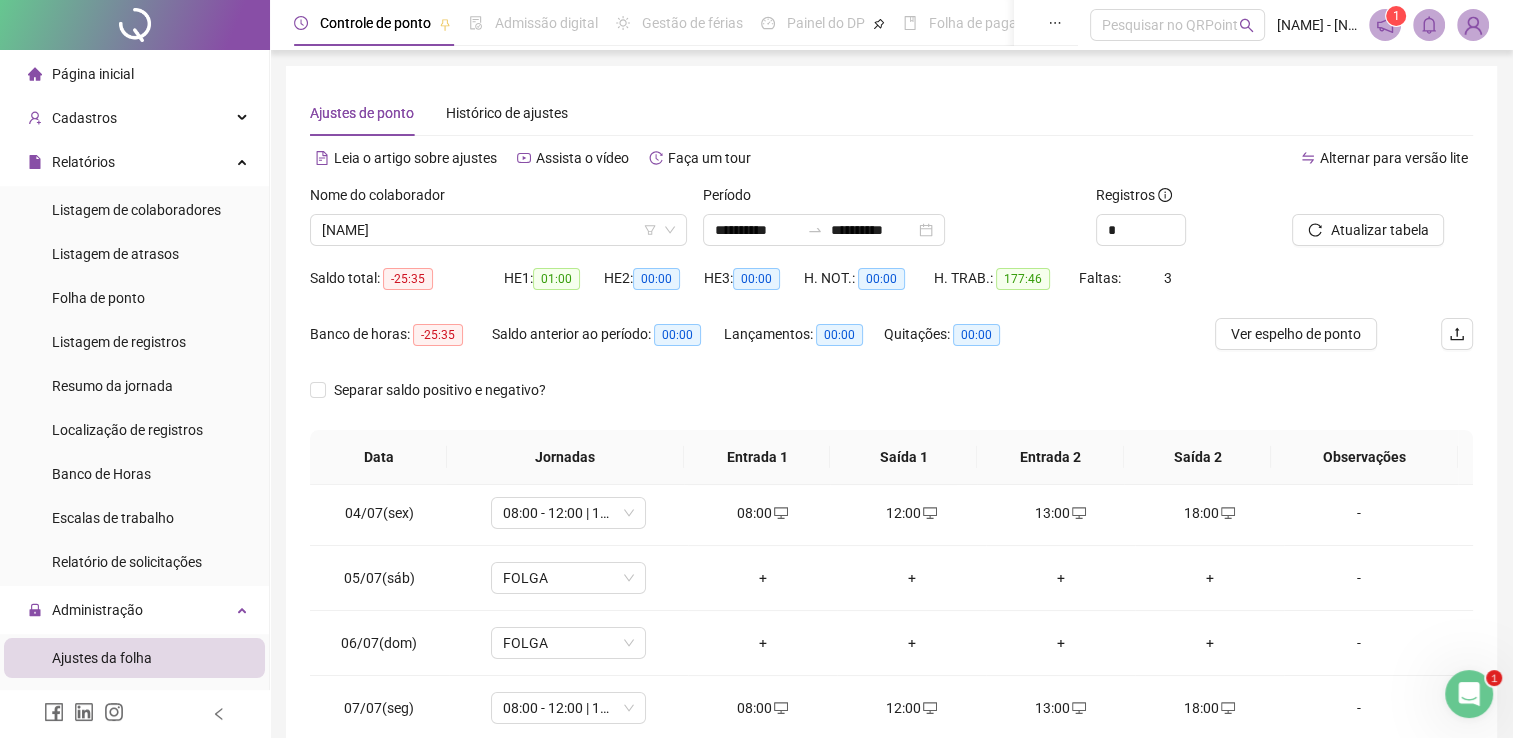 scroll, scrollTop: 181, scrollLeft: 0, axis: vertical 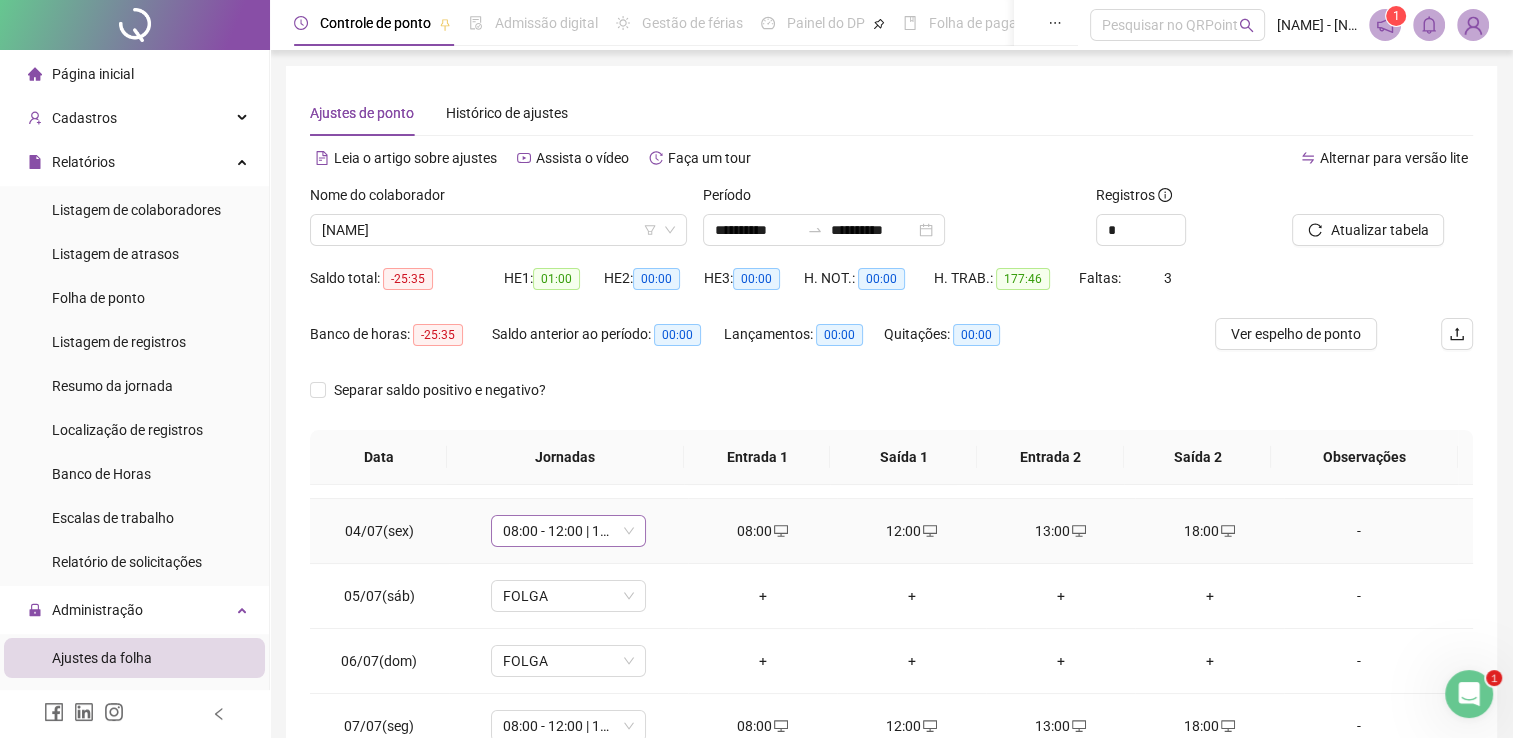 click on "08:00 - 12:00 | 13:00 - 17:00" at bounding box center [568, 531] 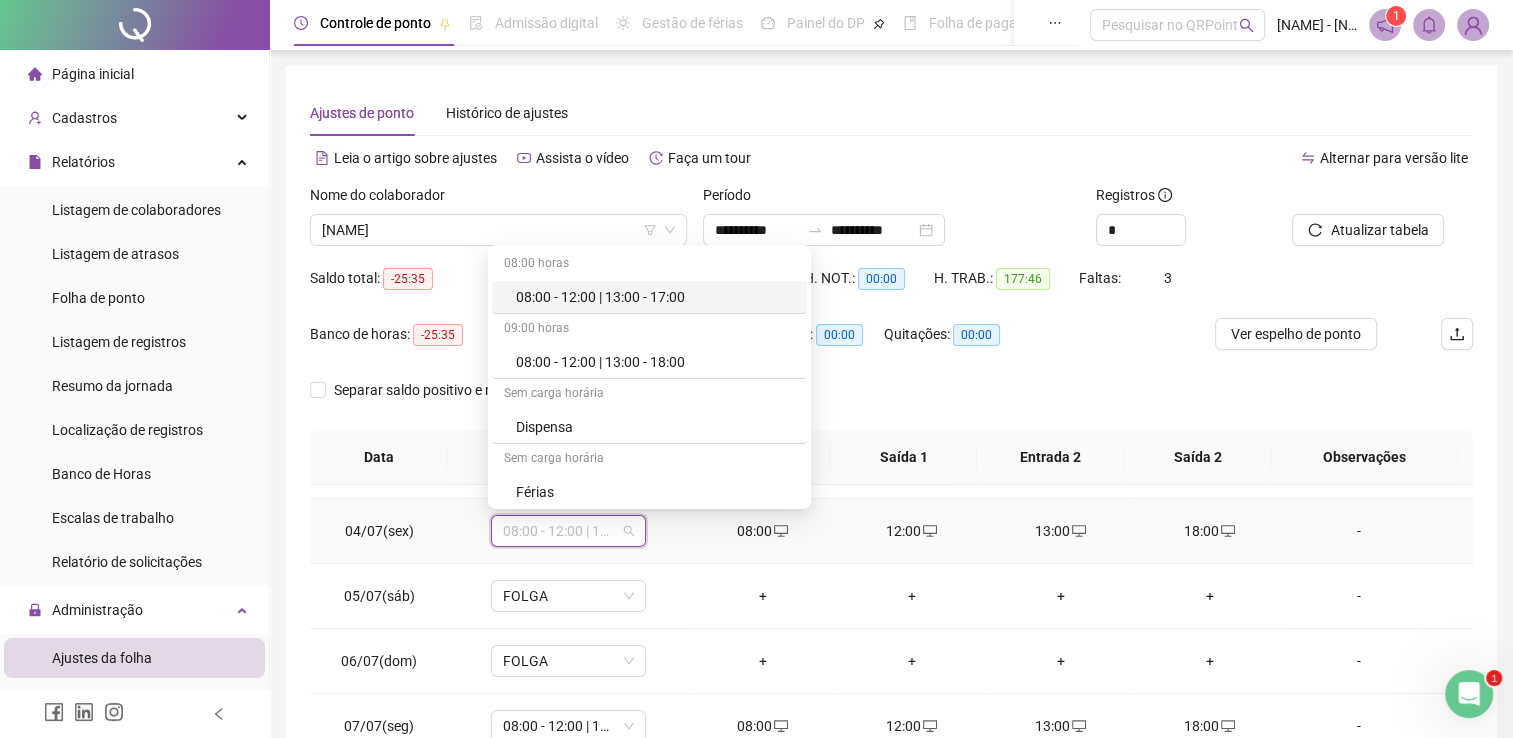click on "08:00 - 12:00 | 13:00 - 17:00" at bounding box center (655, 297) 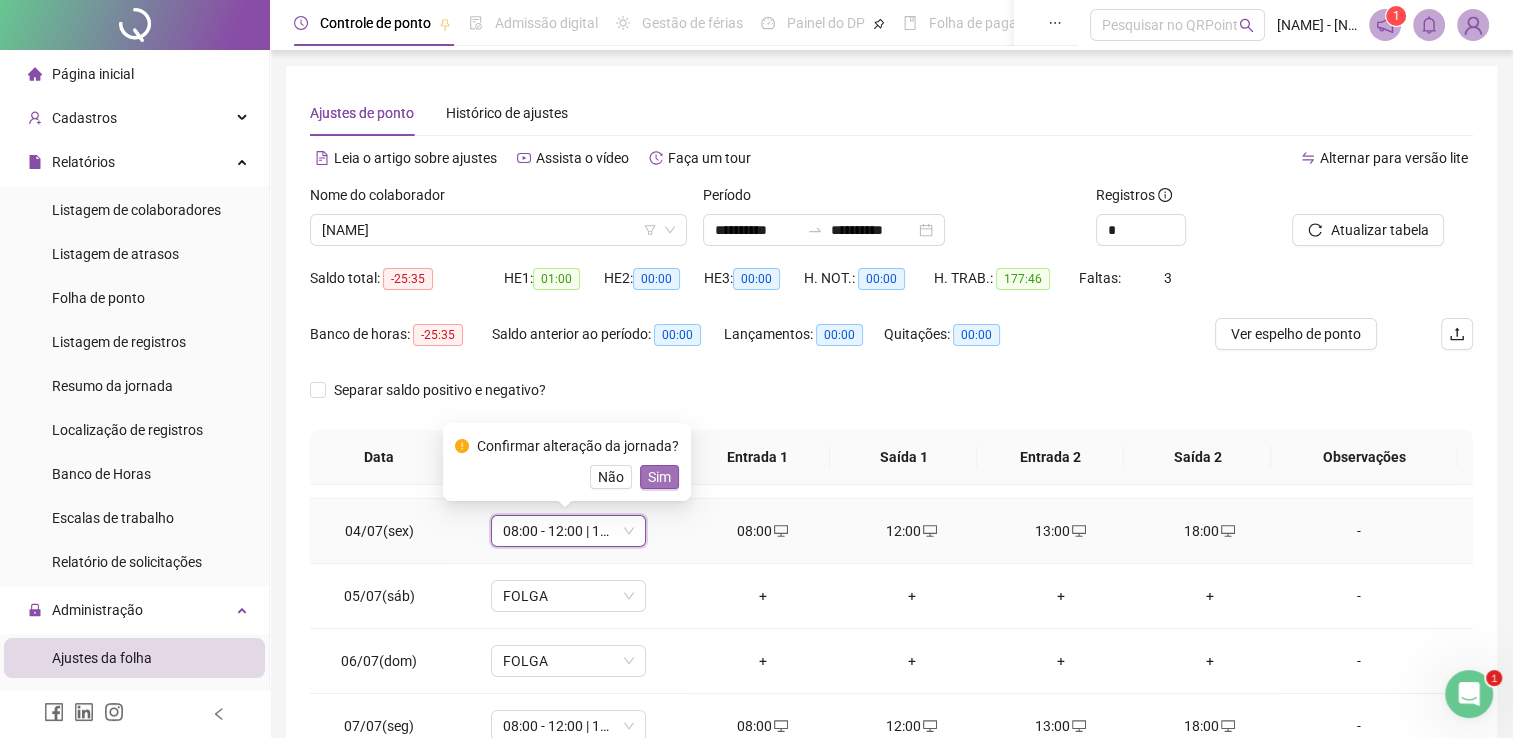 click on "Sim" at bounding box center (659, 477) 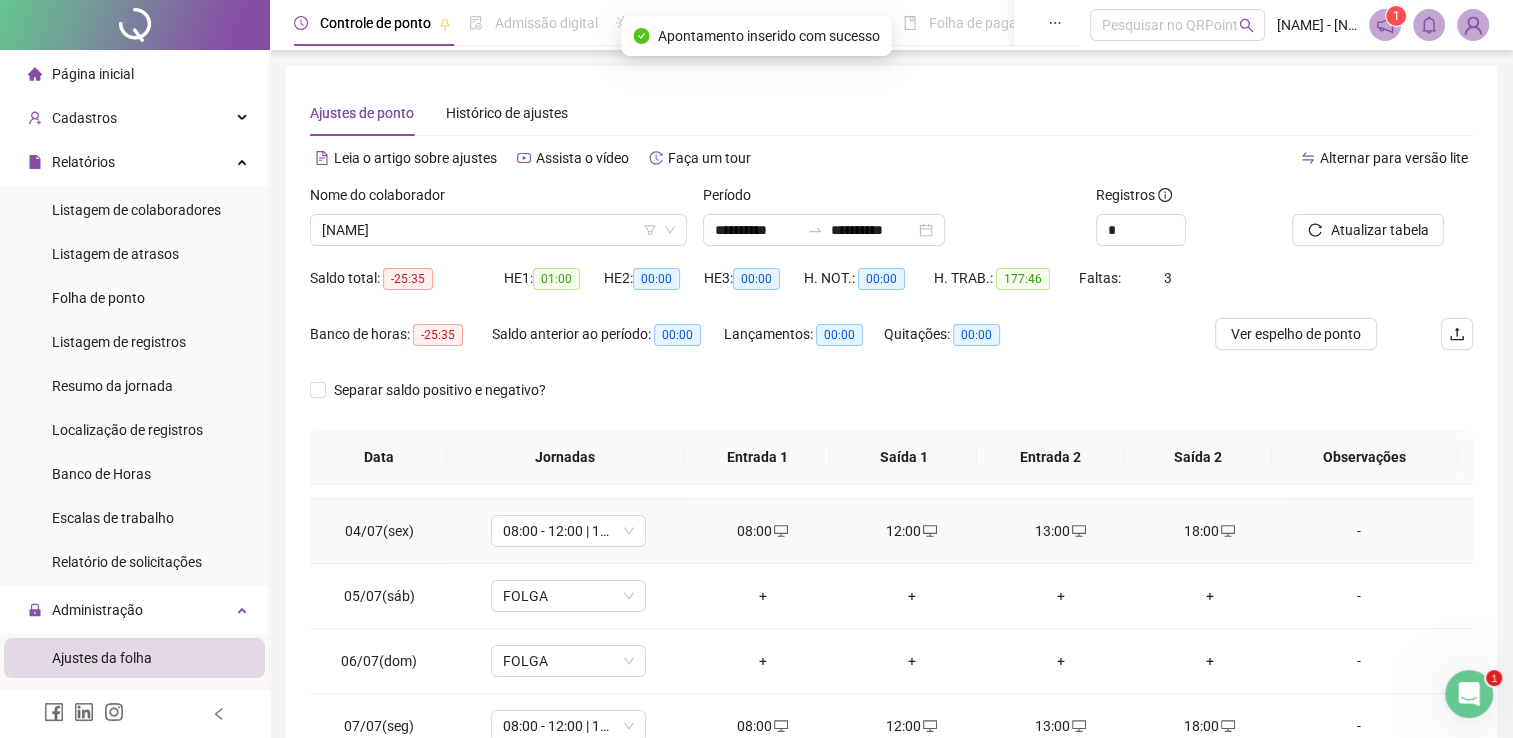 click on "18:00" at bounding box center (1209, 531) 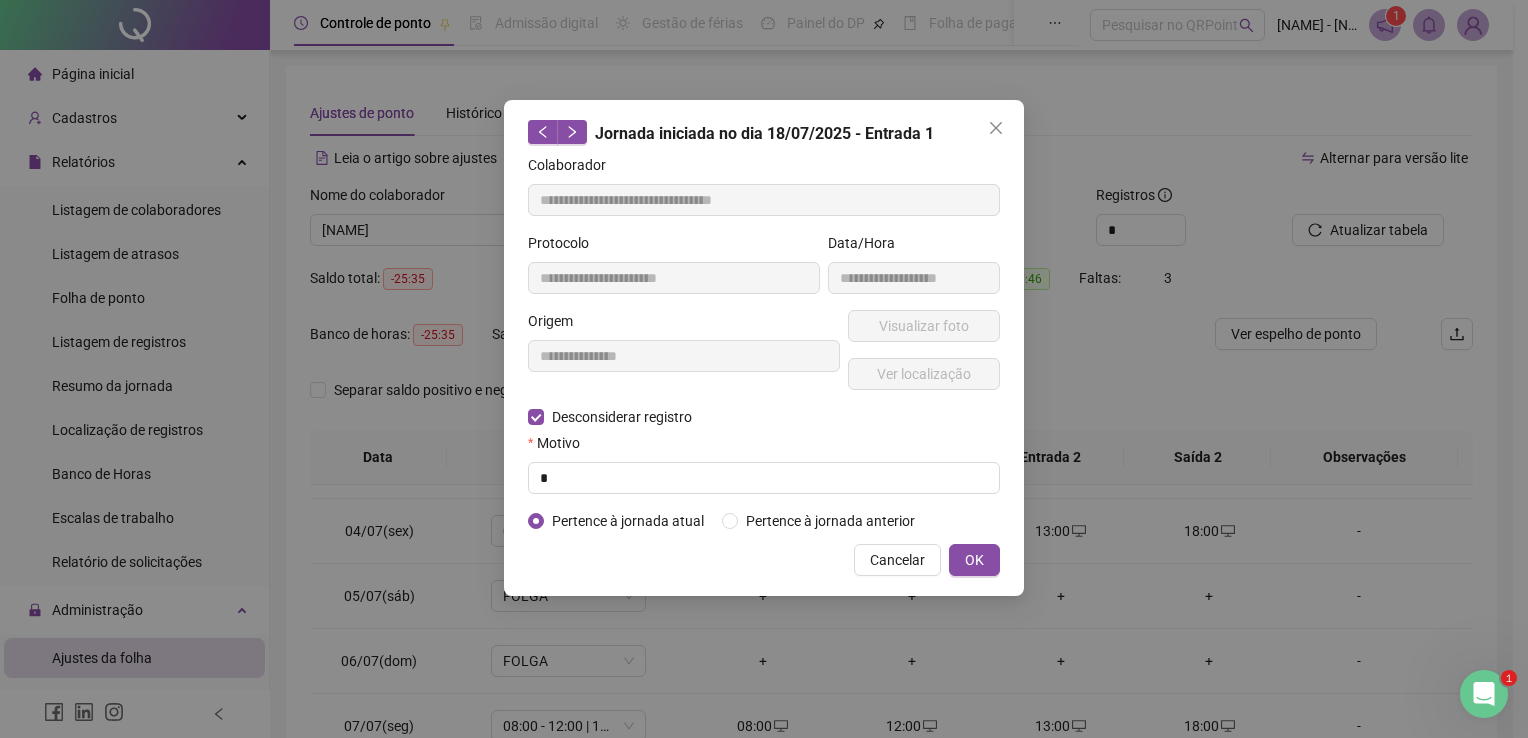 type on "**********" 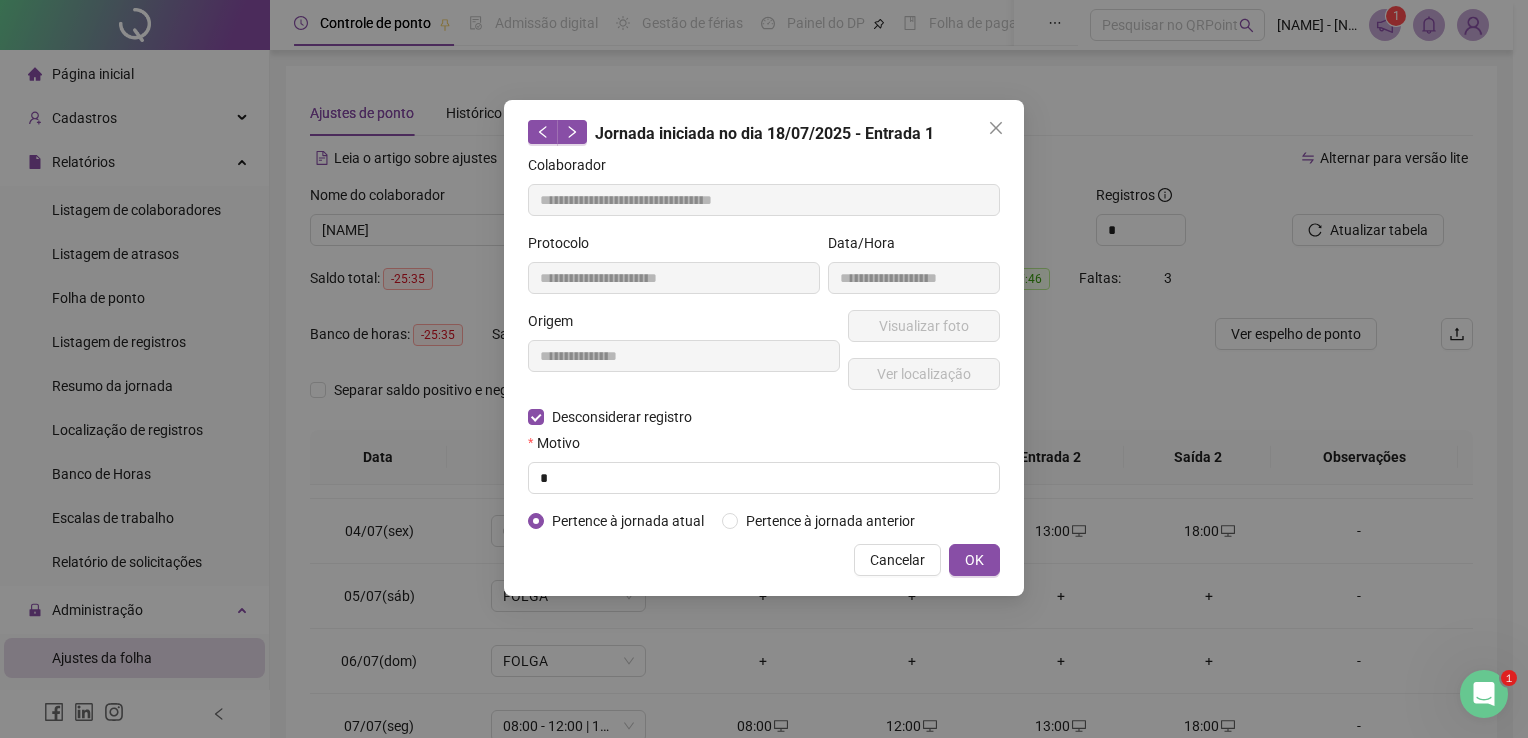 type on "**********" 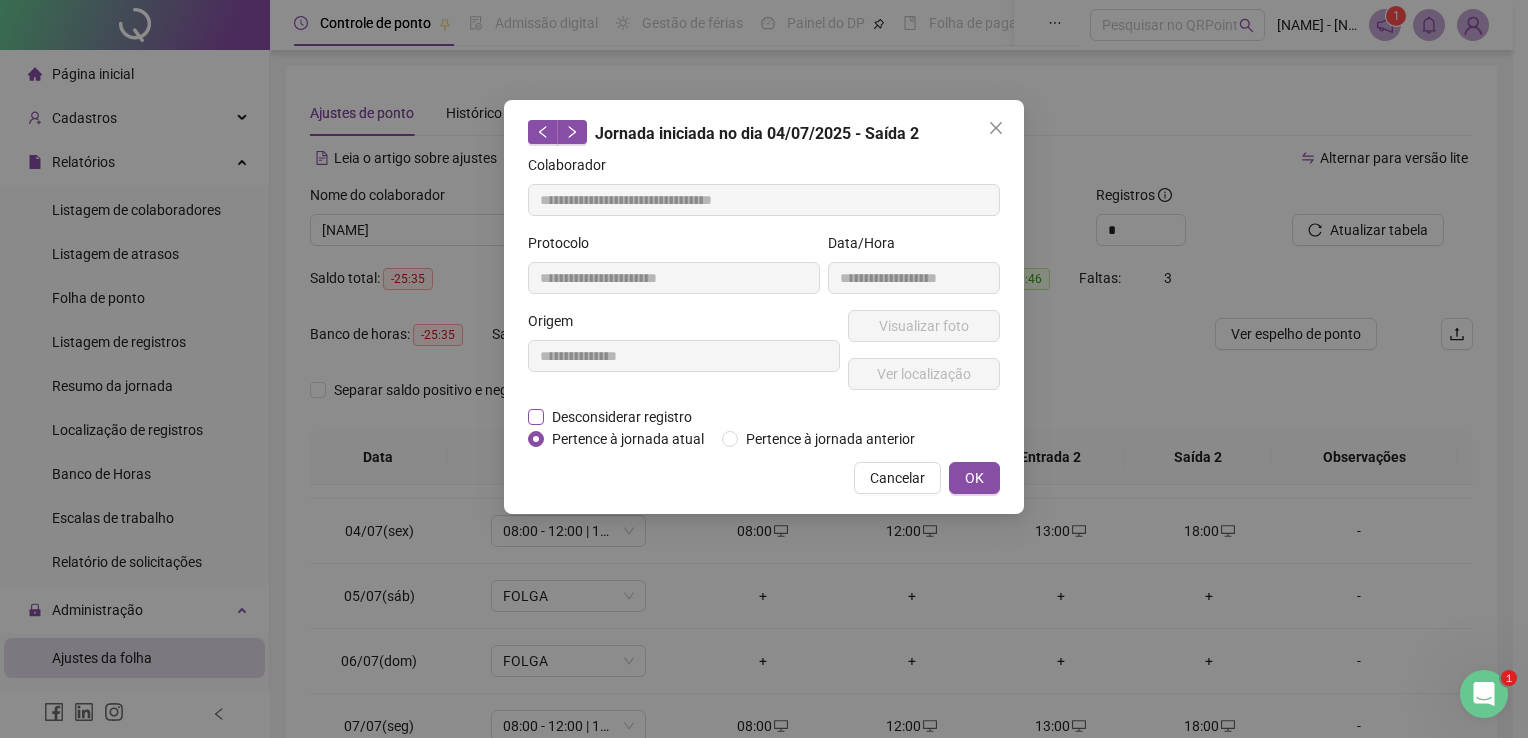 click on "Desconsiderar registro" at bounding box center [622, 417] 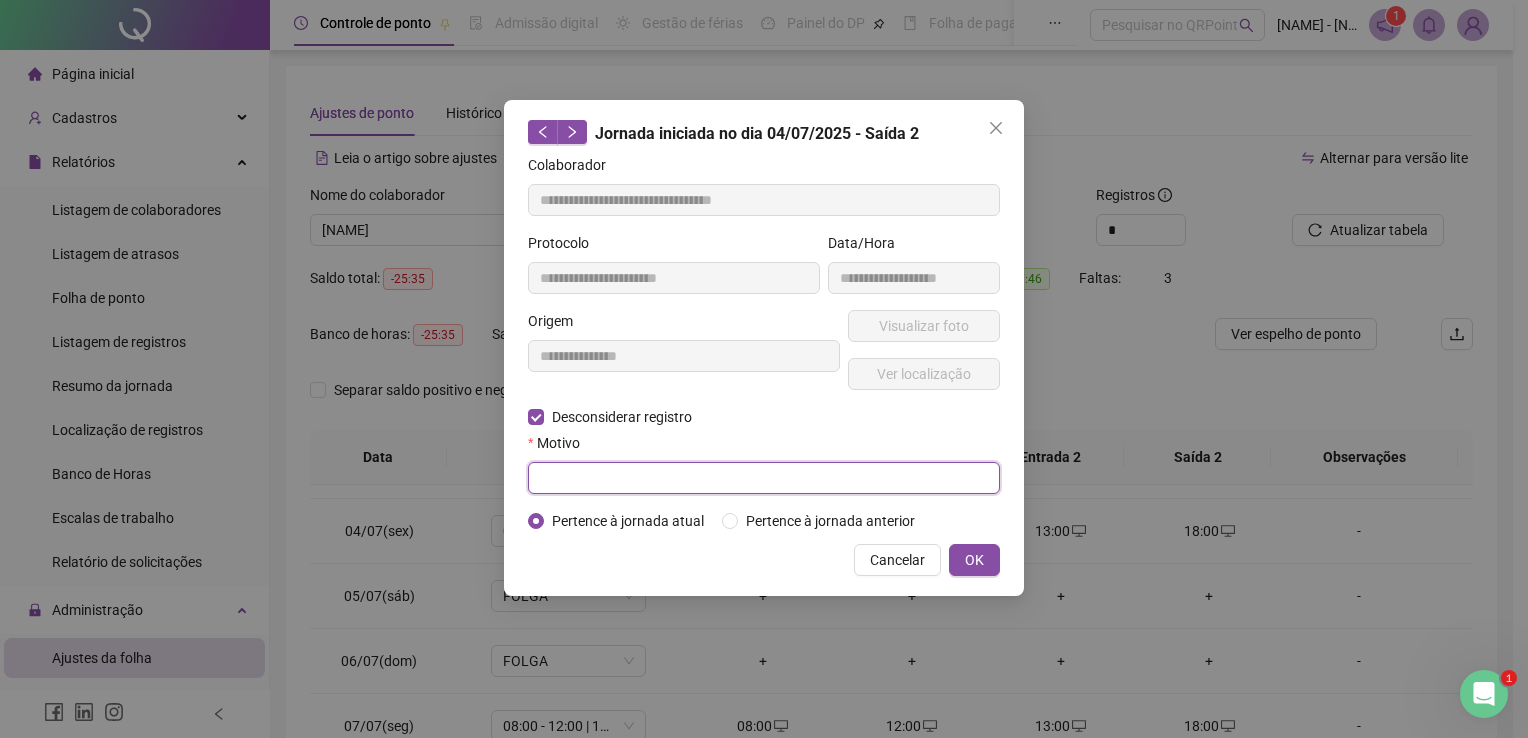 click at bounding box center [764, 478] 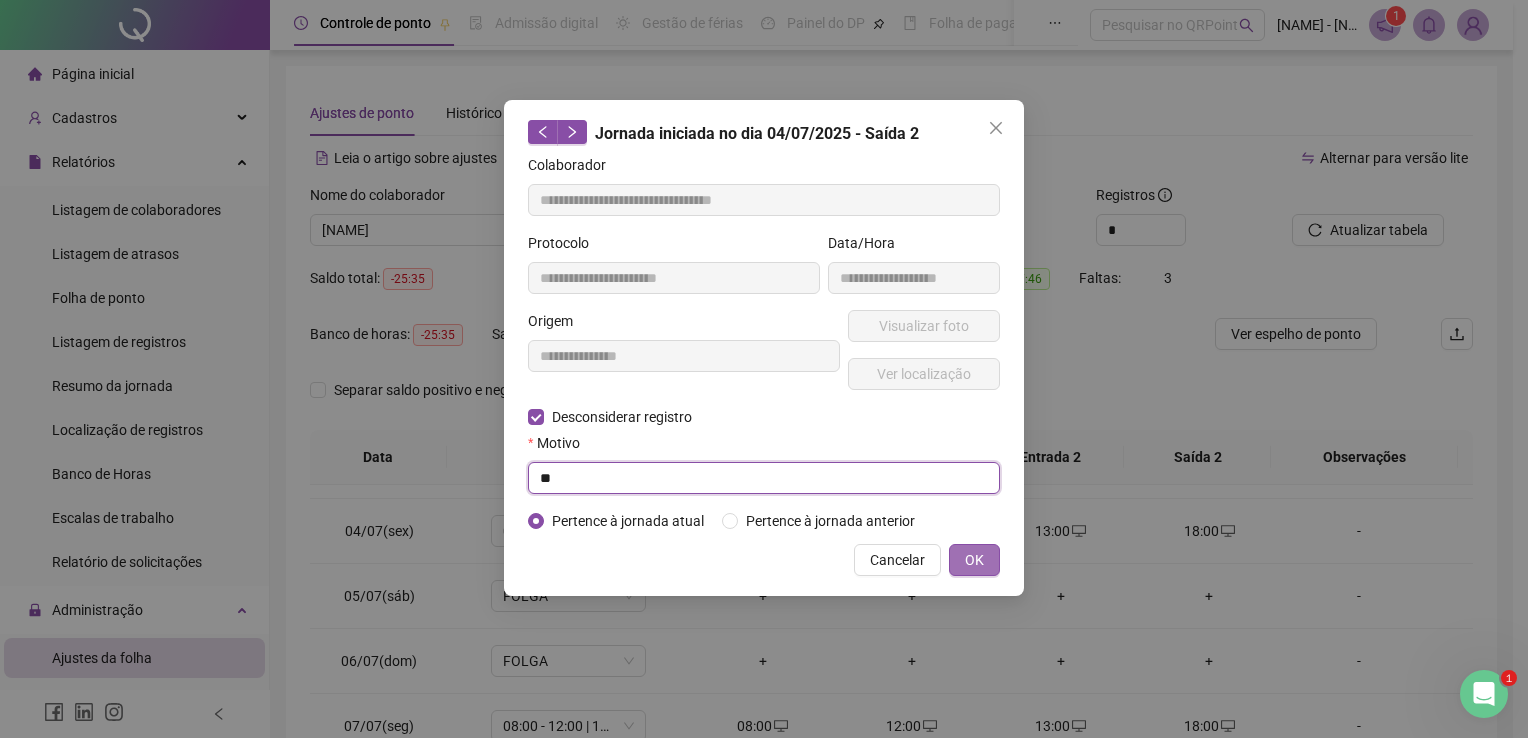 type on "**" 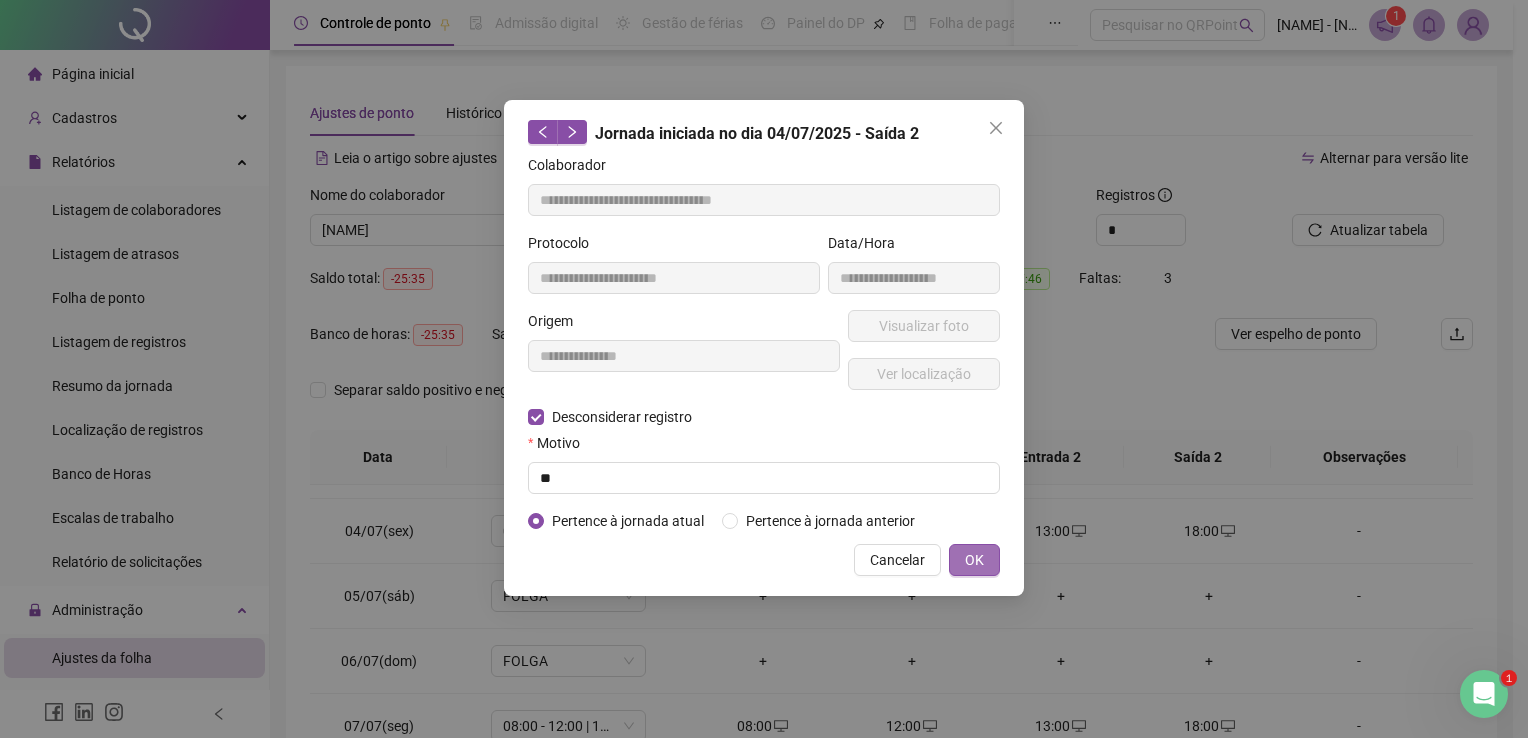 click on "OK" at bounding box center [974, 560] 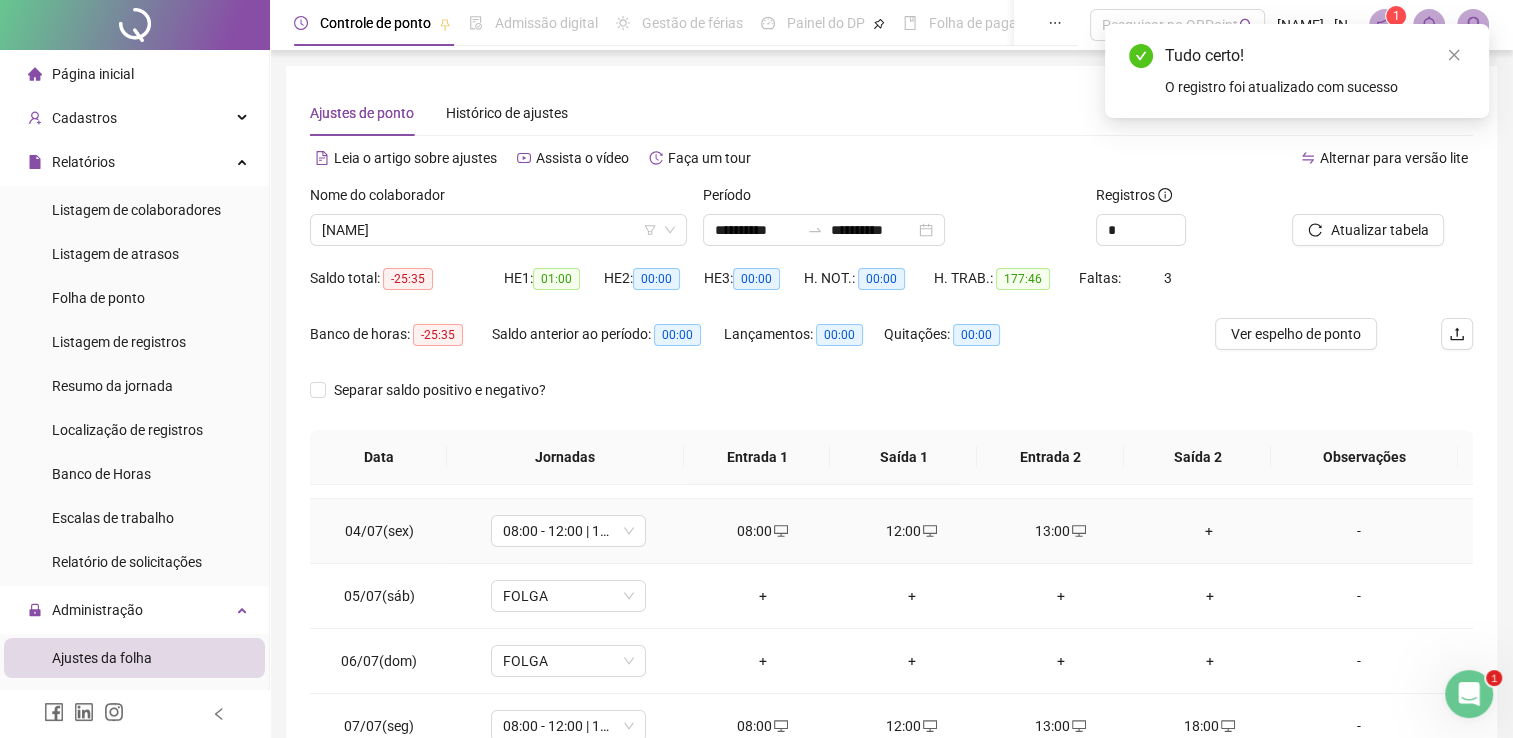 click on "+" at bounding box center [1209, 531] 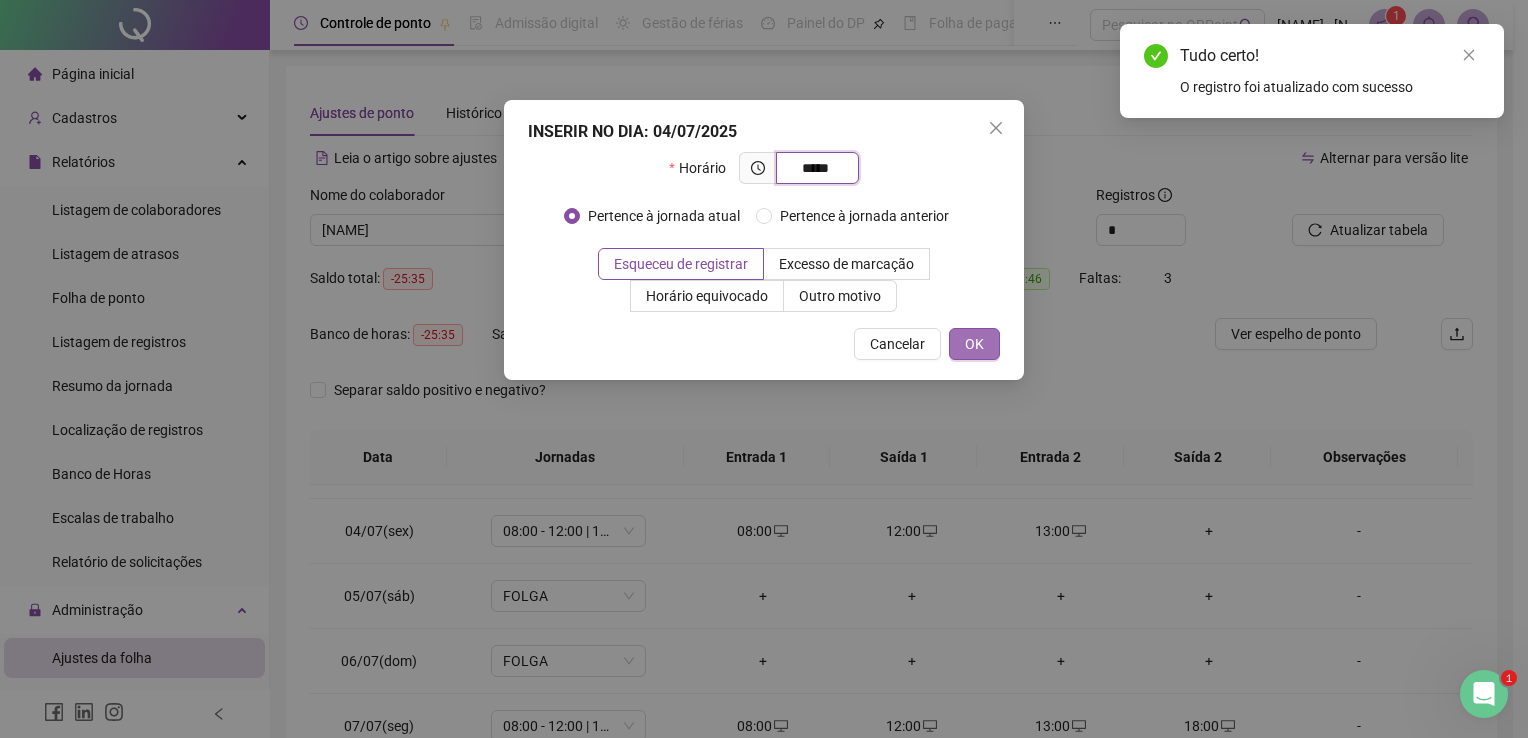 type on "*****" 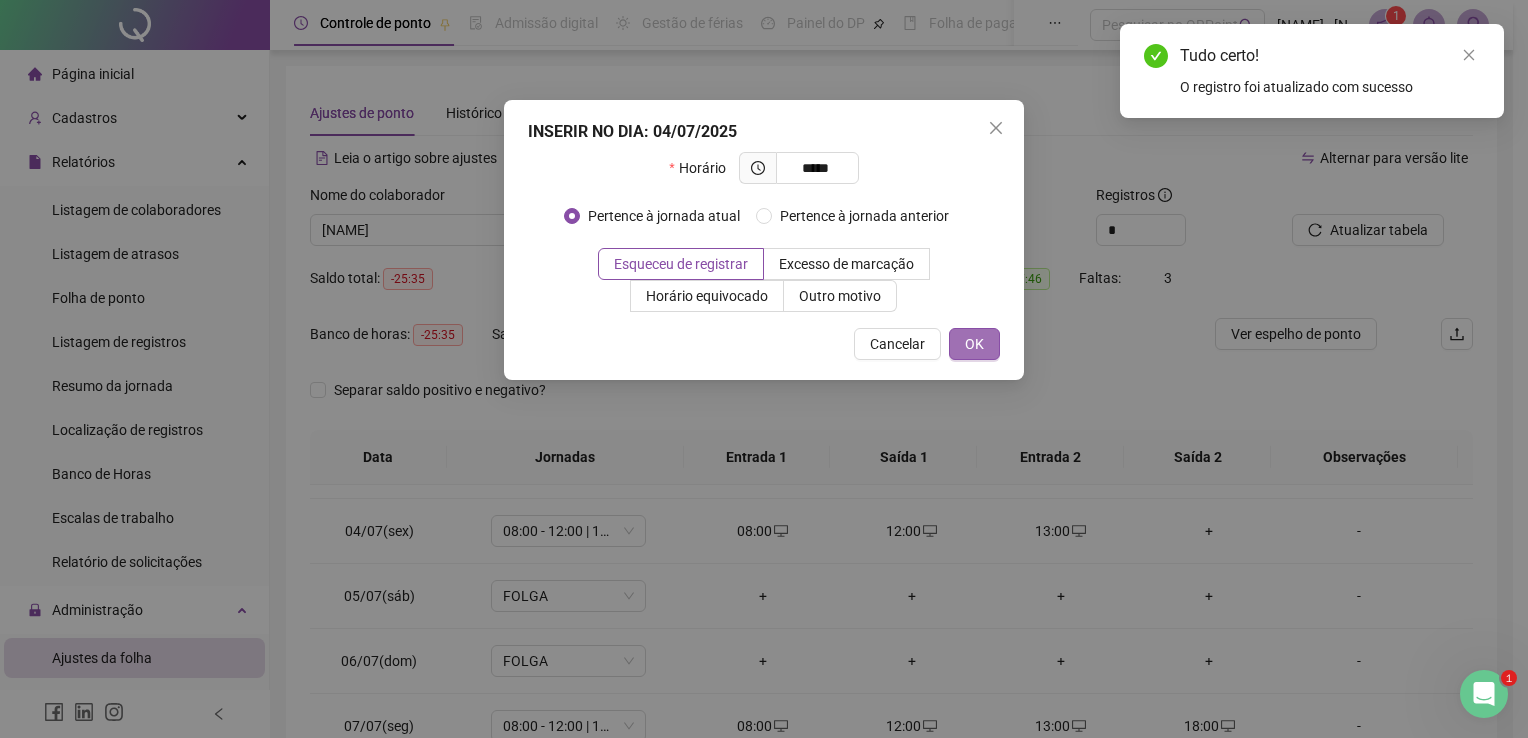 click on "OK" at bounding box center (974, 344) 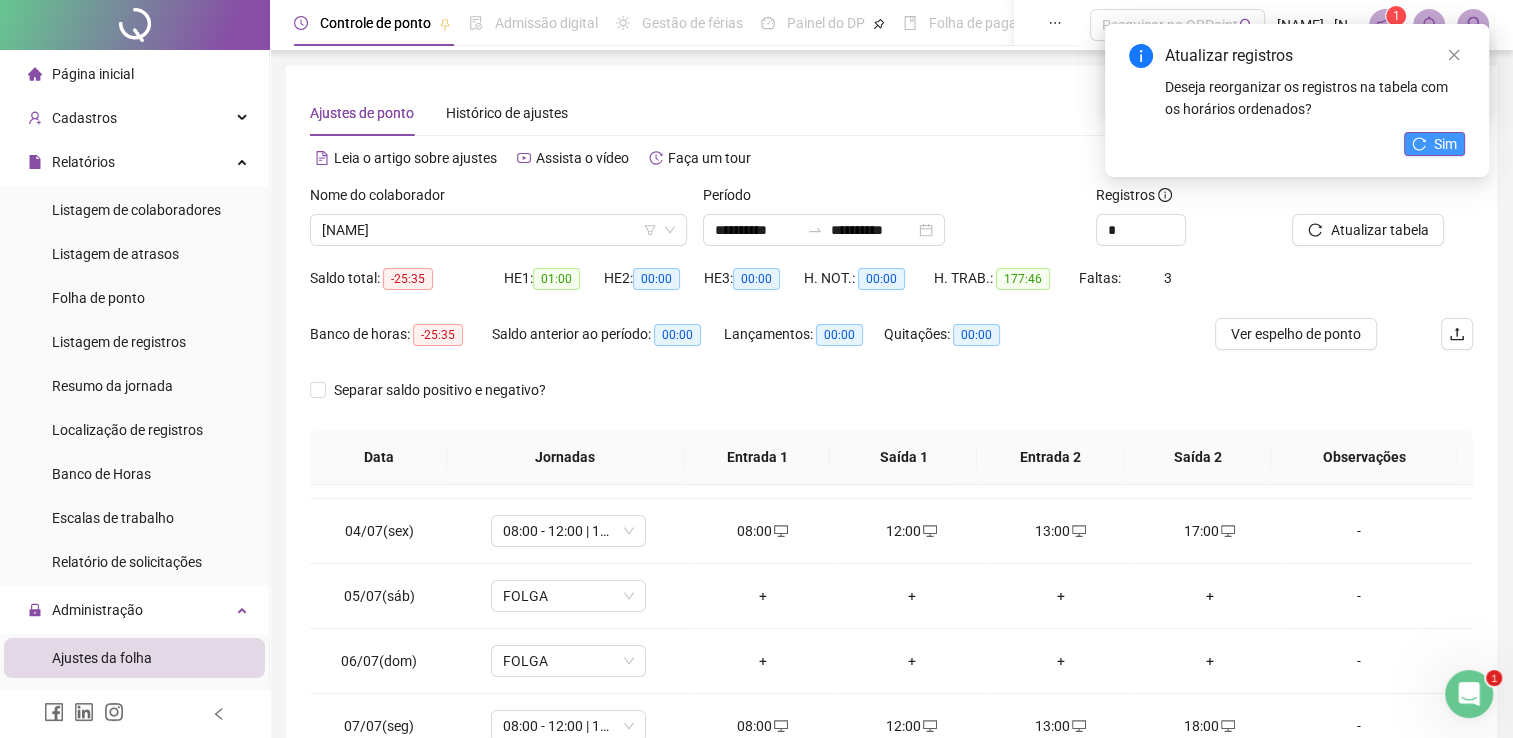 click on "Sim" at bounding box center [1445, 144] 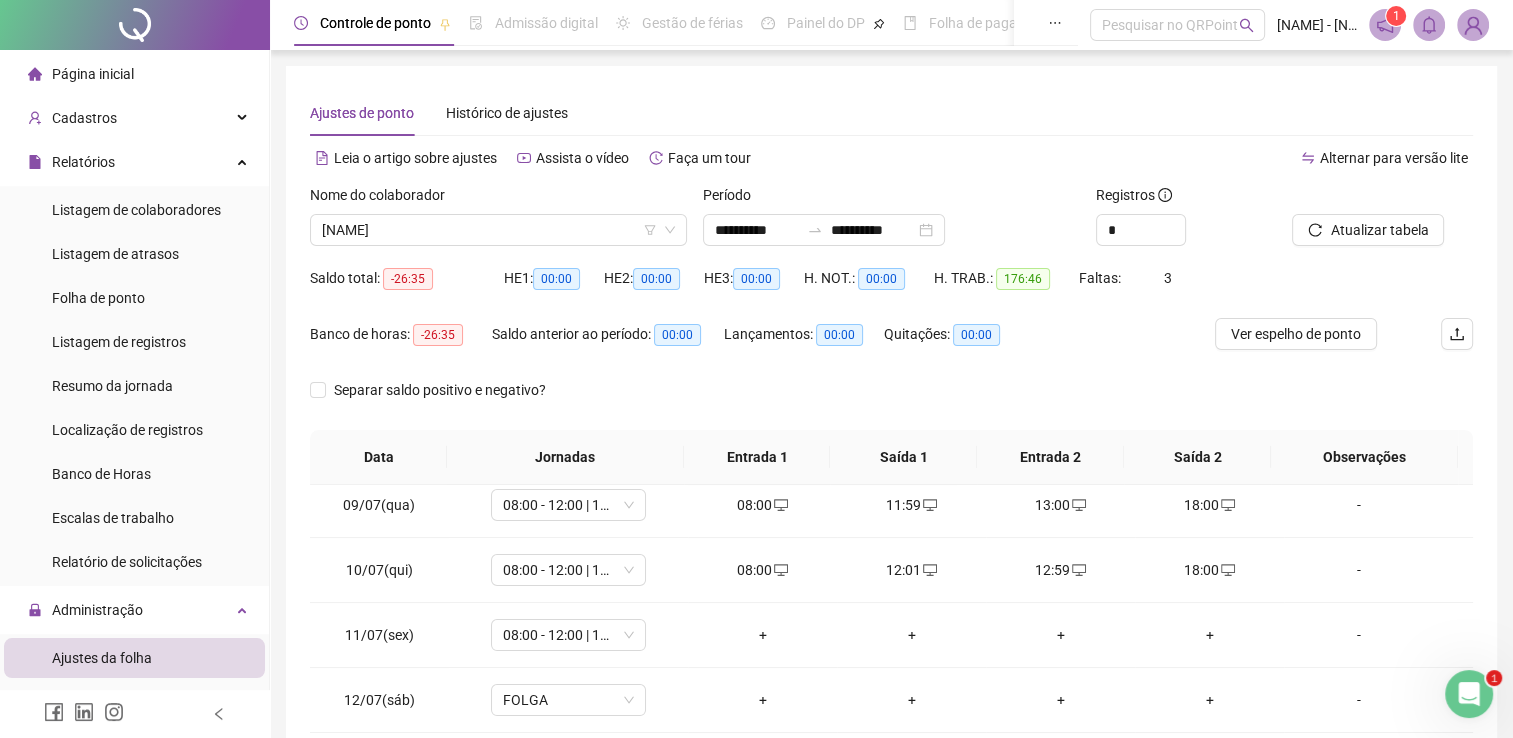 scroll, scrollTop: 581, scrollLeft: 0, axis: vertical 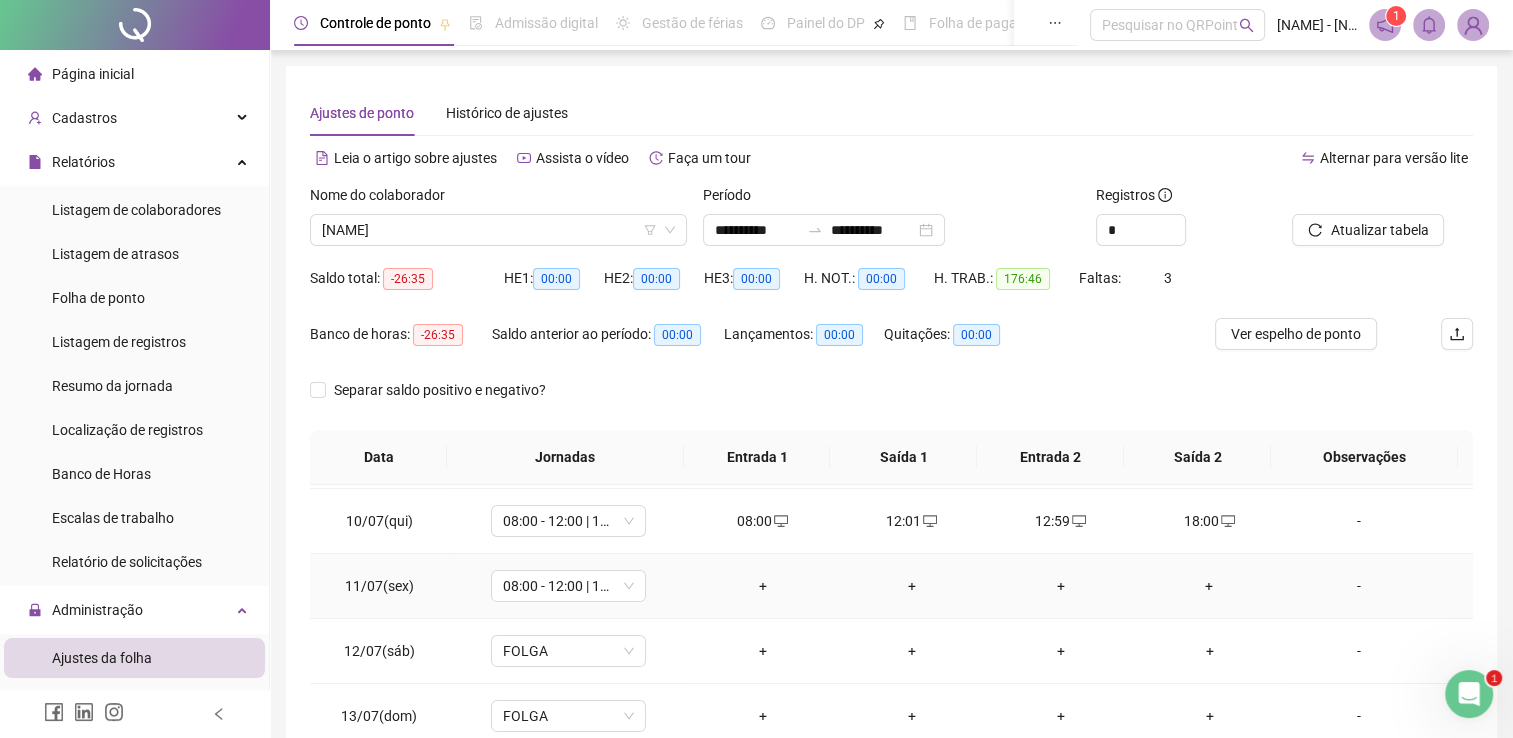 click on "+" at bounding box center [762, 586] 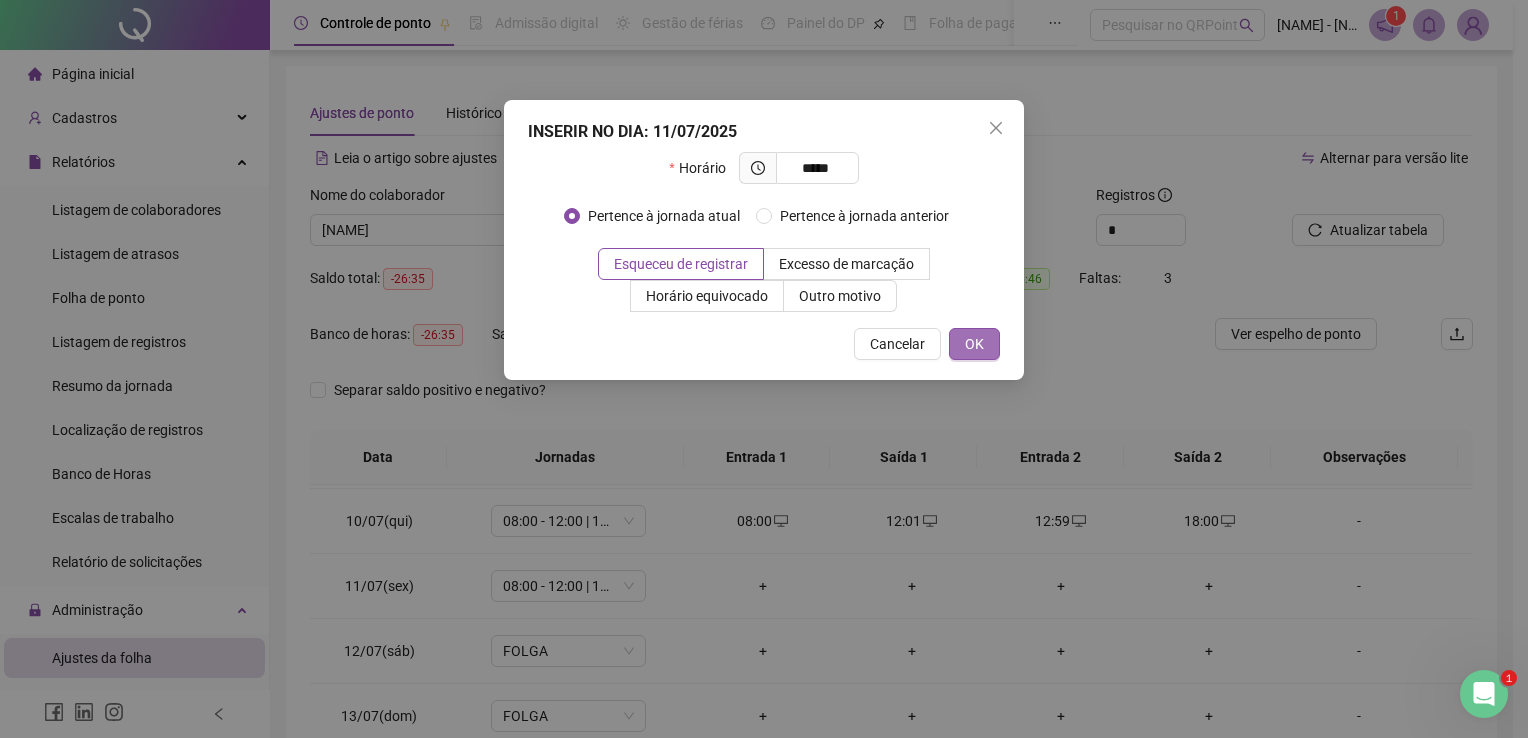 type on "*****" 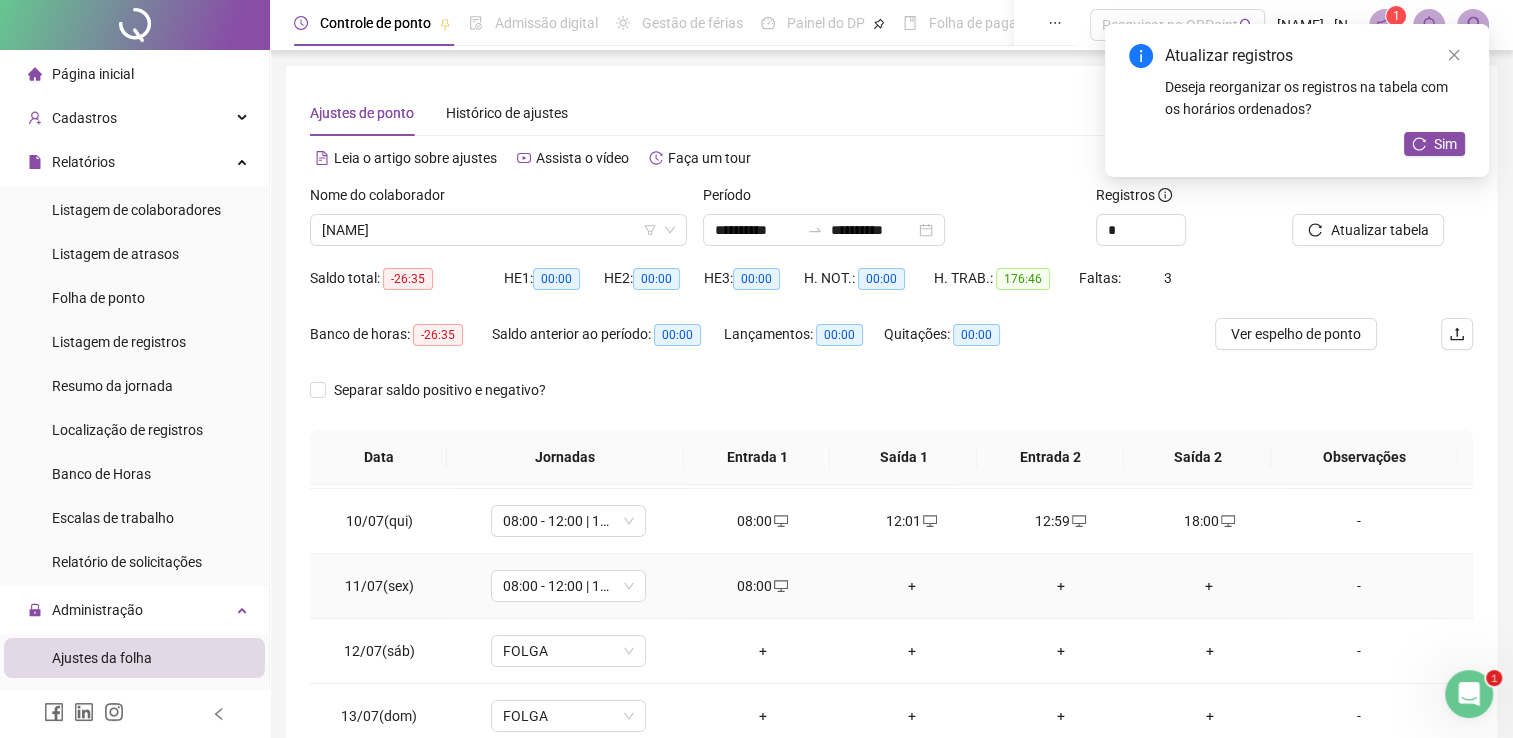 click on "+" at bounding box center [911, 586] 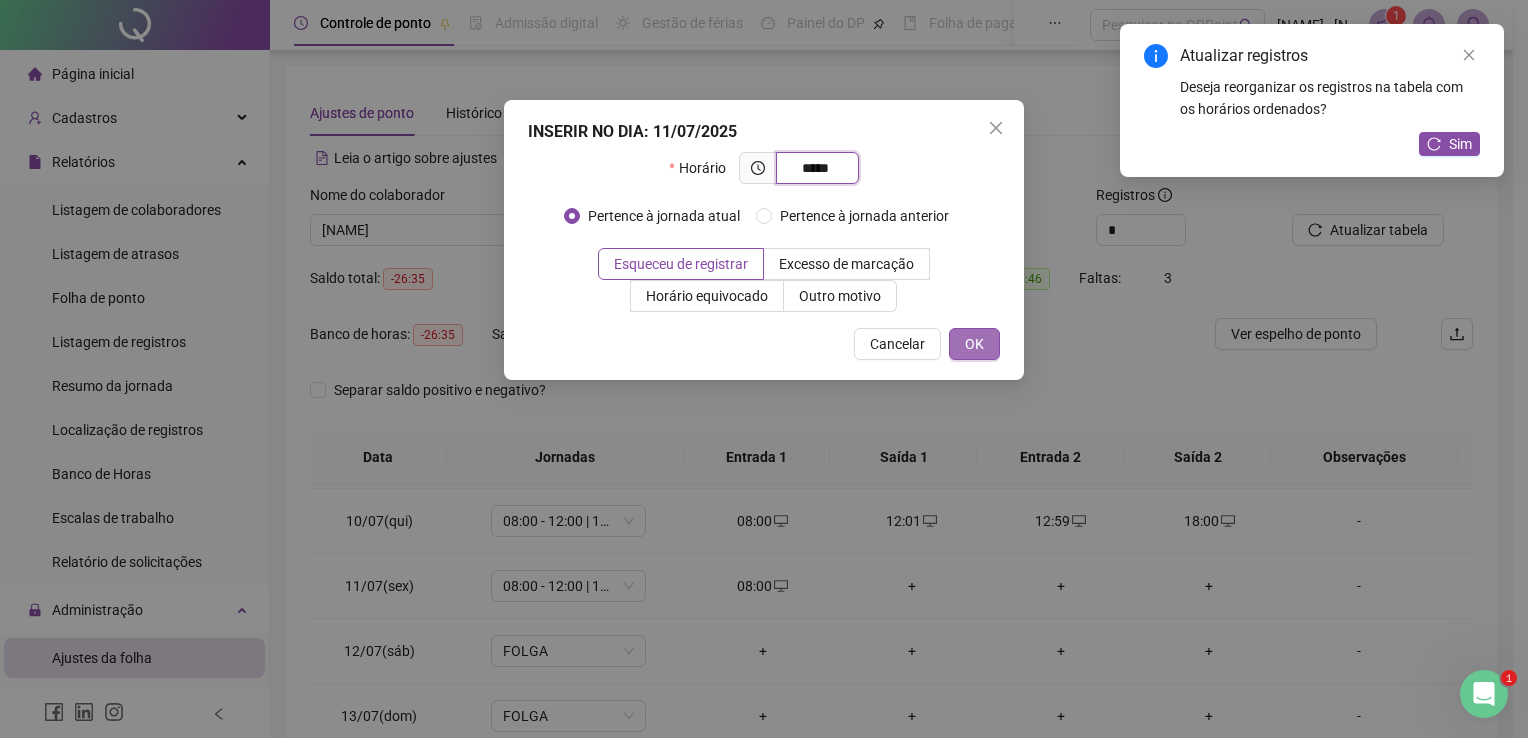 type on "*****" 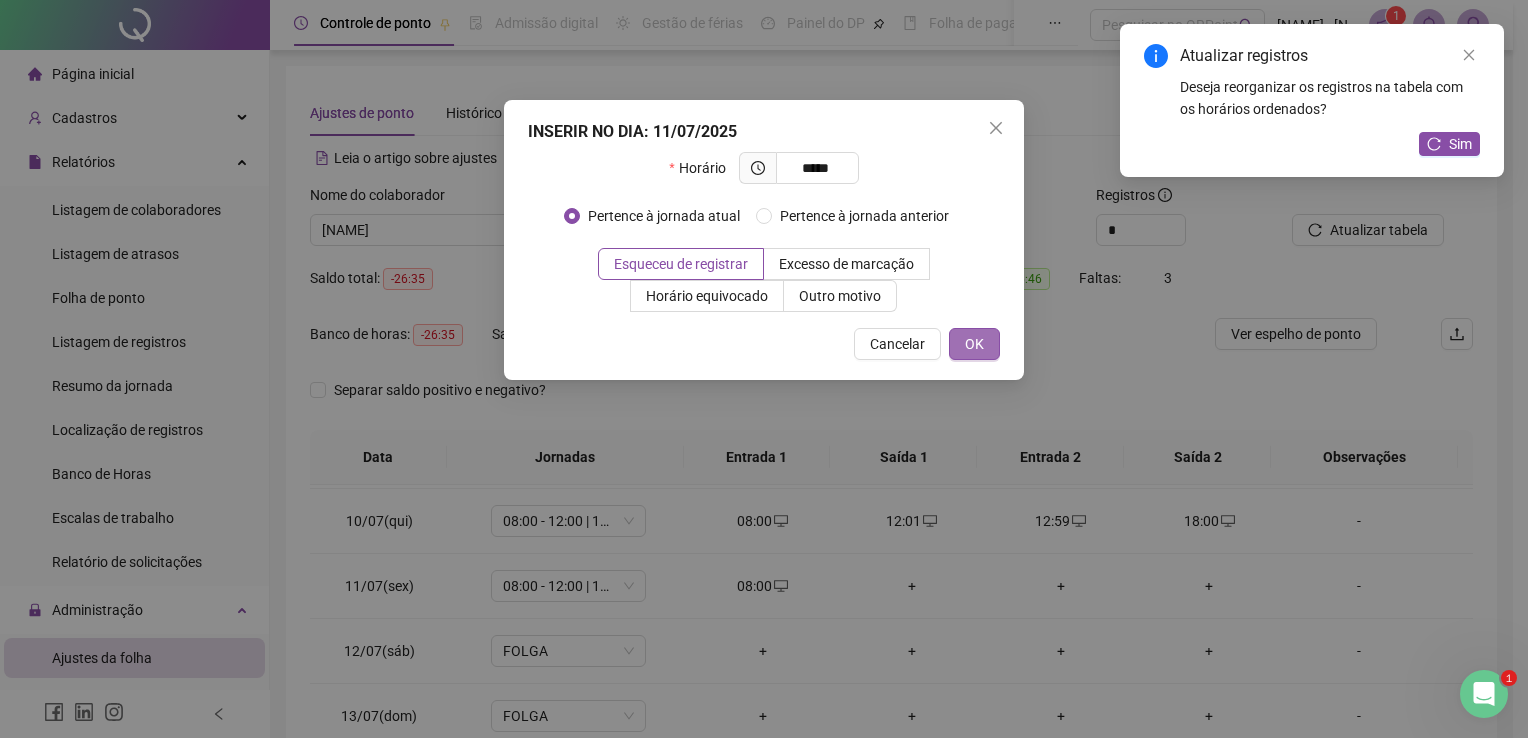 click on "OK" at bounding box center (974, 344) 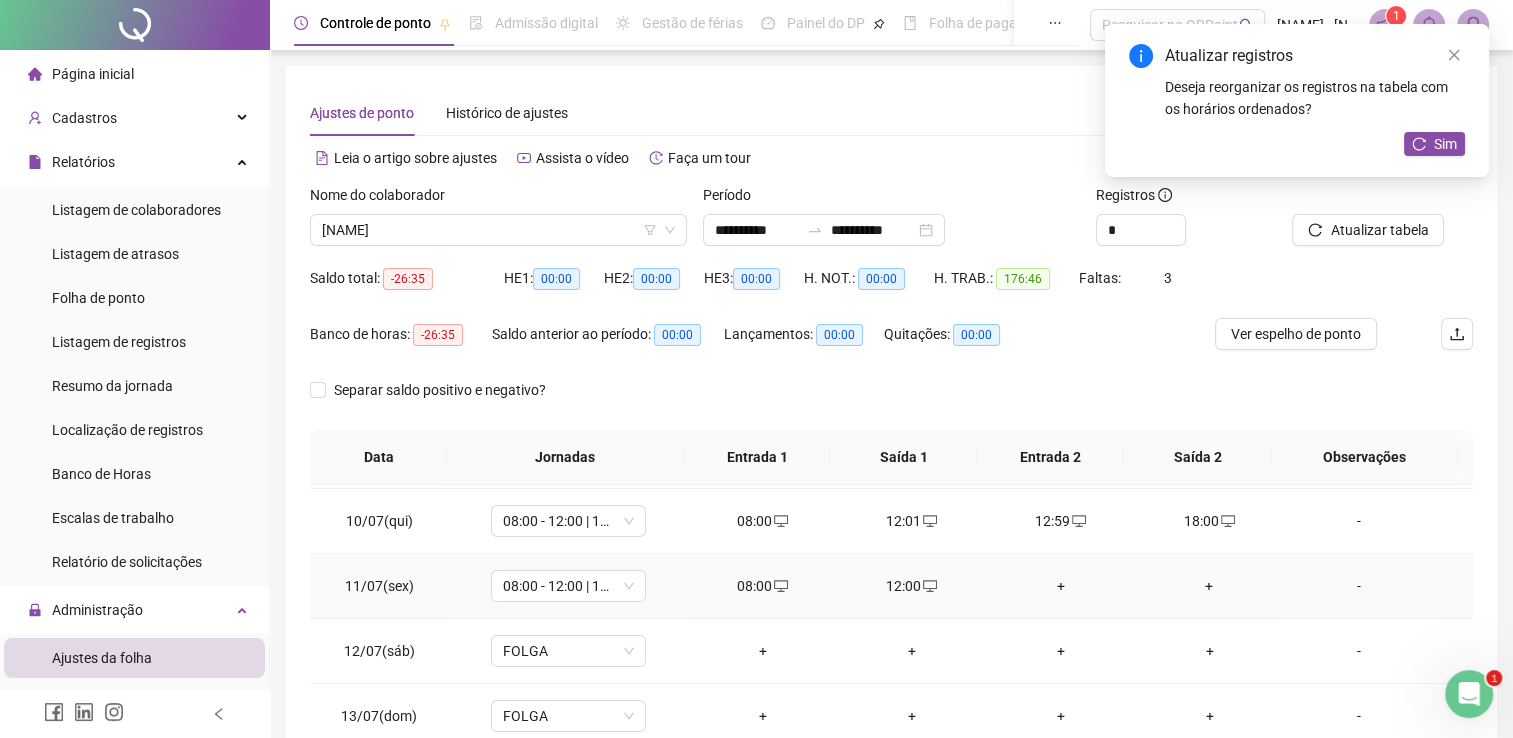 click on "+" at bounding box center (1060, 586) 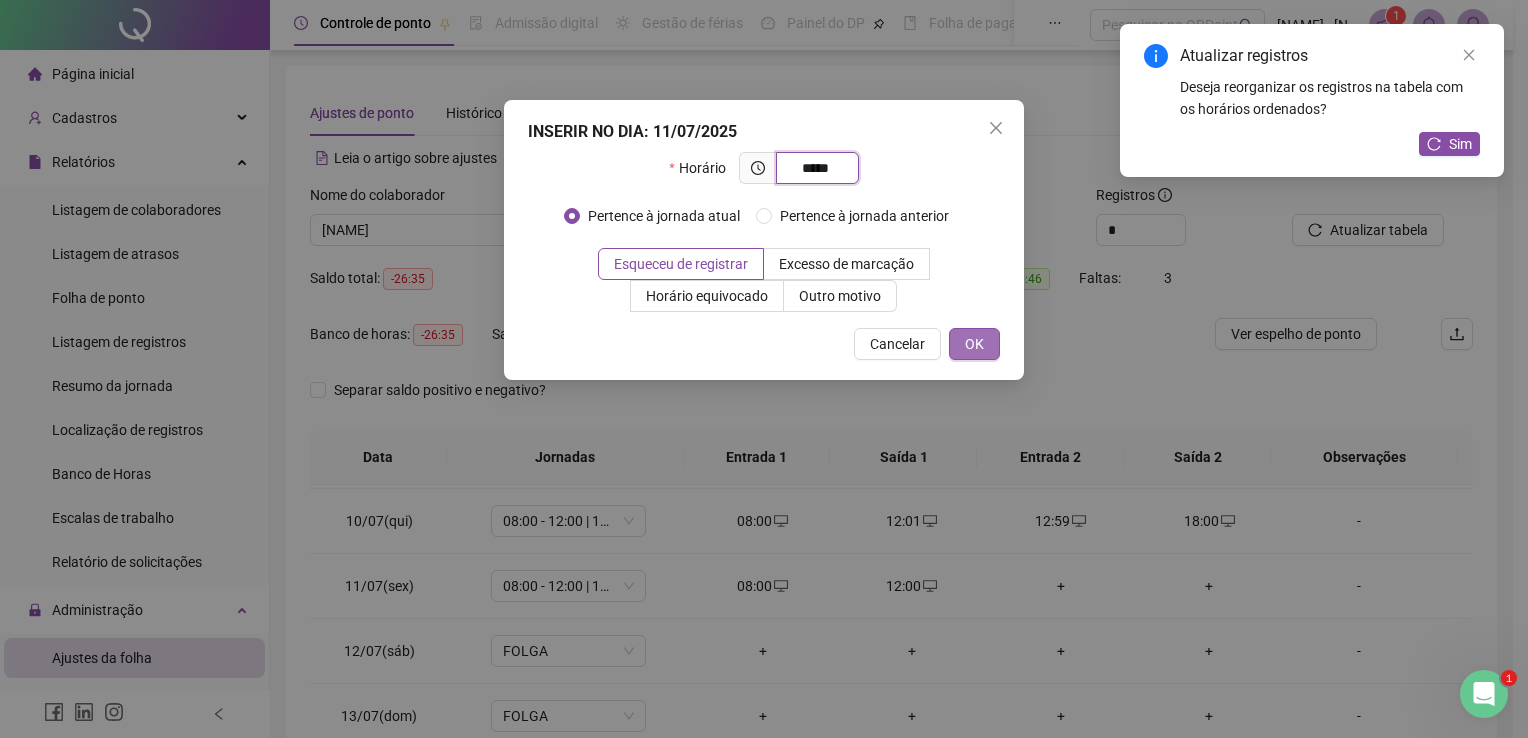 type on "*****" 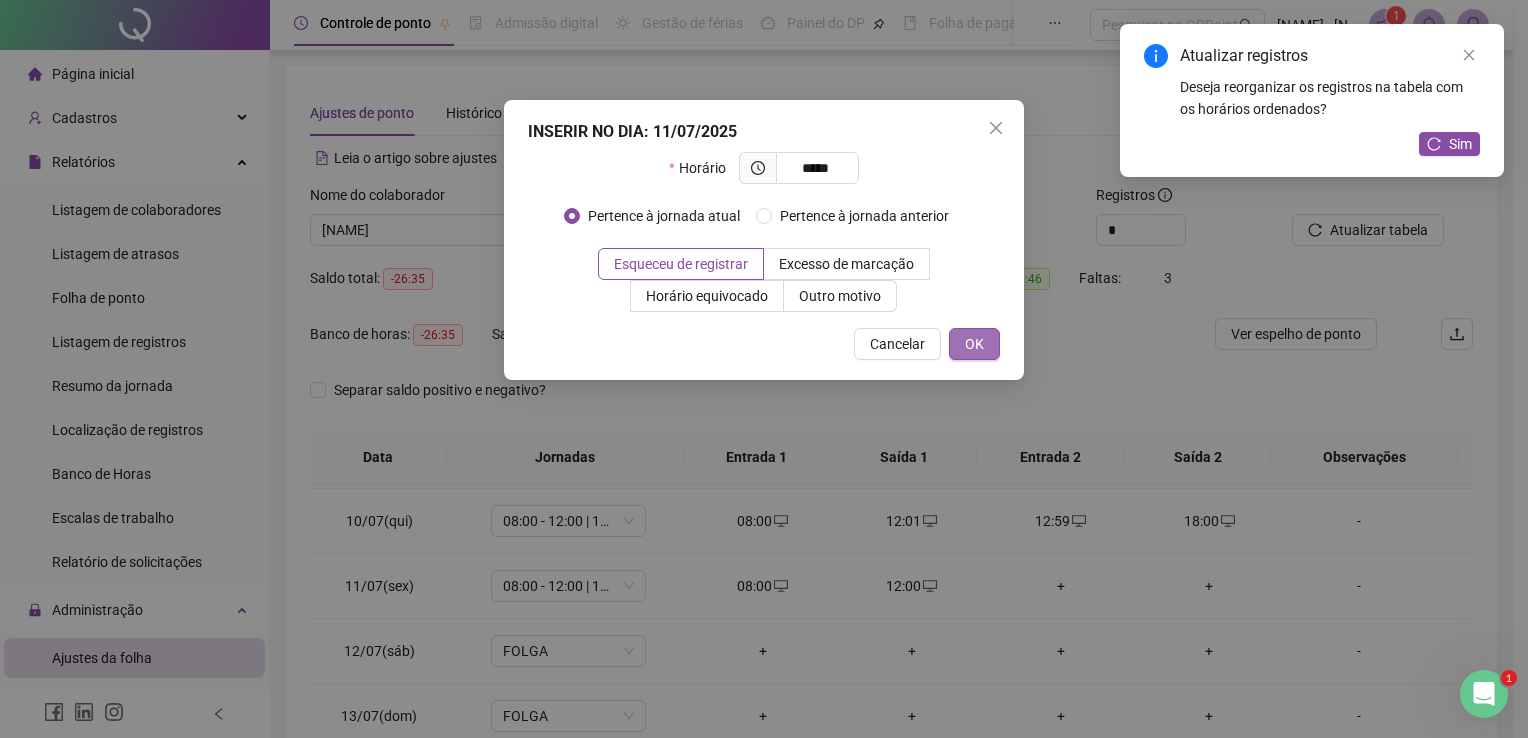 click on "OK" at bounding box center [974, 344] 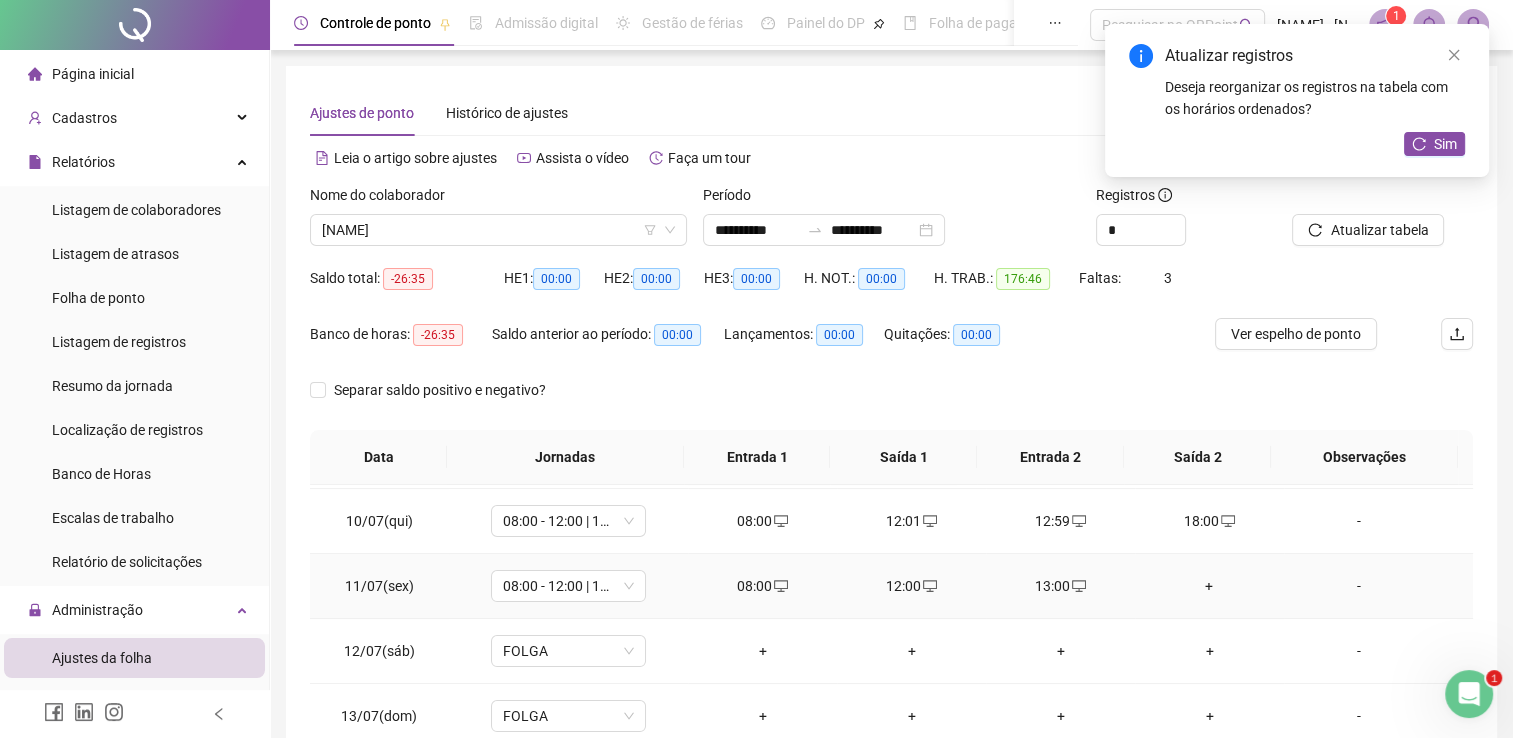click on "+" at bounding box center [1209, 586] 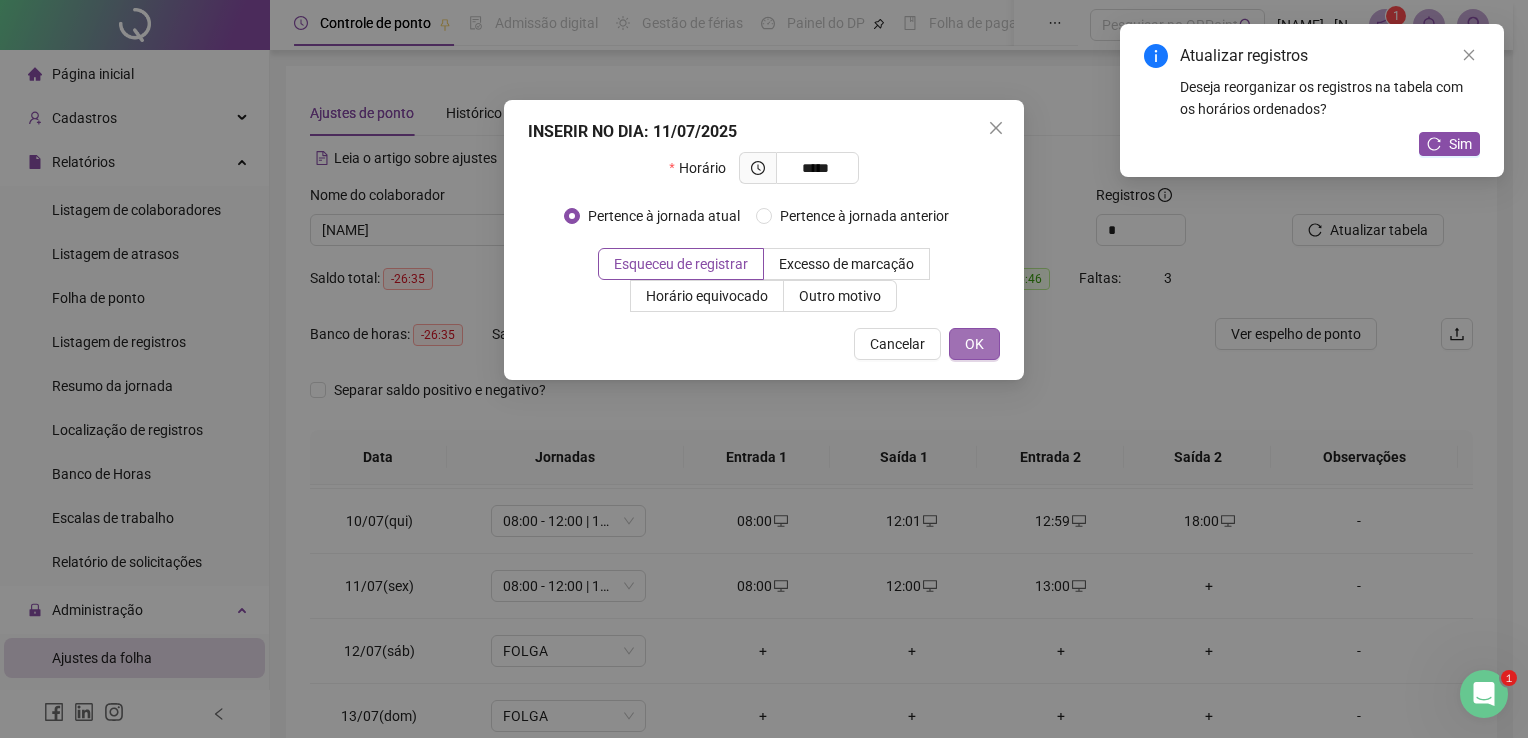type on "*****" 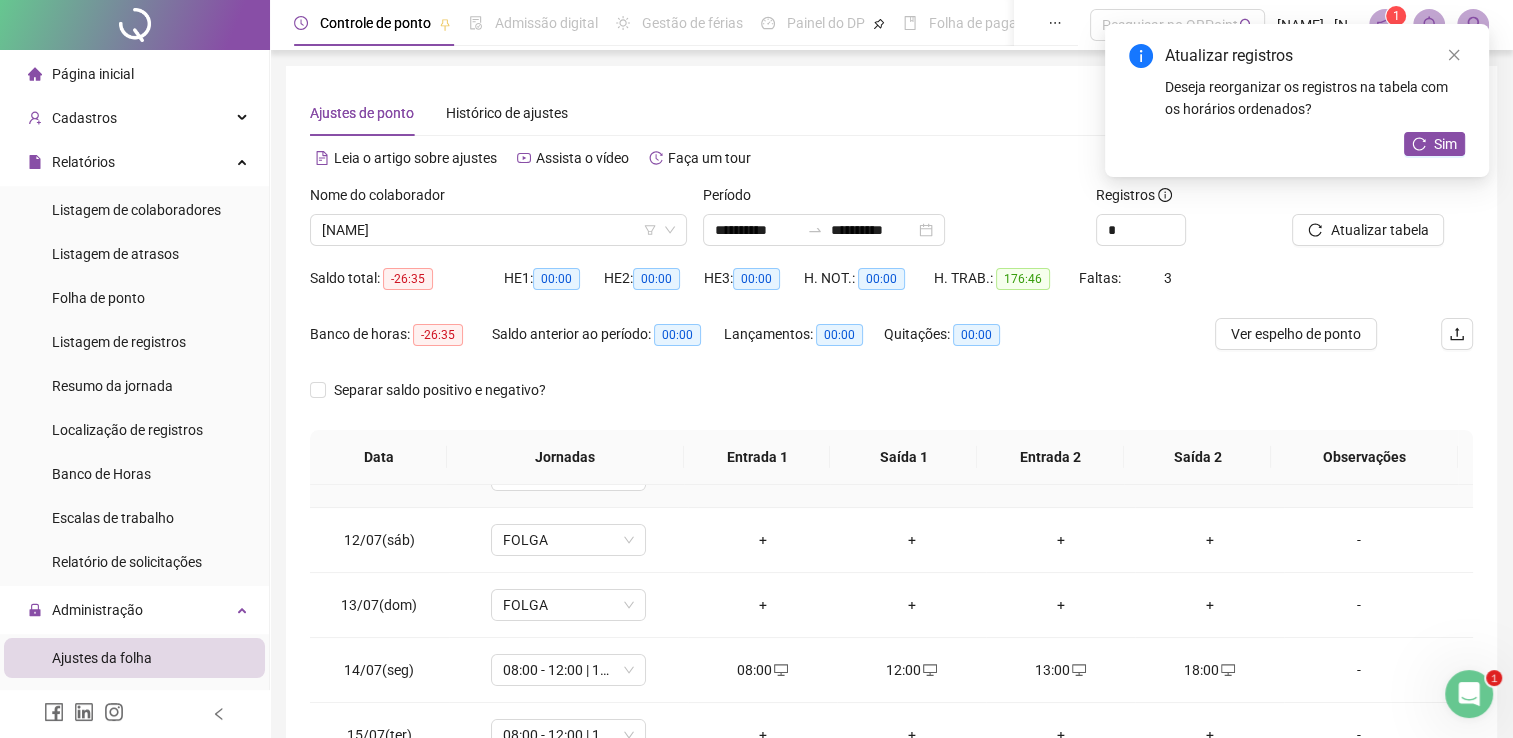 scroll, scrollTop: 781, scrollLeft: 0, axis: vertical 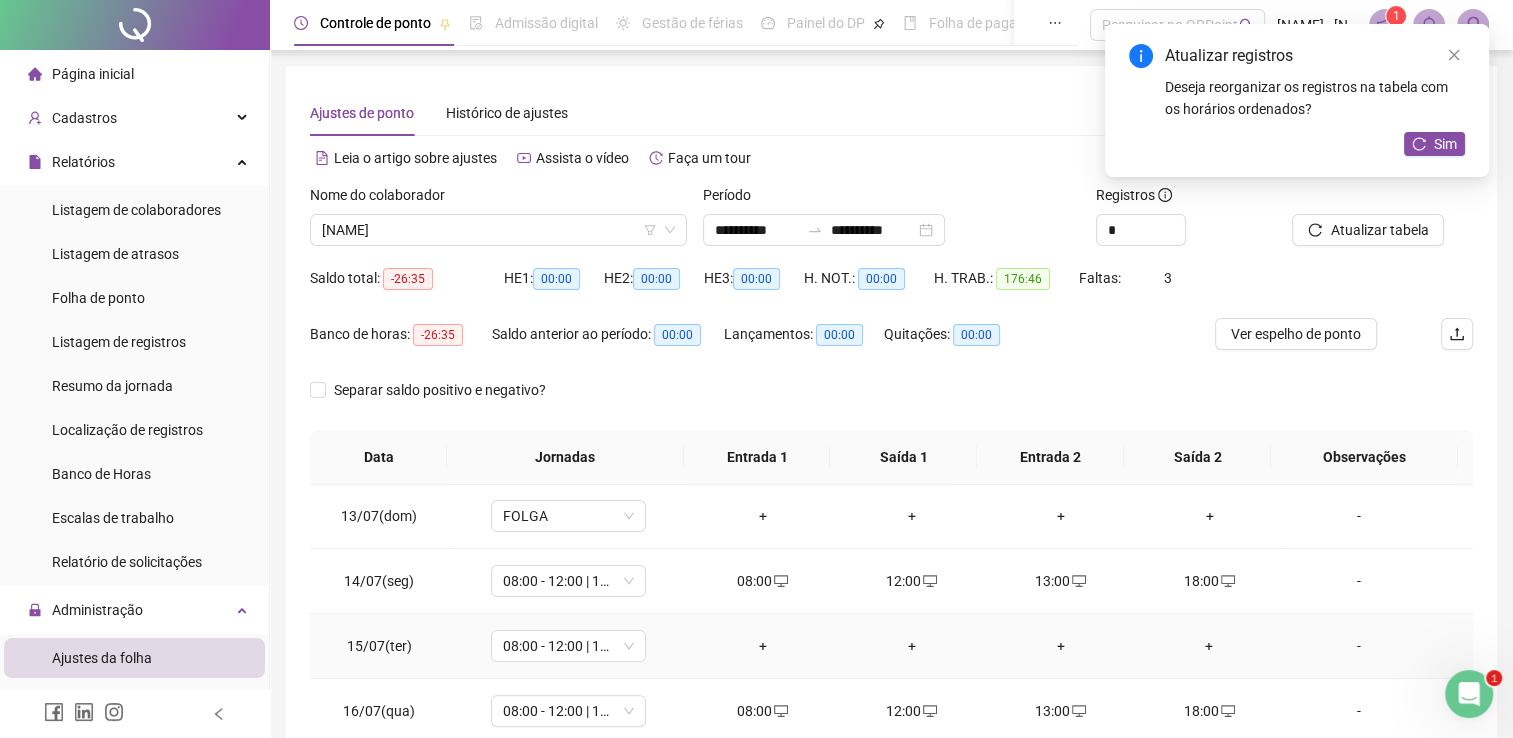 click on "+" at bounding box center [762, 646] 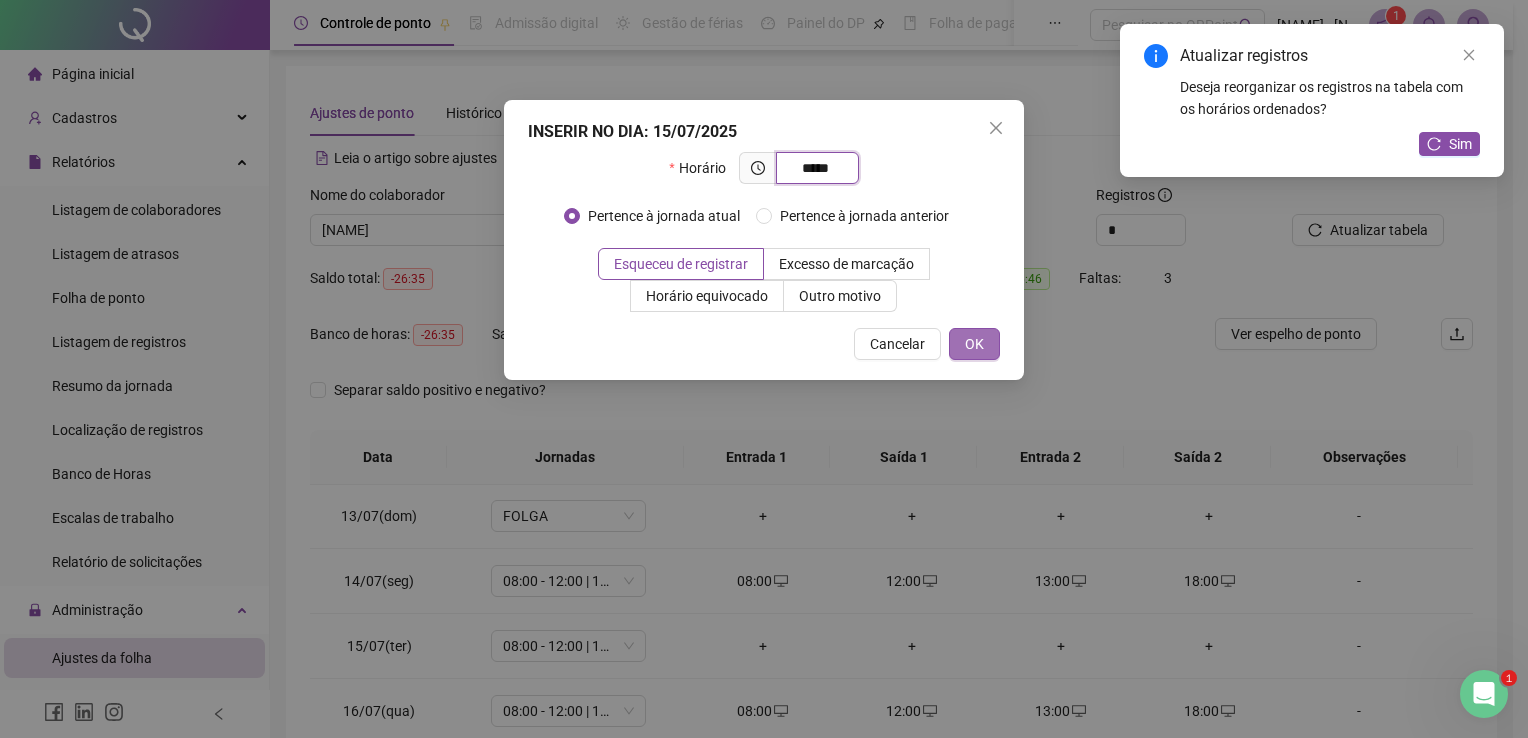 type on "*****" 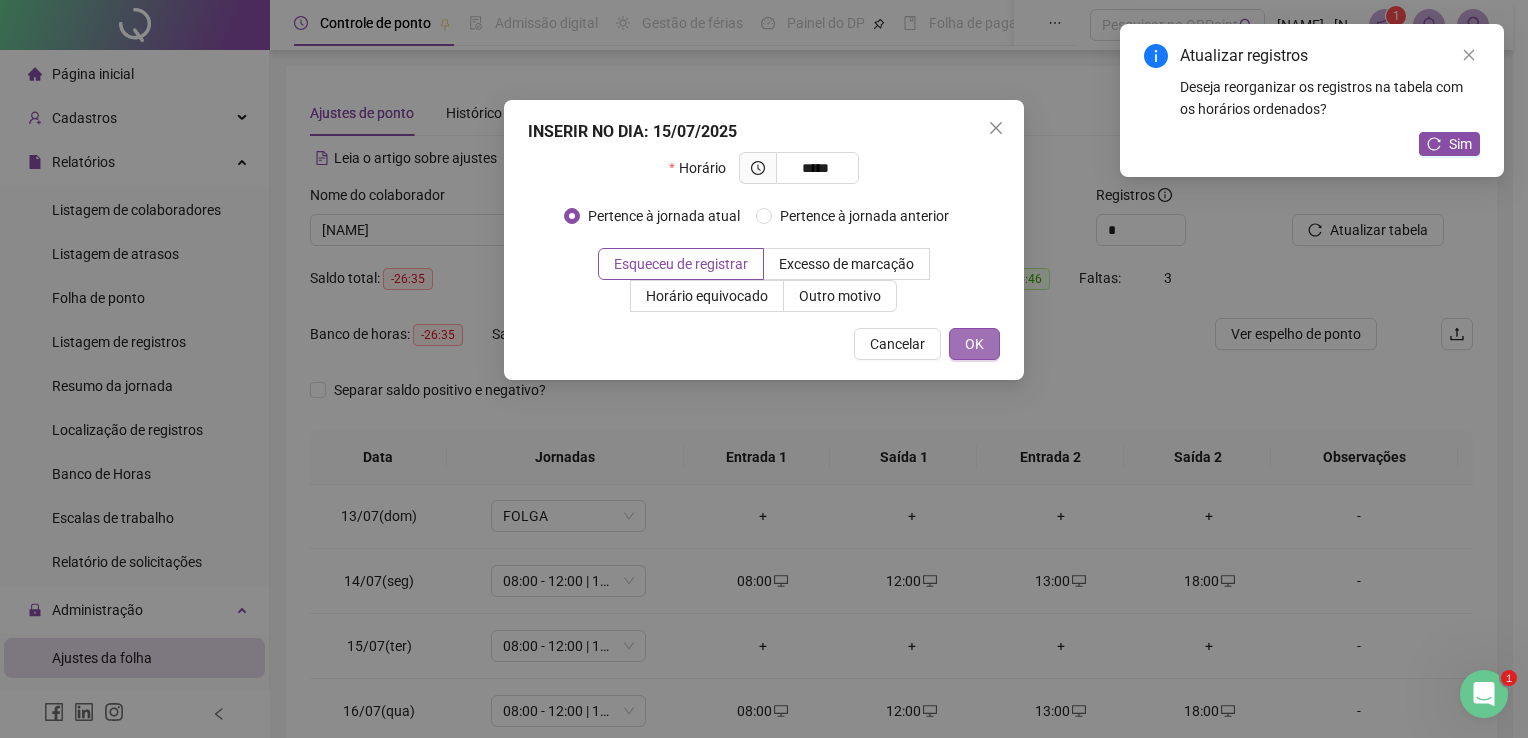 click on "OK" at bounding box center (974, 344) 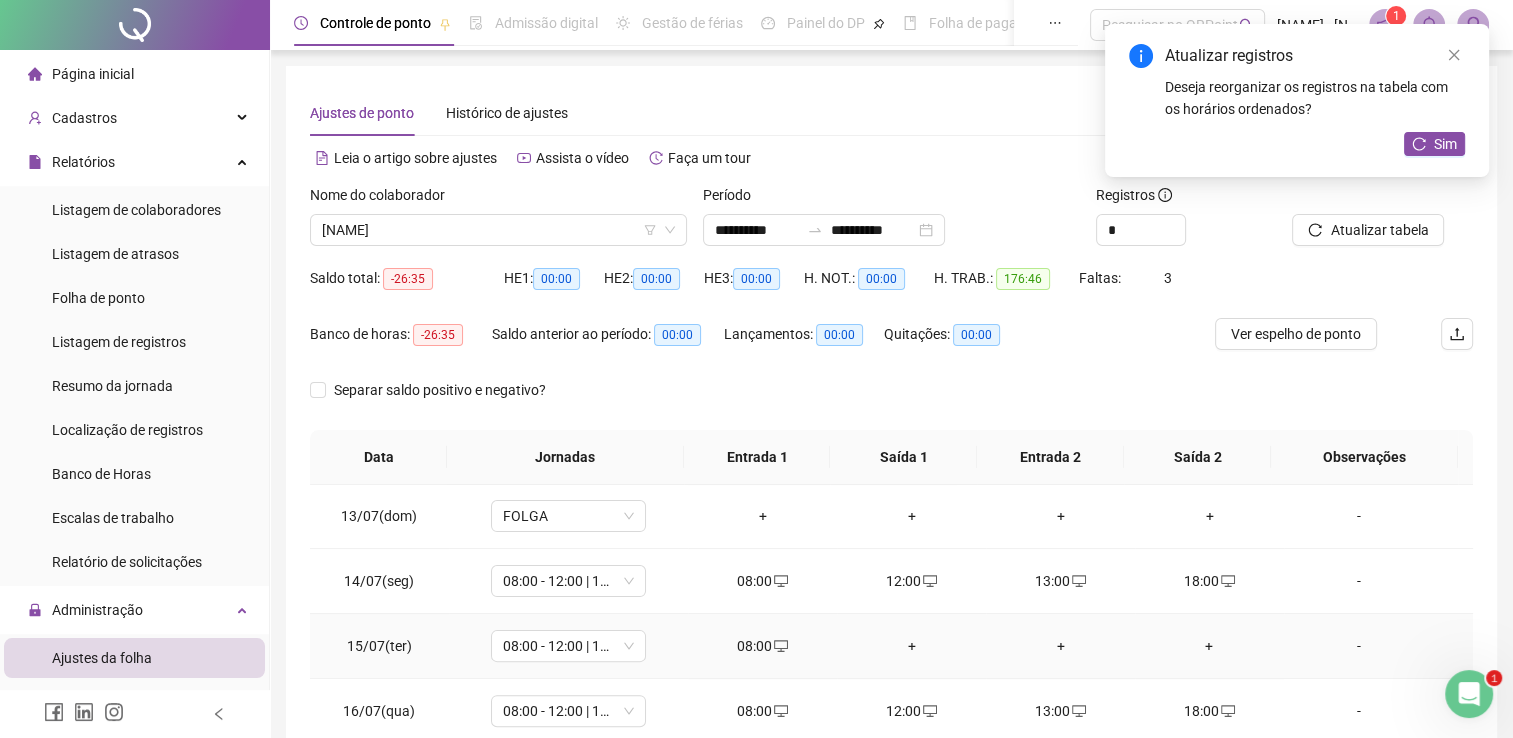 click on "+" at bounding box center (911, 646) 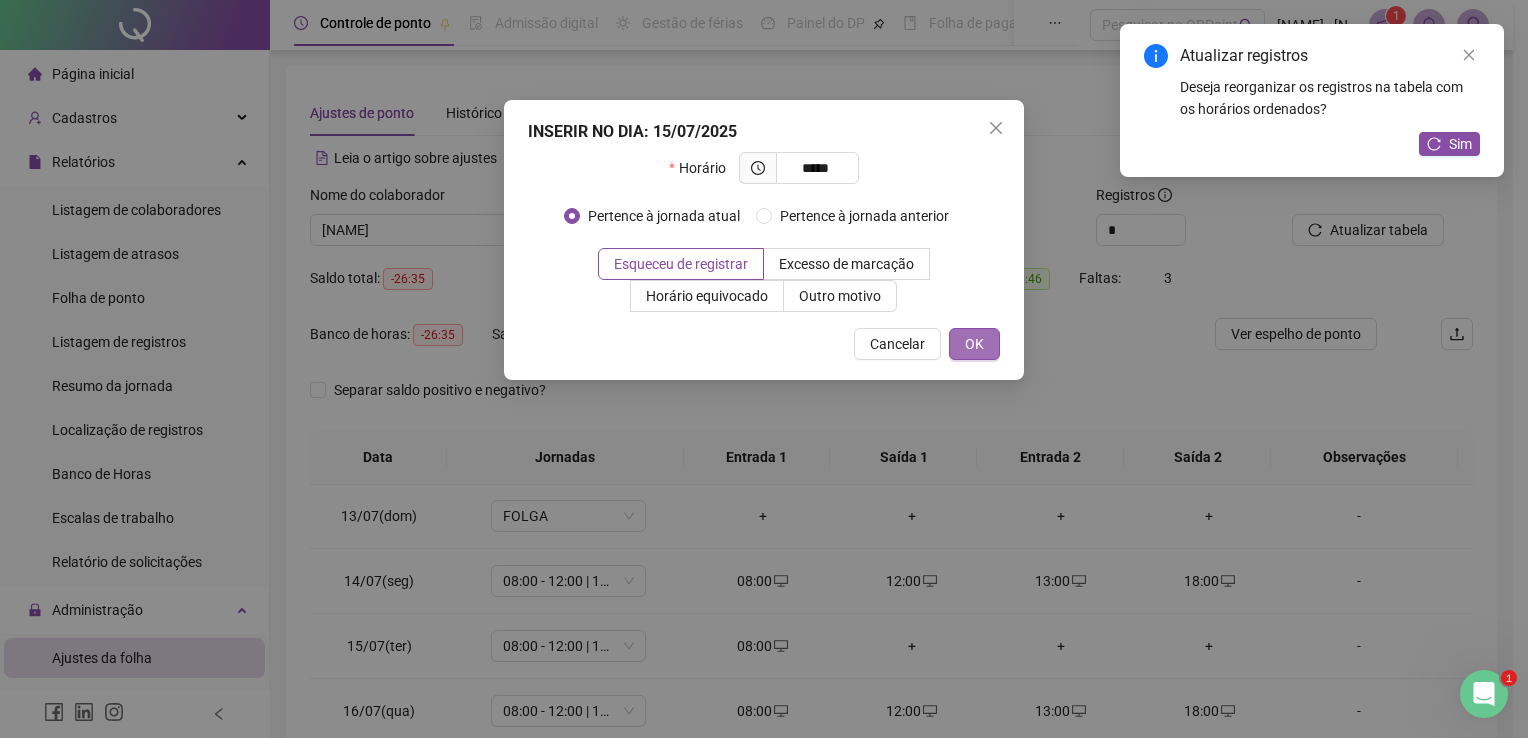 type on "*****" 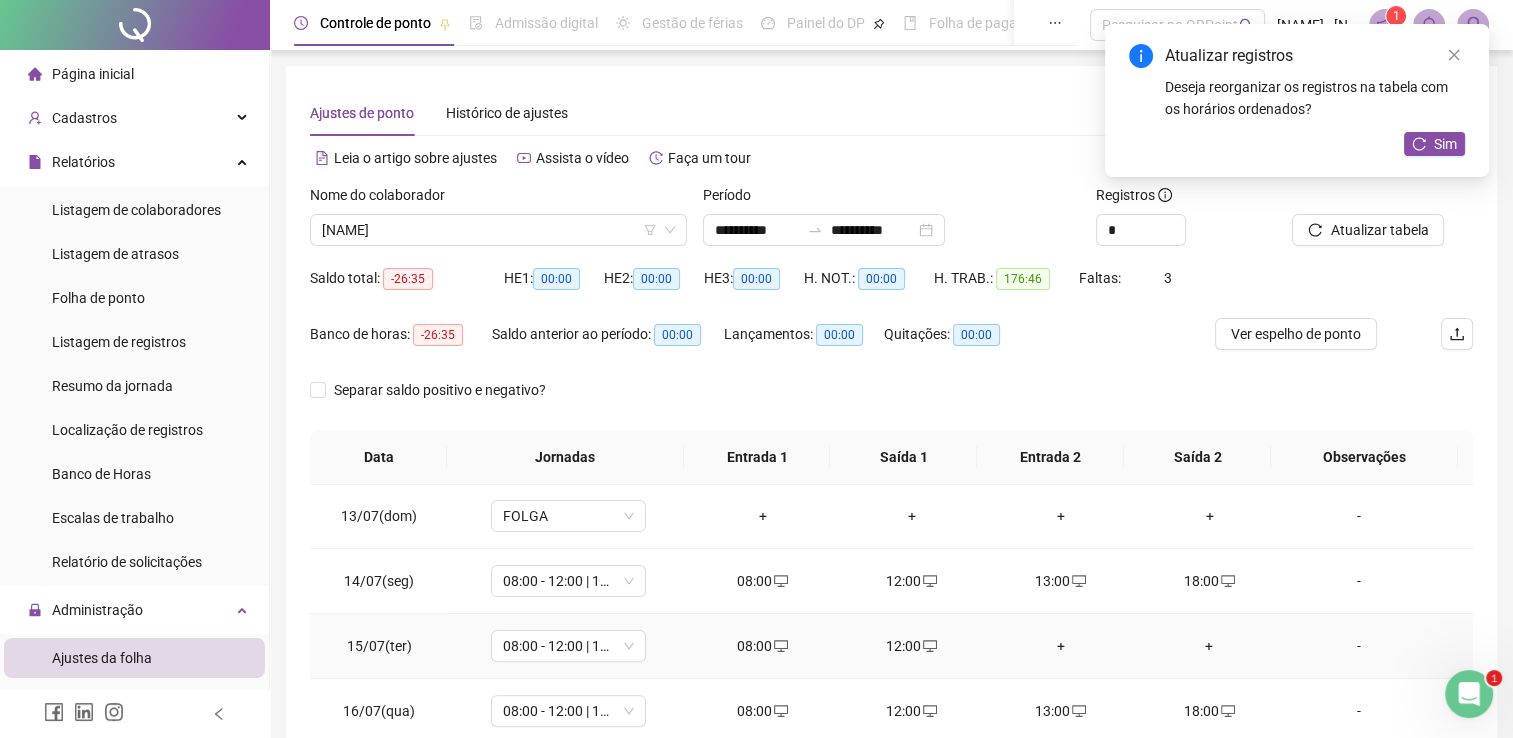 click on "+" at bounding box center [1060, 646] 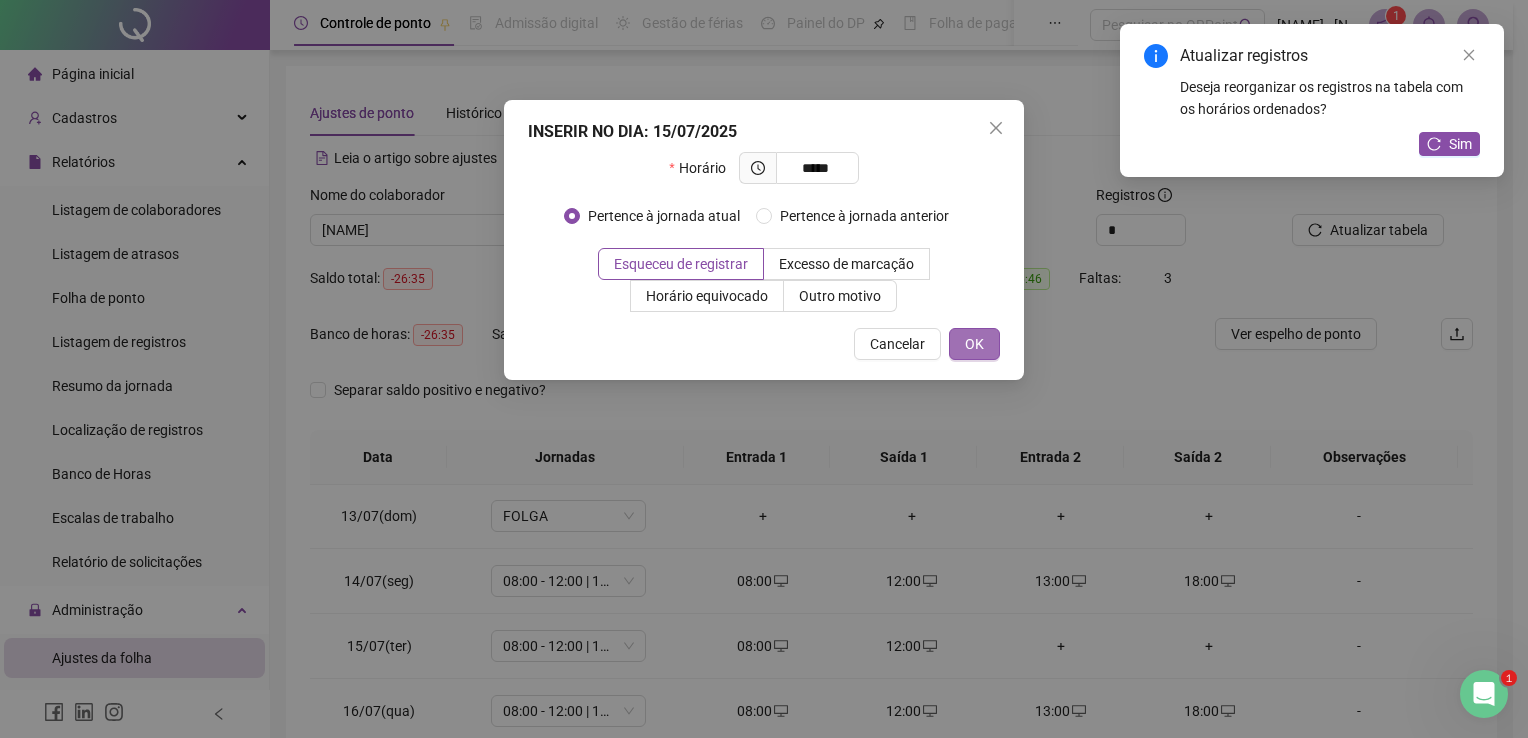 type on "*****" 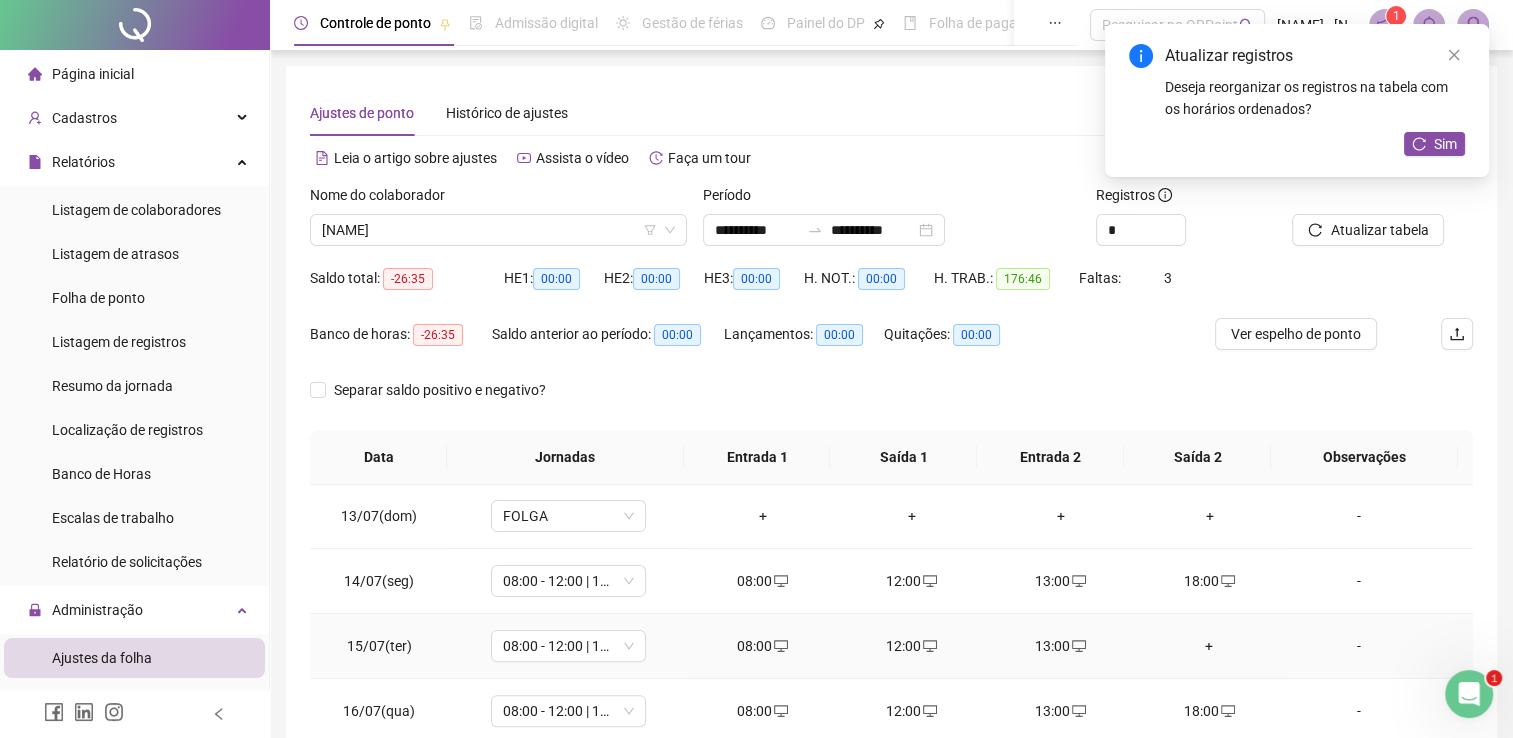 click on "+" at bounding box center [1209, 646] 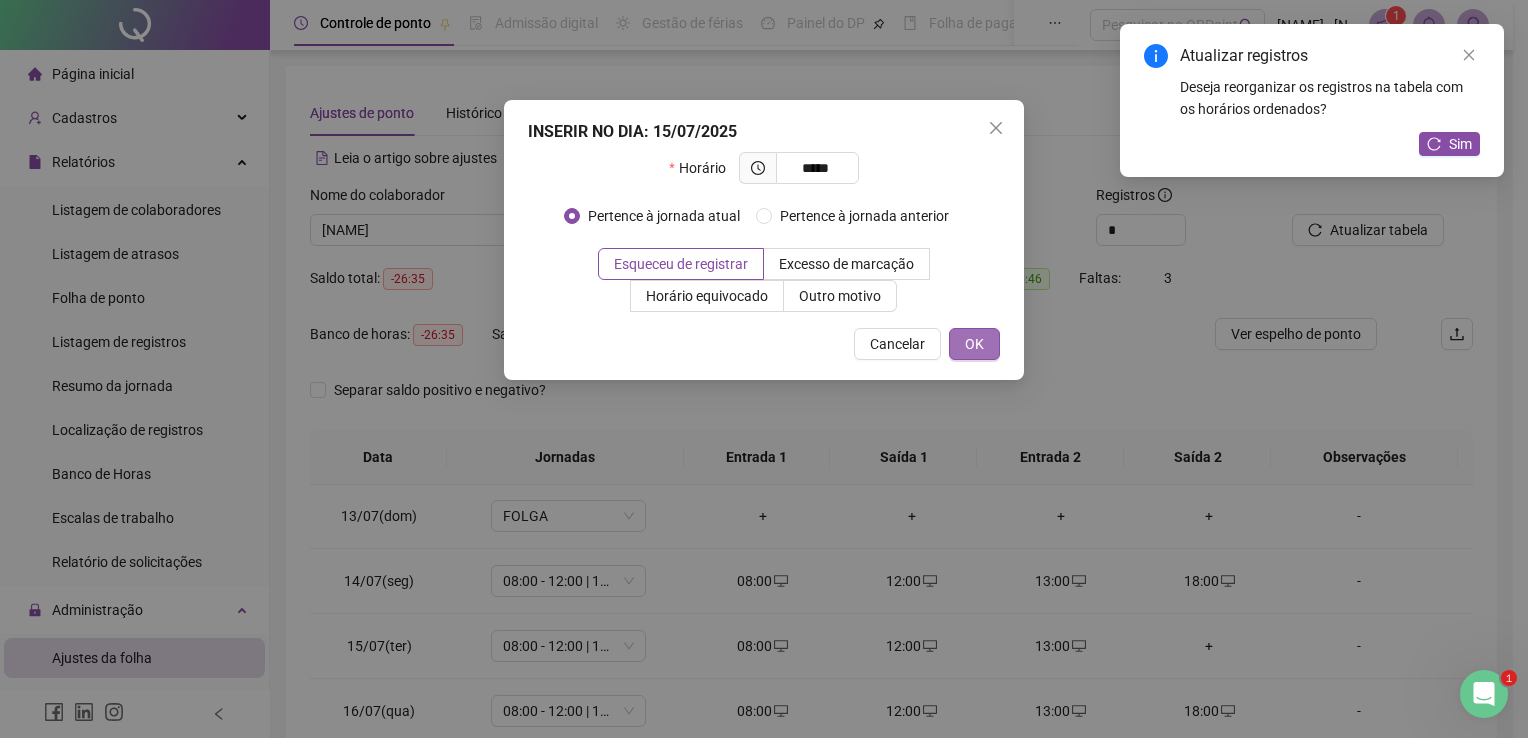 type on "*****" 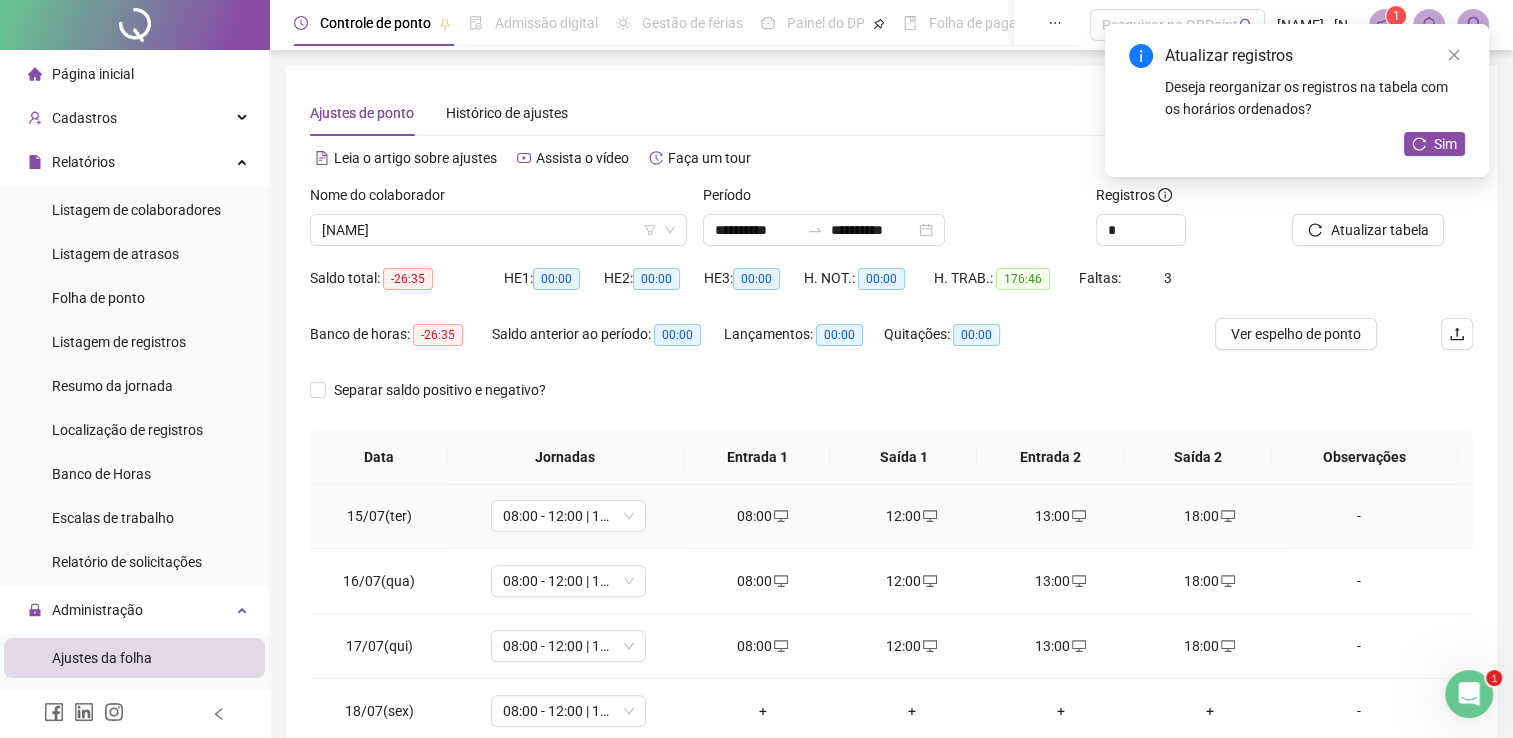 scroll, scrollTop: 981, scrollLeft: 0, axis: vertical 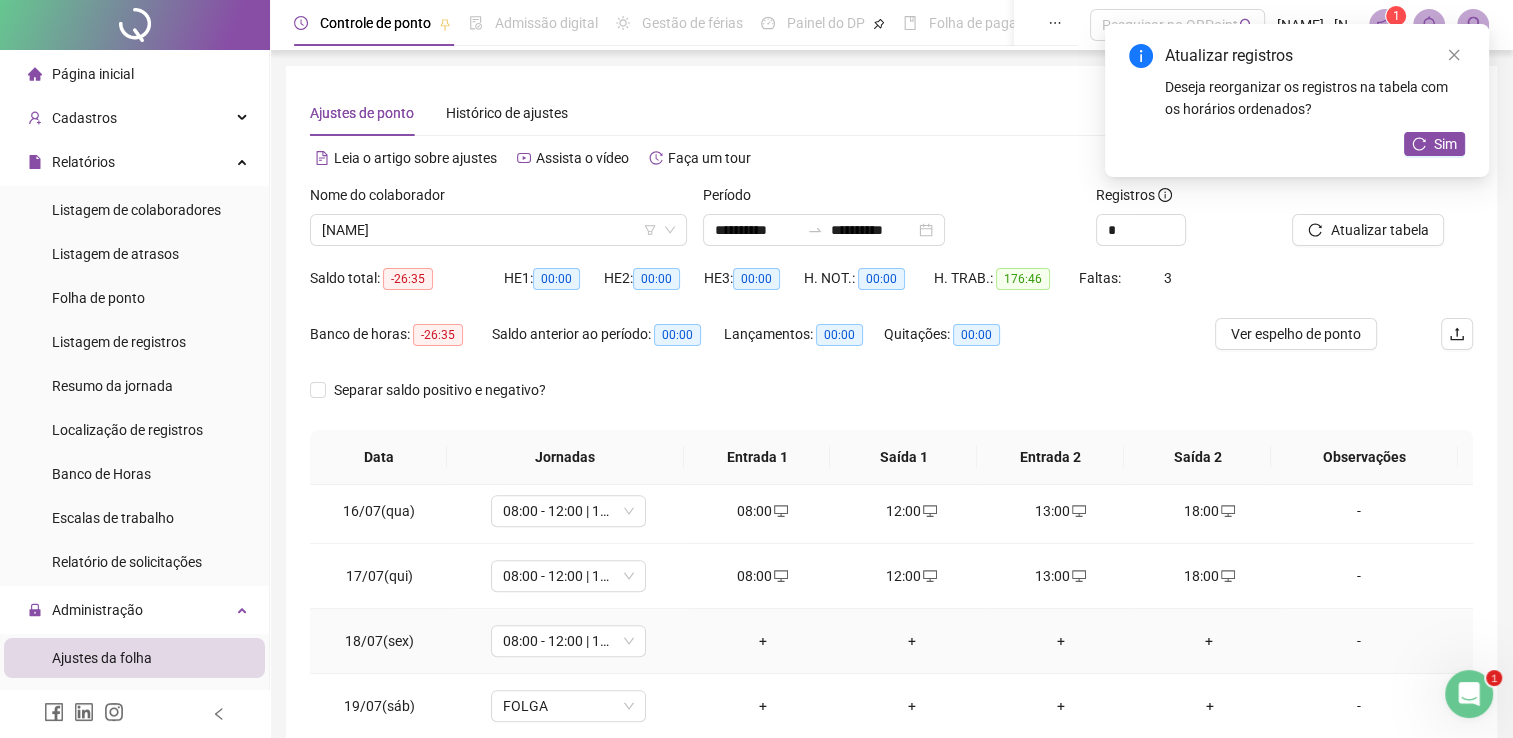 click on "+" at bounding box center (762, 641) 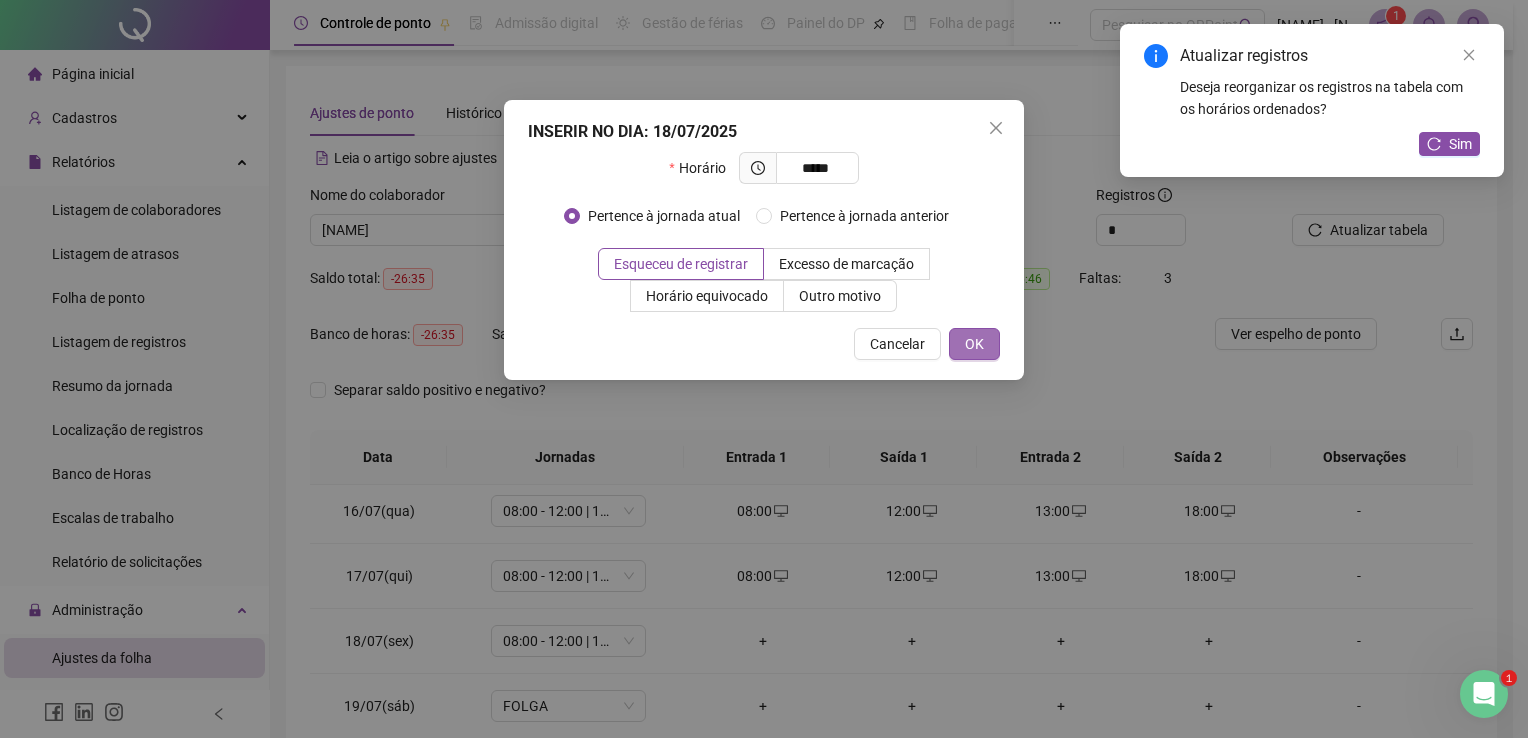 type on "*****" 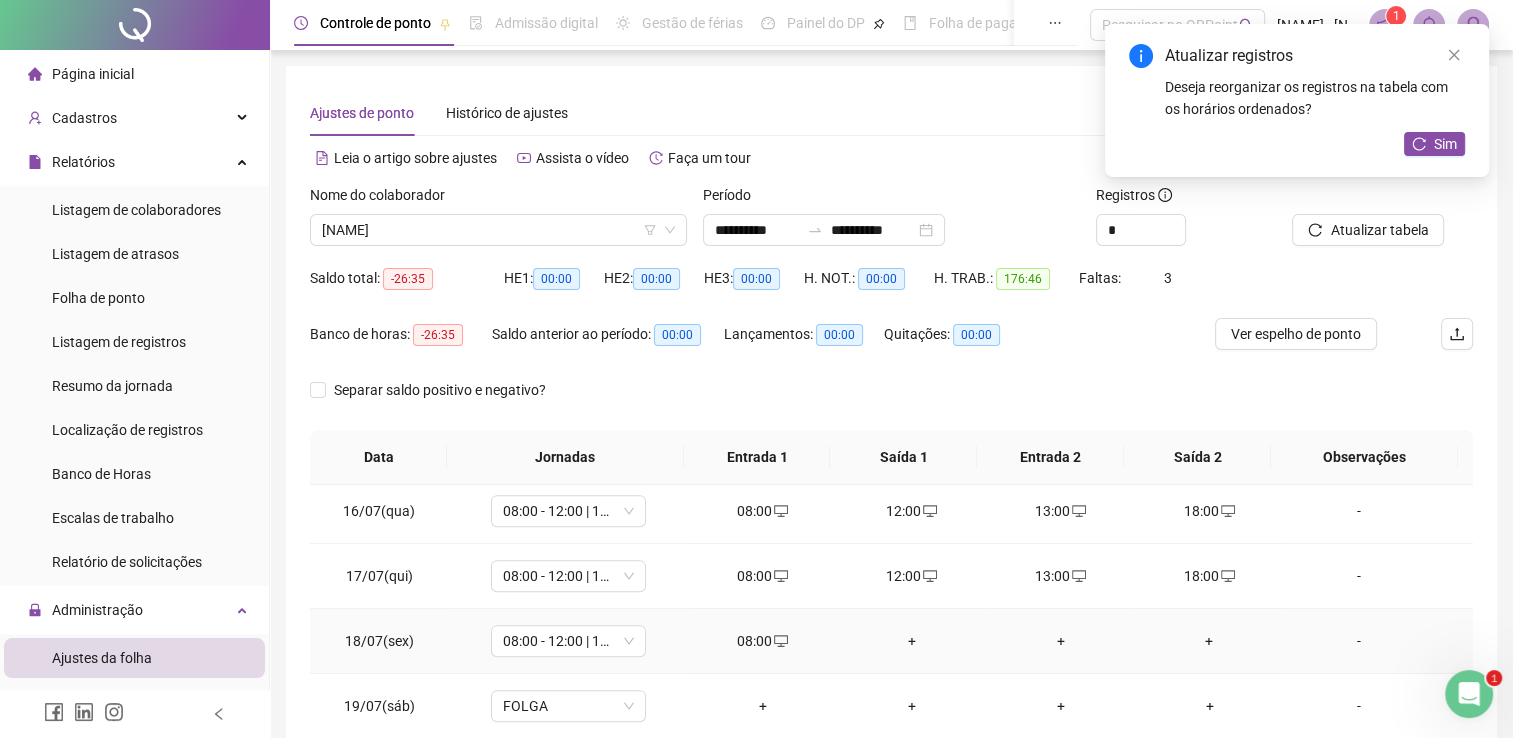 click on "+" at bounding box center [911, 641] 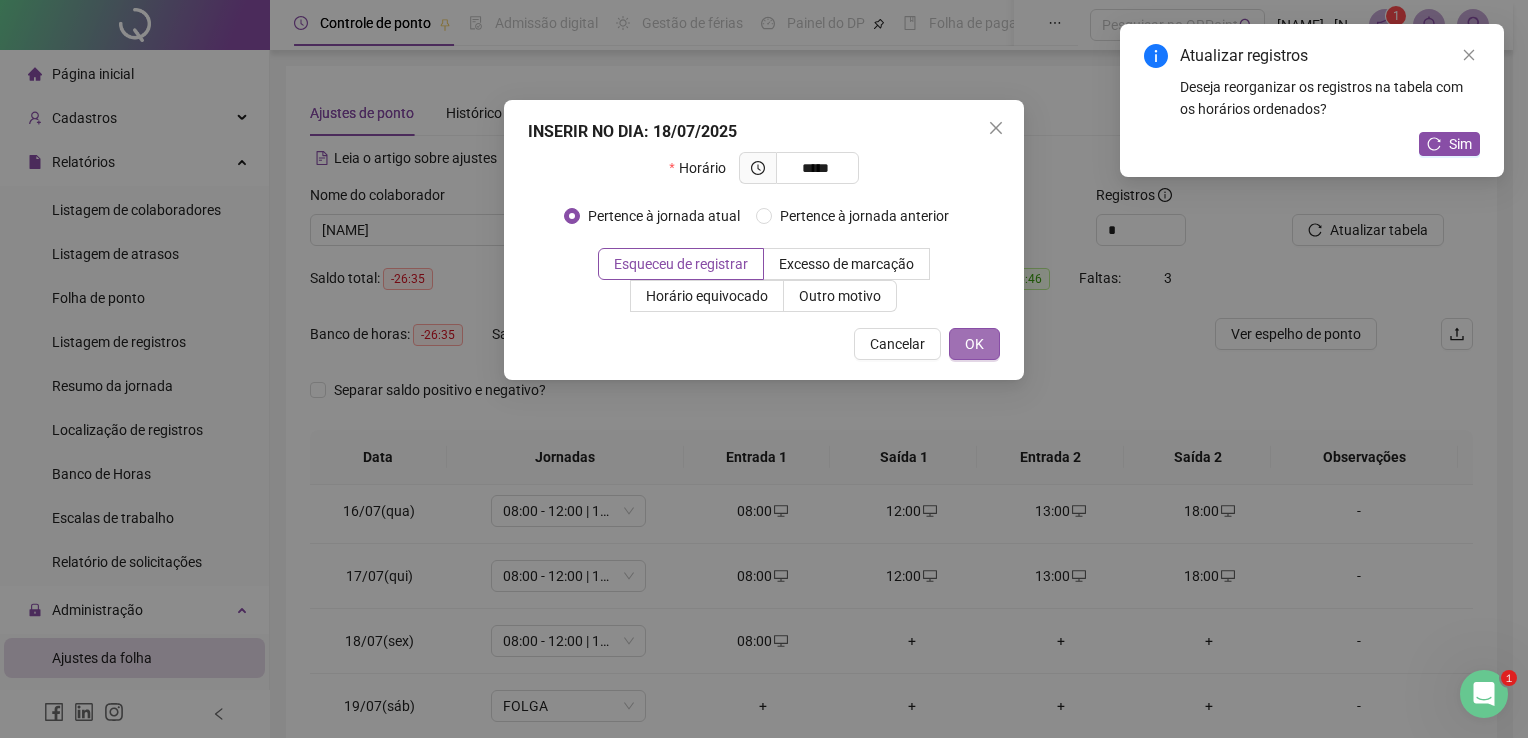 type on "*****" 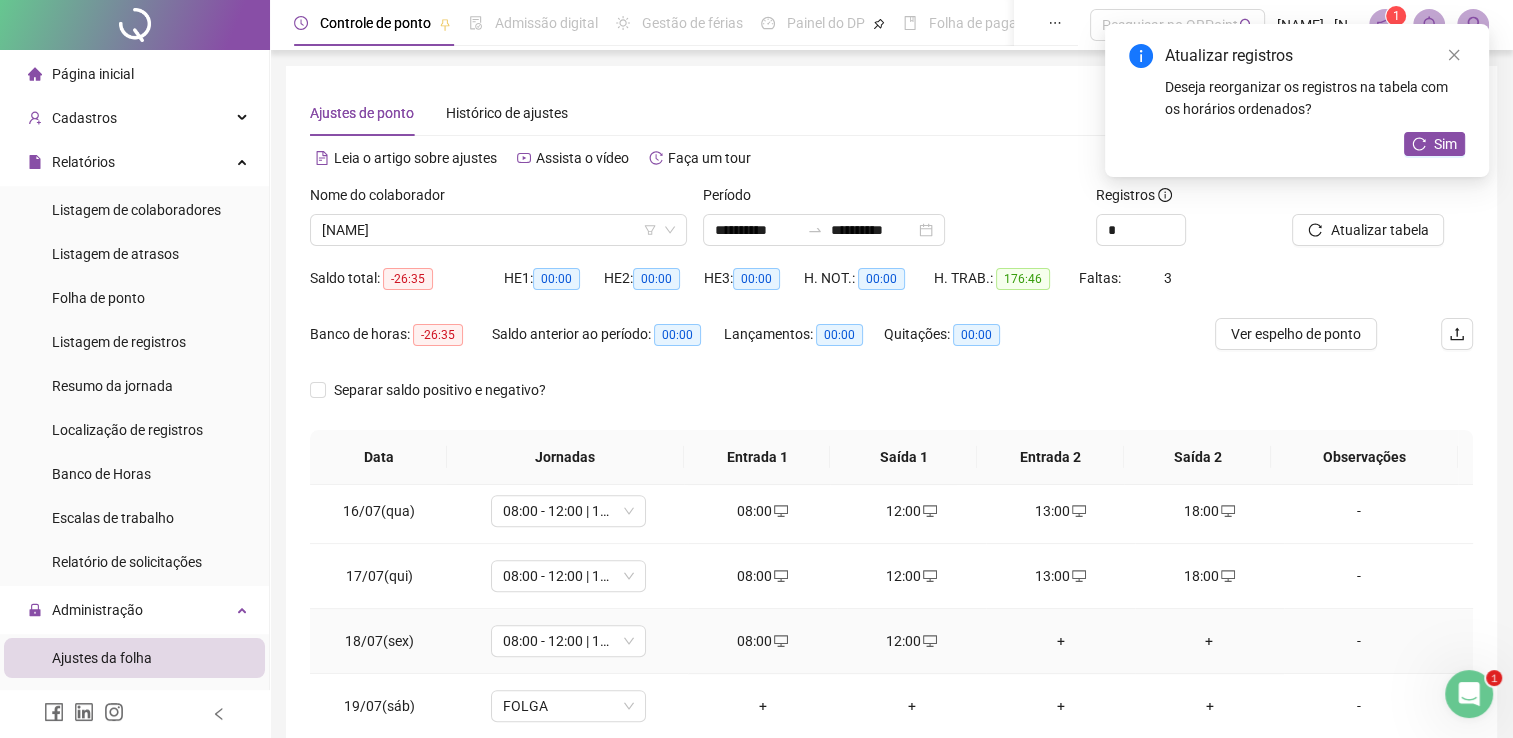 click on "+" at bounding box center (1060, 641) 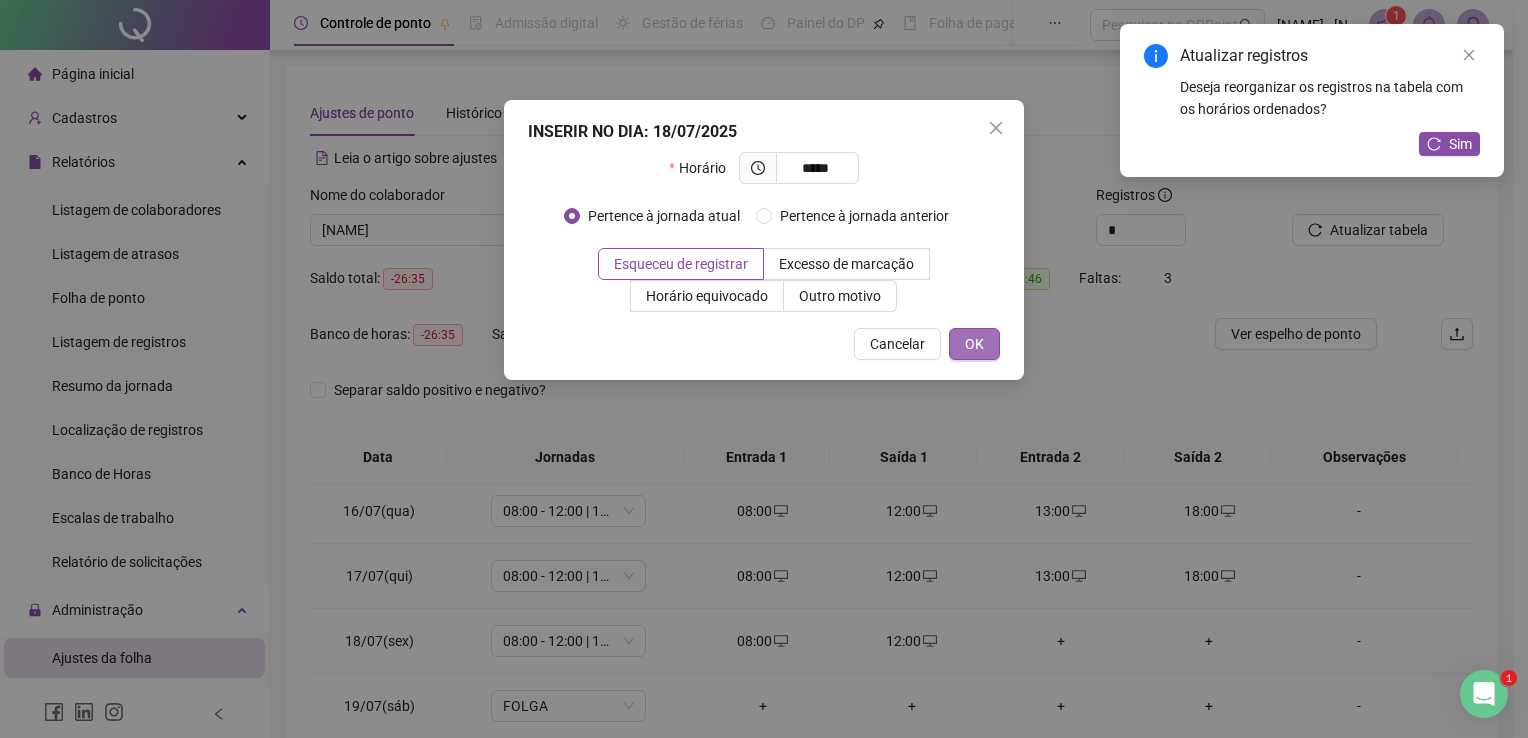 type on "*****" 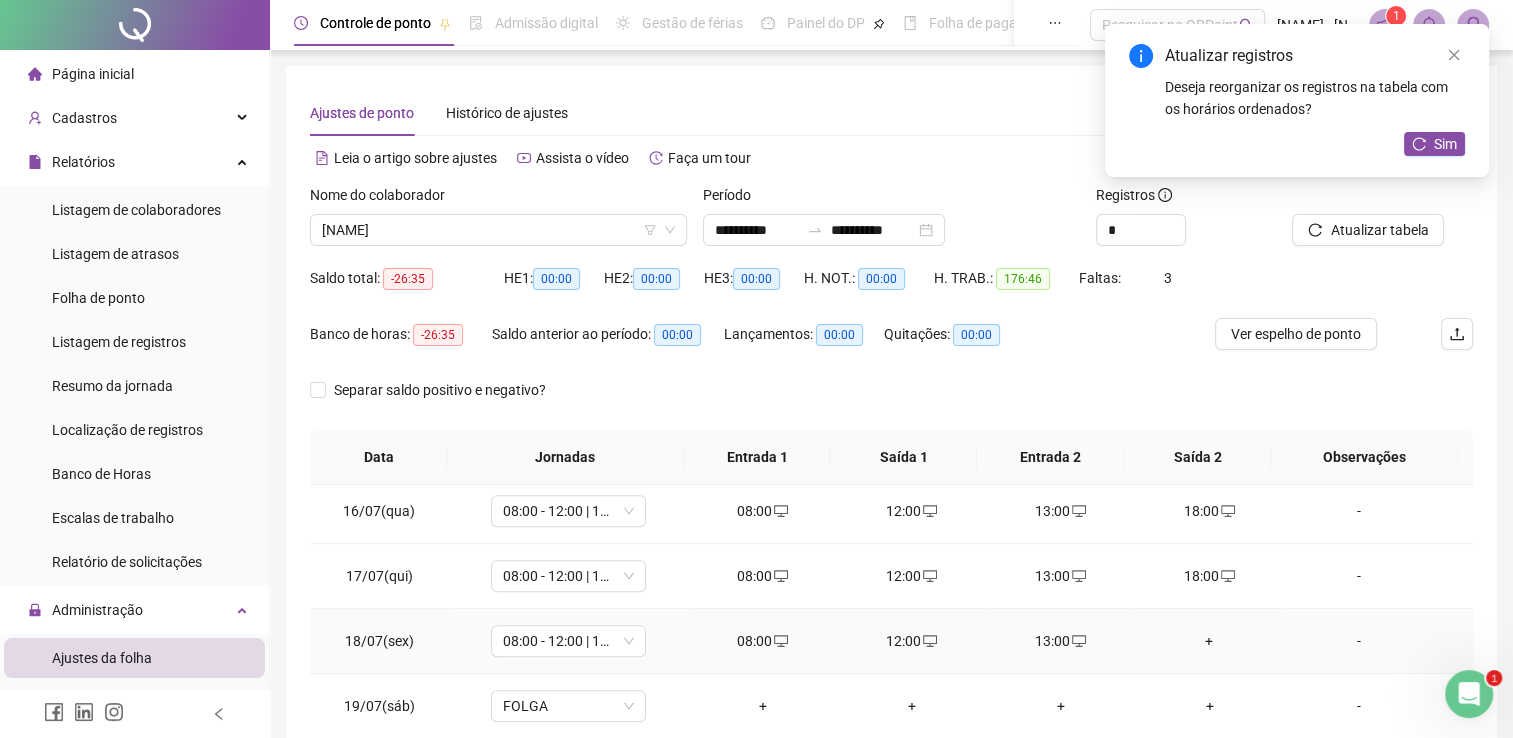 click on "+" at bounding box center [1209, 641] 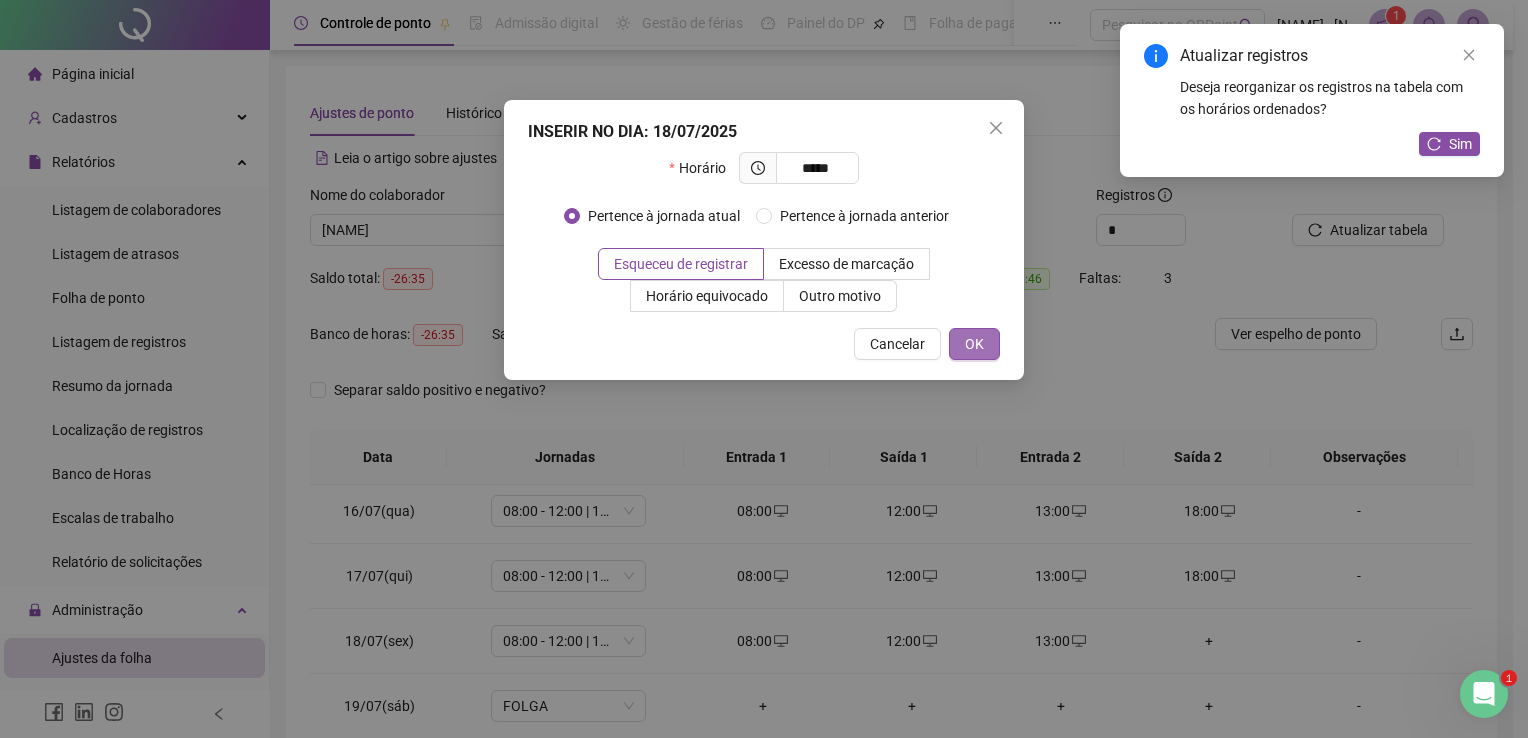 type on "*****" 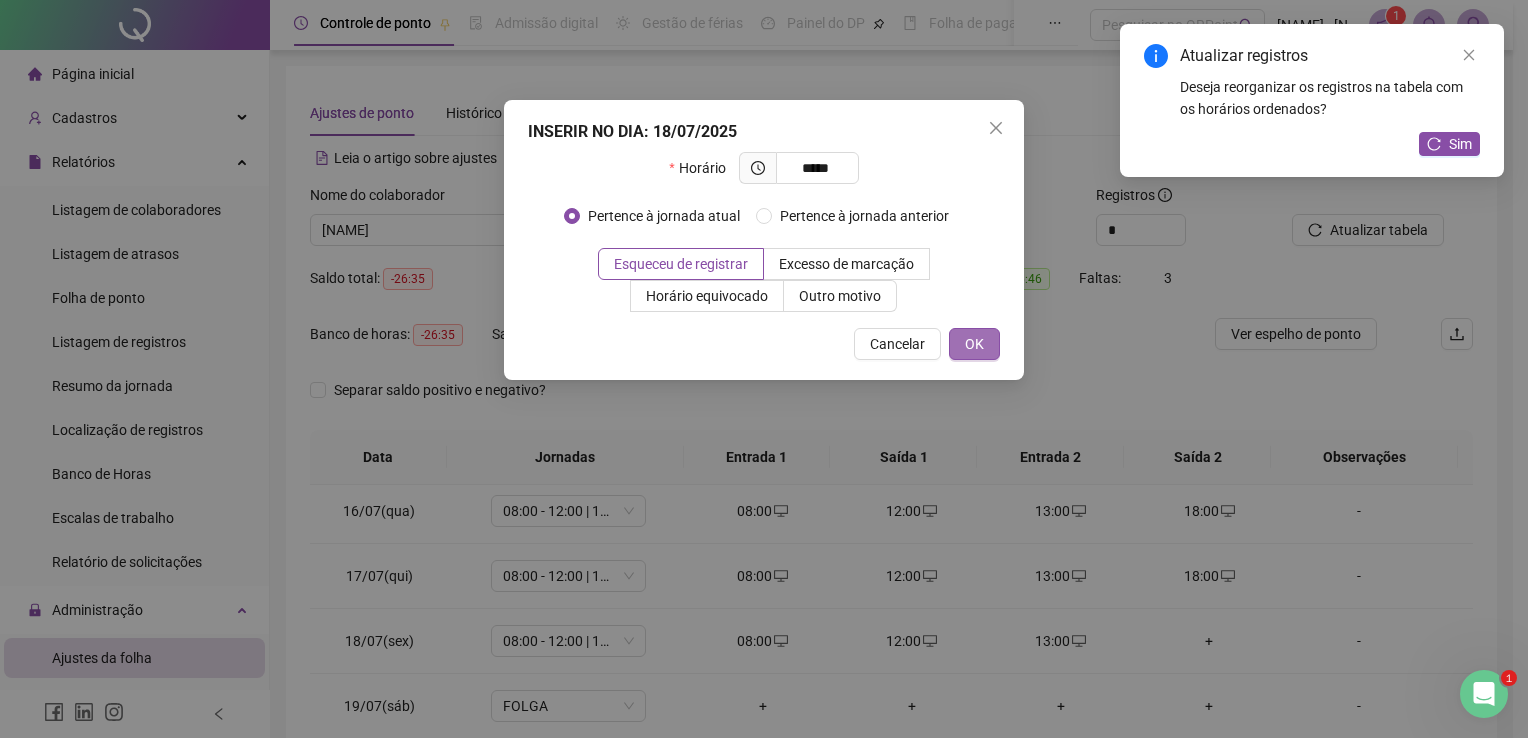 click on "OK" at bounding box center [974, 344] 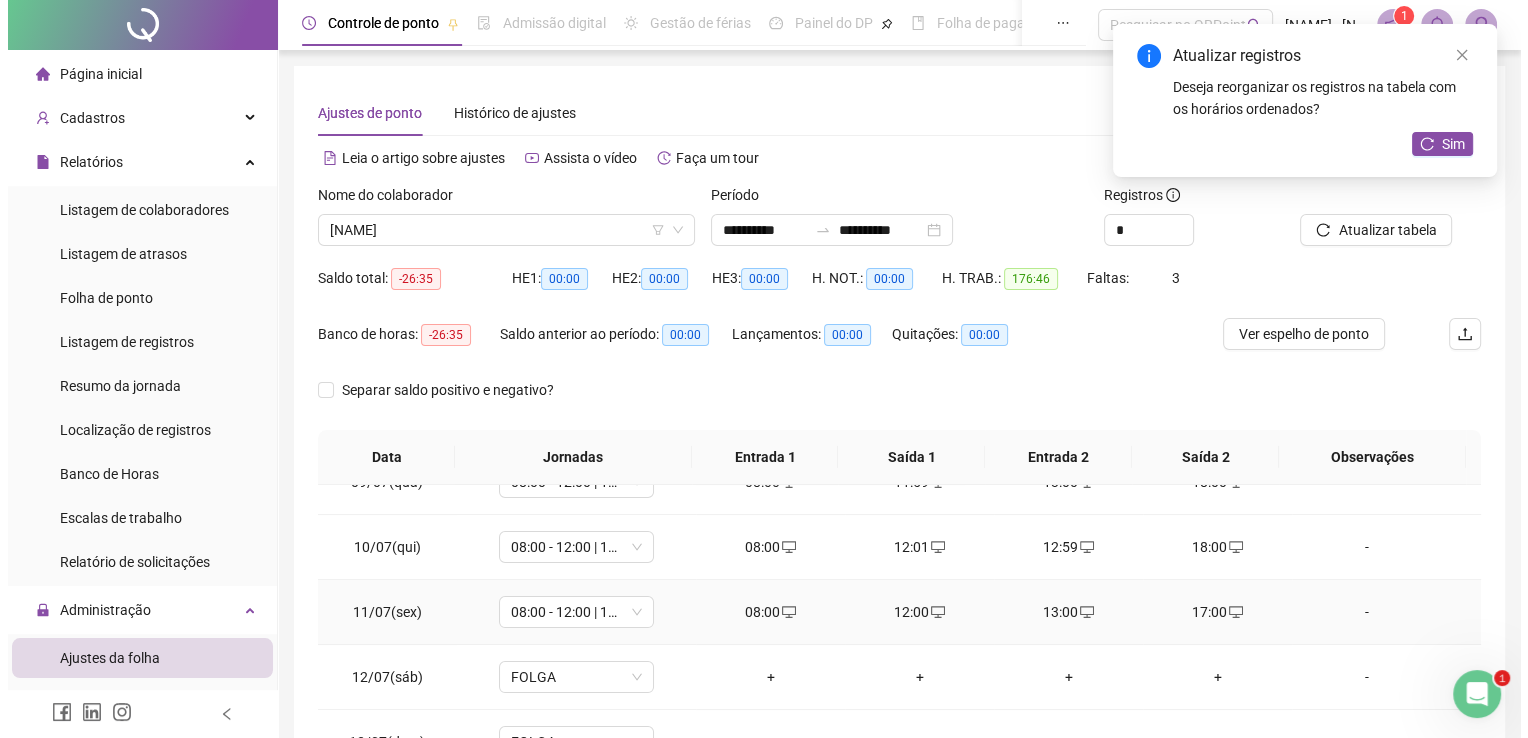 scroll, scrollTop: 600, scrollLeft: 0, axis: vertical 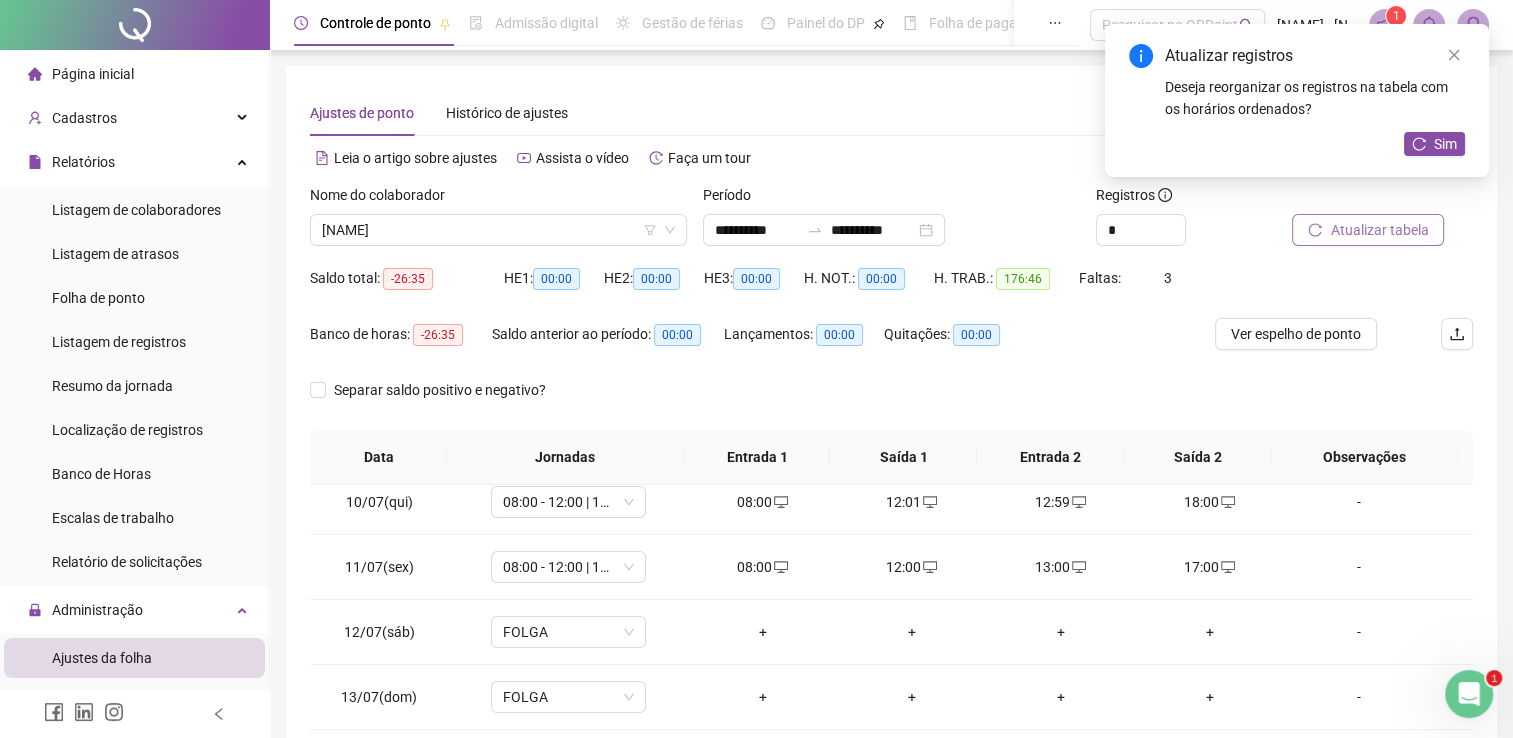 click on "Atualizar tabela" at bounding box center (1379, 230) 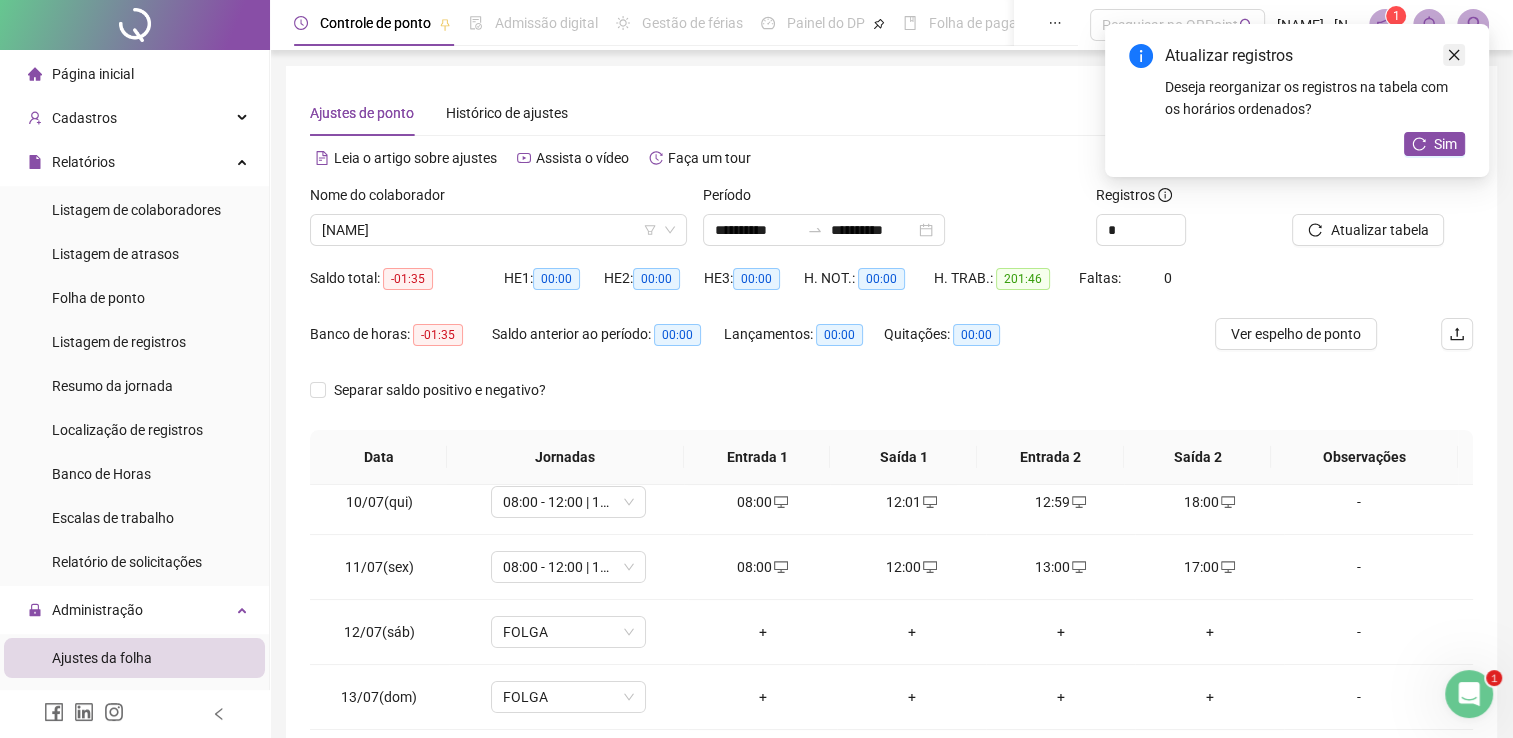 click at bounding box center (1454, 55) 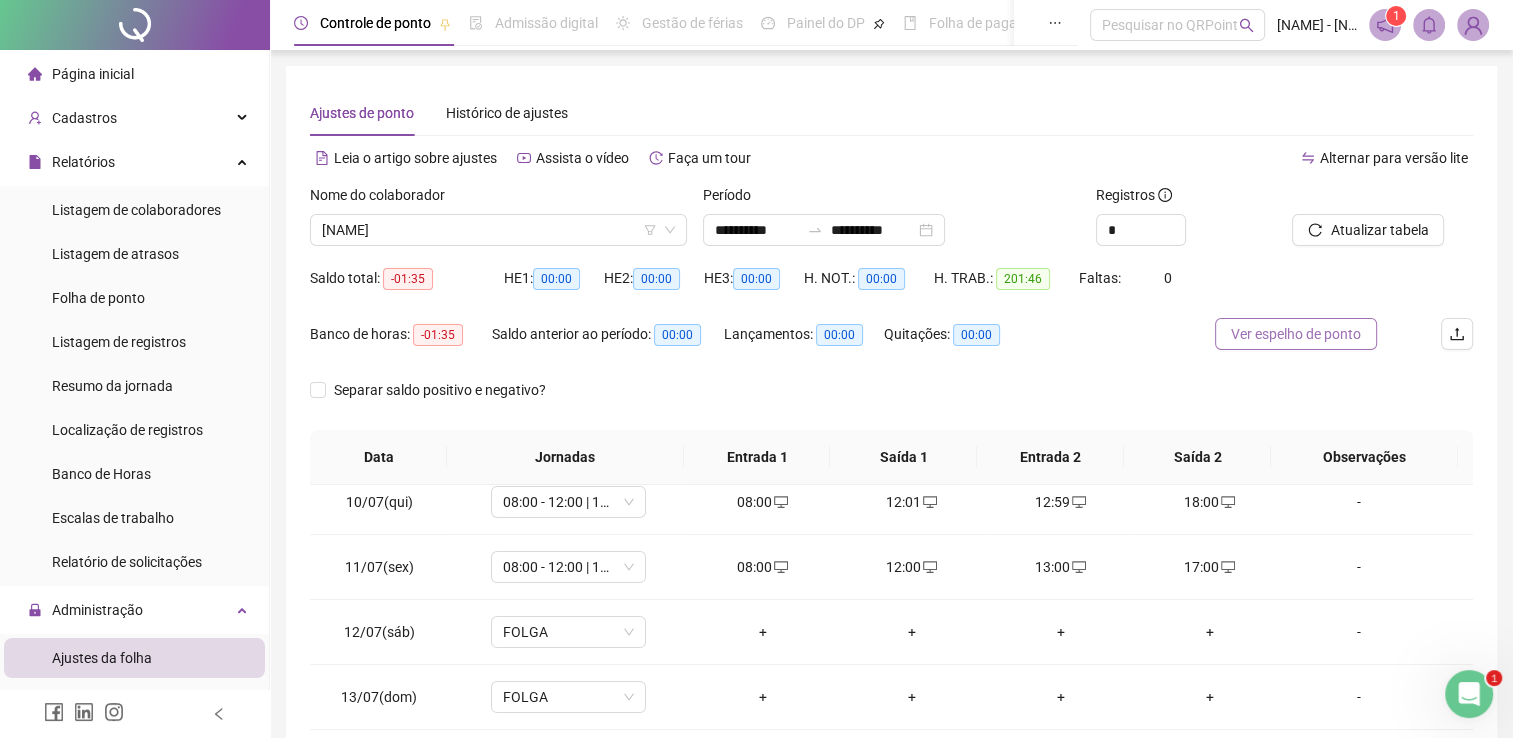 click on "Ver espelho de ponto" at bounding box center [1296, 334] 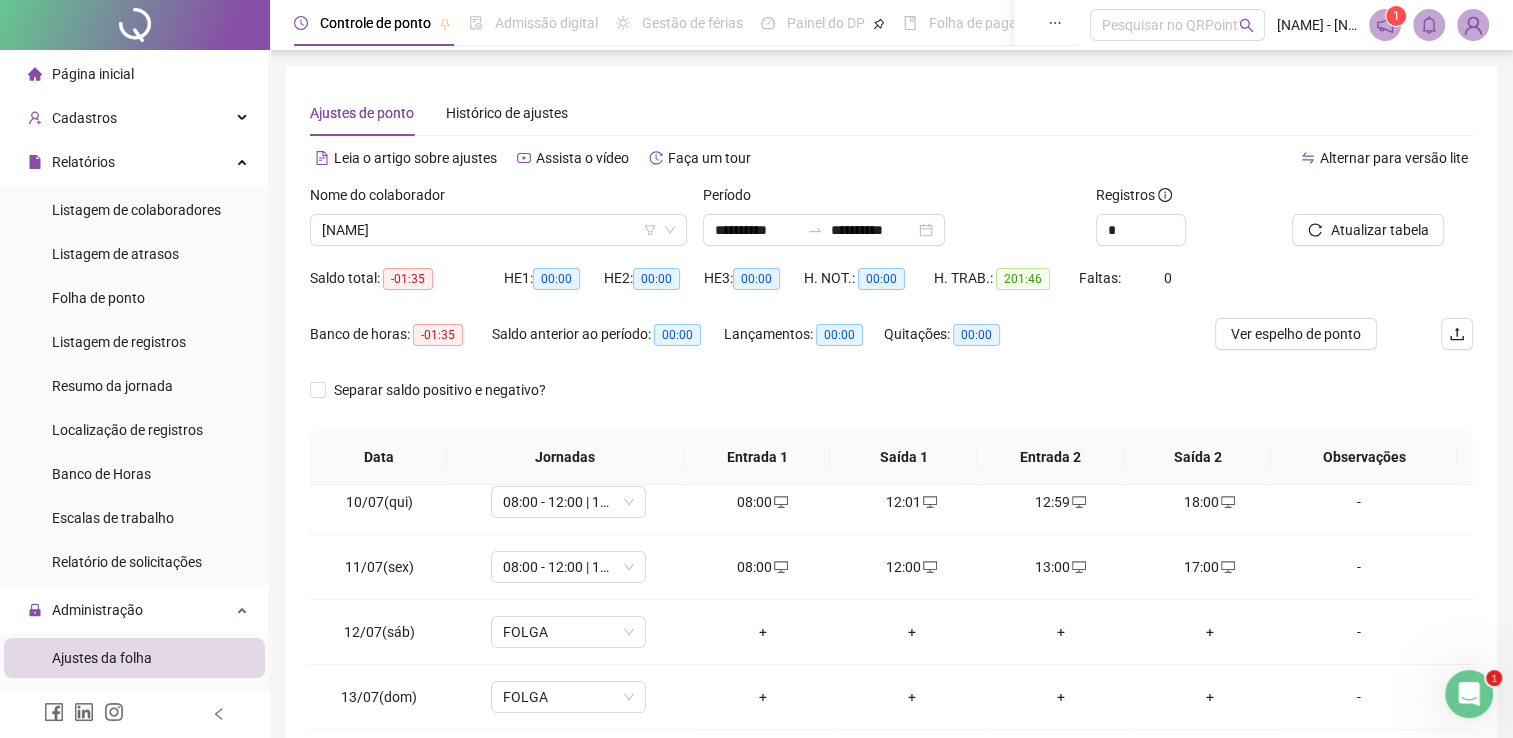 click 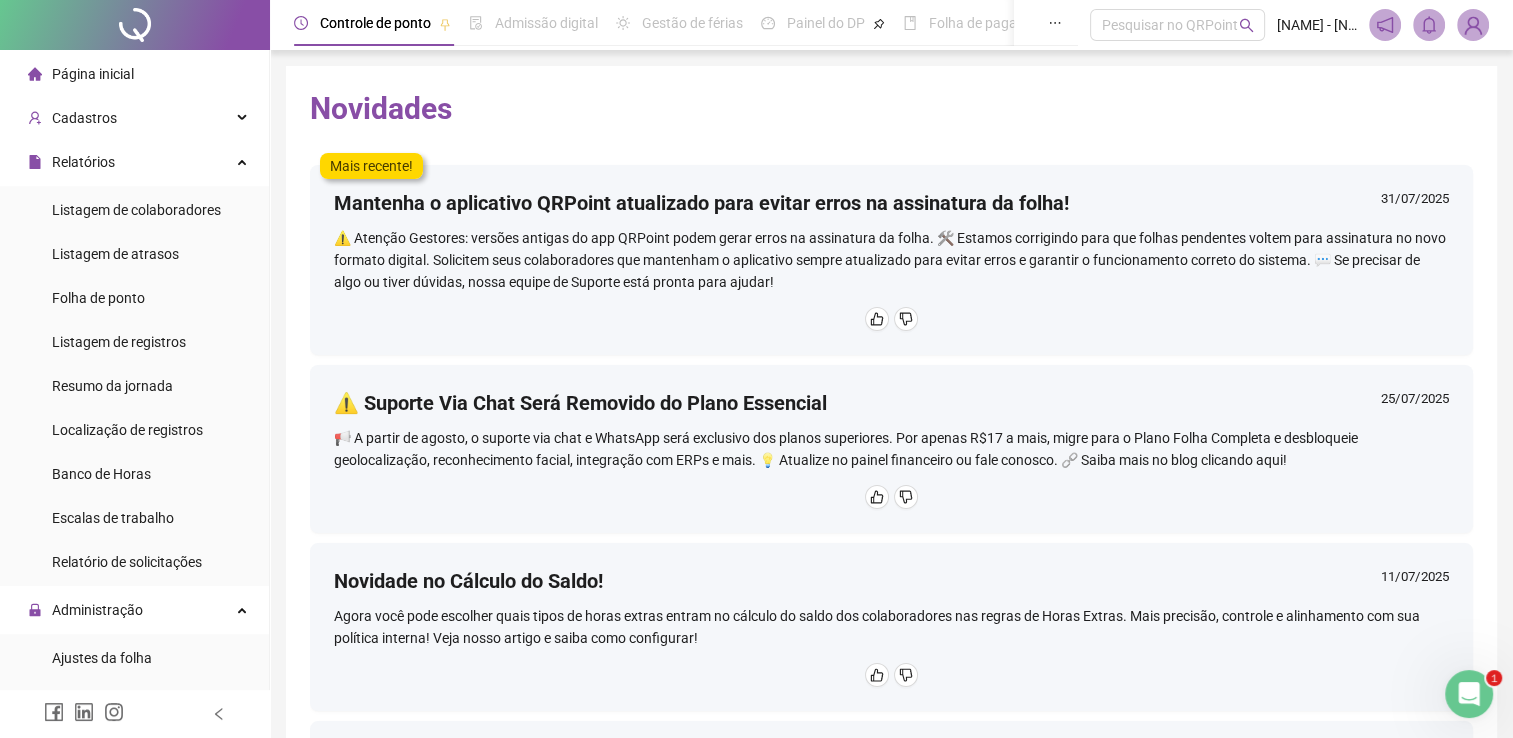 click 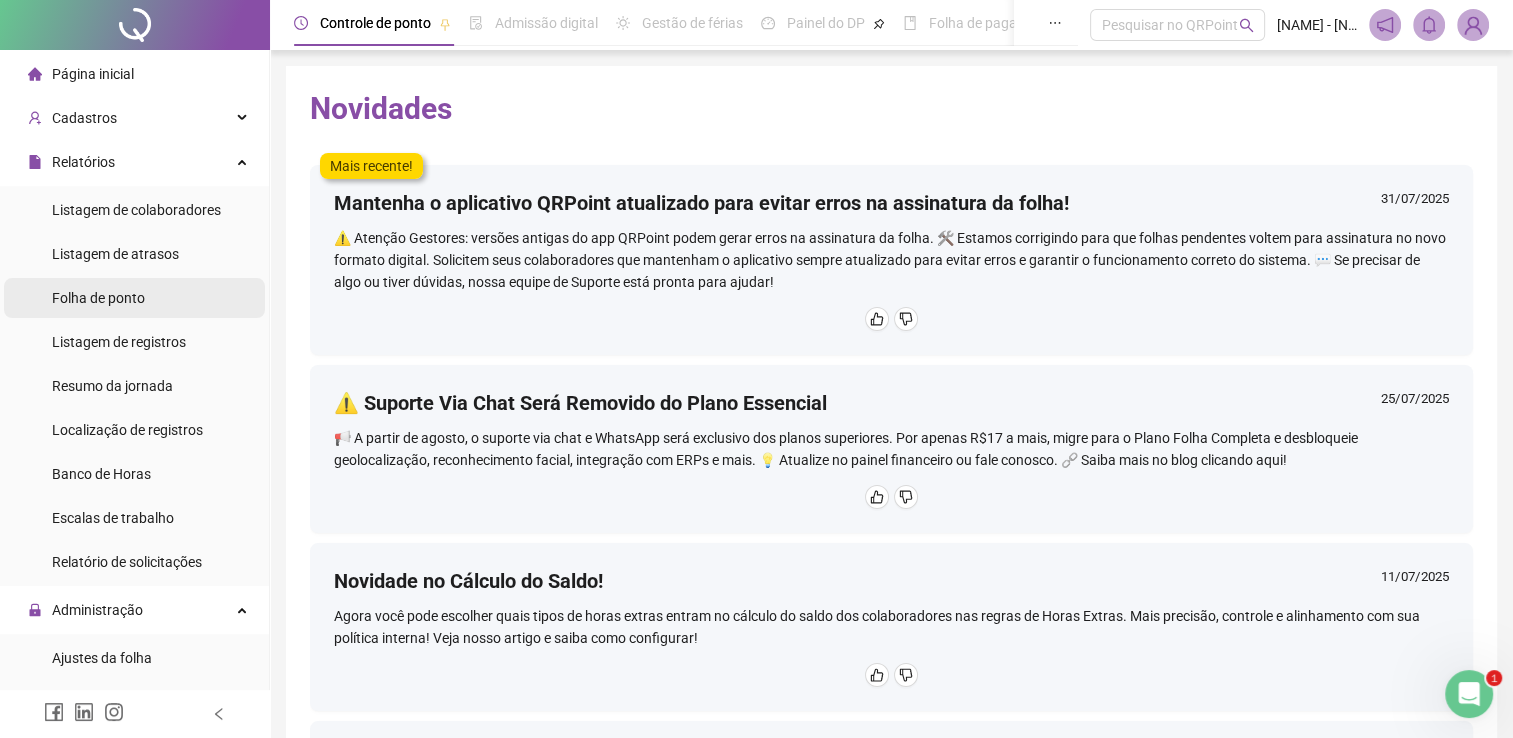 click on "Folha de ponto" at bounding box center (134, 298) 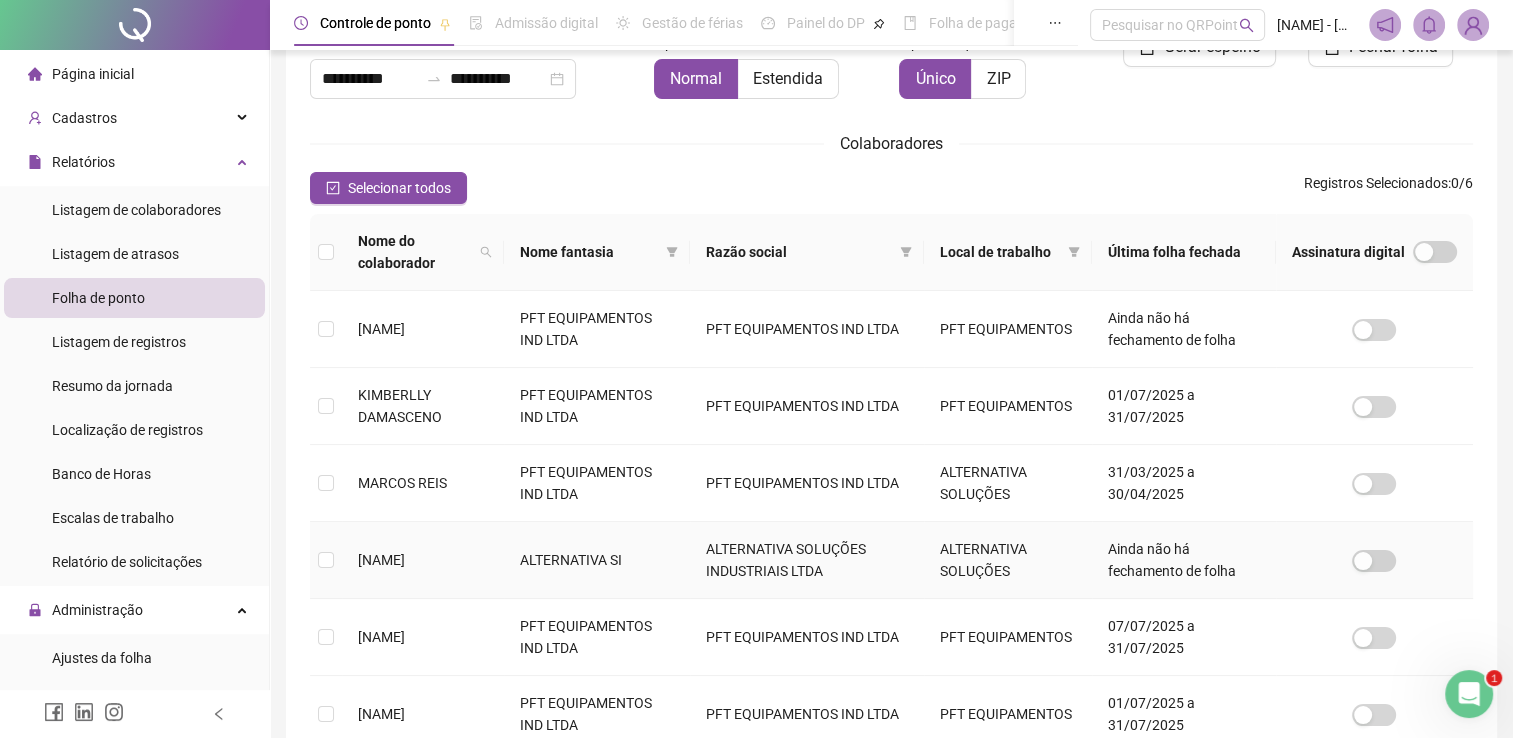 scroll, scrollTop: 229, scrollLeft: 0, axis: vertical 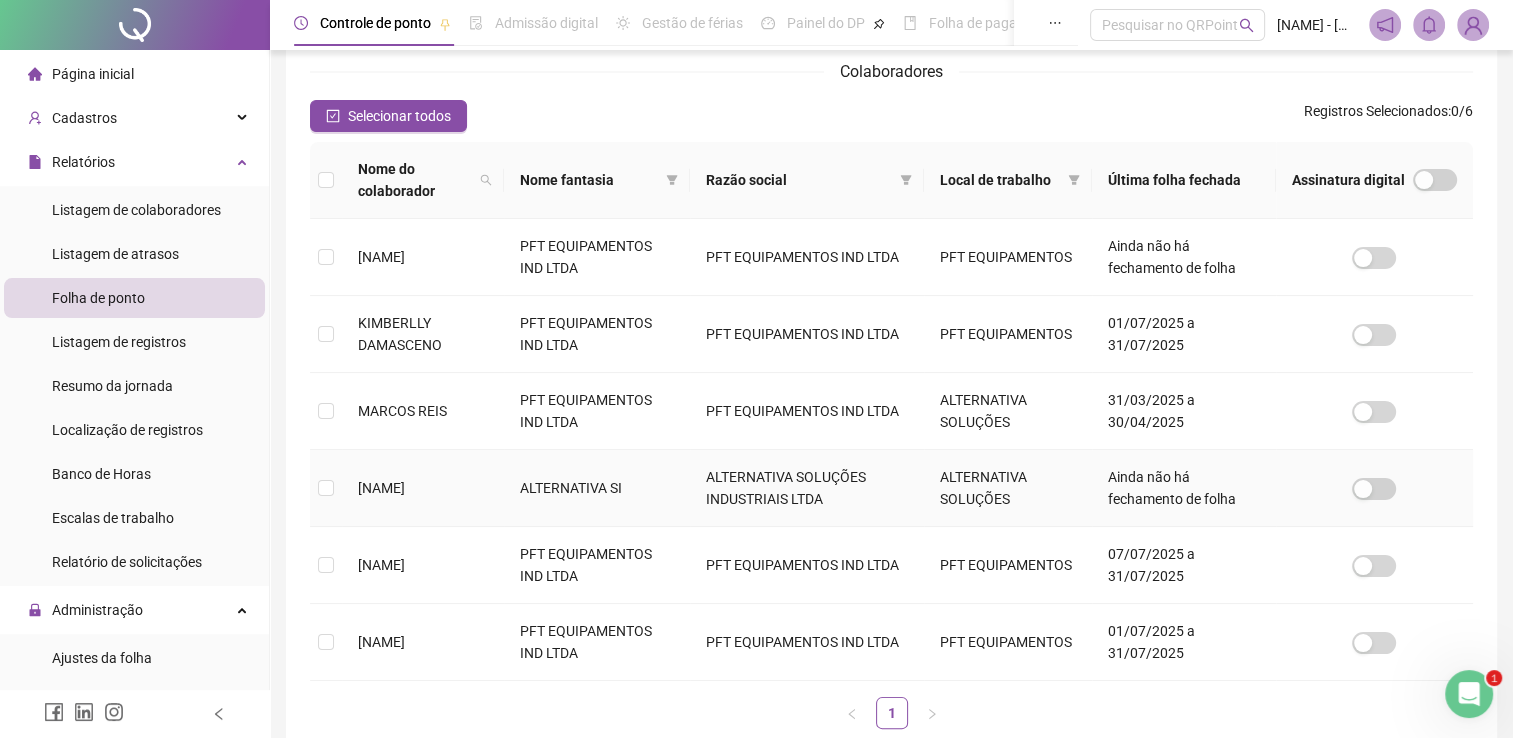 click on "[NAME]" at bounding box center [381, 488] 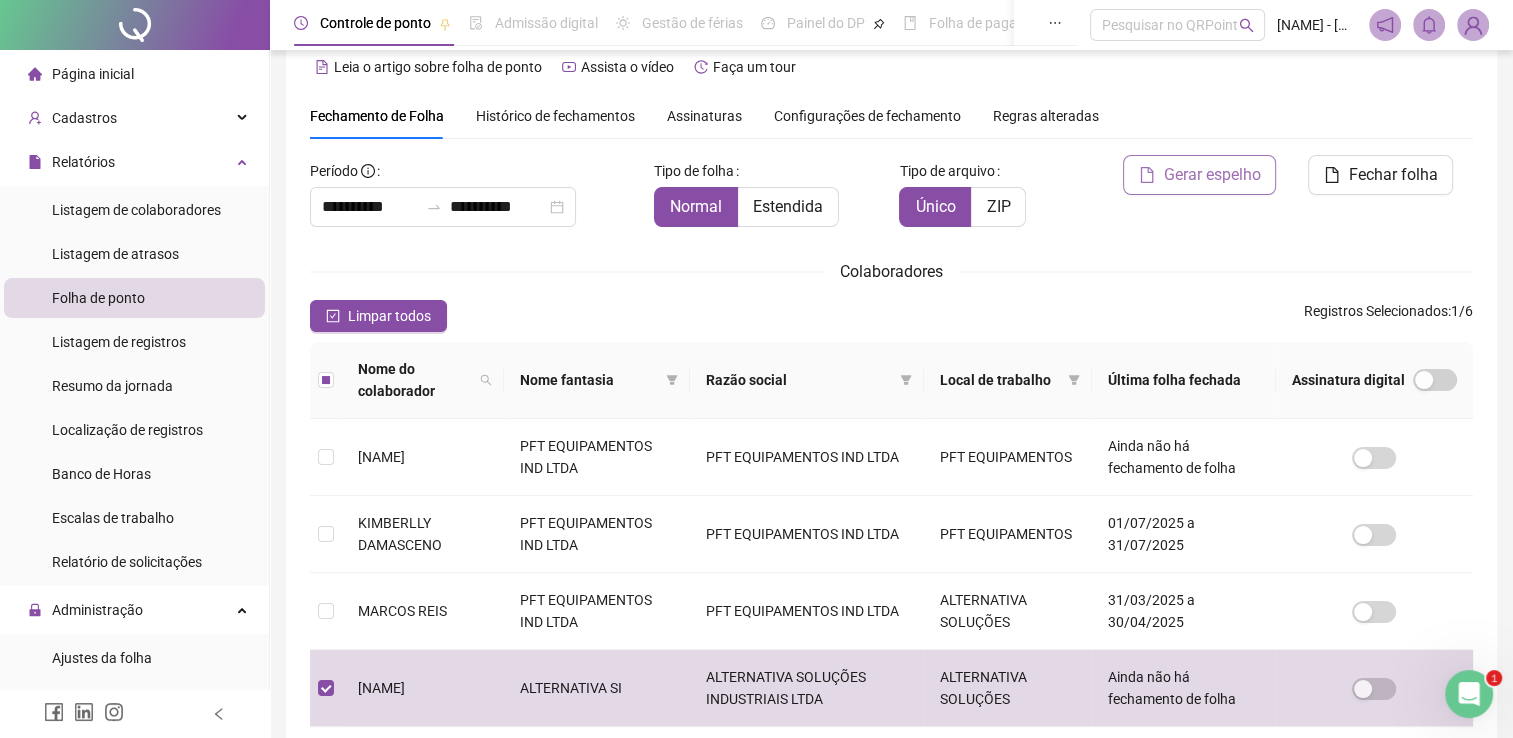 click on "Gerar espelho" at bounding box center (1211, 175) 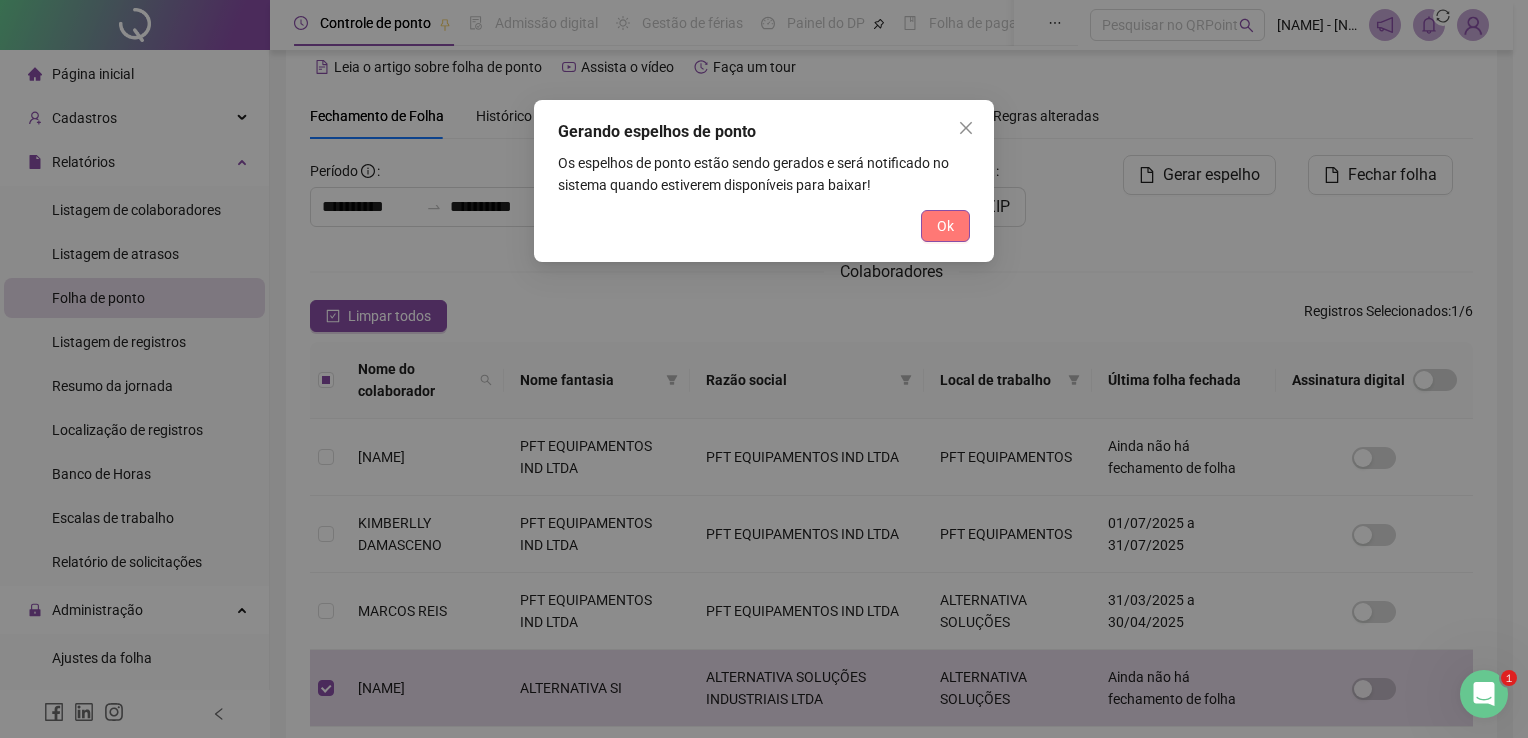 click on "Ok" at bounding box center (945, 226) 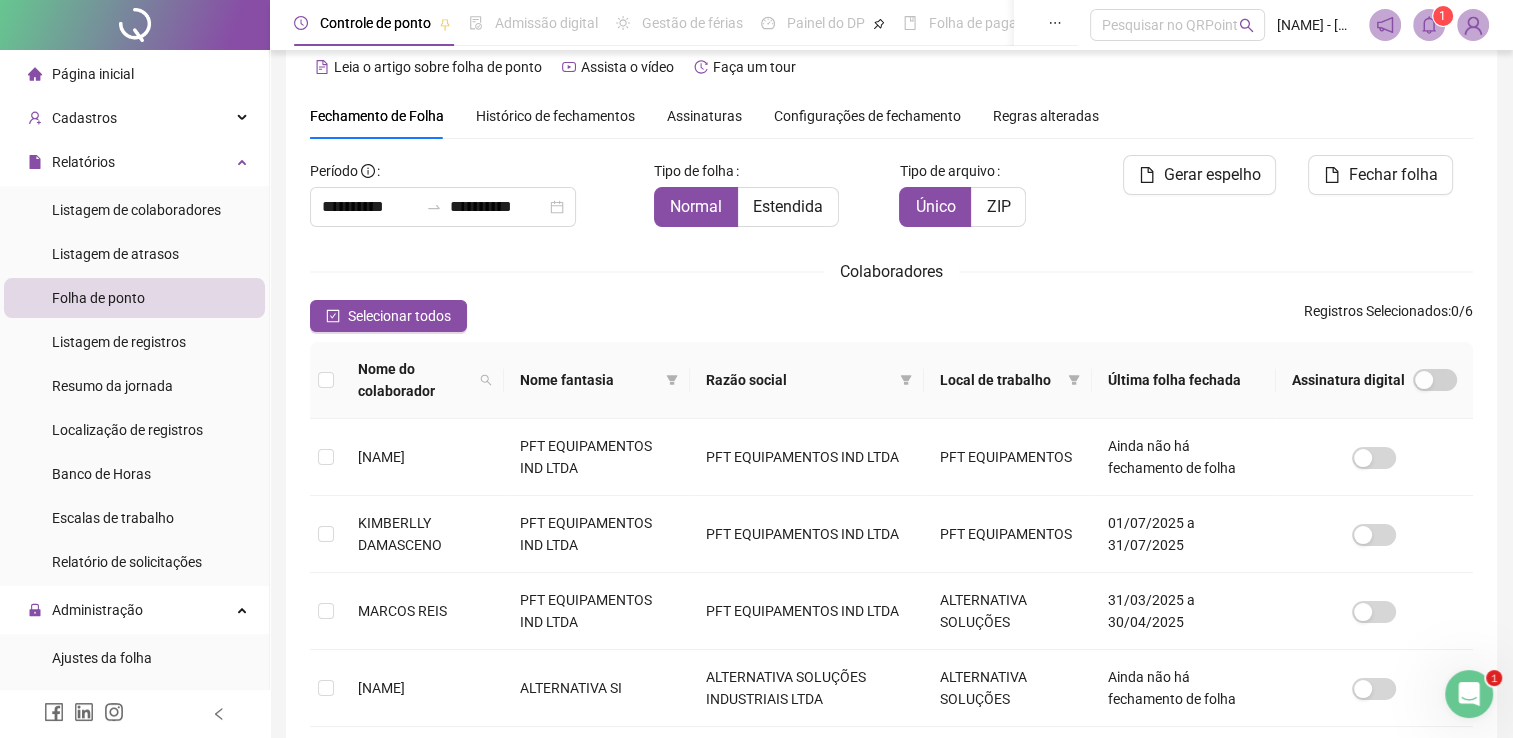 click on "1" at bounding box center [1443, 16] 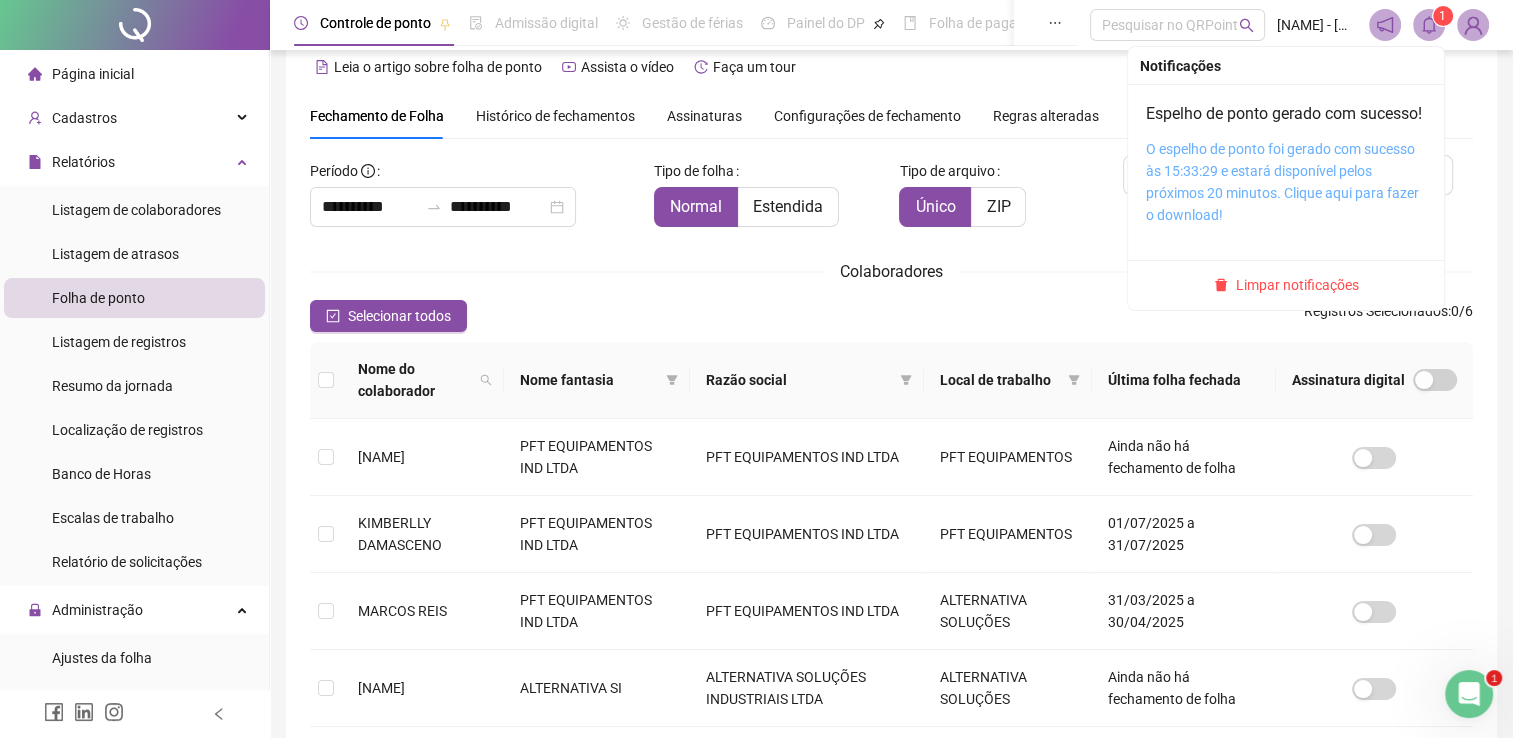 click on "O espelho de ponto foi gerado com sucesso às 15:33:29 e estará disponível pelos próximos 20 minutos.
Clique aqui para fazer o download!" at bounding box center (1282, 182) 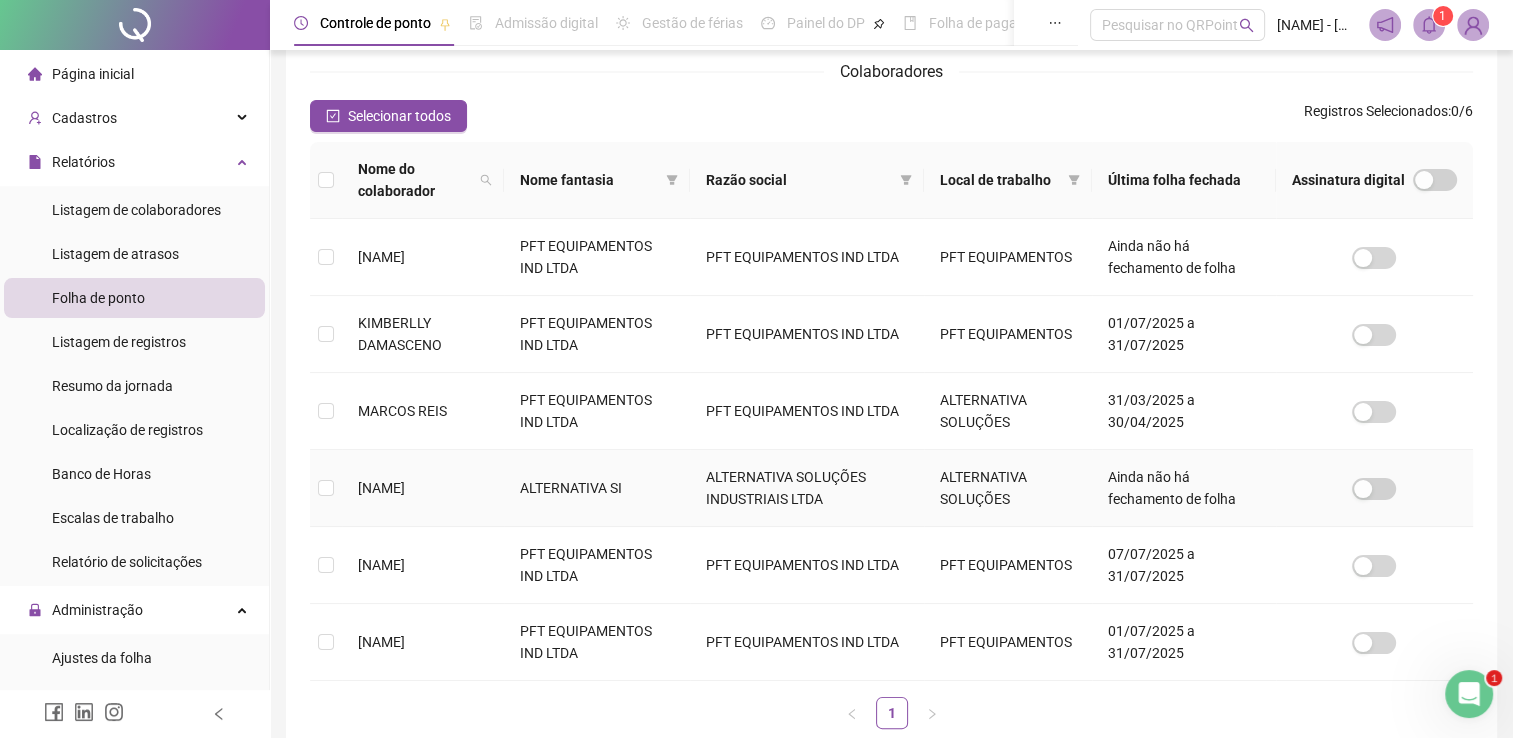 click on "[NAME]" at bounding box center [381, 488] 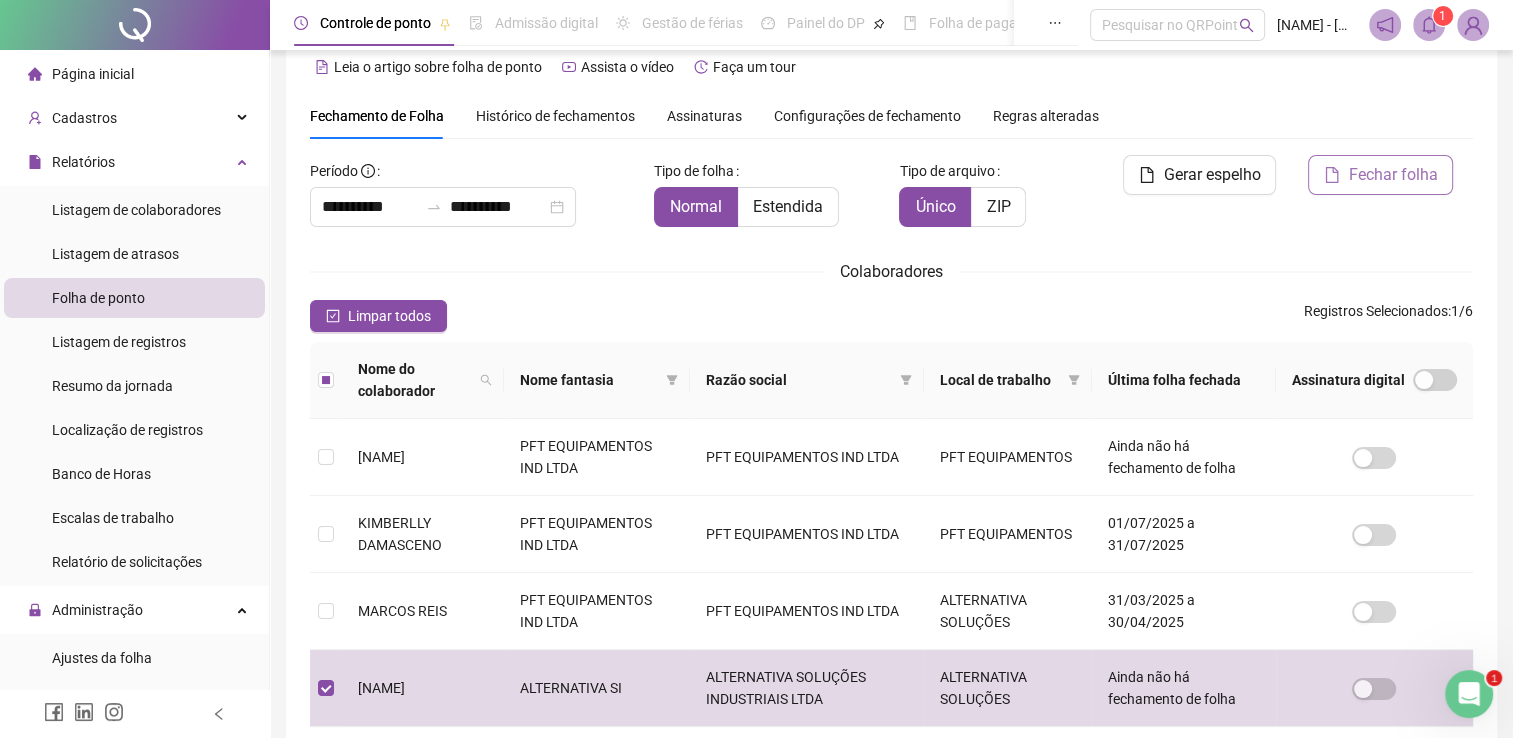 click on "Fechar folha" at bounding box center (1392, 175) 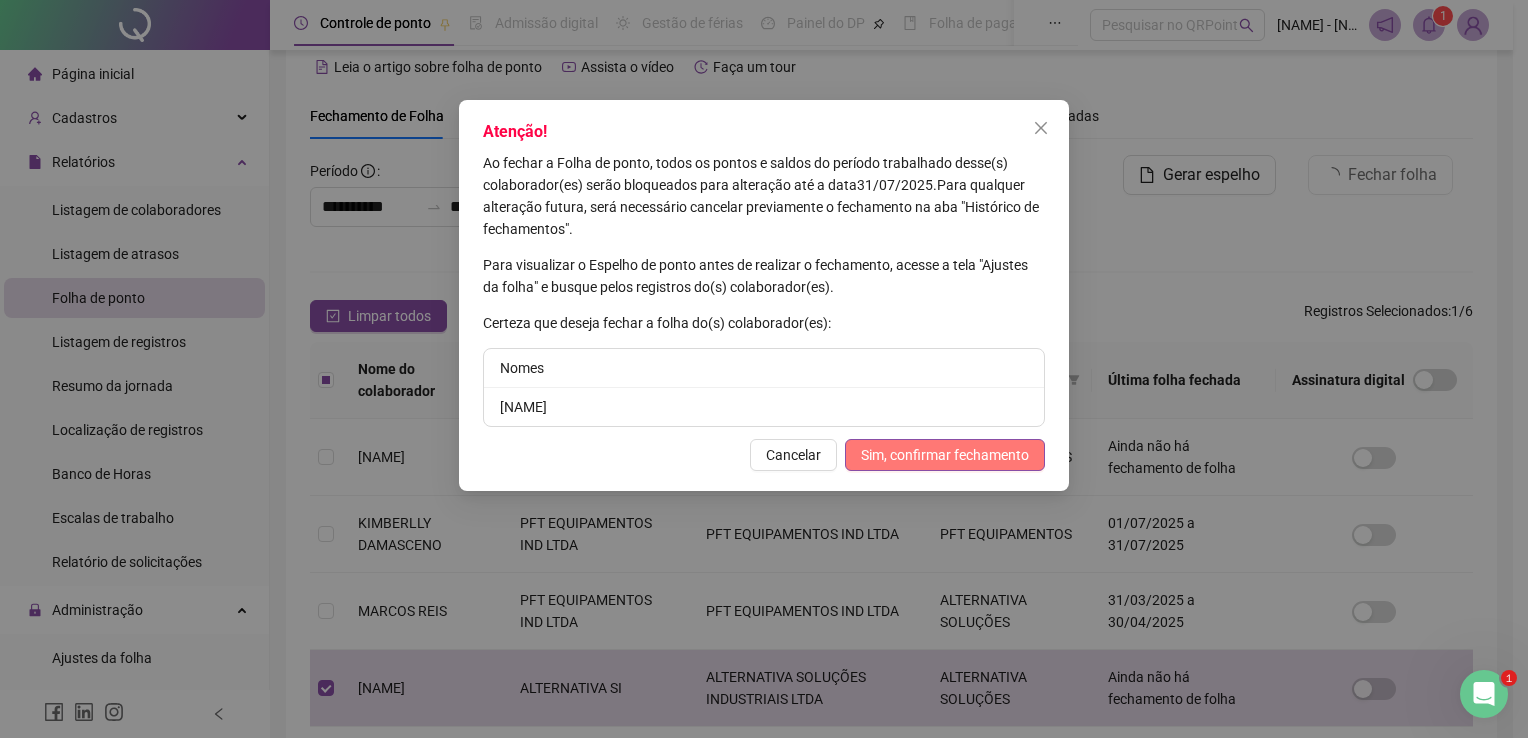 click on "Sim, confirmar fechamento" at bounding box center [945, 455] 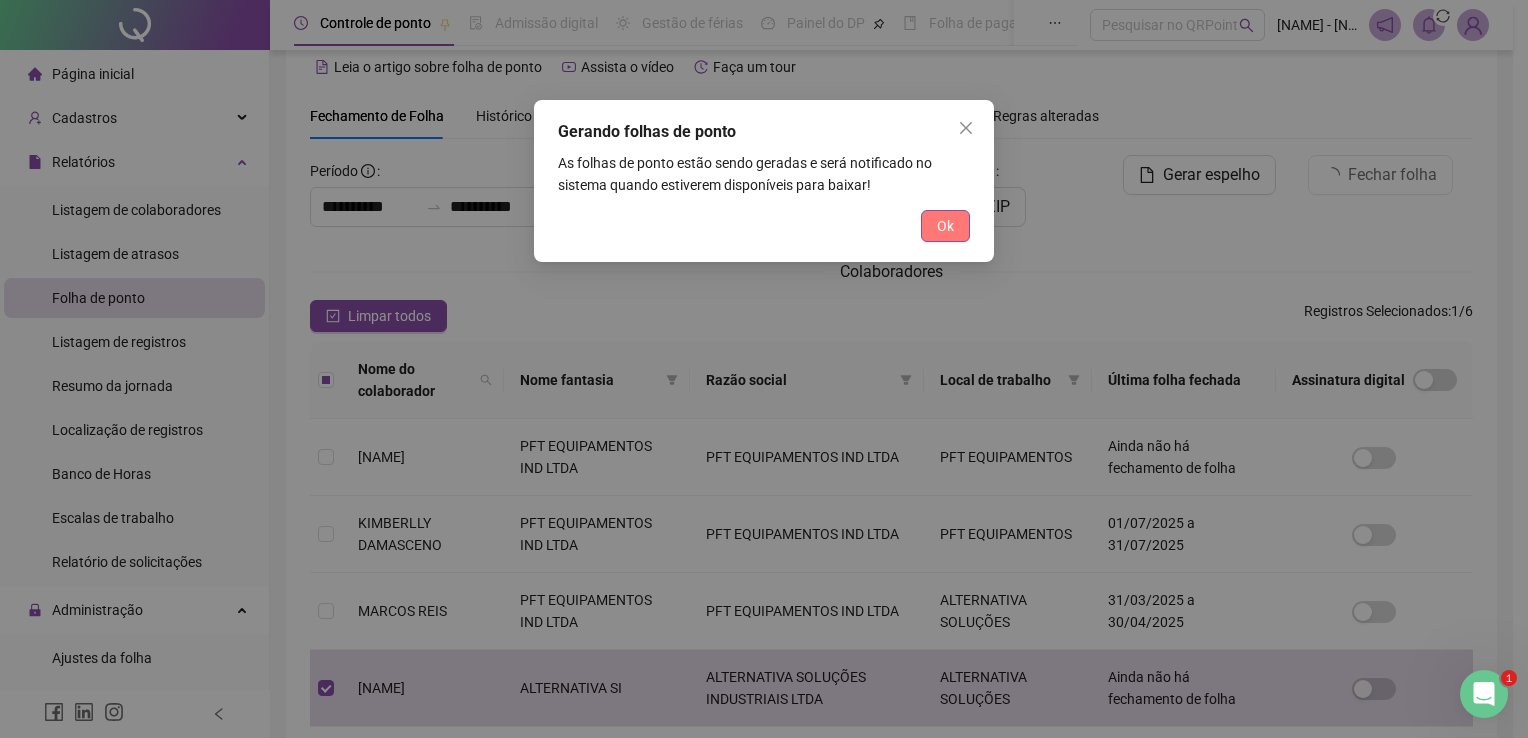 click on "Ok" at bounding box center [945, 226] 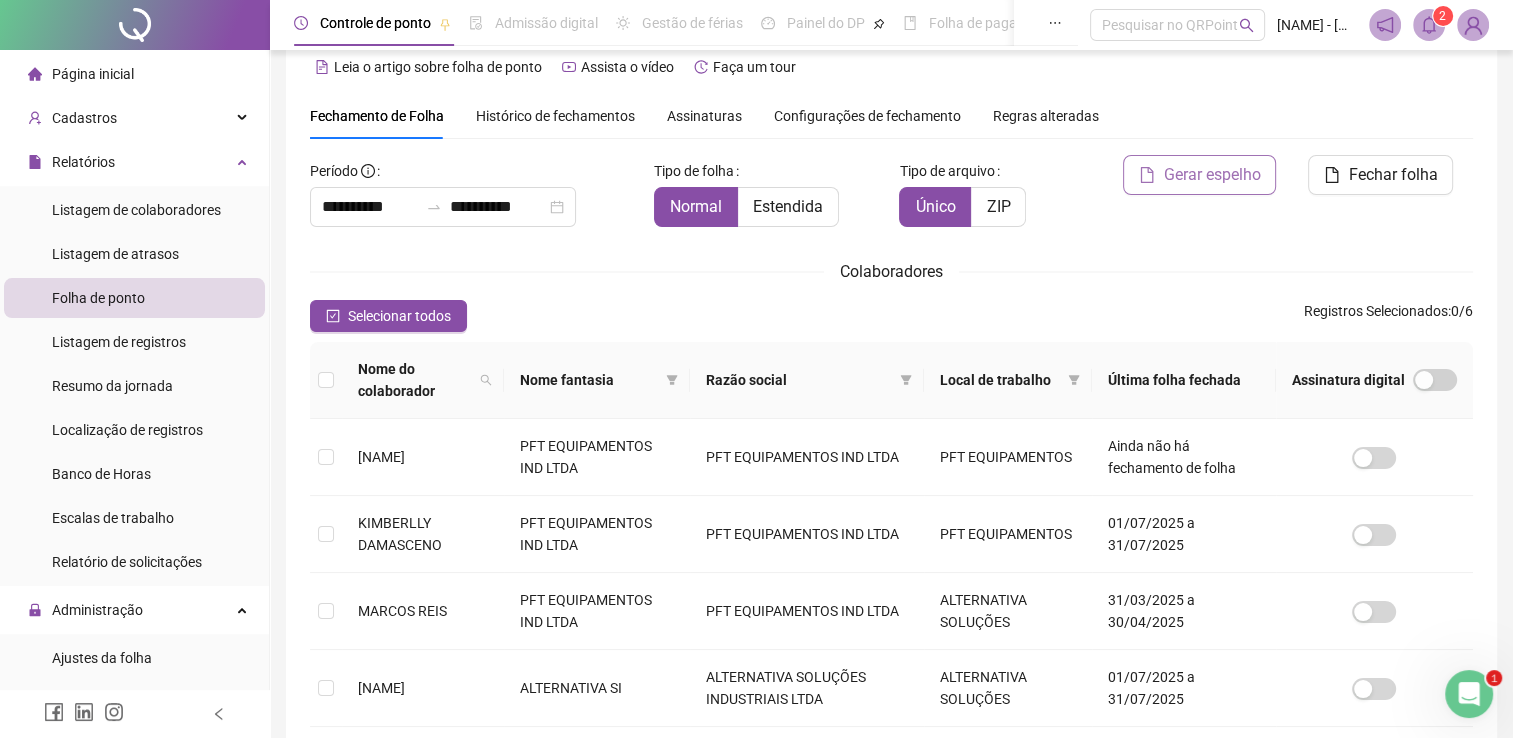 click on "Gerar espelho" at bounding box center (1211, 175) 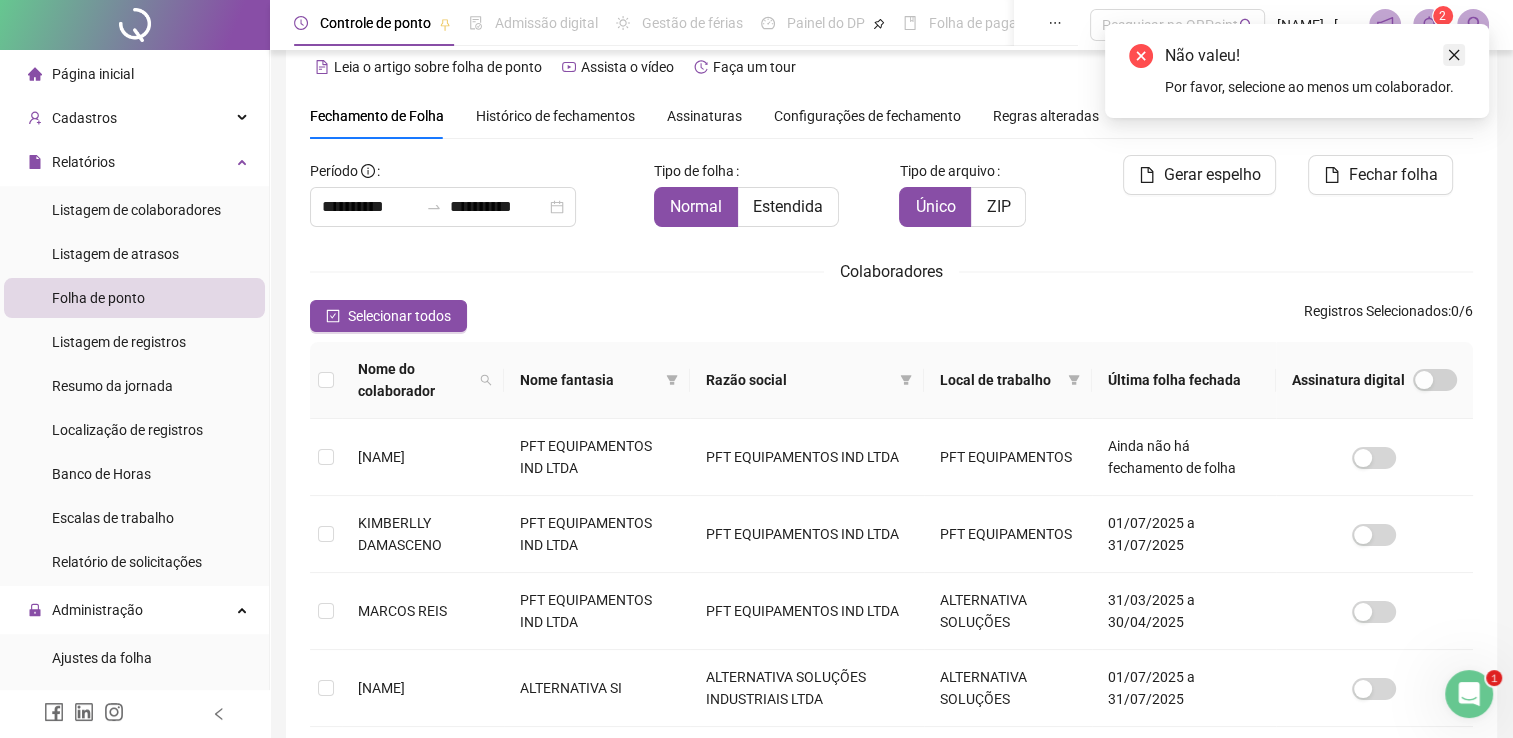 click at bounding box center [1454, 55] 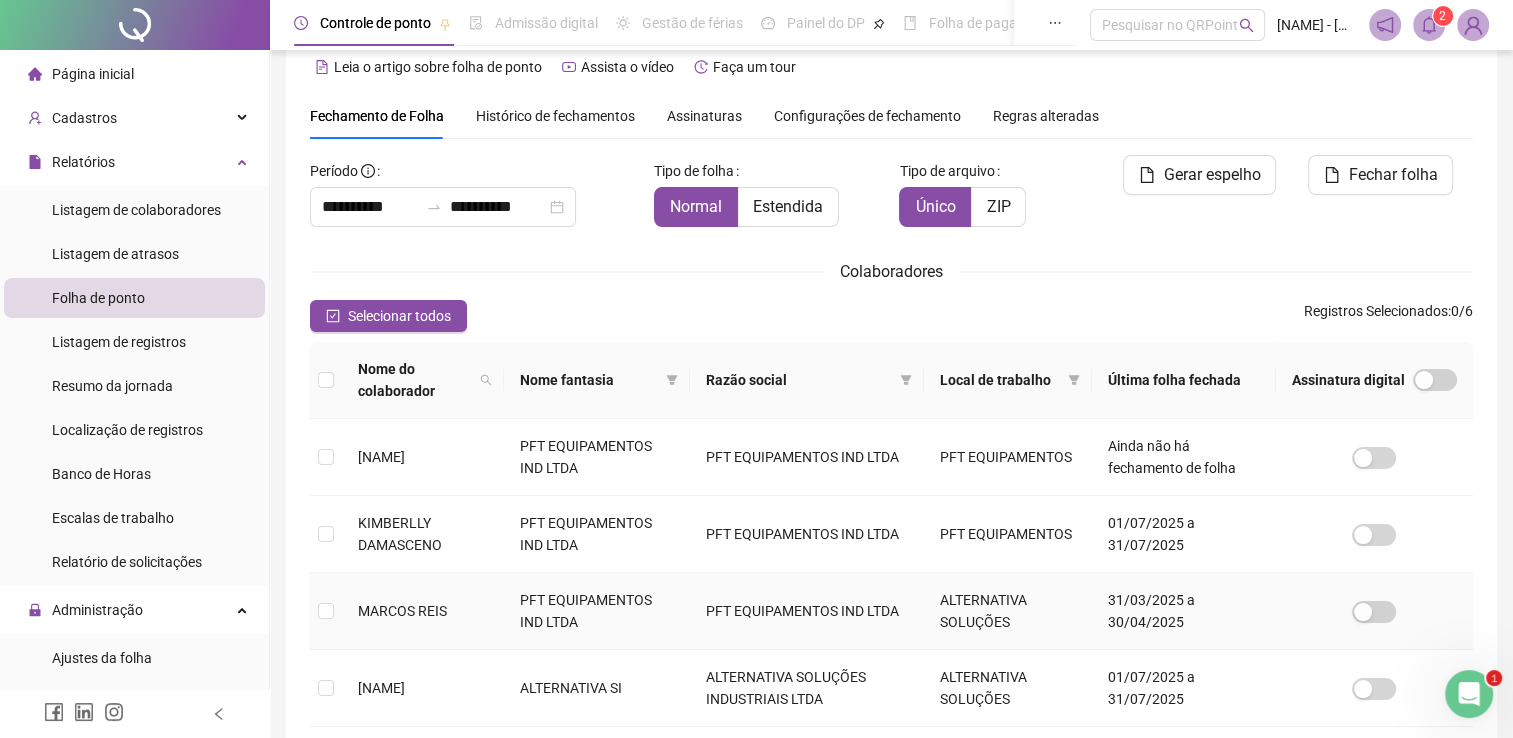 click on "[NAME]" at bounding box center [381, 688] 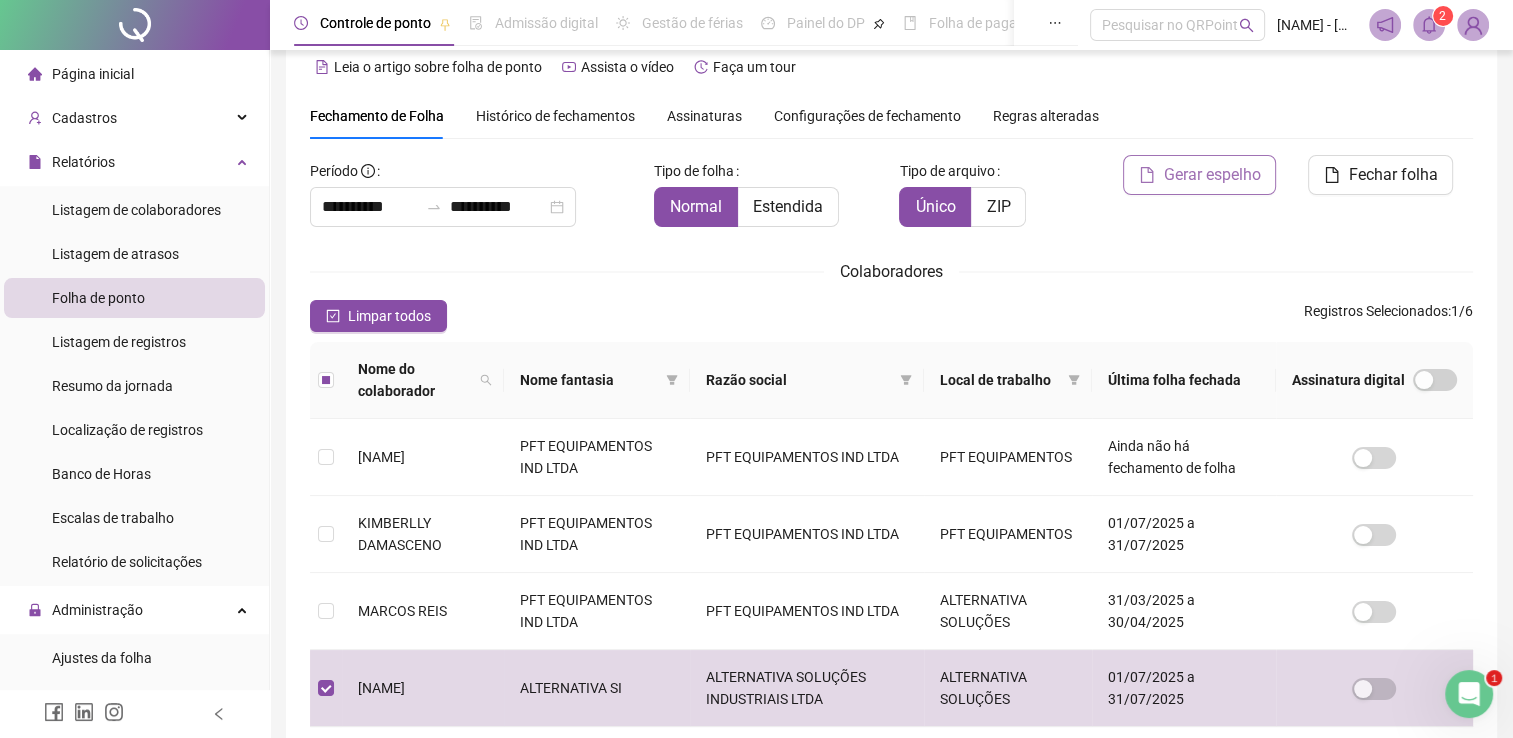 click on "Gerar espelho" at bounding box center [1211, 175] 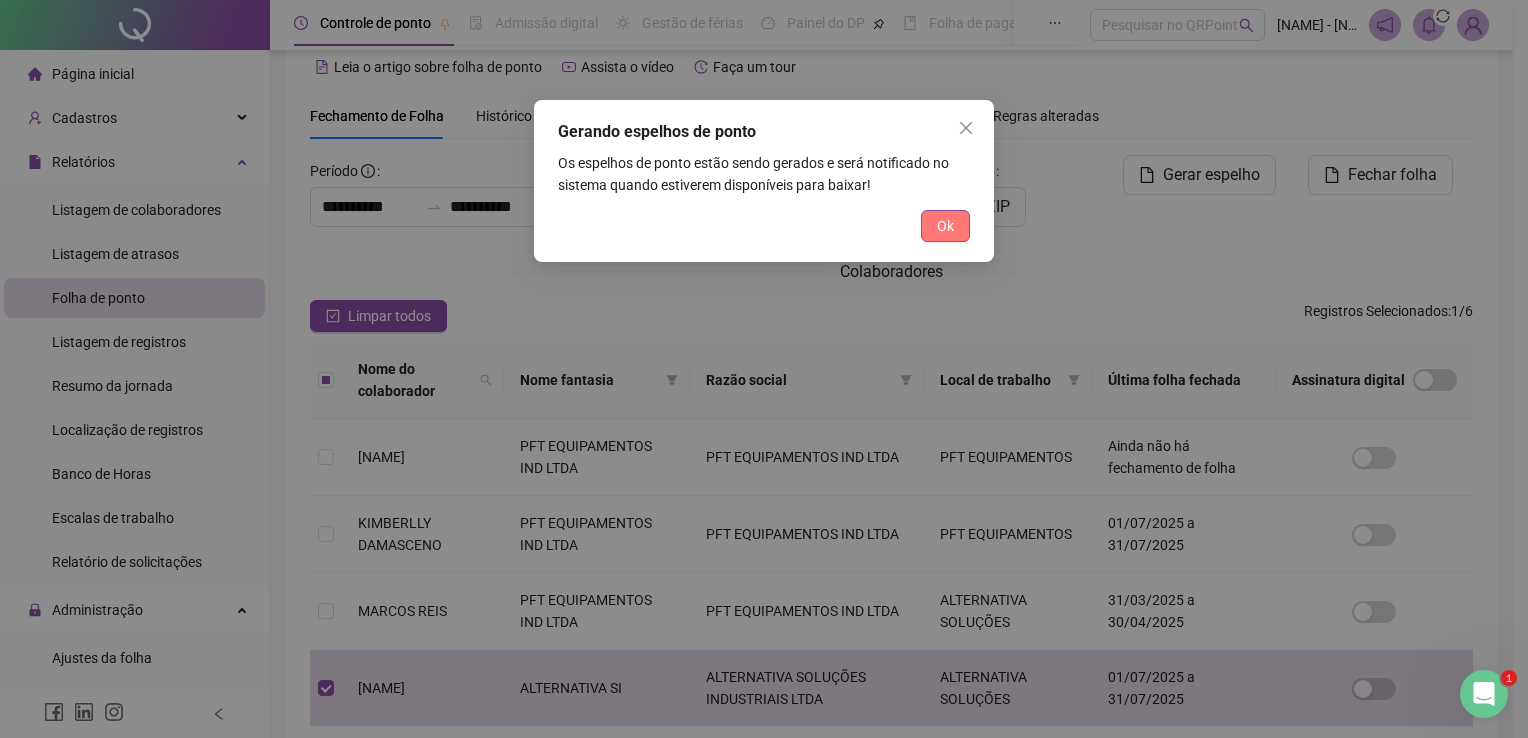 click on "Ok" at bounding box center [945, 226] 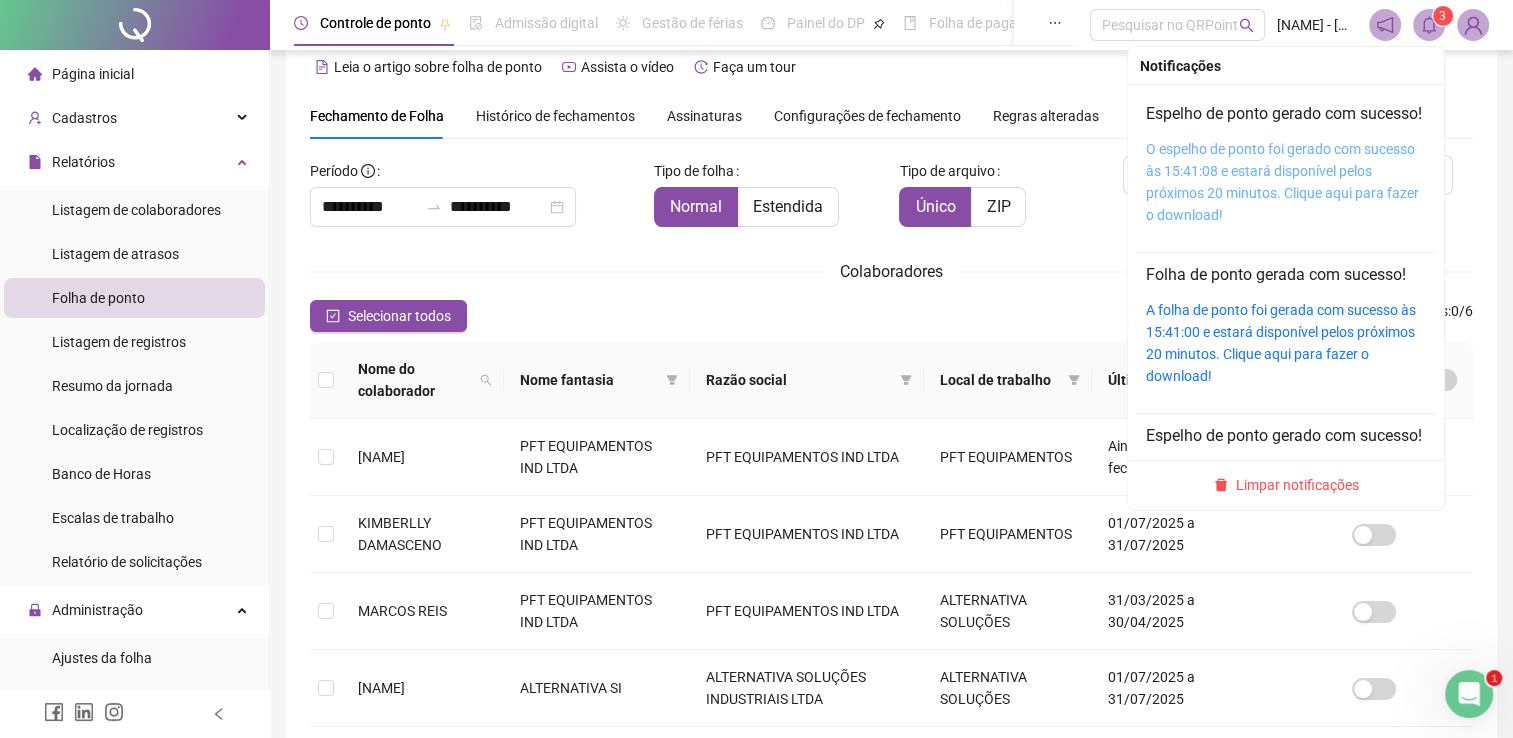 click on "O espelho de ponto foi gerado com sucesso às 15:41:08 e estará disponível pelos próximos 20 minutos.
Clique aqui para fazer o download!" at bounding box center [1282, 182] 